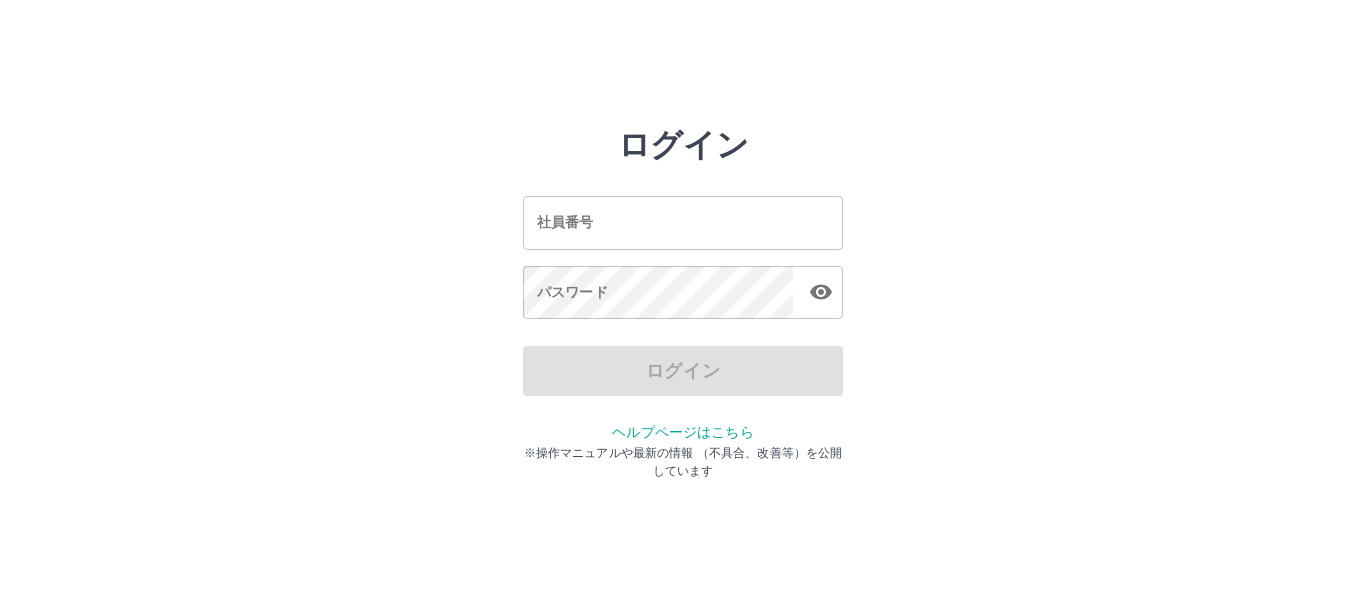 scroll, scrollTop: 0, scrollLeft: 0, axis: both 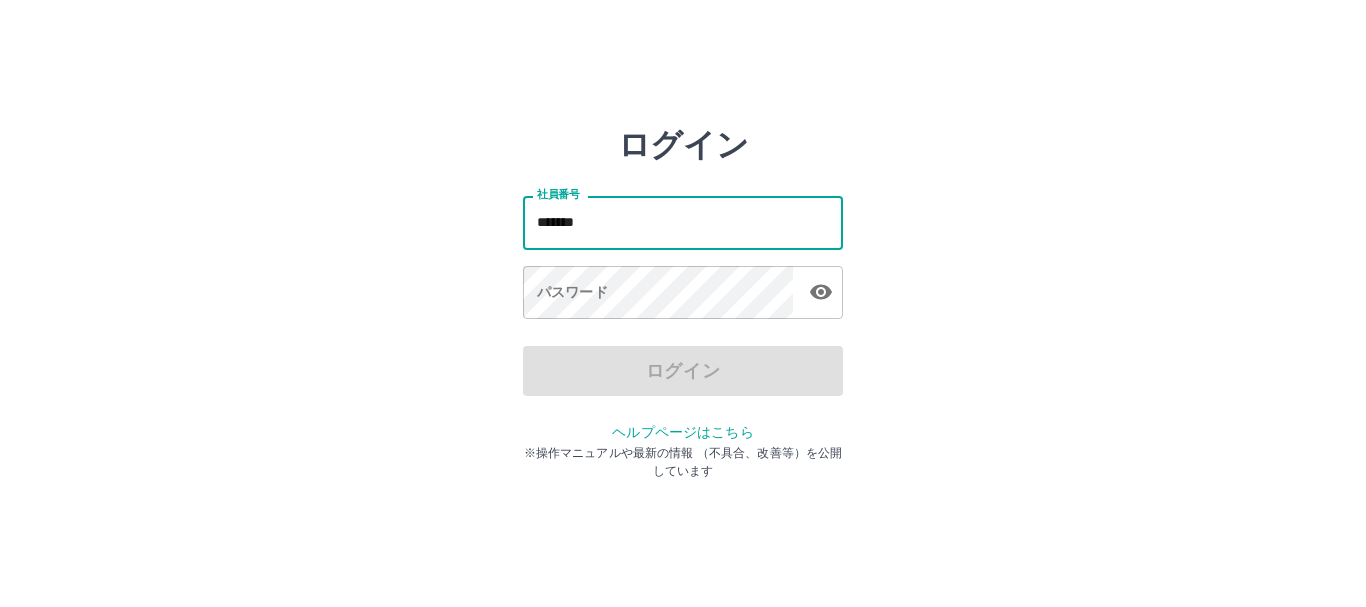 type on "*******" 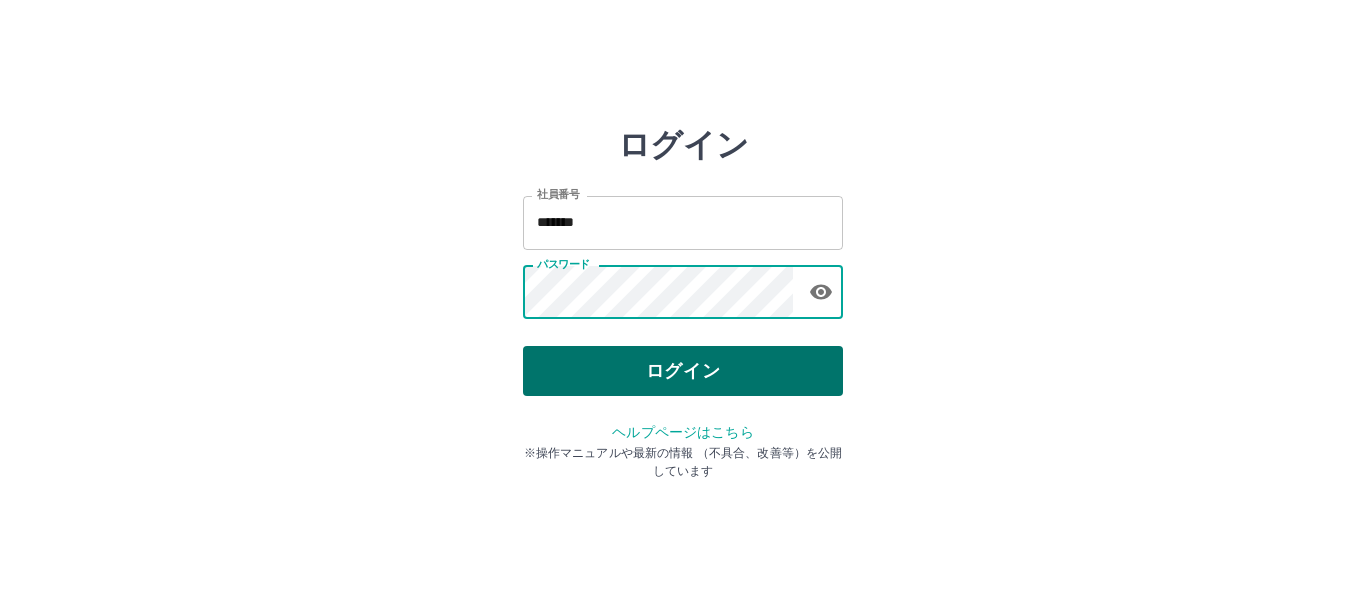 click on "ログイン" at bounding box center [683, 371] 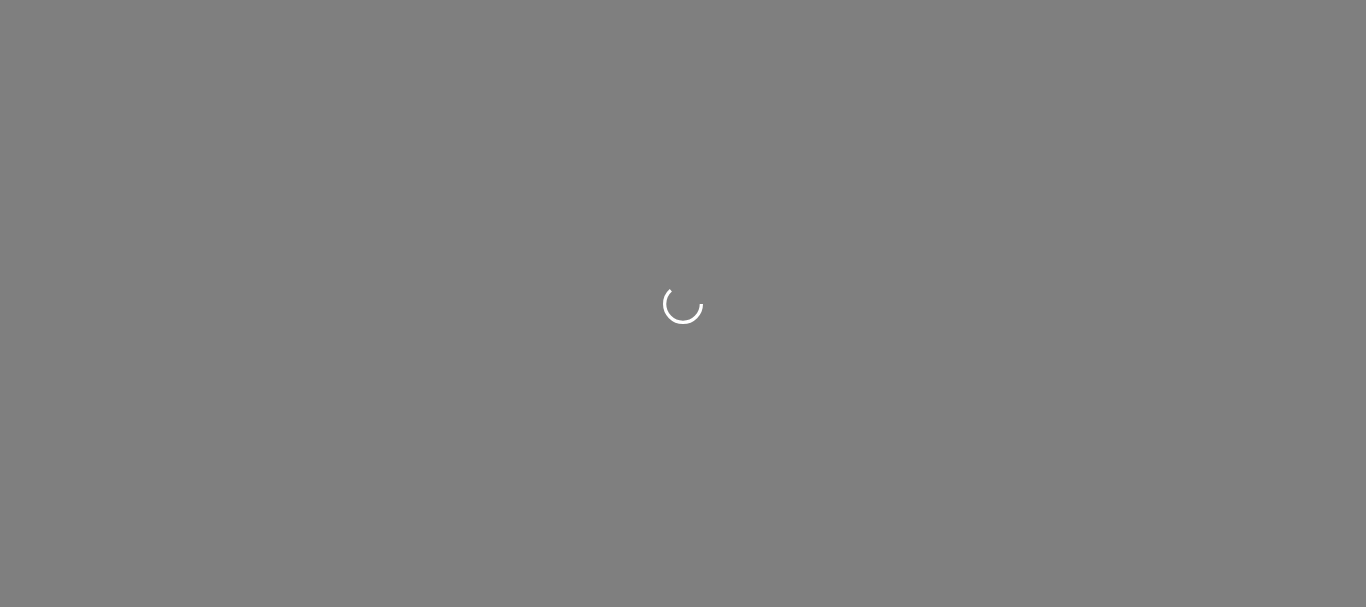 scroll, scrollTop: 0, scrollLeft: 0, axis: both 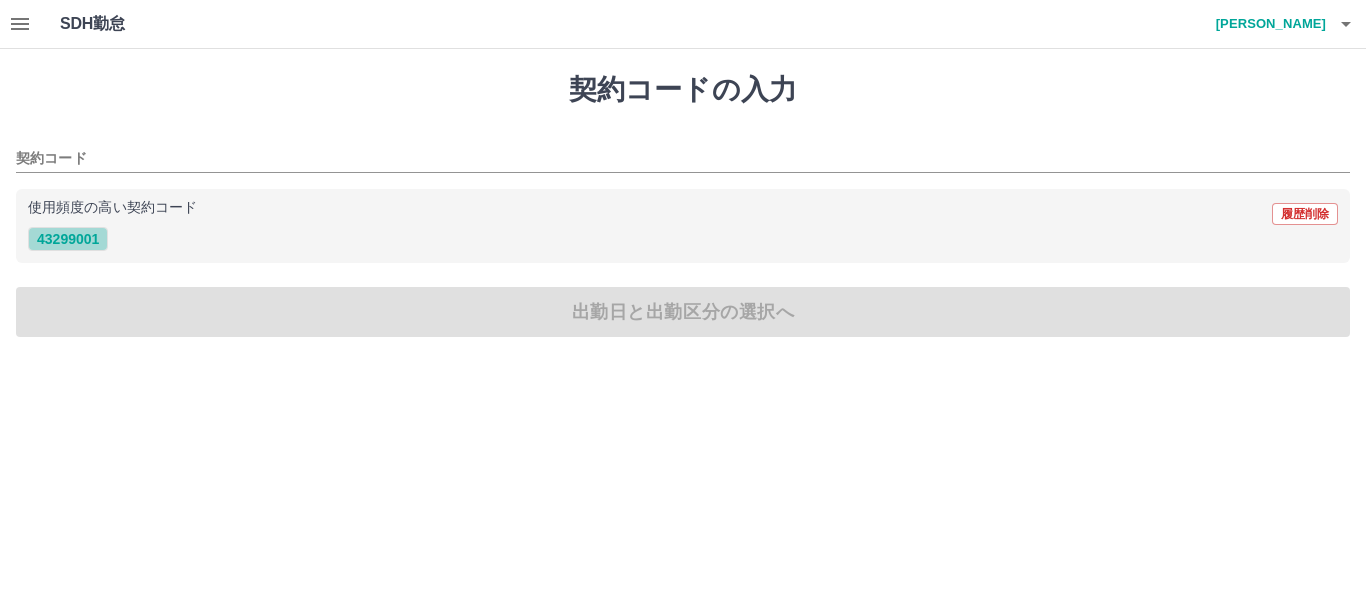 click on "43299001" at bounding box center [68, 239] 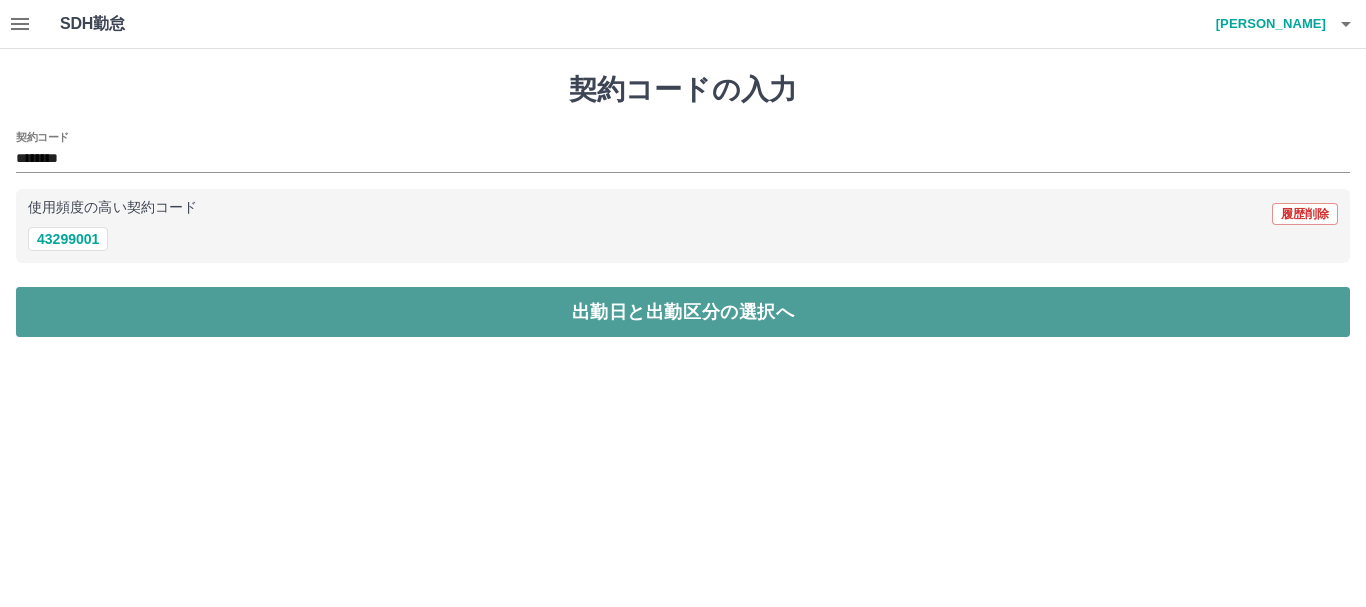 click on "出勤日と出勤区分の選択へ" at bounding box center [683, 312] 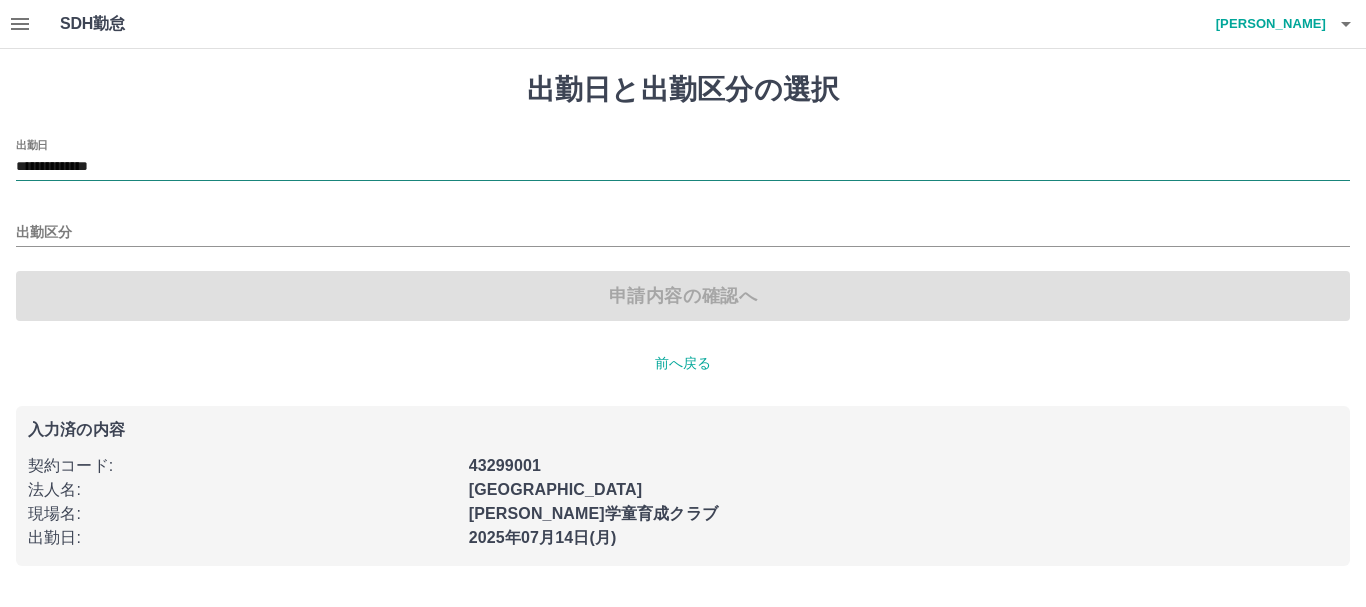click on "**********" at bounding box center (683, 167) 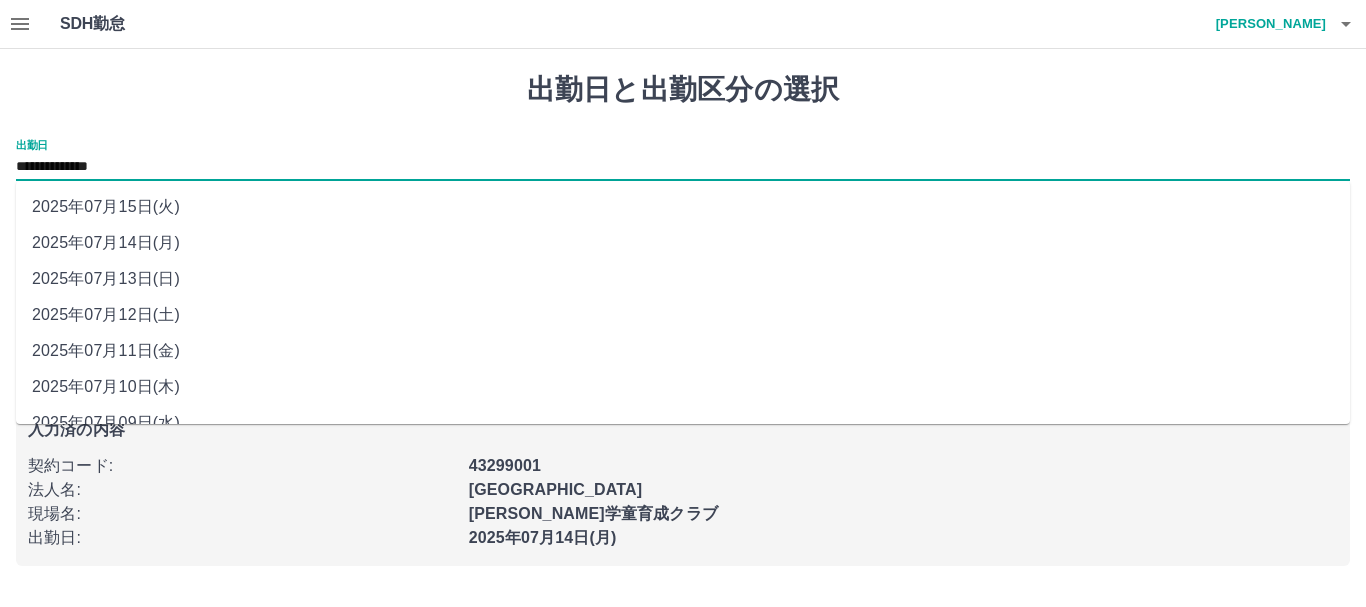scroll, scrollTop: 97, scrollLeft: 0, axis: vertical 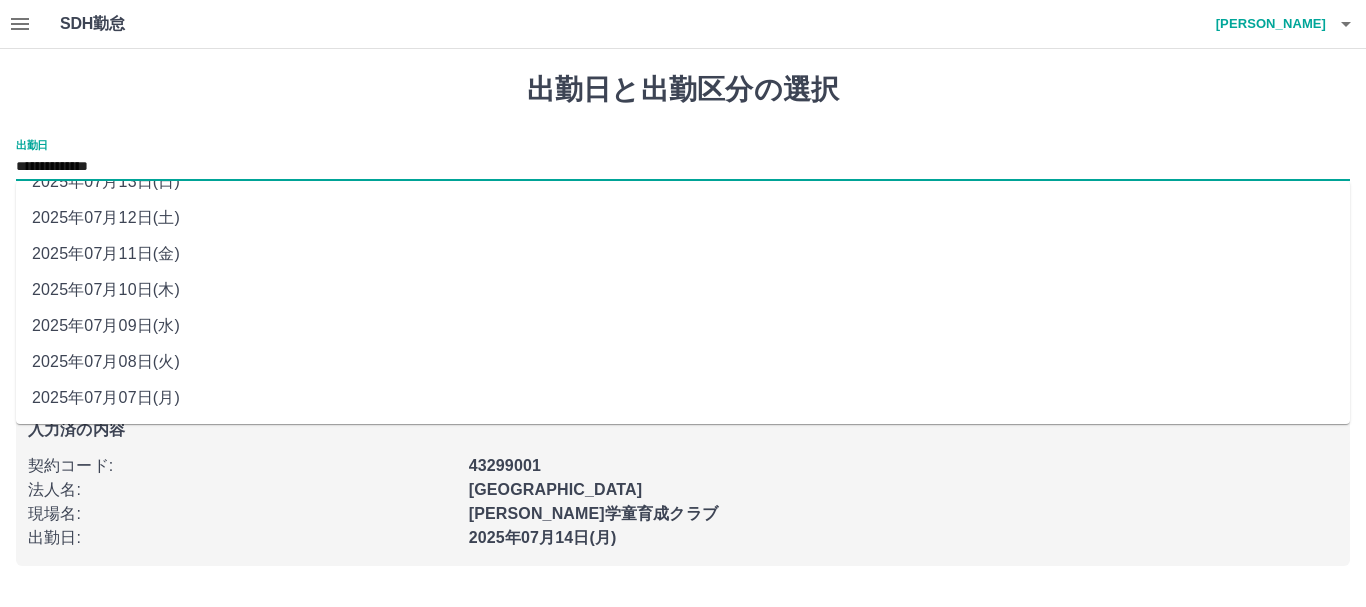 click on "2025年07月07日(月)" at bounding box center [683, 398] 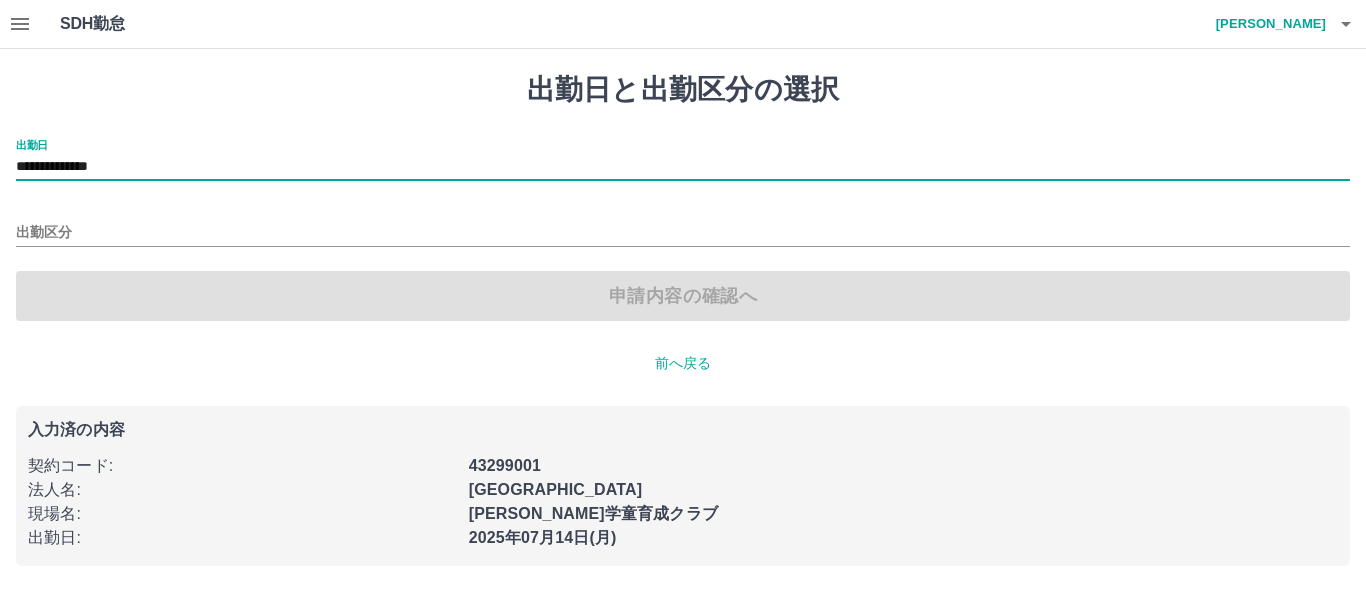 type on "**********" 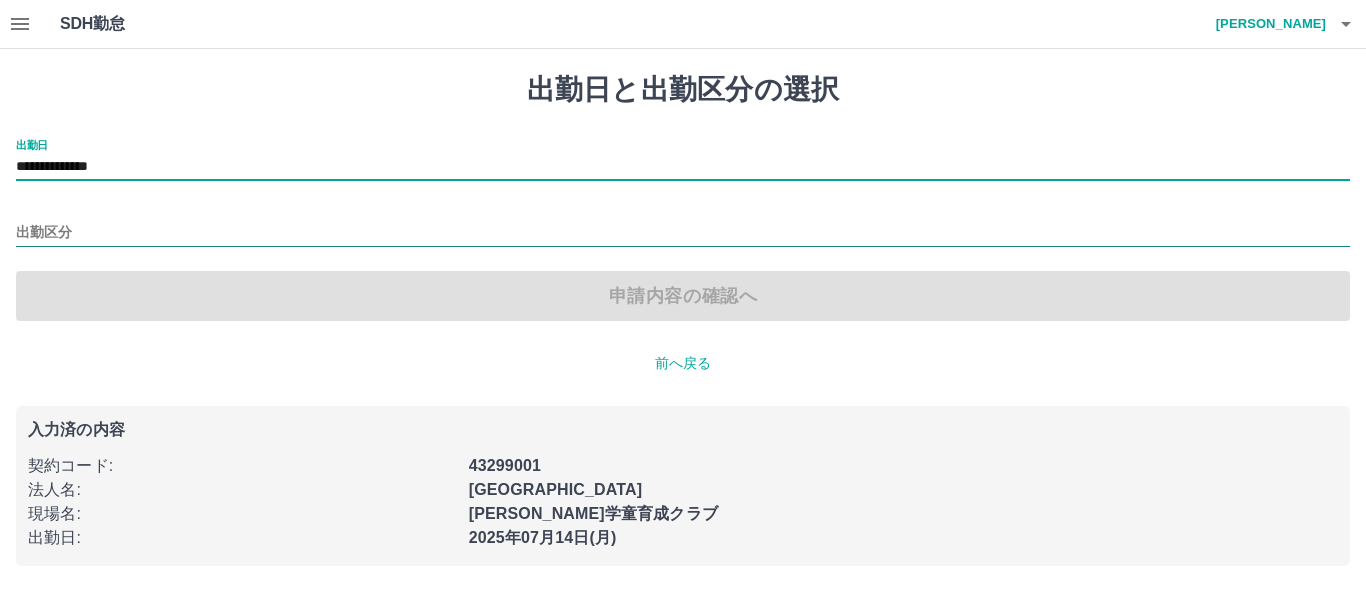 click on "出勤区分" at bounding box center [683, 233] 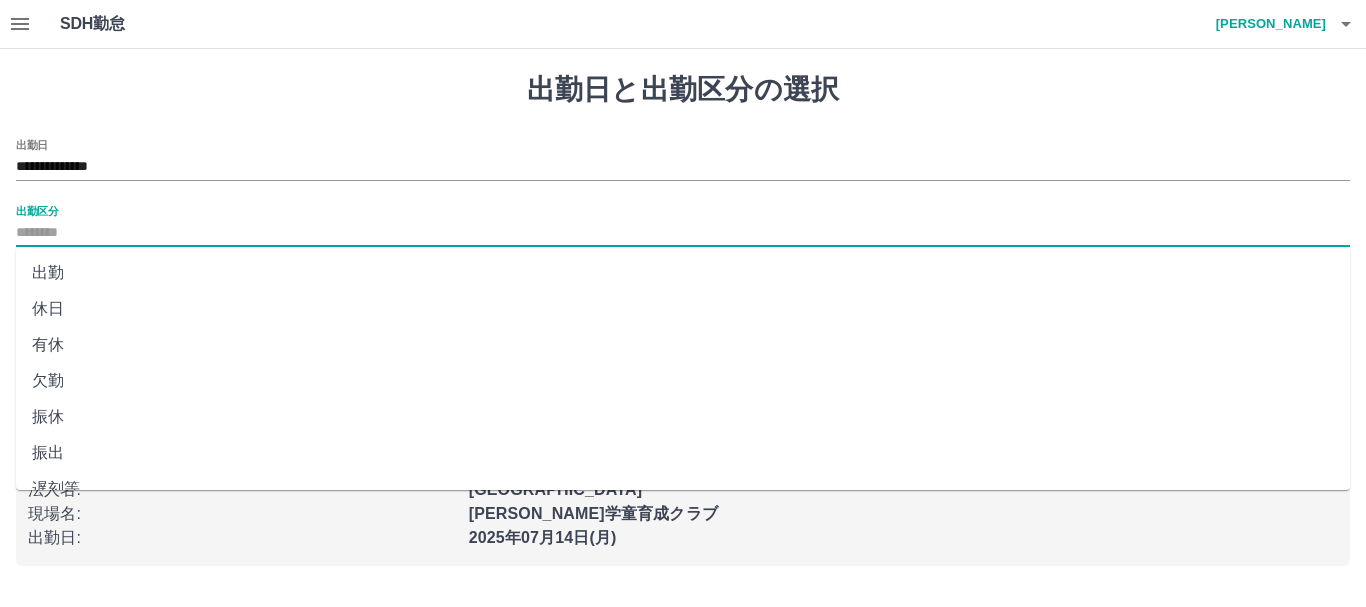 click on "休日" at bounding box center [683, 309] 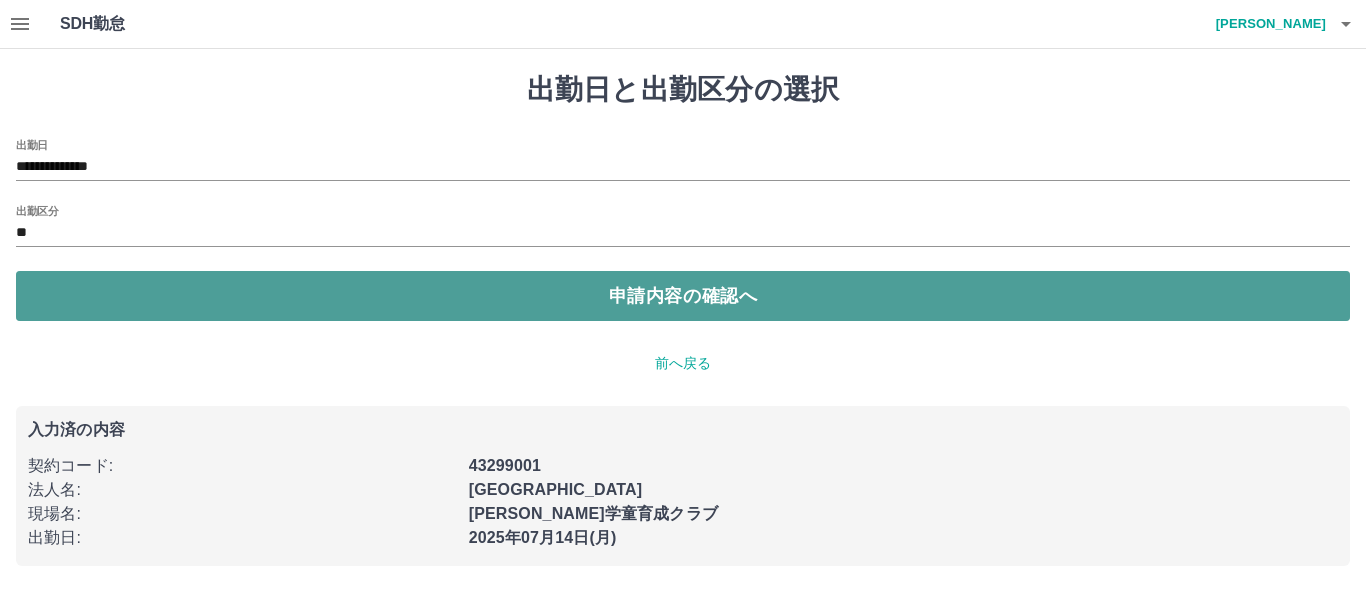 click on "申請内容の確認へ" at bounding box center (683, 296) 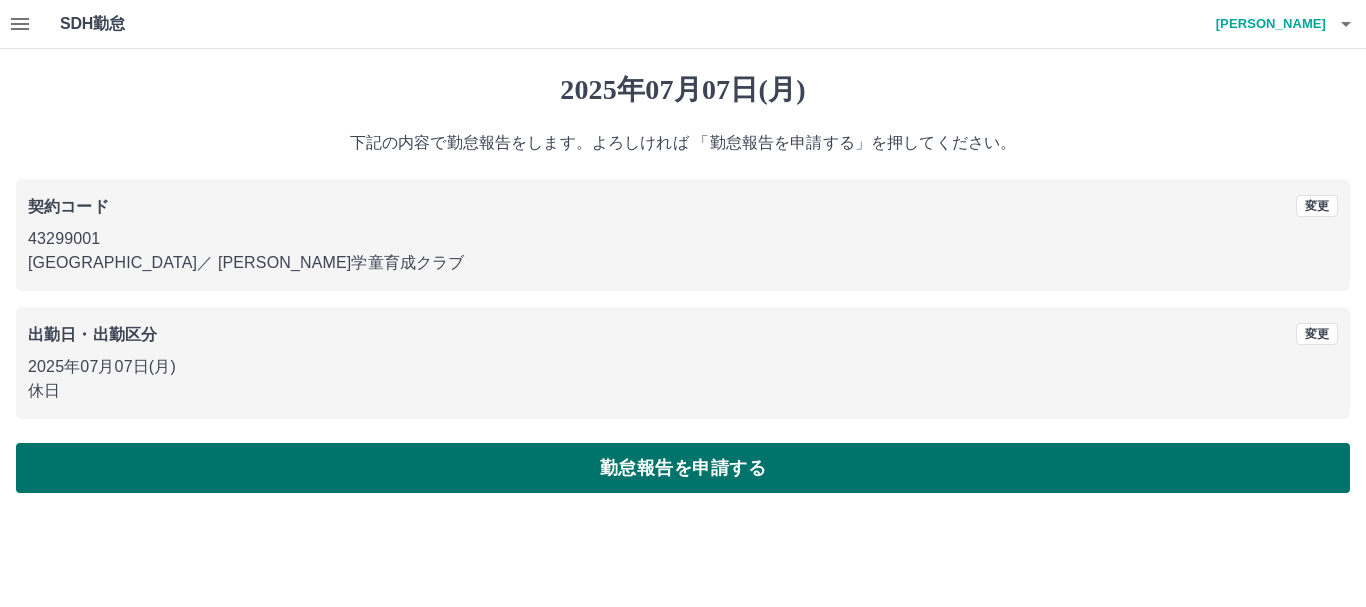 click on "勤怠報告を申請する" at bounding box center [683, 468] 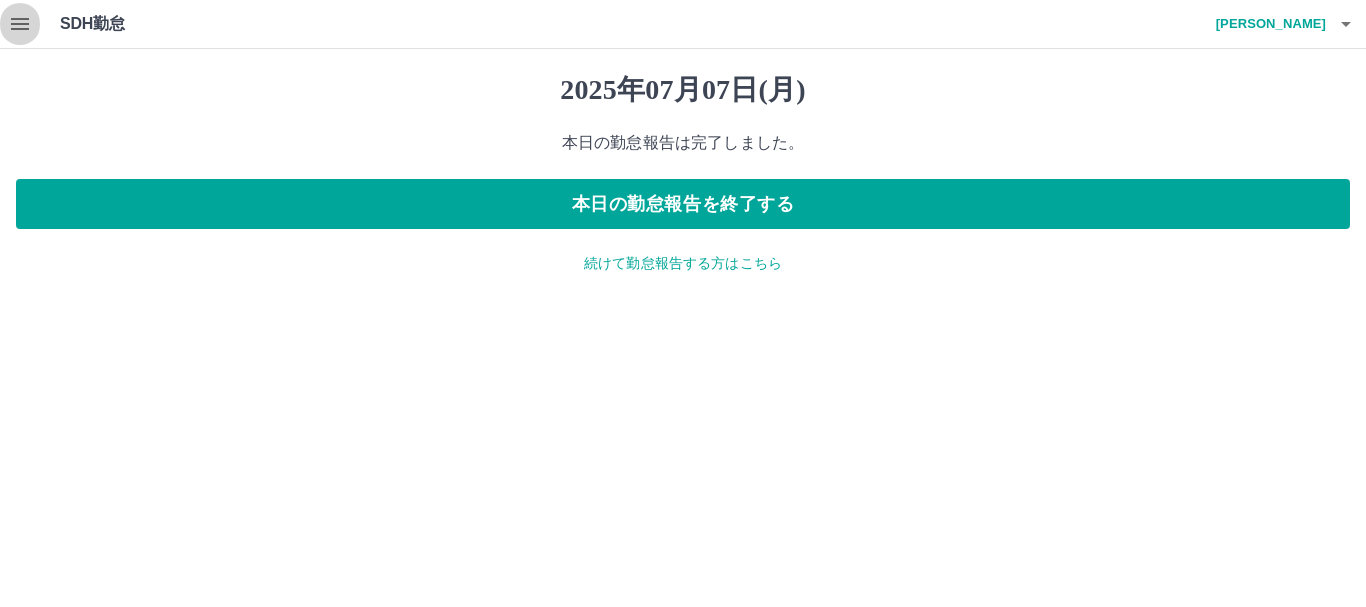 click 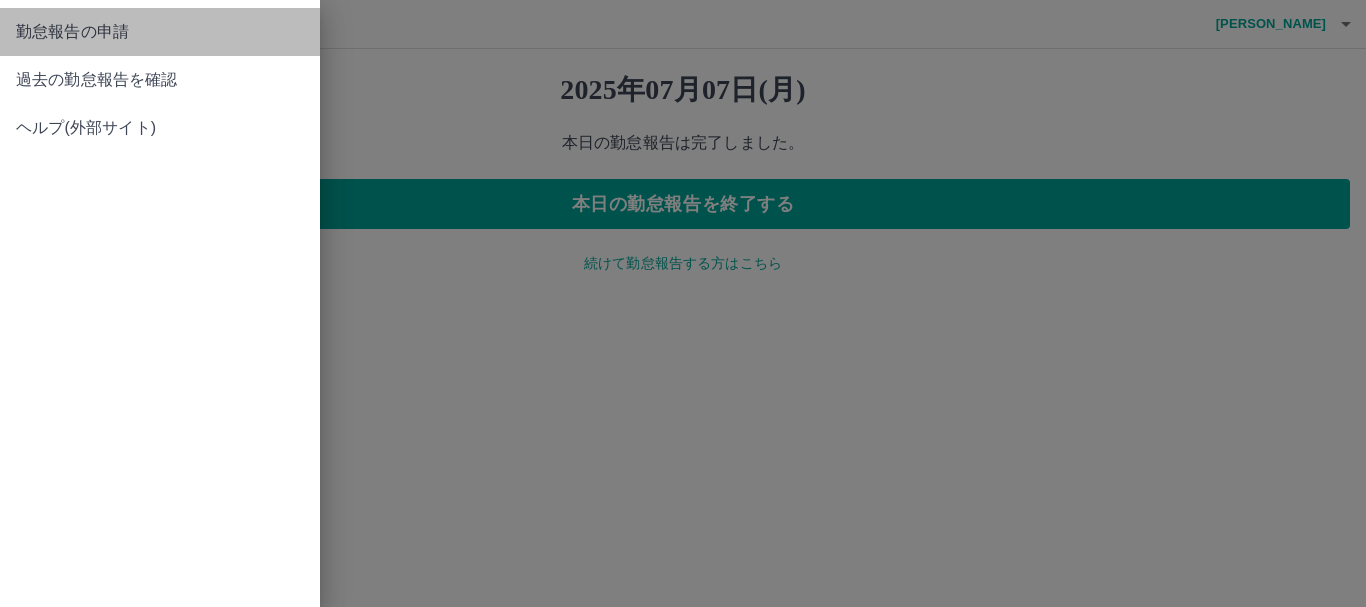 click on "勤怠報告の申請" at bounding box center [160, 32] 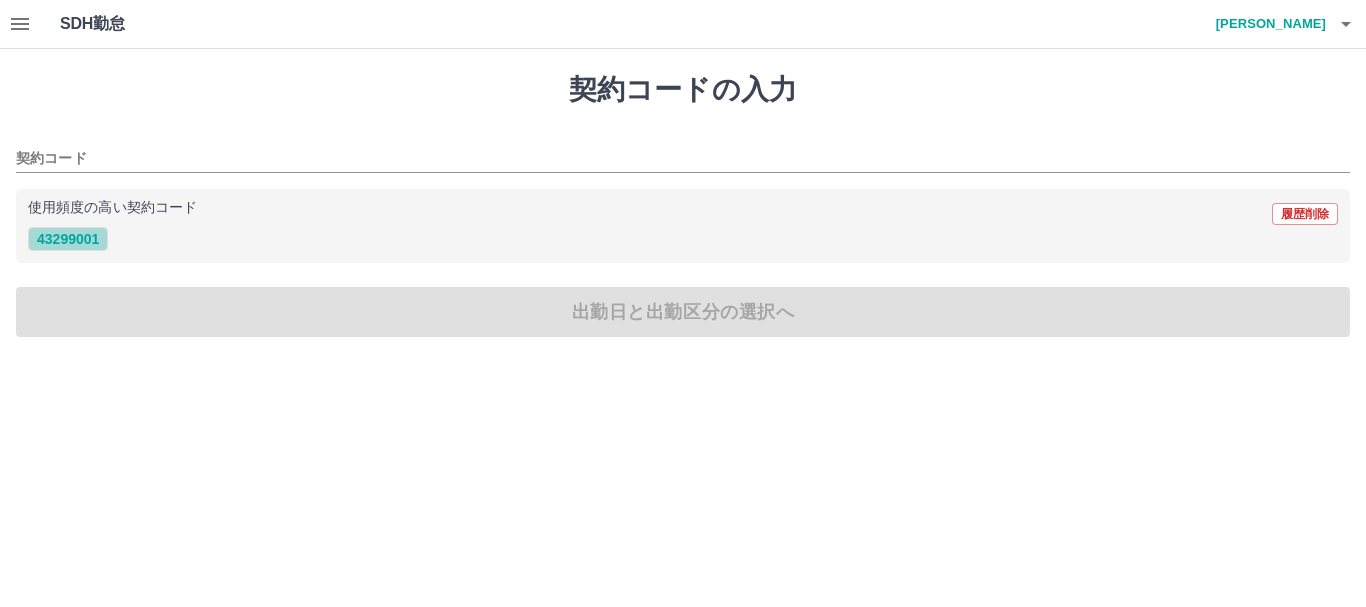 click on "43299001" at bounding box center (68, 239) 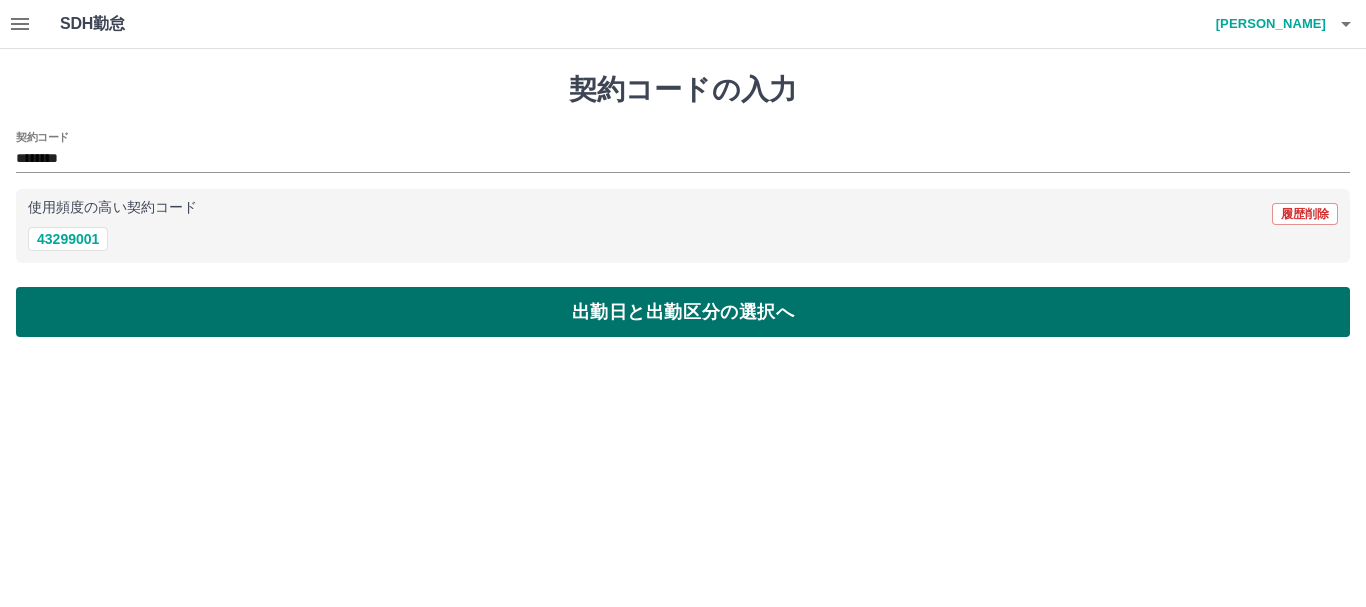 click on "出勤日と出勤区分の選択へ" at bounding box center [683, 312] 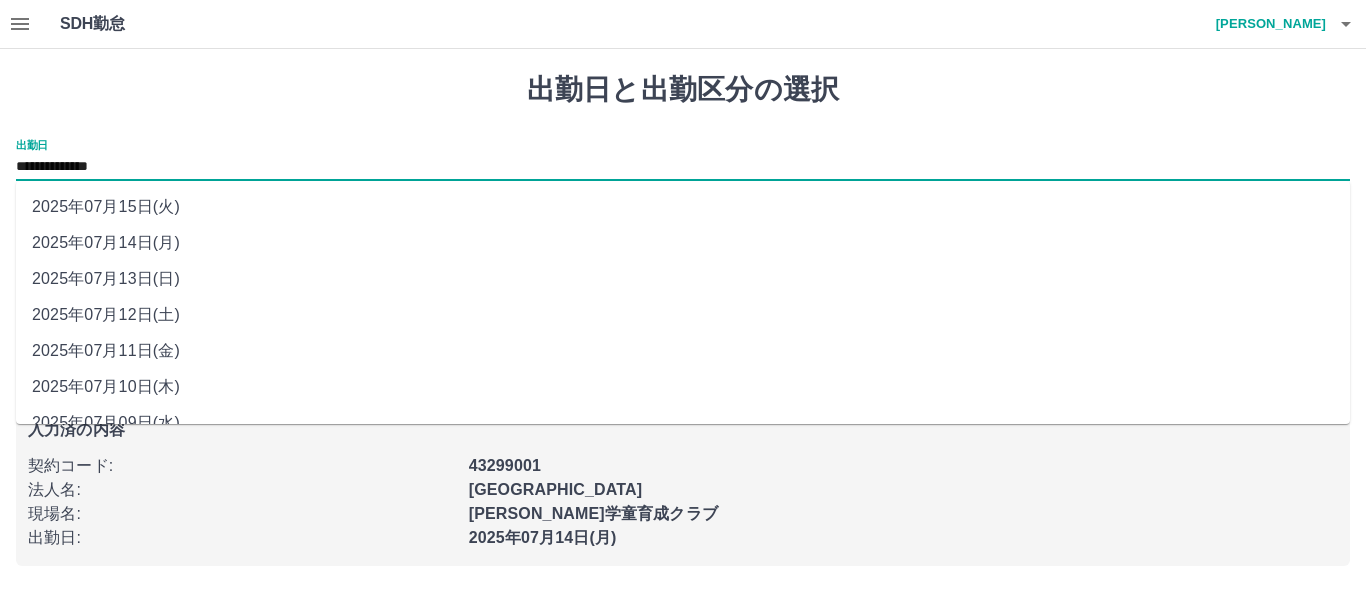 click on "**********" at bounding box center (683, 167) 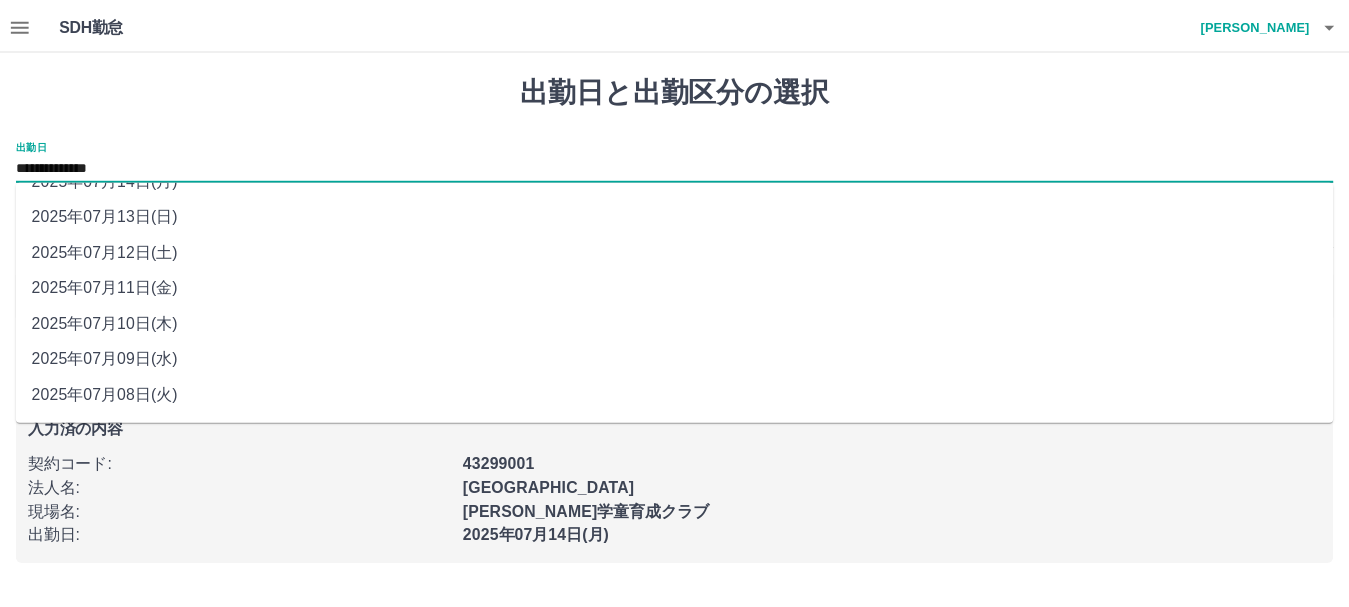 scroll, scrollTop: 97, scrollLeft: 0, axis: vertical 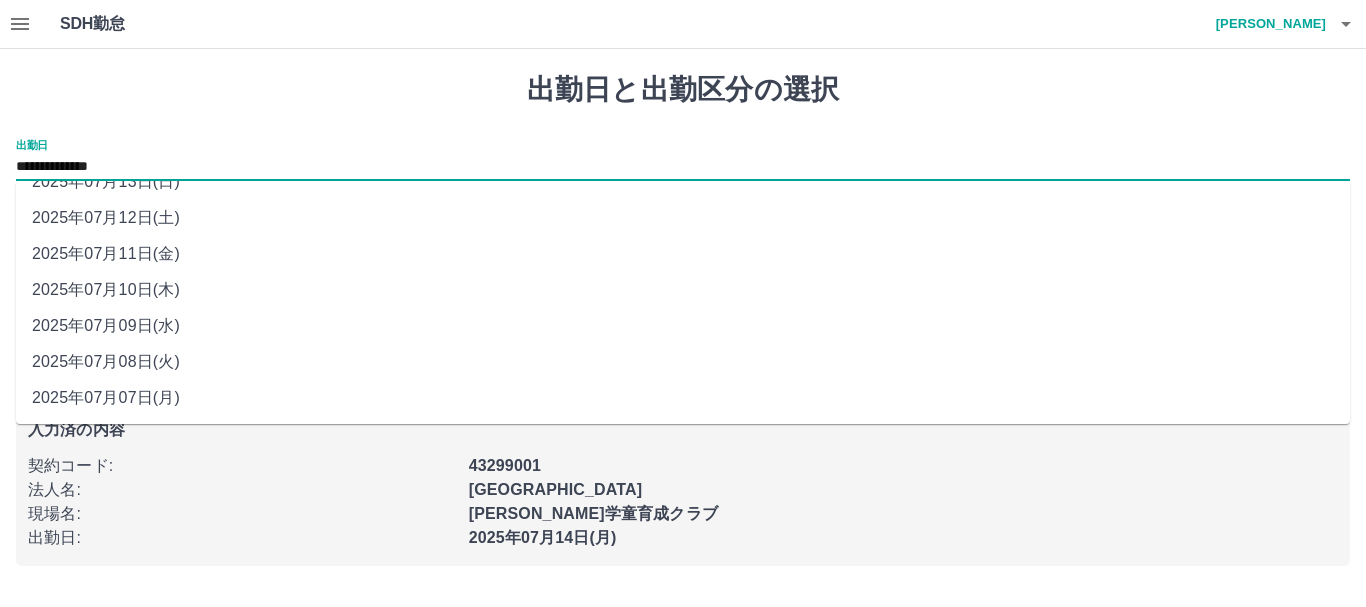 click on "2025年07月08日(火)" at bounding box center (683, 362) 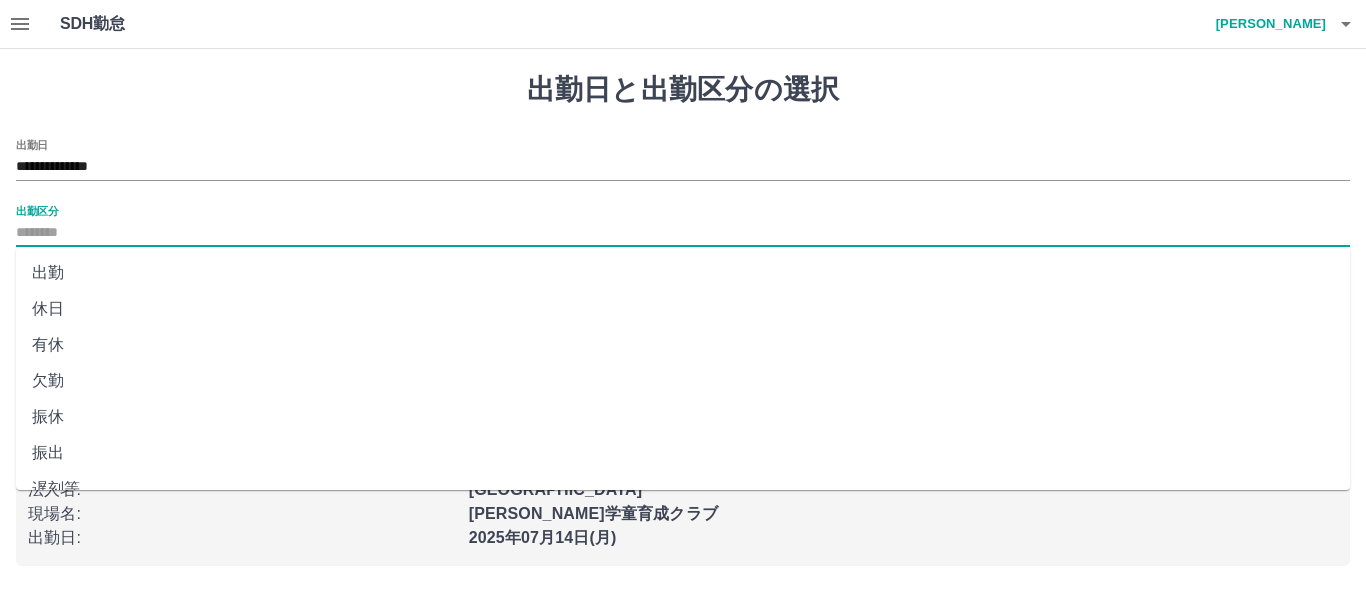 click on "出勤区分" at bounding box center (683, 233) 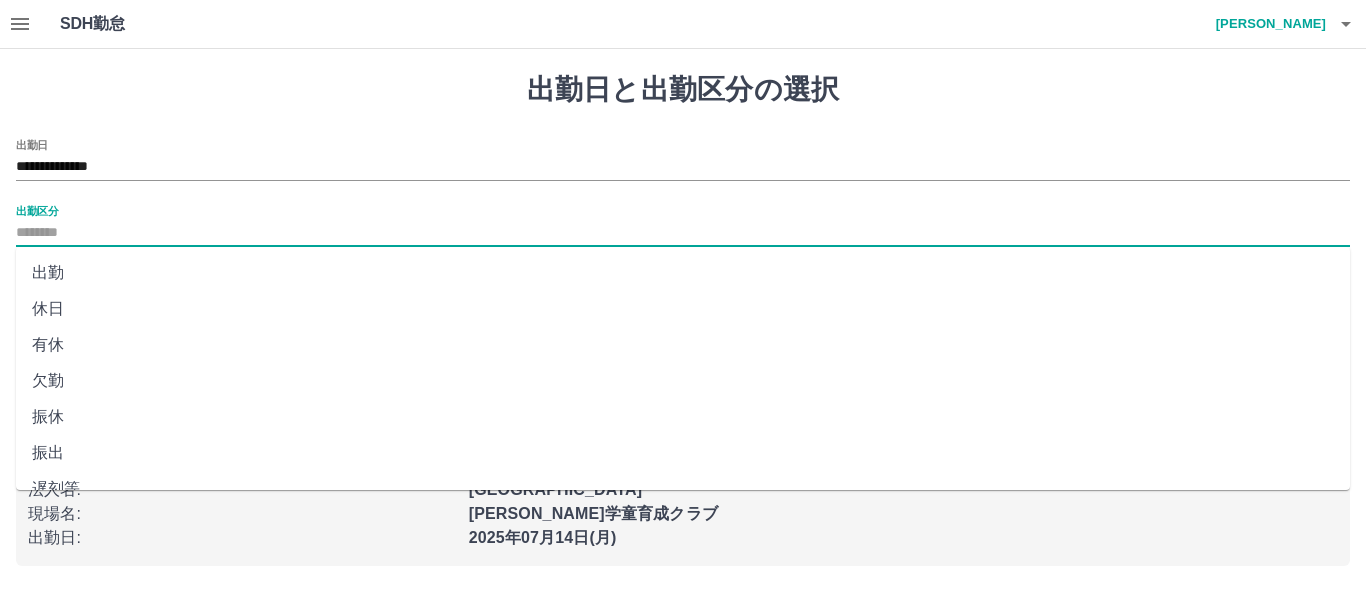click on "出勤" at bounding box center [683, 273] 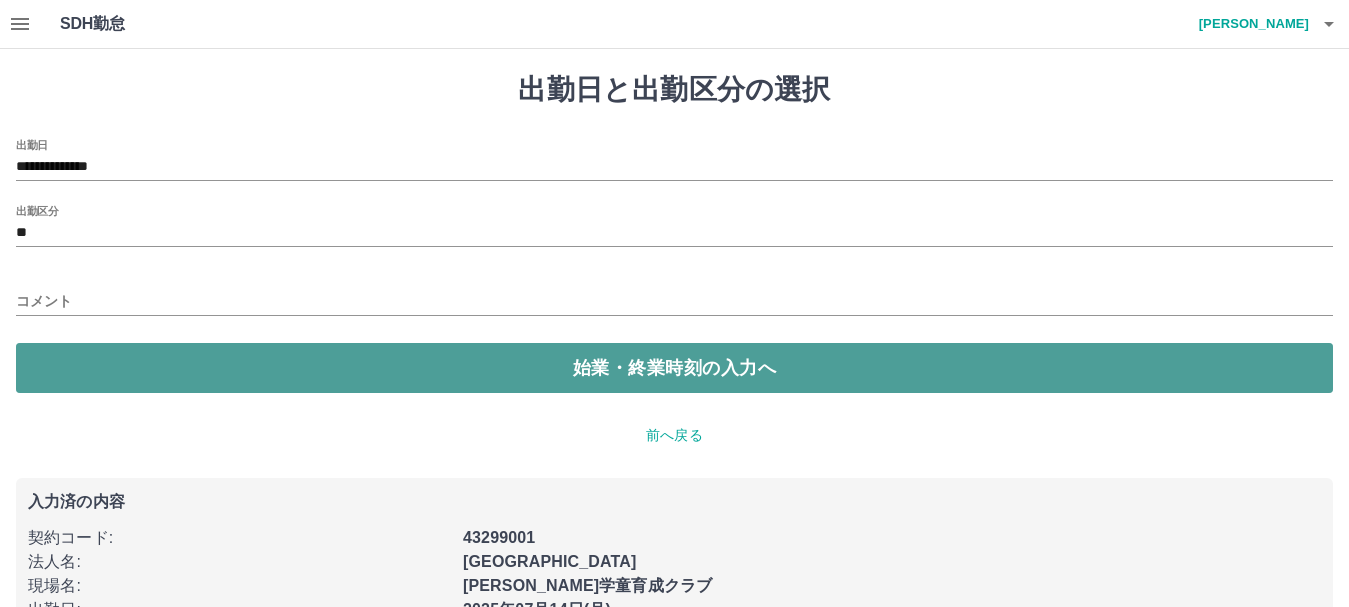 click on "始業・終業時刻の入力へ" at bounding box center (674, 368) 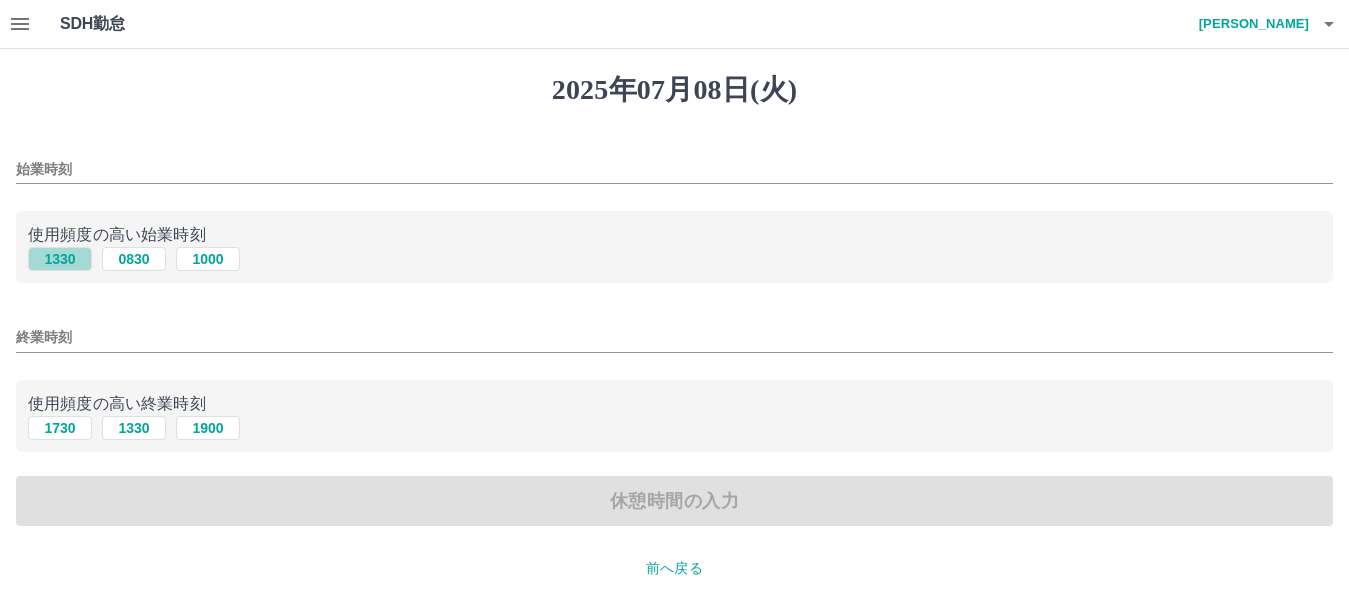 click on "1330" at bounding box center [60, 259] 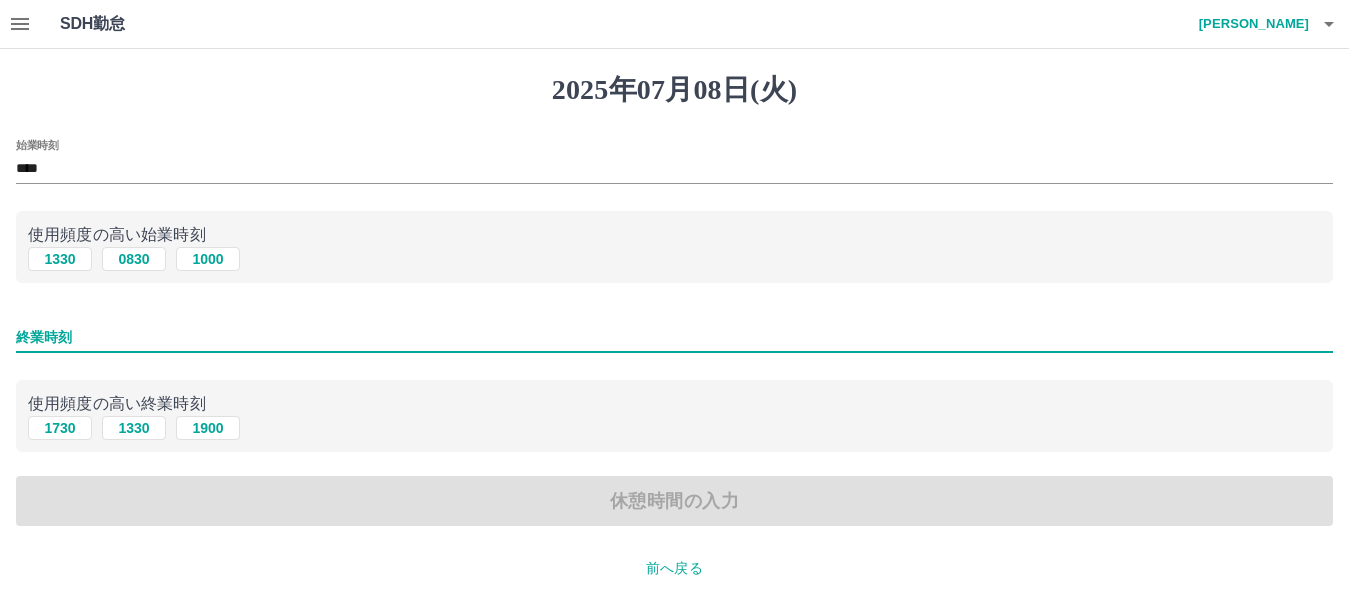 click on "終業時刻" at bounding box center (674, 337) 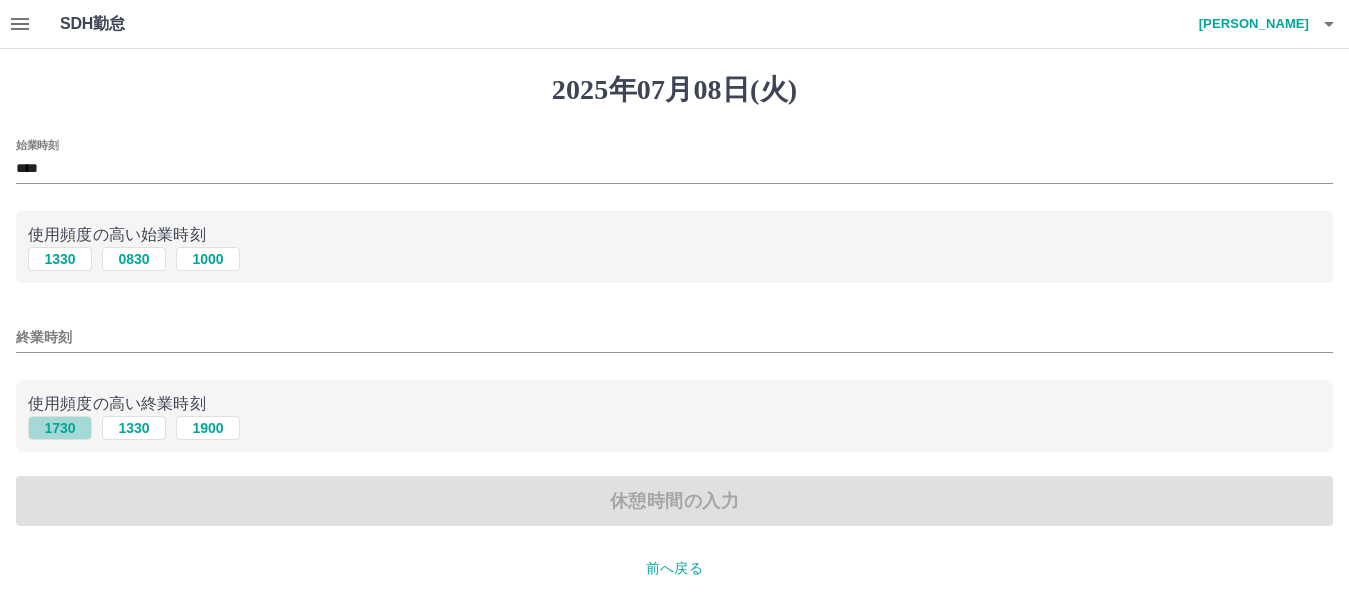 click on "1730" at bounding box center (60, 428) 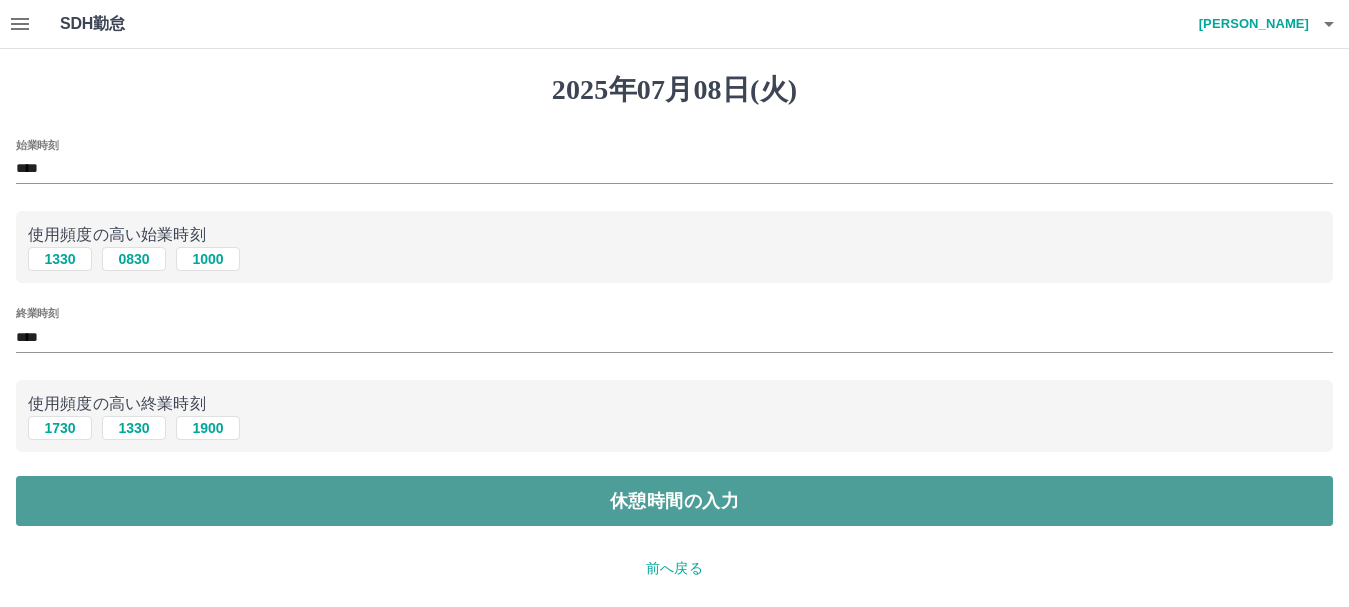 click on "休憩時間の入力" at bounding box center [674, 501] 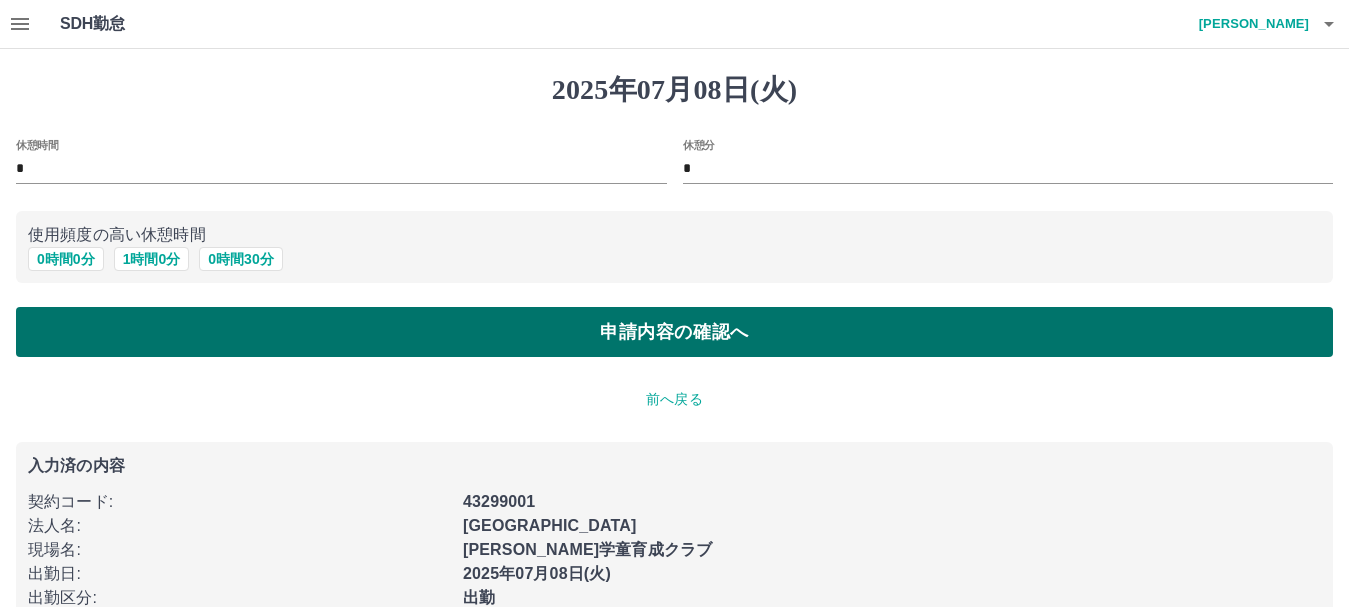 click on "申請内容の確認へ" at bounding box center (674, 332) 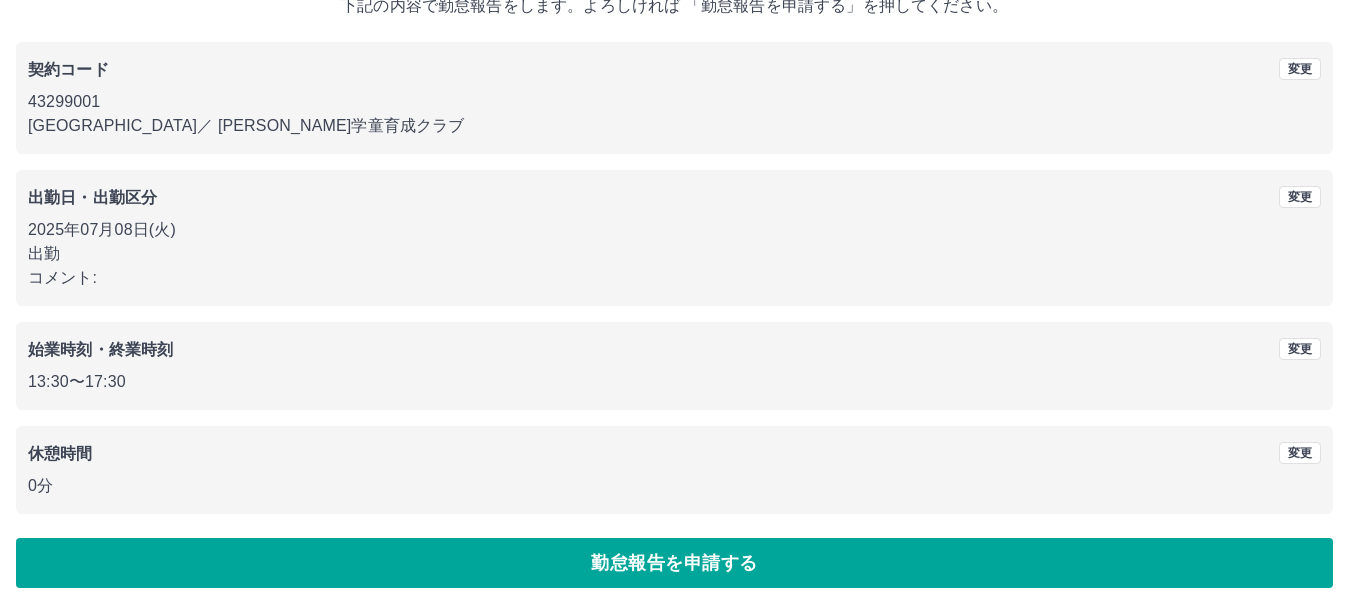 scroll, scrollTop: 142, scrollLeft: 0, axis: vertical 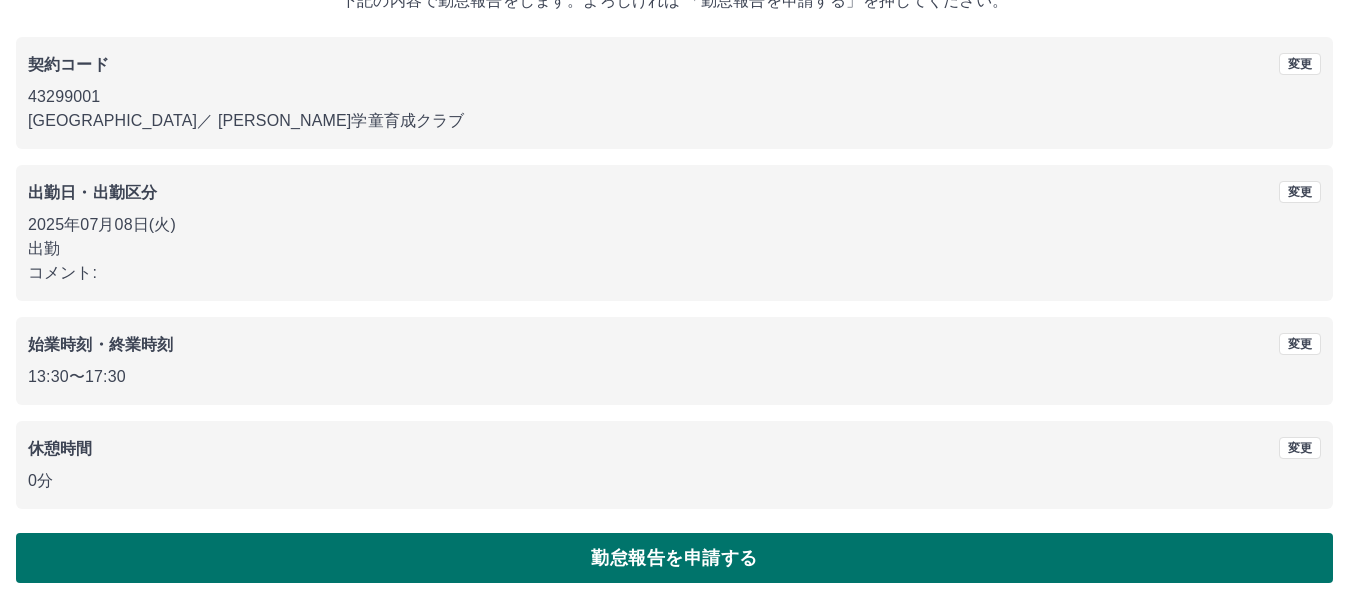 click on "勤怠報告を申請する" at bounding box center [674, 558] 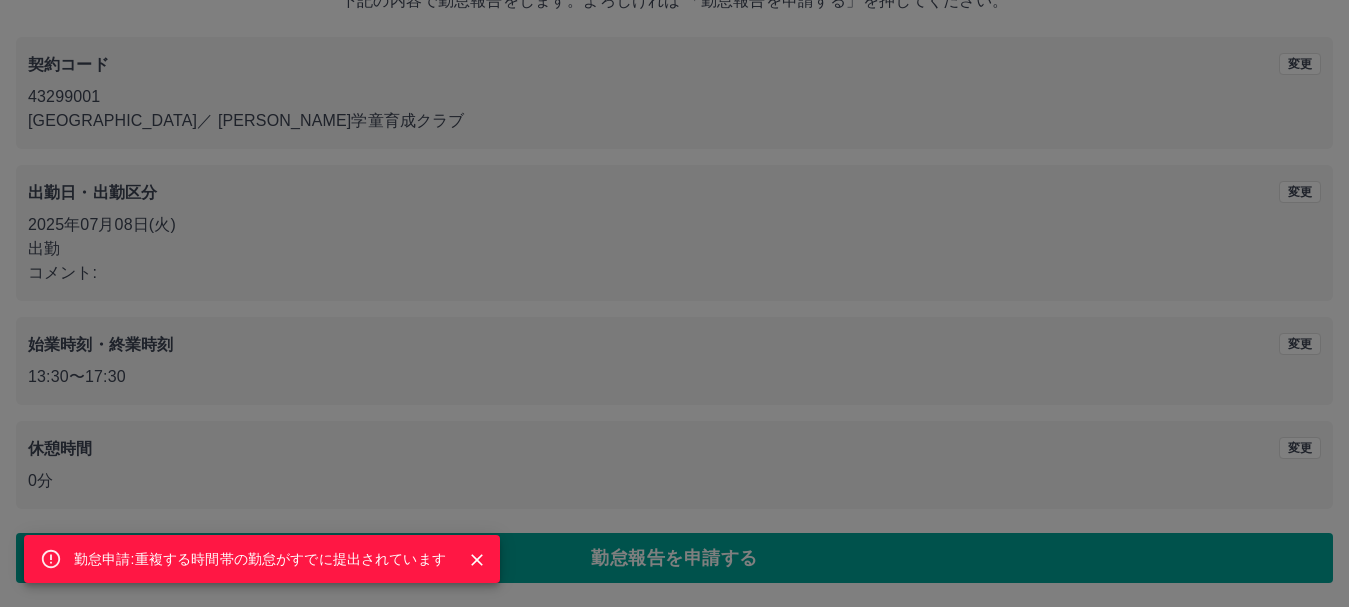 click 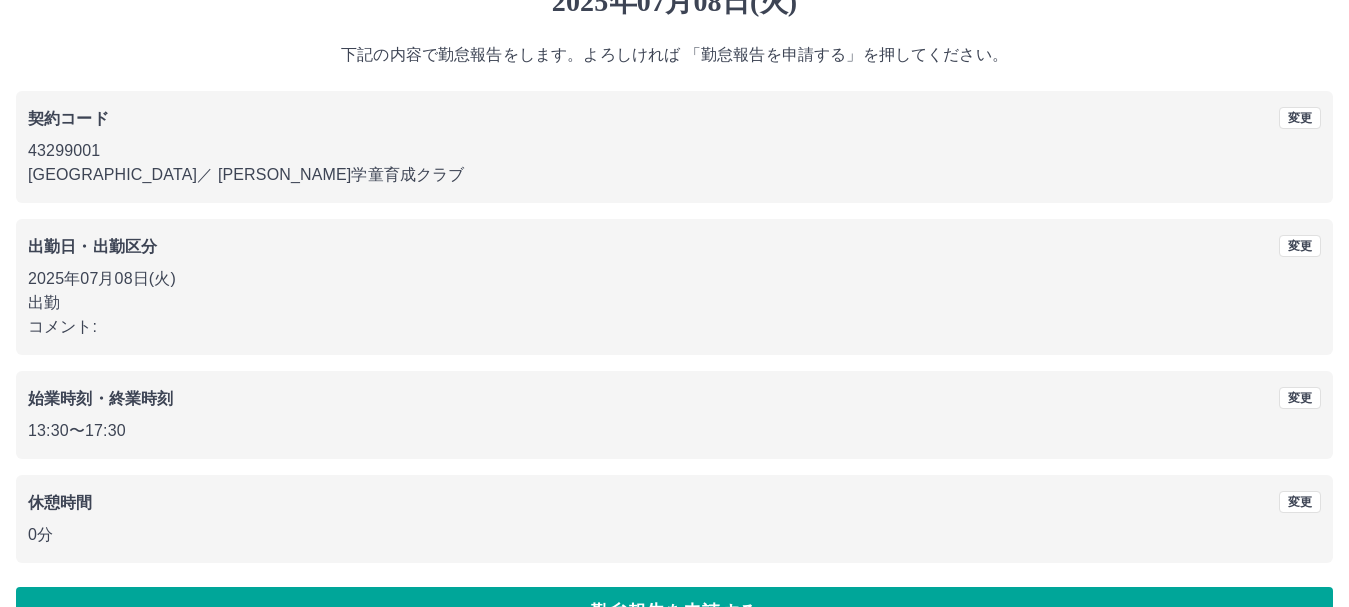 scroll, scrollTop: 0, scrollLeft: 0, axis: both 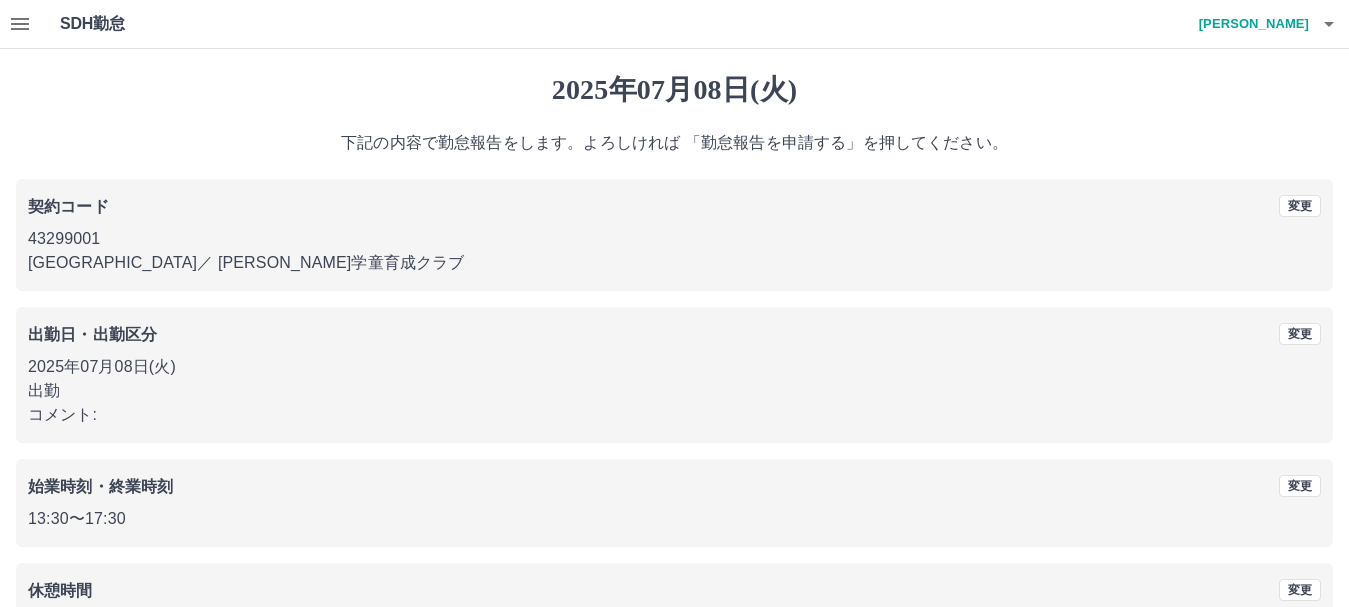 click 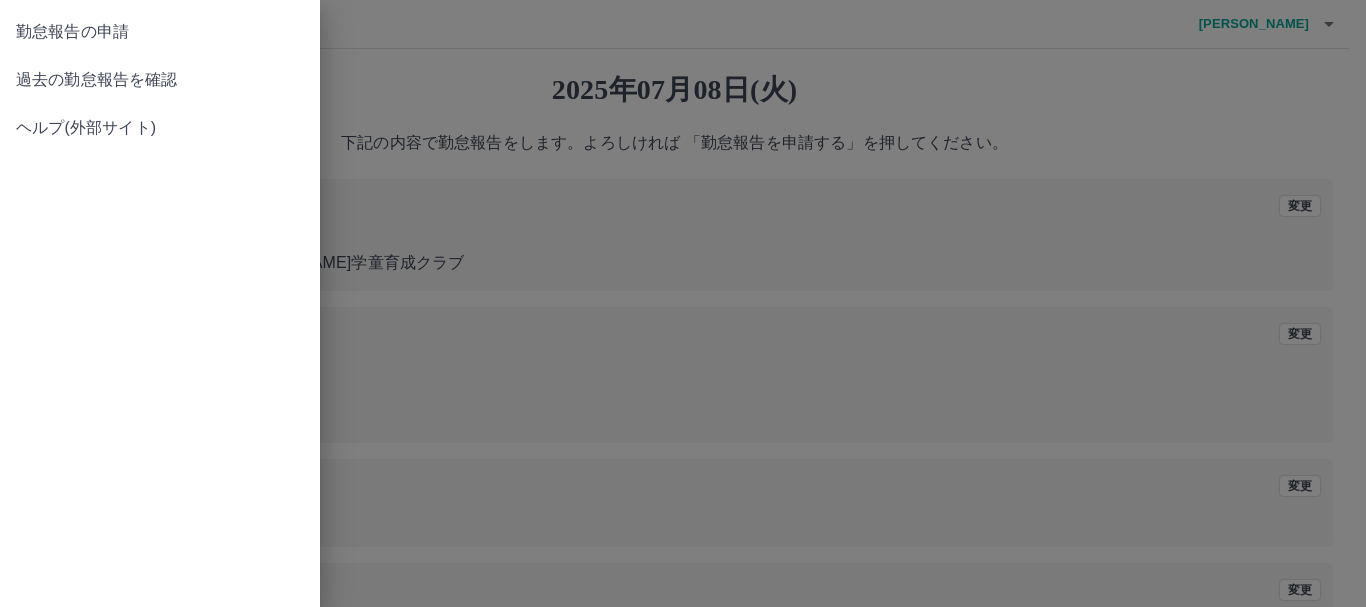 click on "勤怠報告の申請" at bounding box center (160, 32) 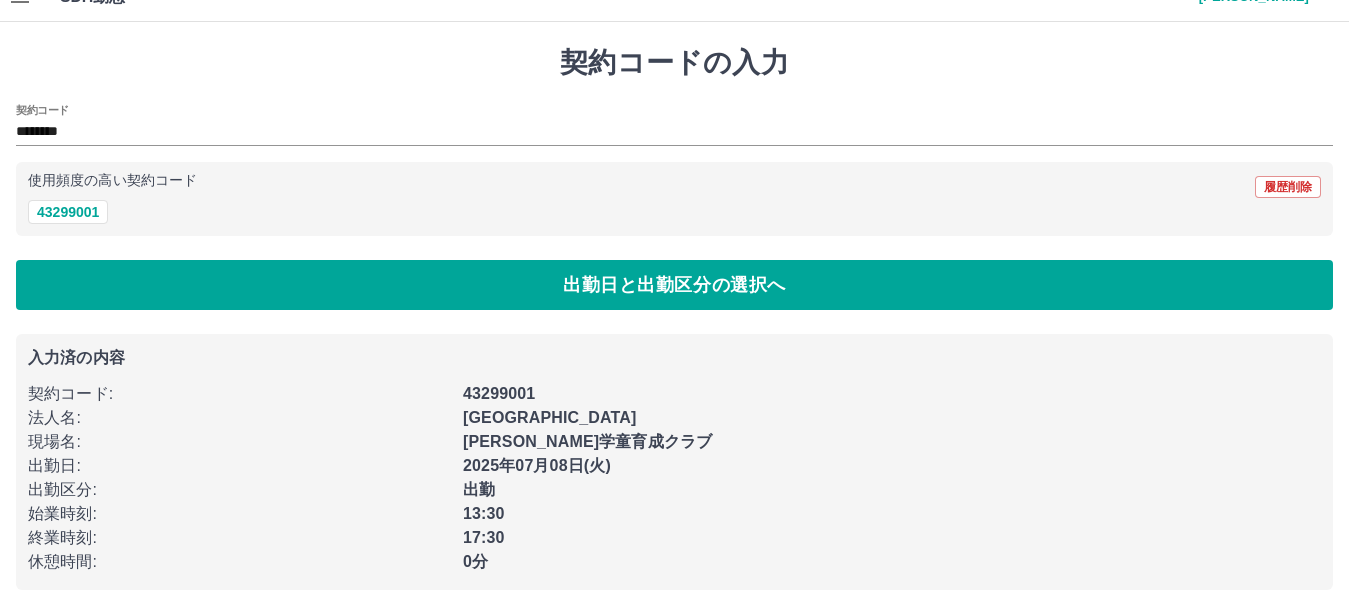 scroll, scrollTop: 35, scrollLeft: 0, axis: vertical 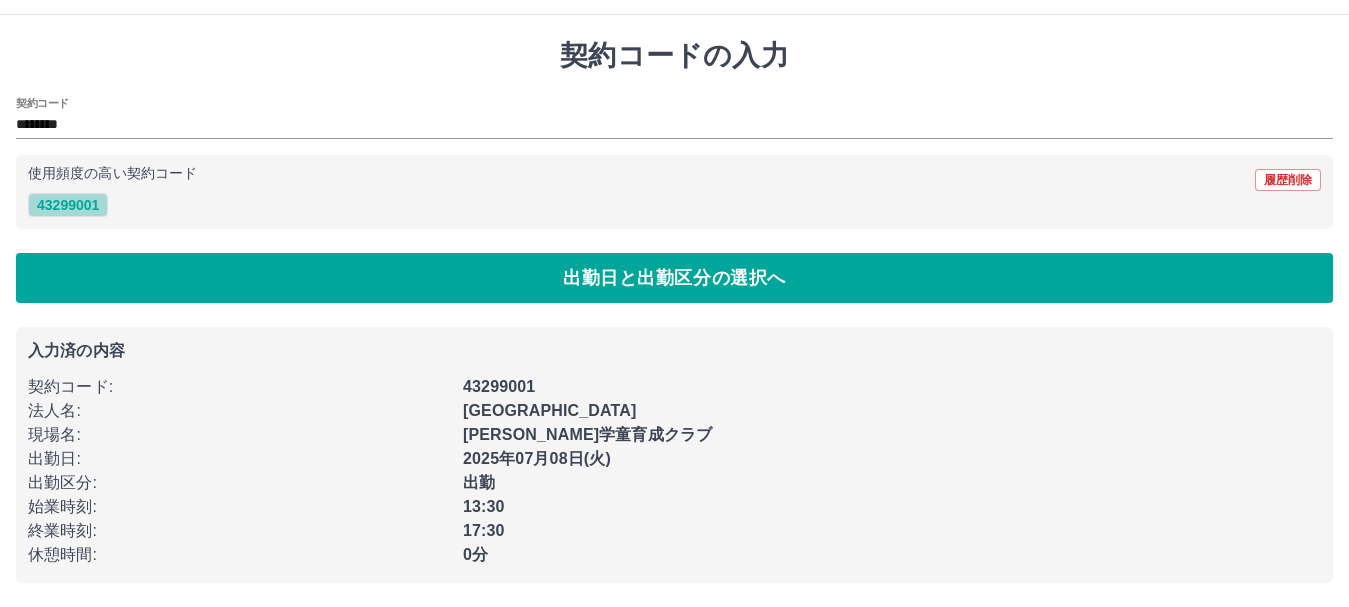 click on "43299001" at bounding box center [68, 205] 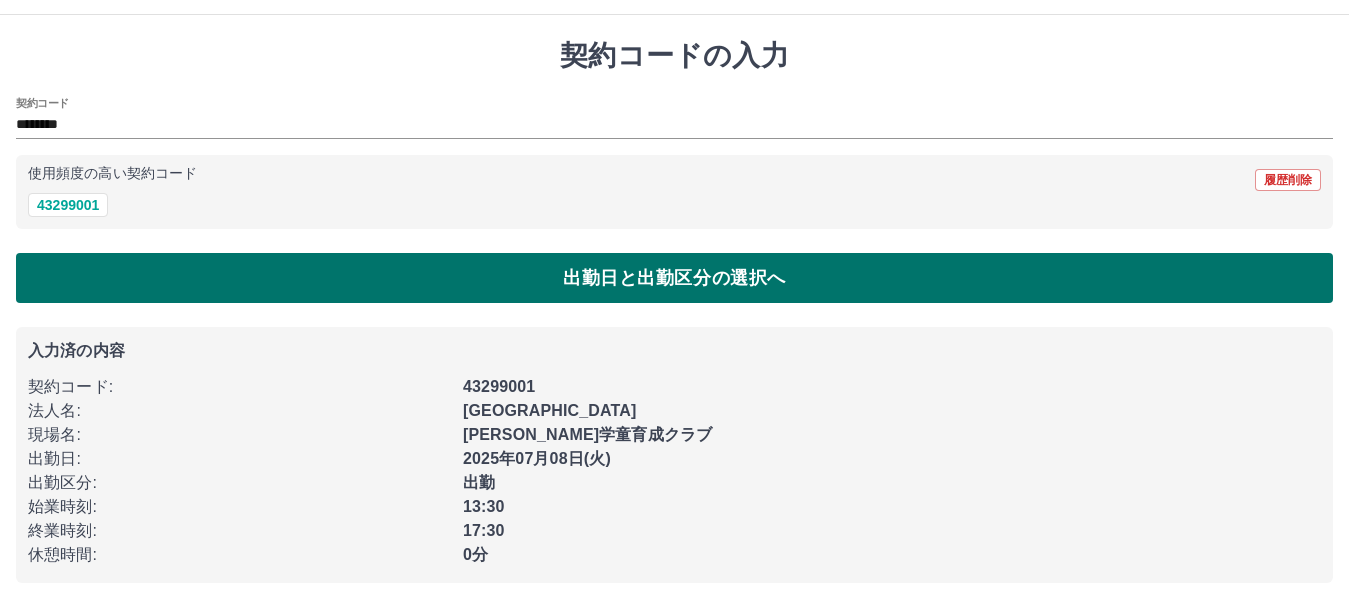 click on "出勤日と出勤区分の選択へ" at bounding box center (674, 278) 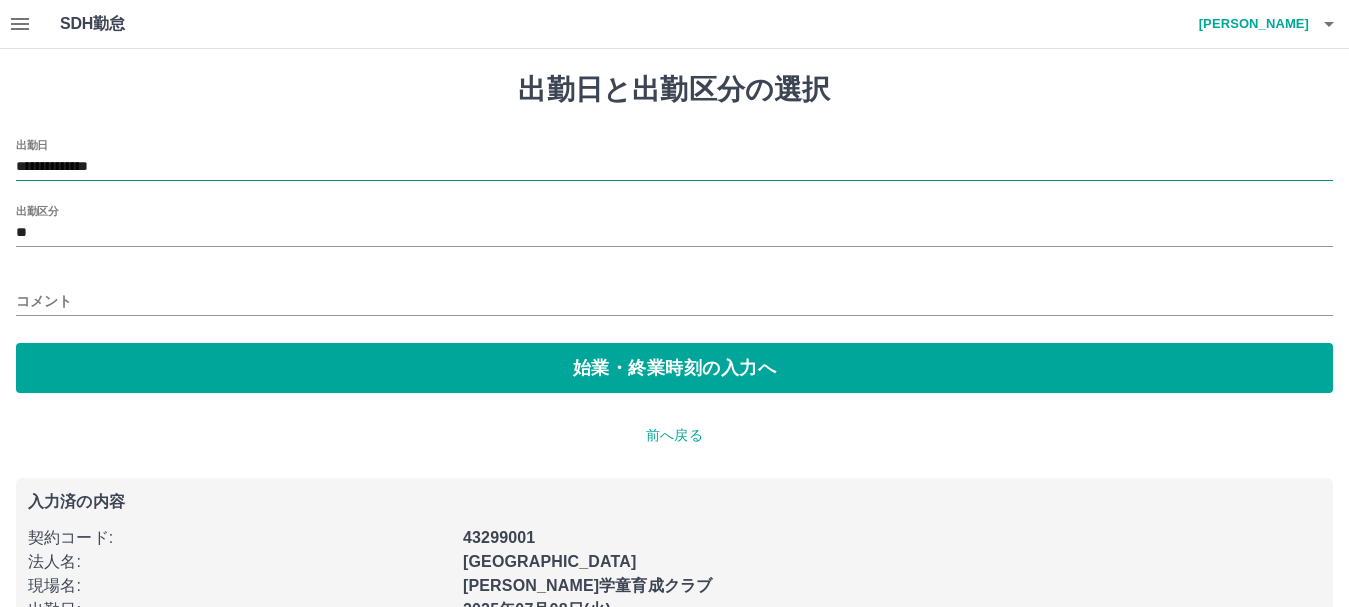 click on "**********" at bounding box center [674, 167] 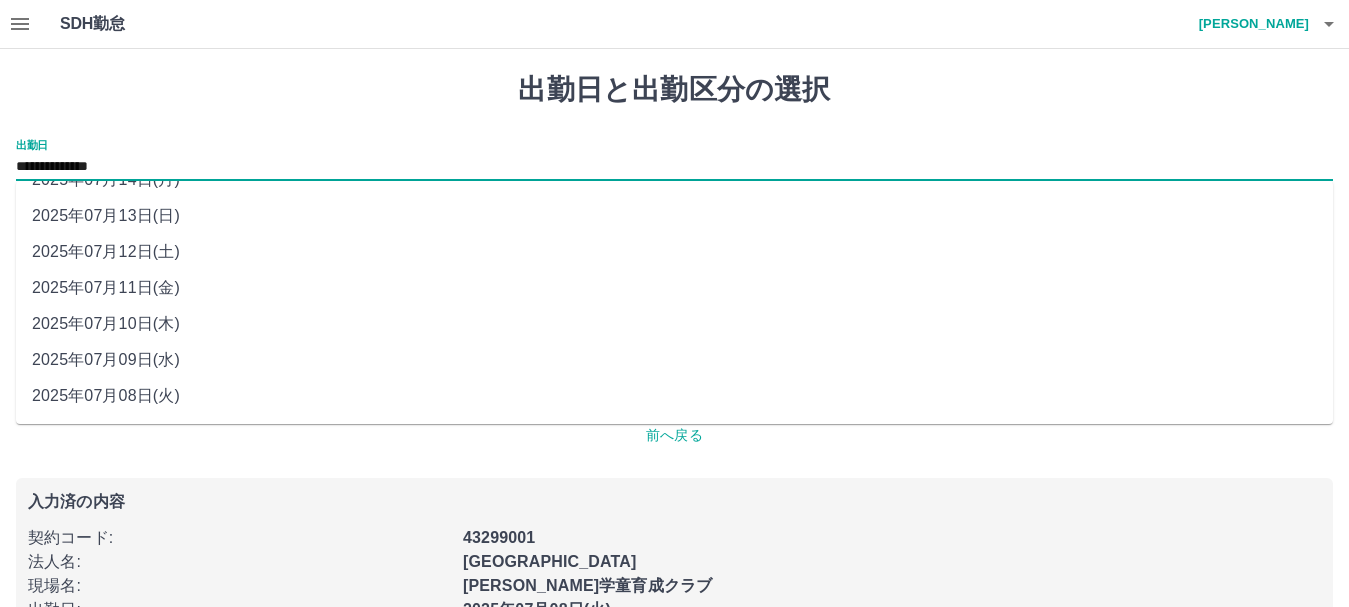 scroll, scrollTop: 97, scrollLeft: 0, axis: vertical 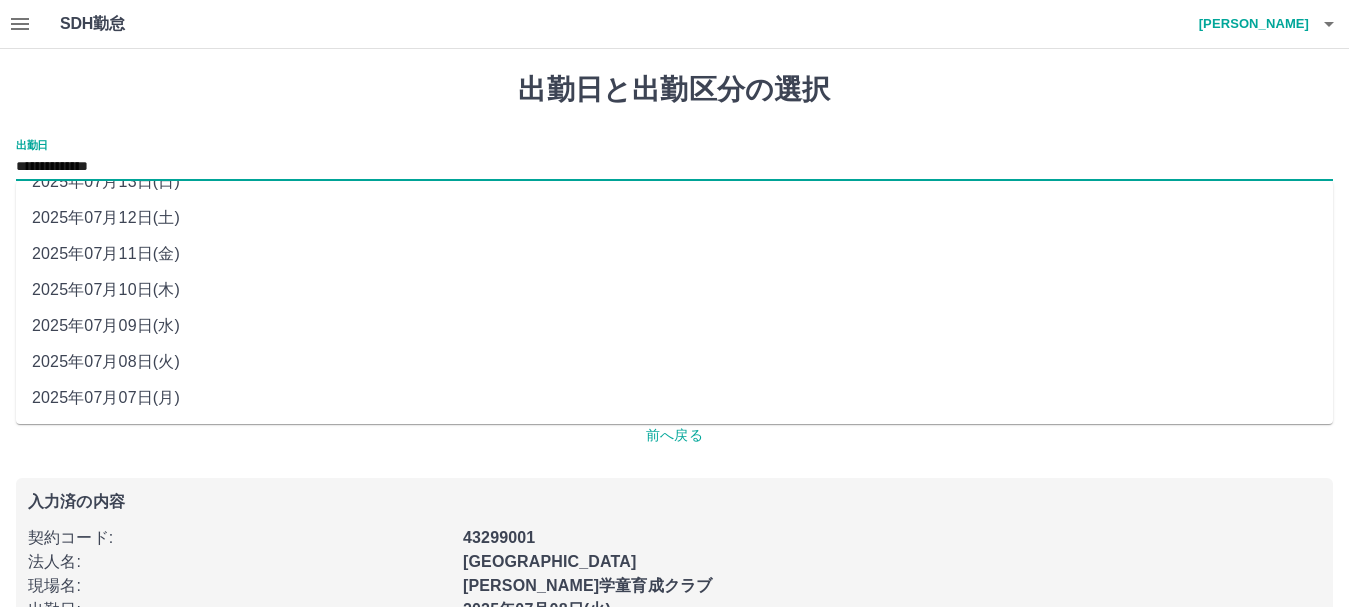 click on "2025年07月09日(水)" at bounding box center [674, 326] 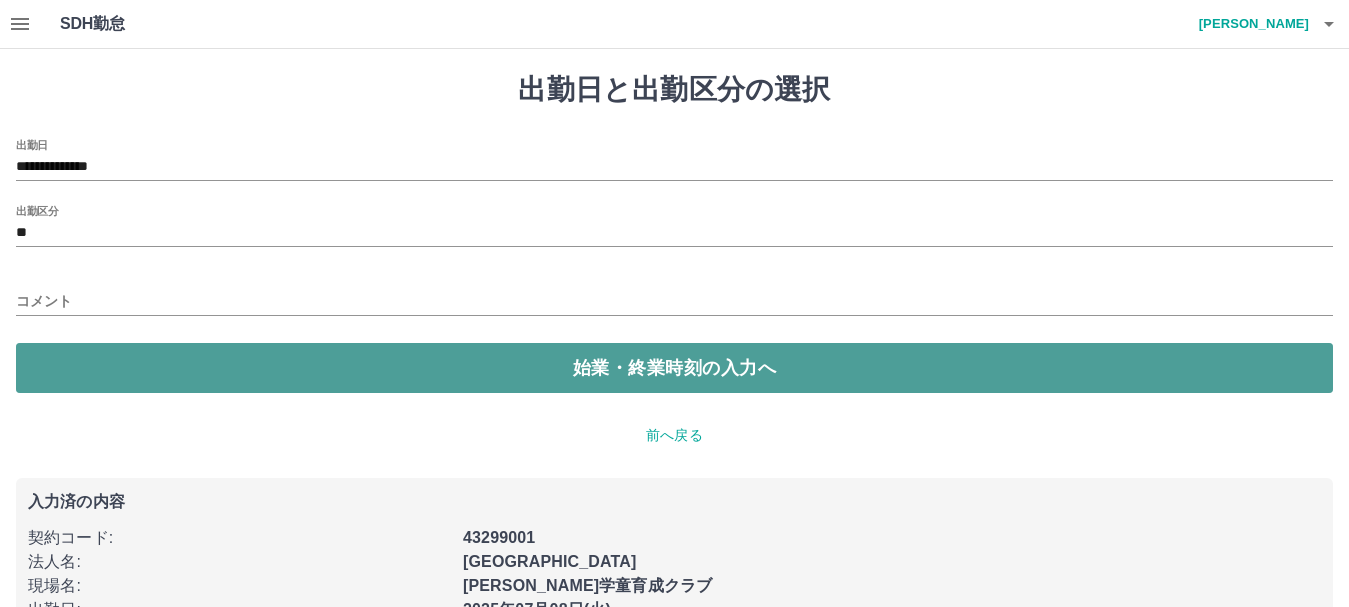 click on "始業・終業時刻の入力へ" at bounding box center (674, 368) 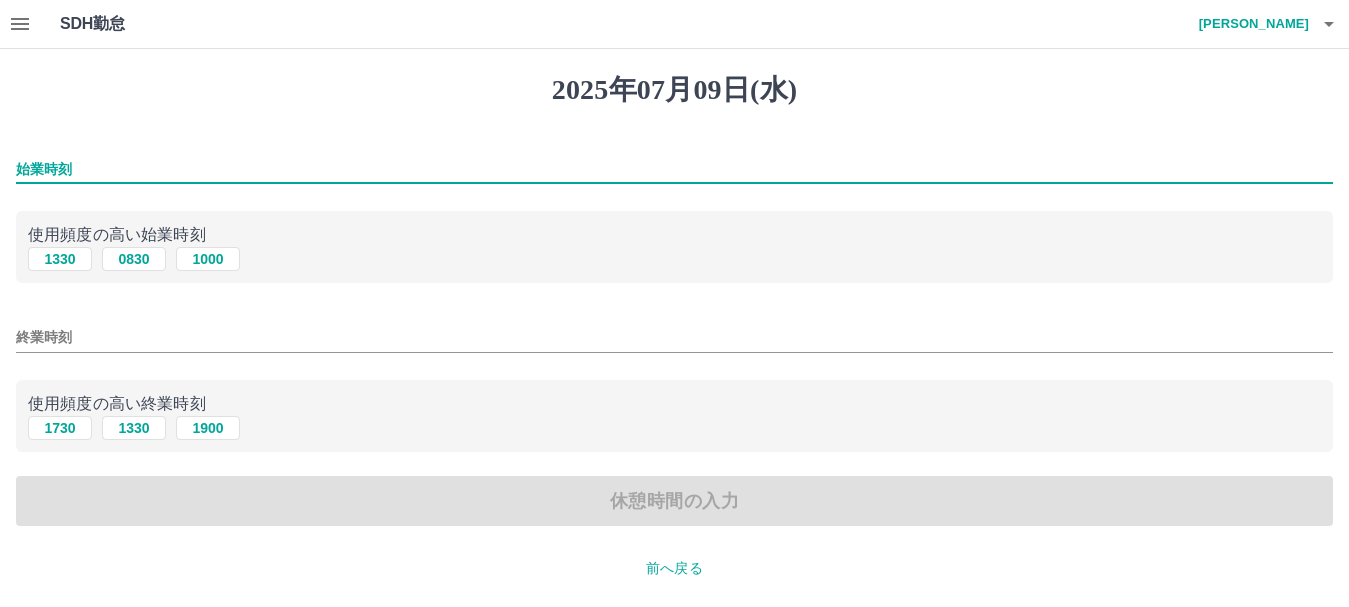 click on "始業時刻" at bounding box center [674, 169] 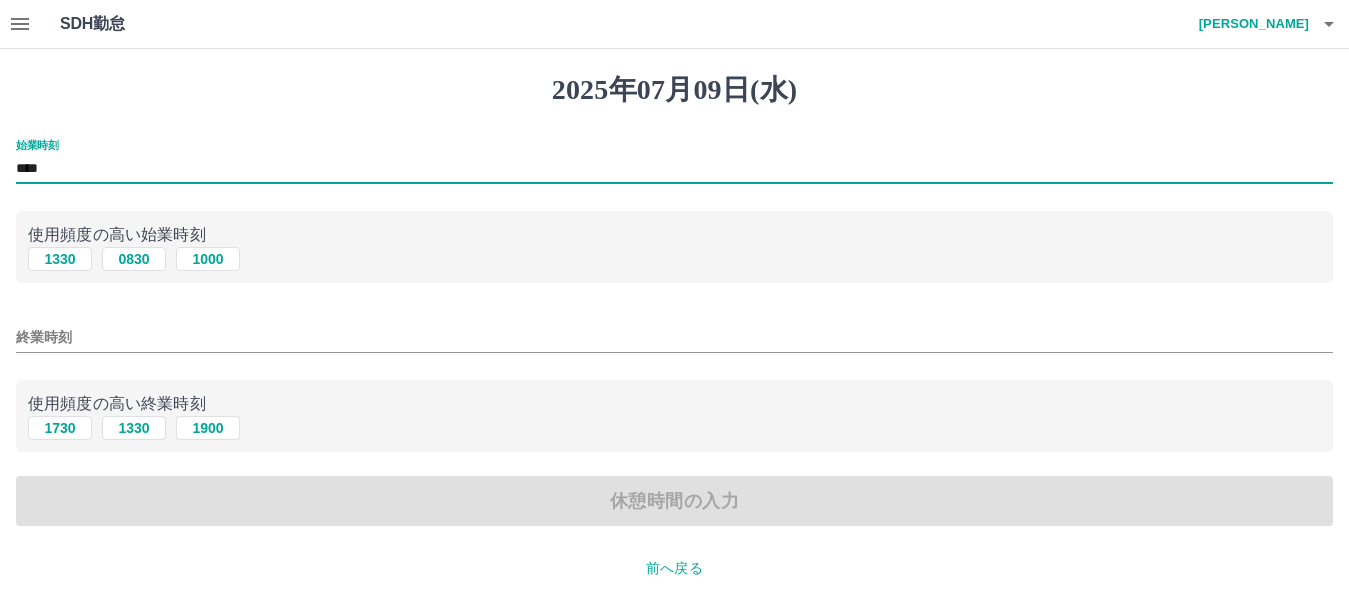 type on "****" 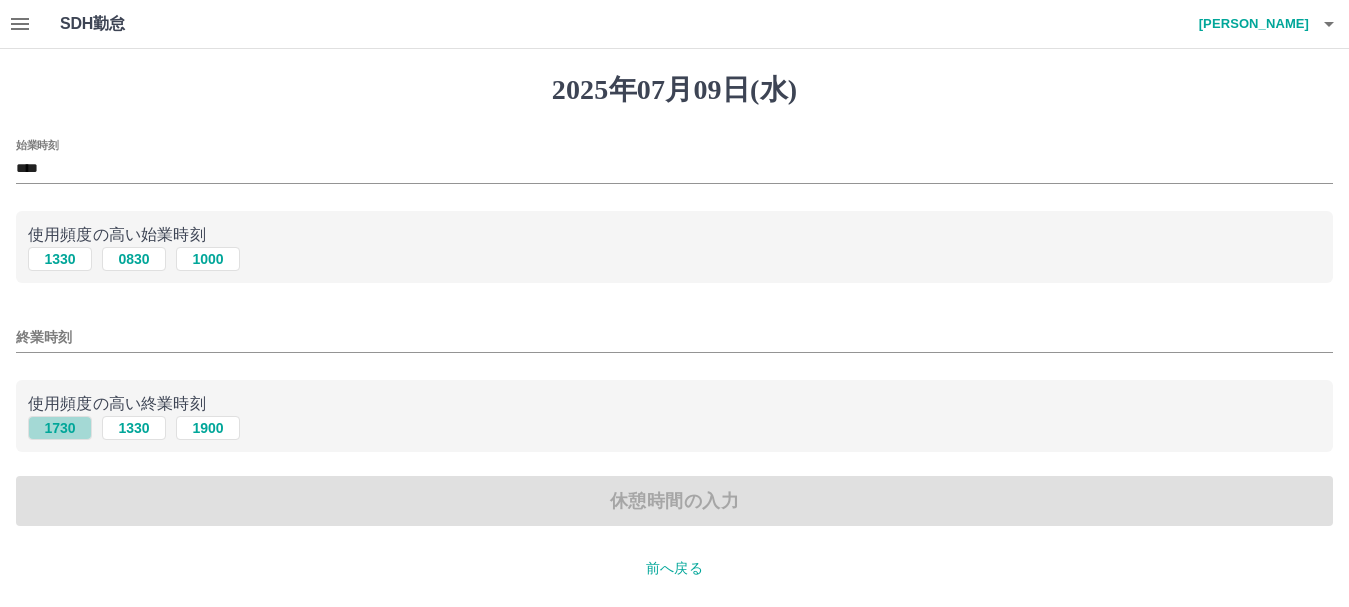 click on "1730" at bounding box center (60, 428) 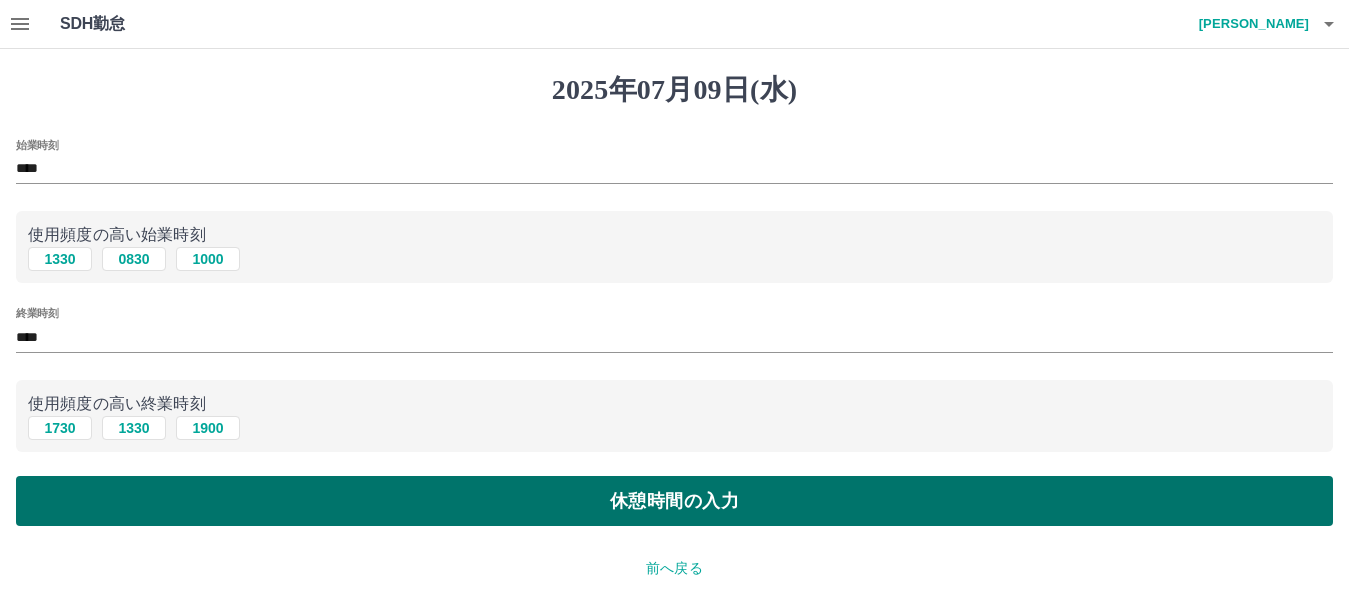 click on "休憩時間の入力" at bounding box center (674, 501) 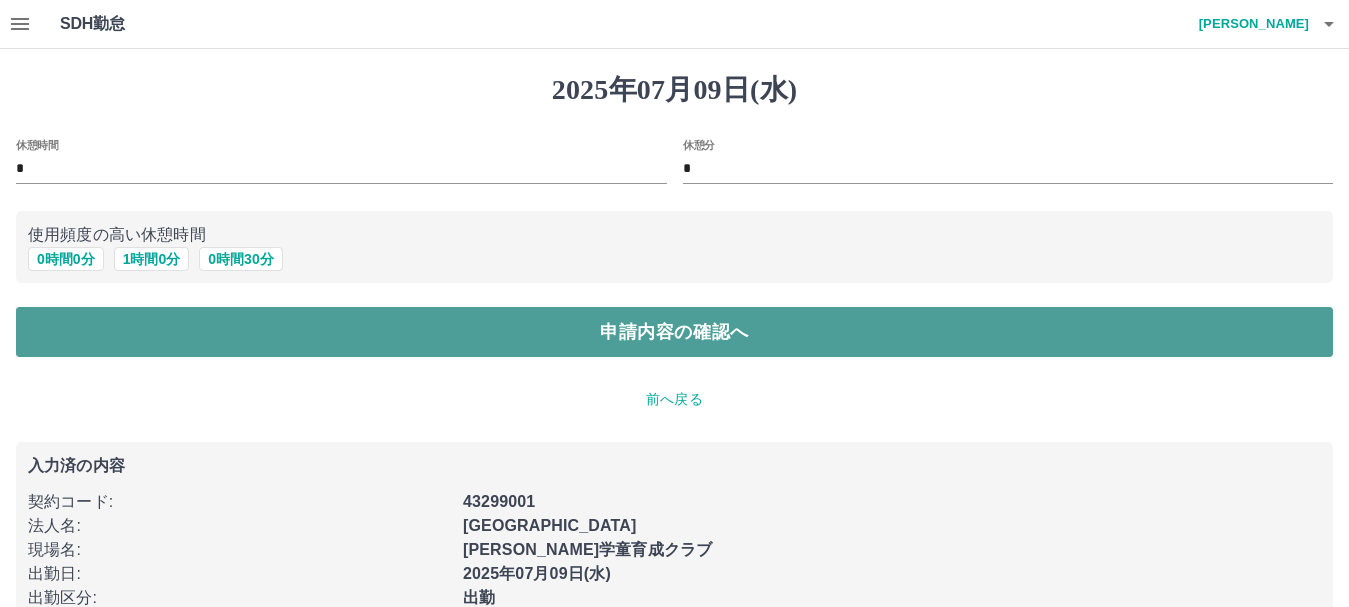 click on "申請内容の確認へ" at bounding box center [674, 332] 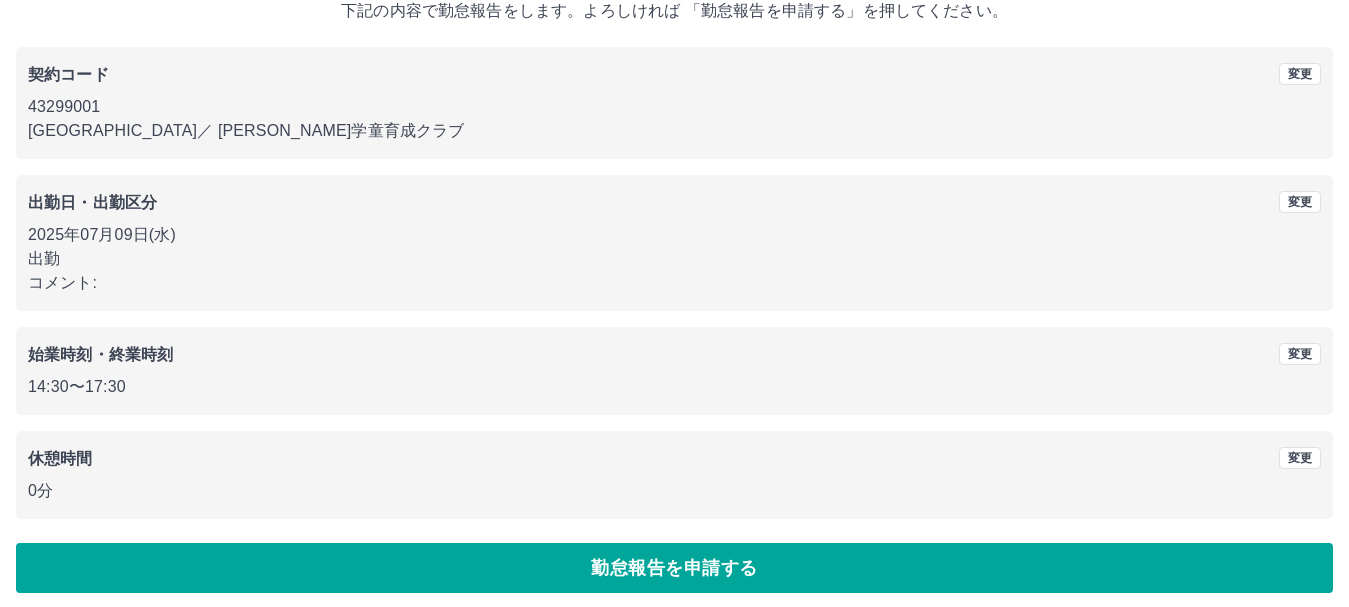 scroll, scrollTop: 142, scrollLeft: 0, axis: vertical 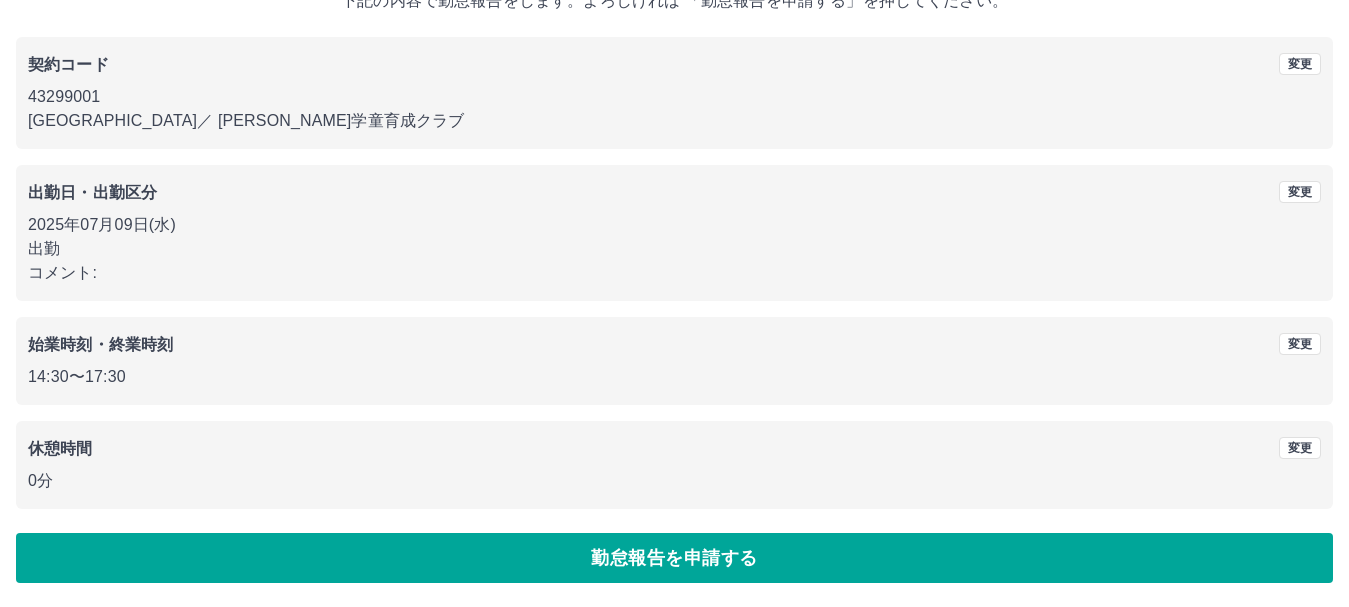 click on "勤怠報告を申請する" at bounding box center [674, 558] 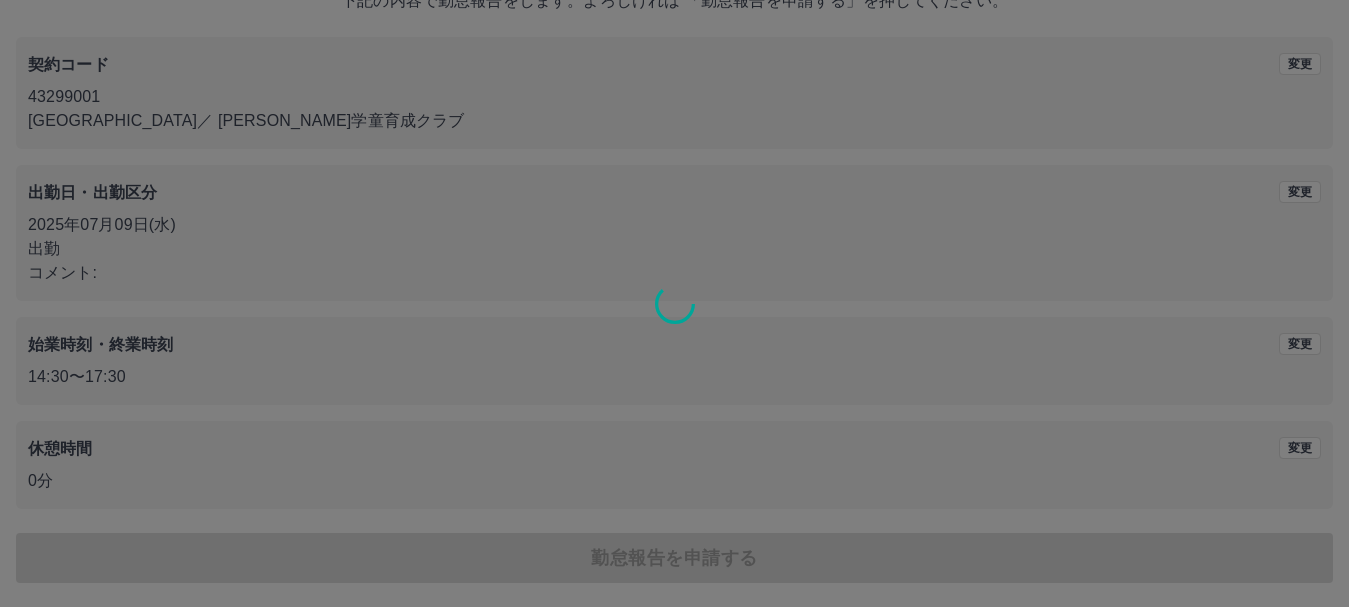 scroll, scrollTop: 0, scrollLeft: 0, axis: both 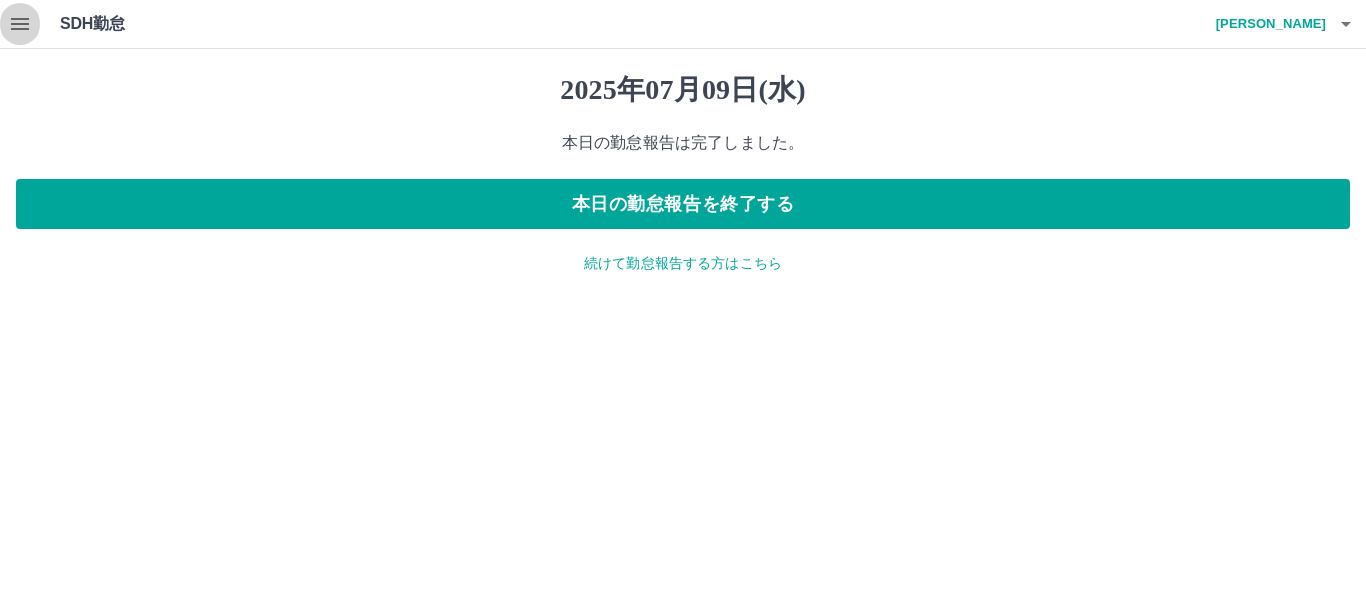 click 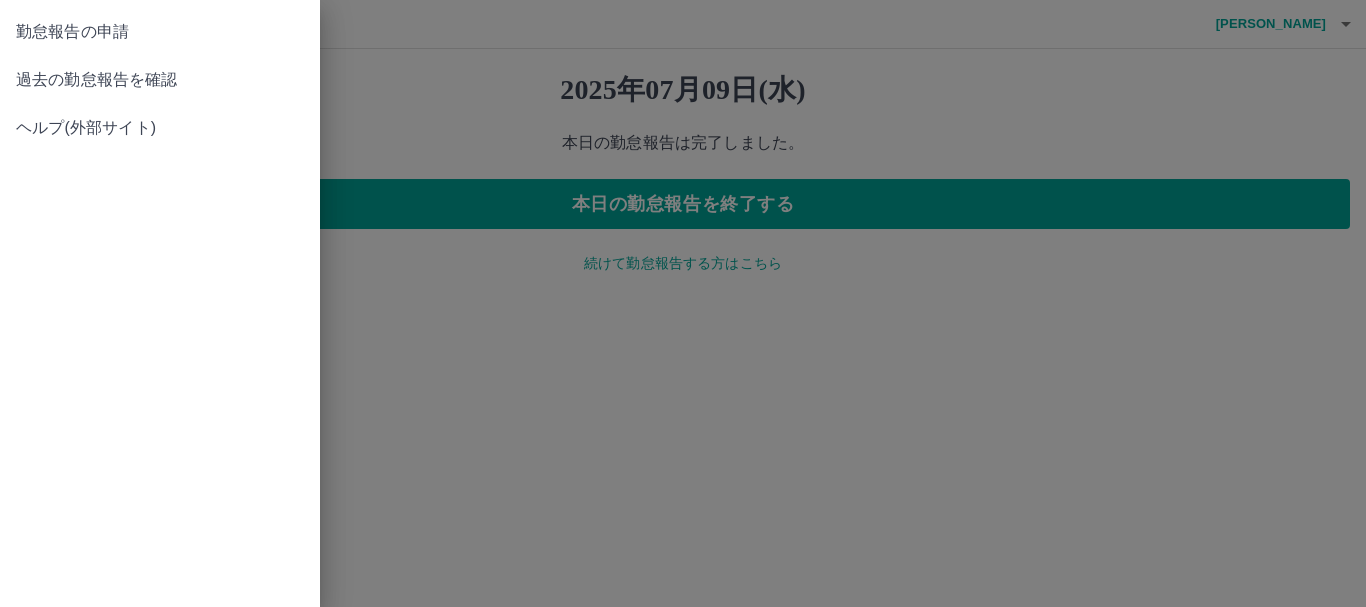 click on "勤怠報告の申請" at bounding box center (160, 32) 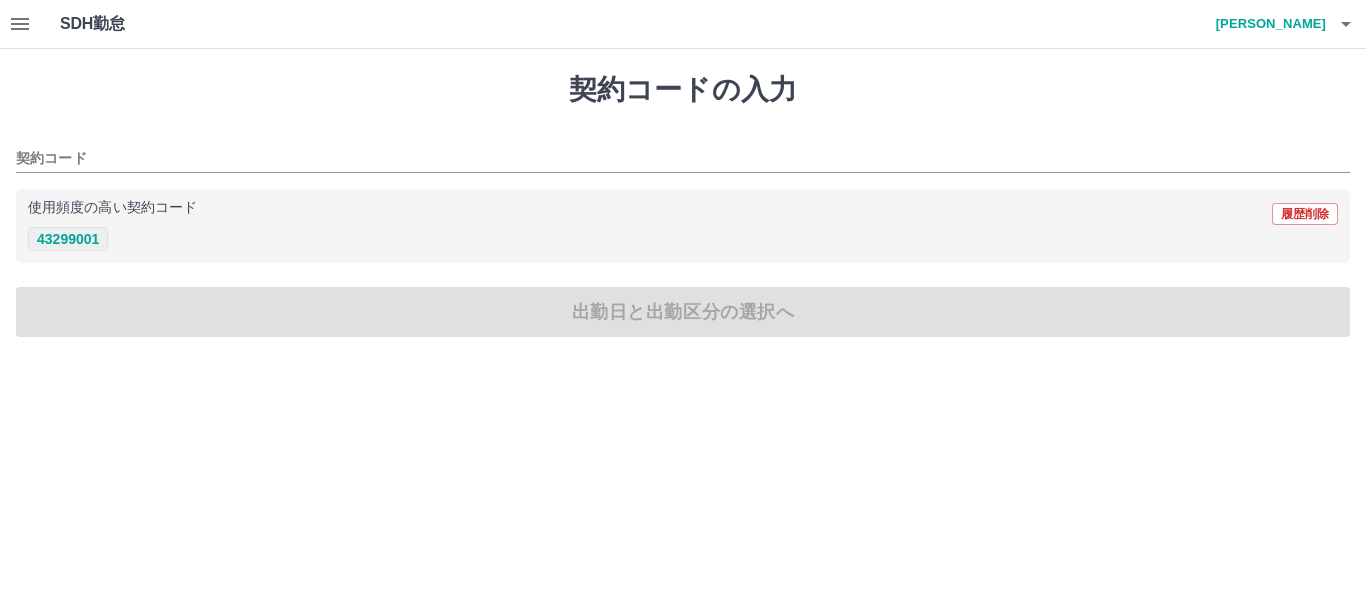 click on "43299001" at bounding box center [68, 239] 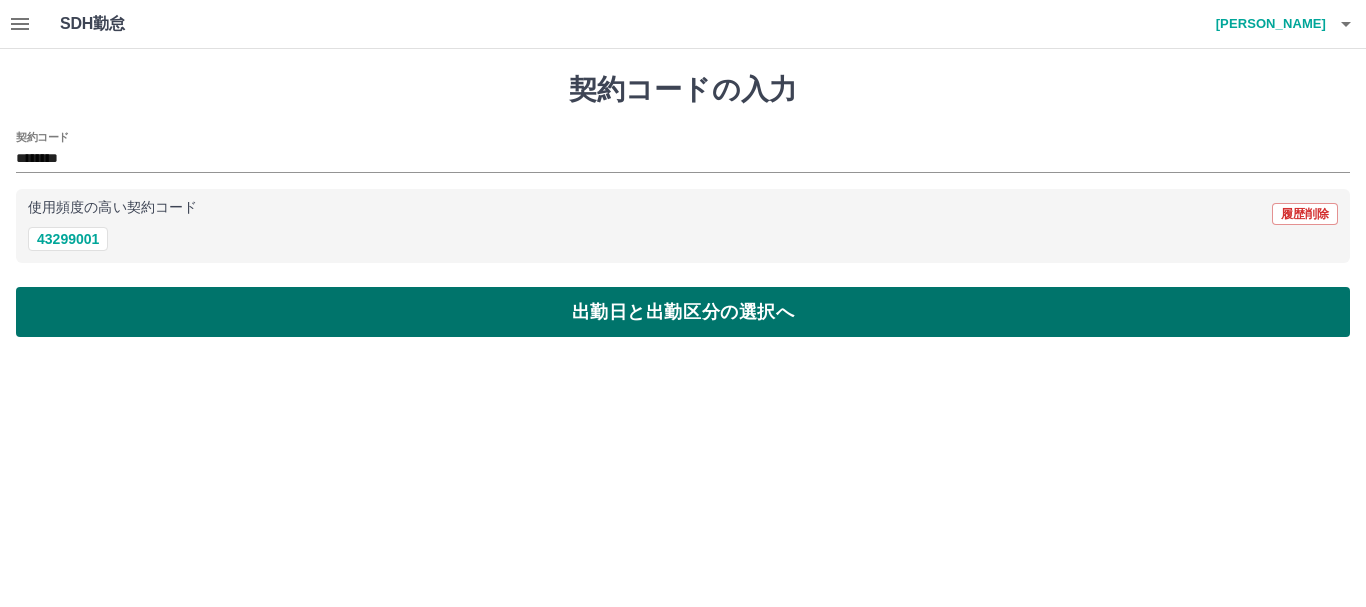 click on "出勤日と出勤区分の選択へ" at bounding box center [683, 312] 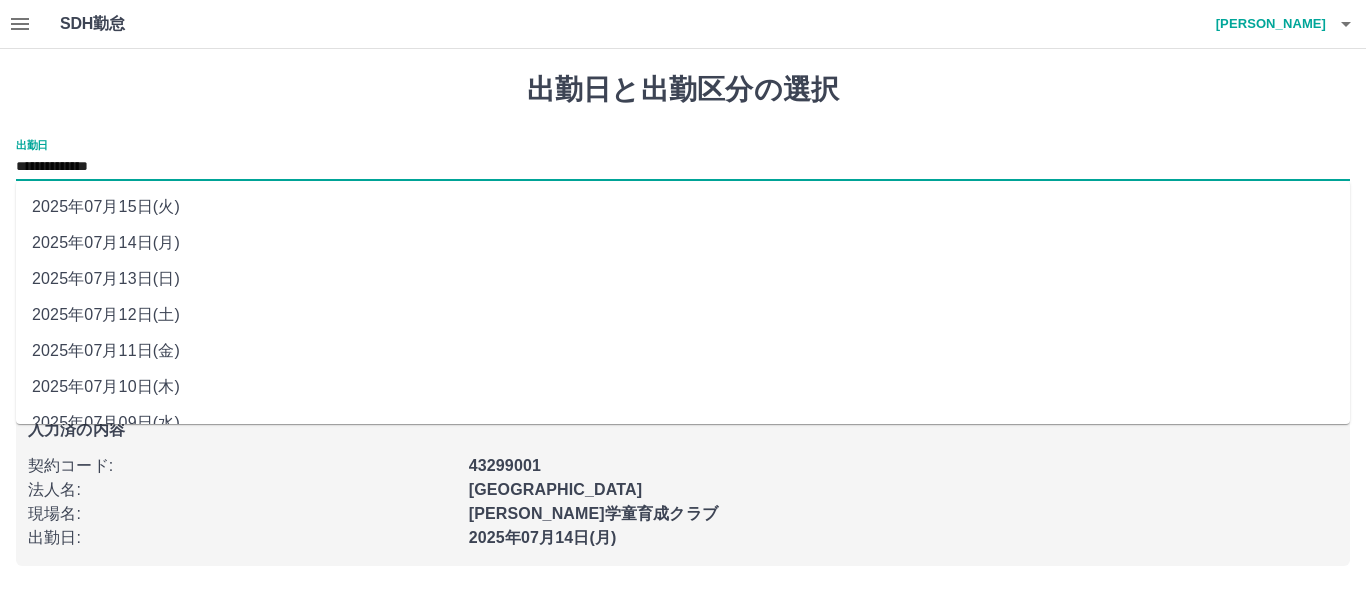 click on "**********" at bounding box center [683, 167] 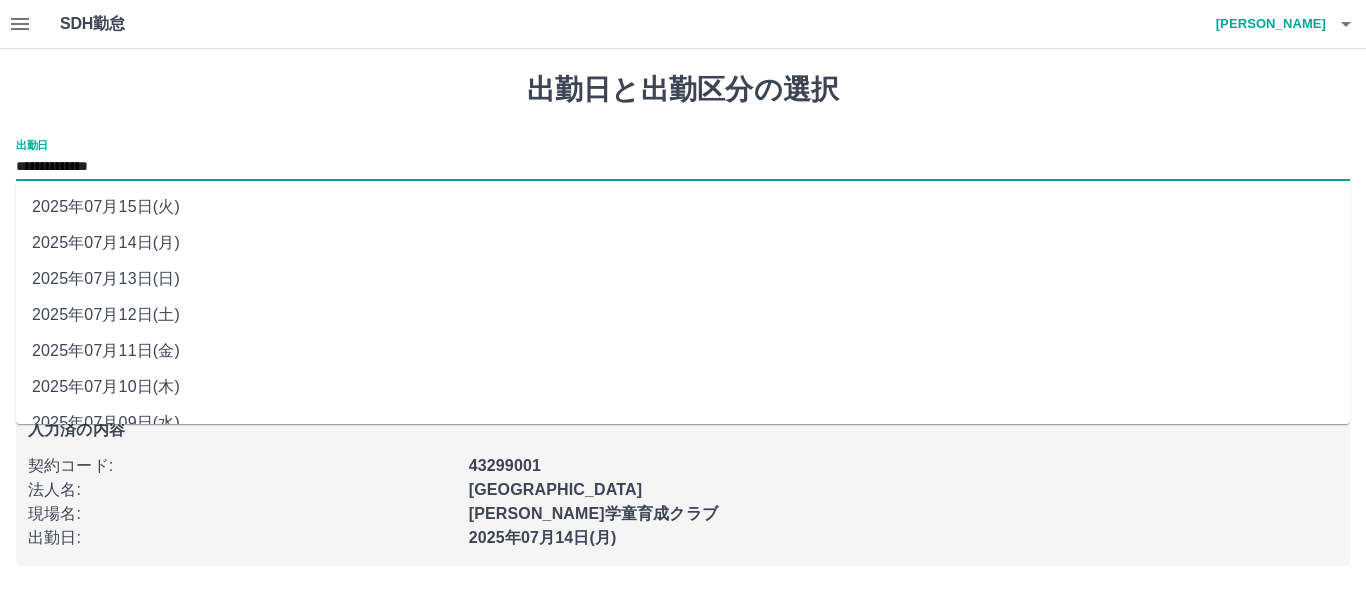 click on "2025年07月10日(木)" at bounding box center (683, 387) 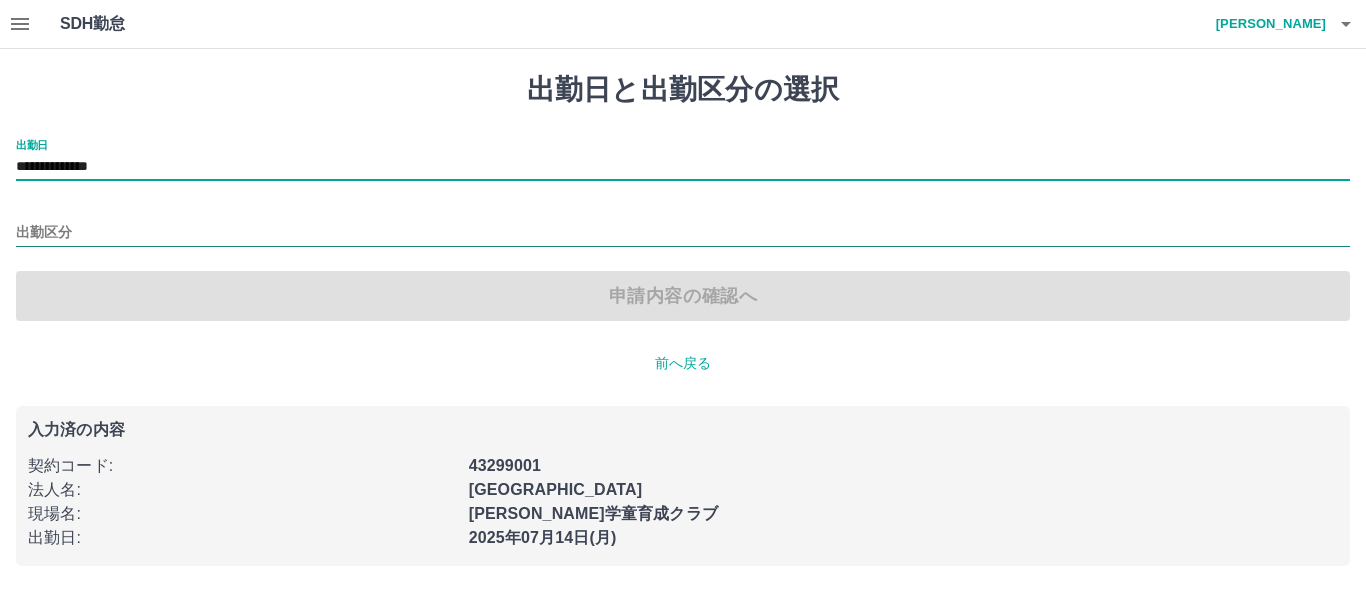 click on "出勤区分" at bounding box center (683, 233) 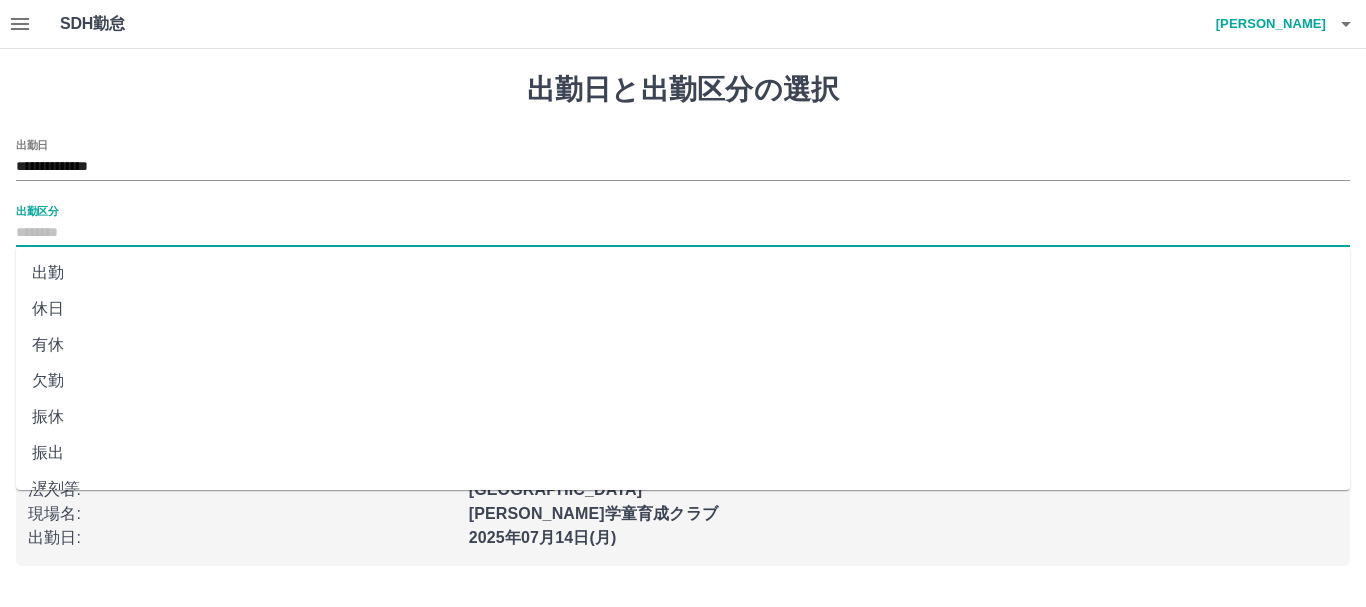 click on "出勤" at bounding box center (683, 273) 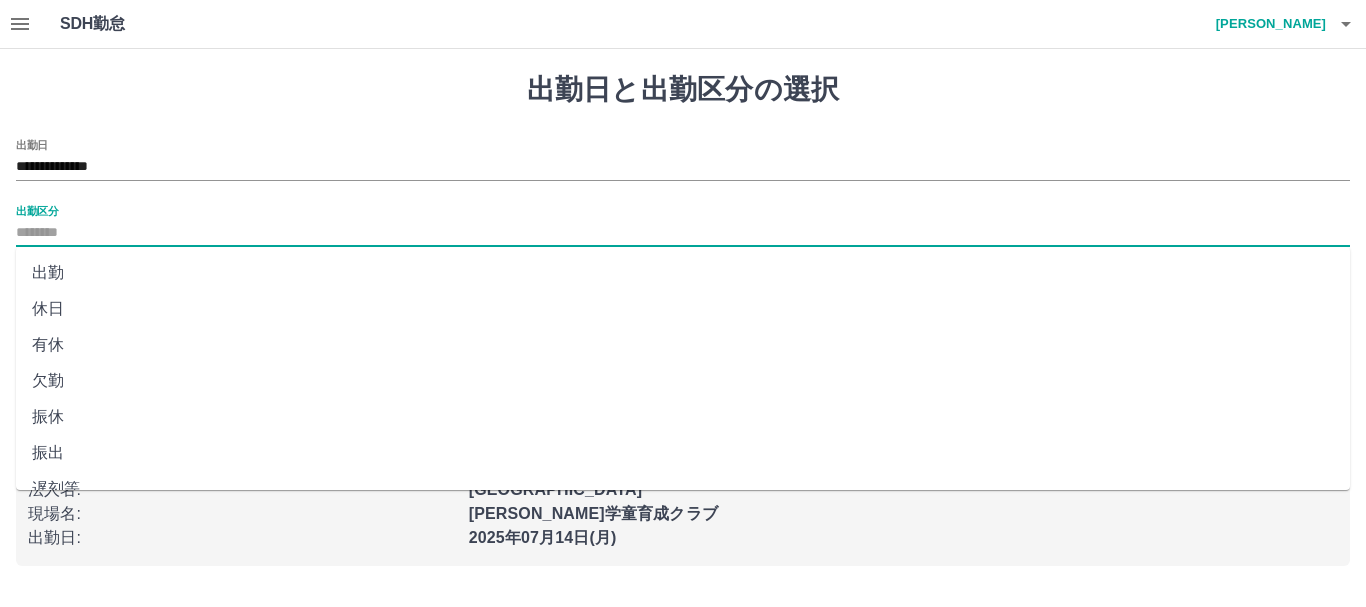 type on "**" 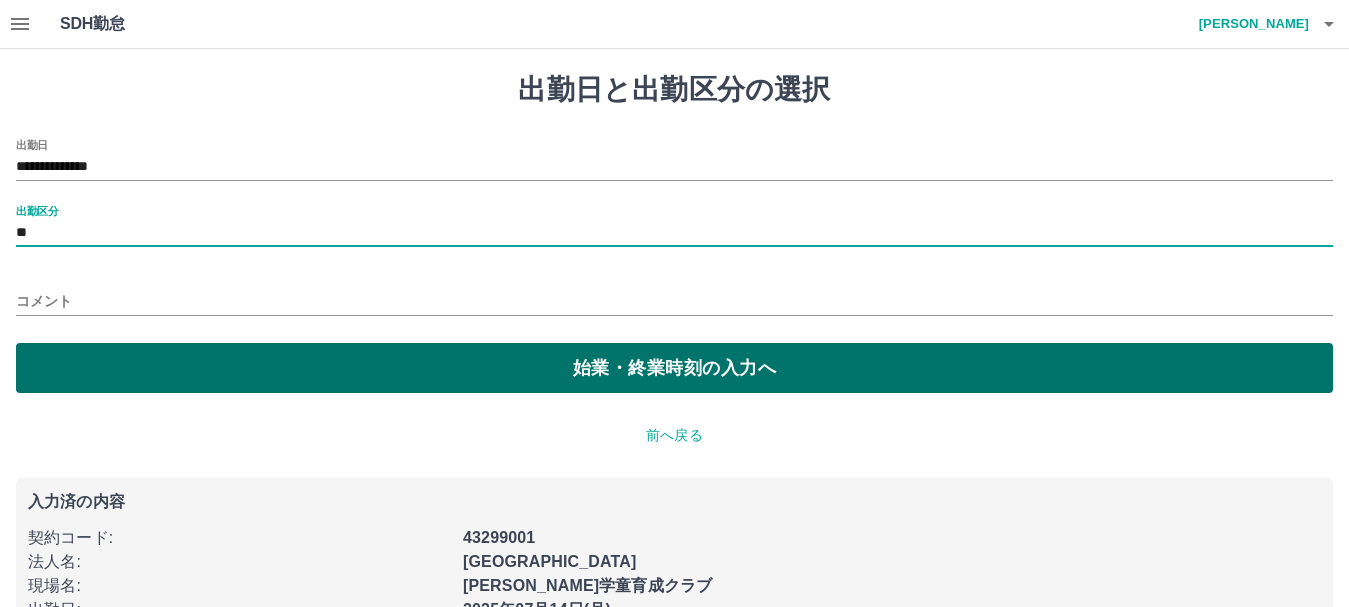 click on "始業・終業時刻の入力へ" at bounding box center [674, 368] 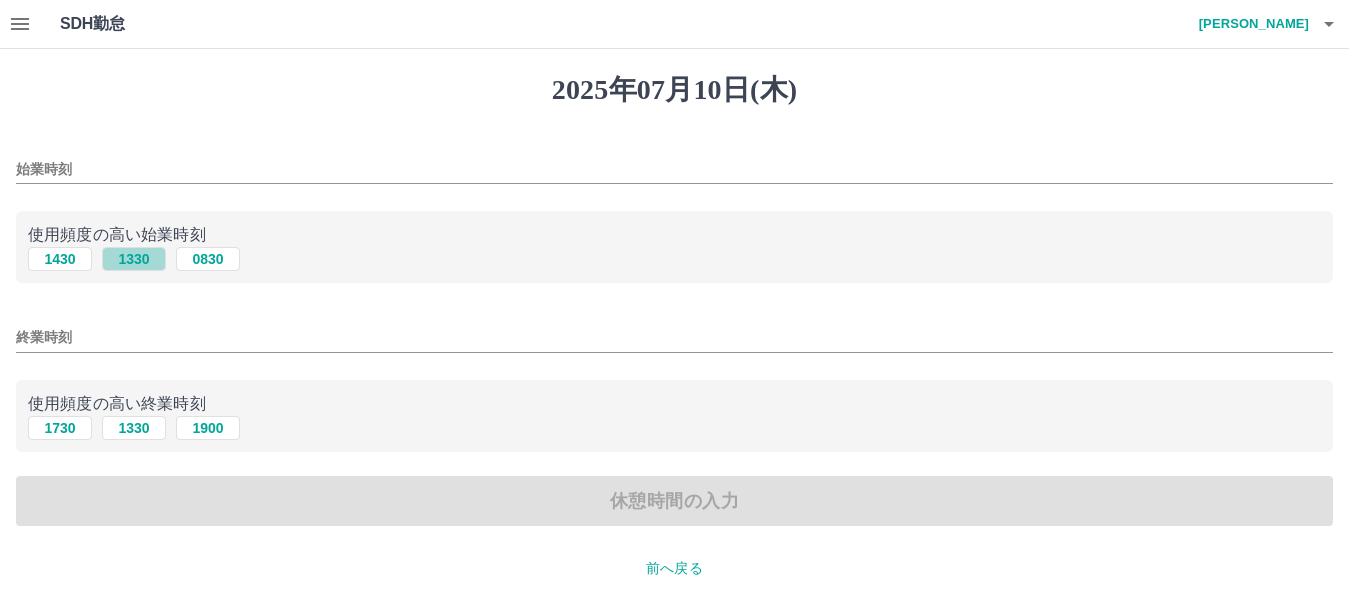 click on "1330" at bounding box center [134, 259] 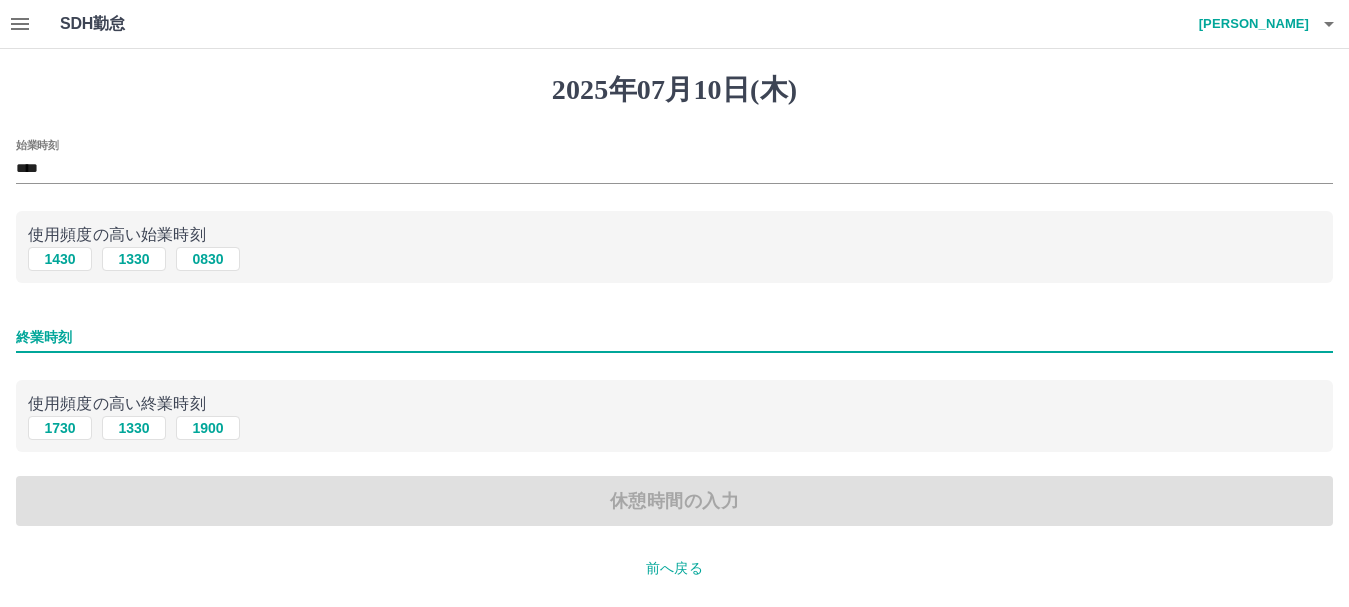 click on "終業時刻" at bounding box center [674, 337] 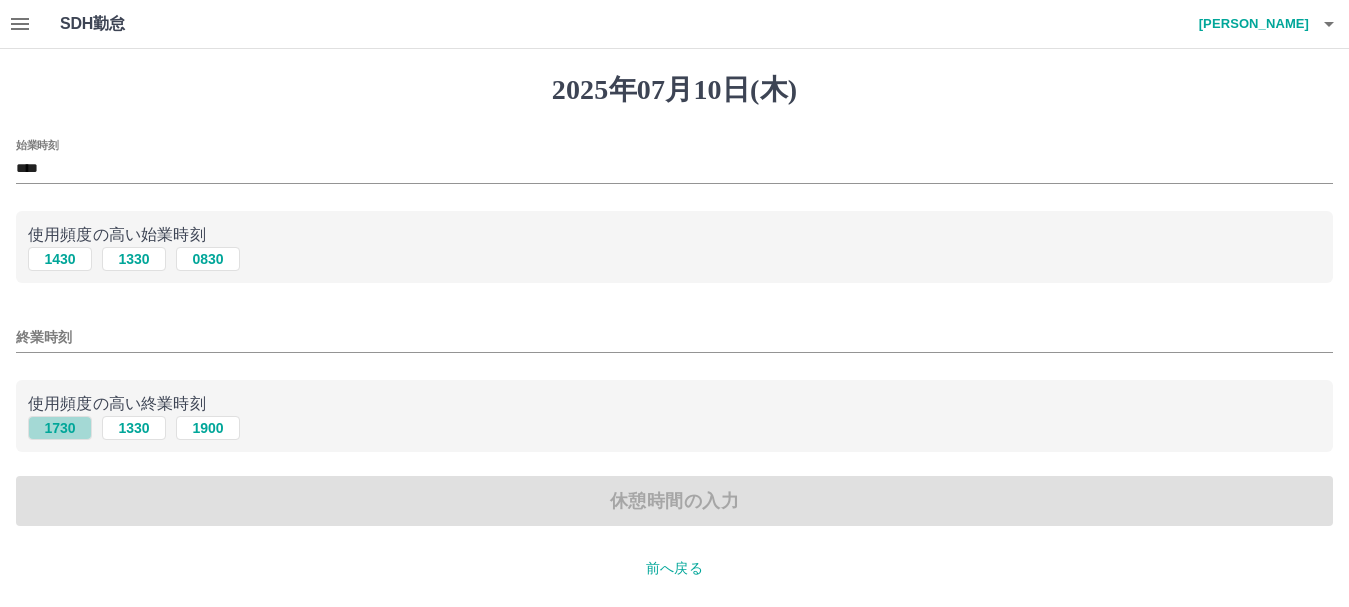 click on "1730" at bounding box center (60, 428) 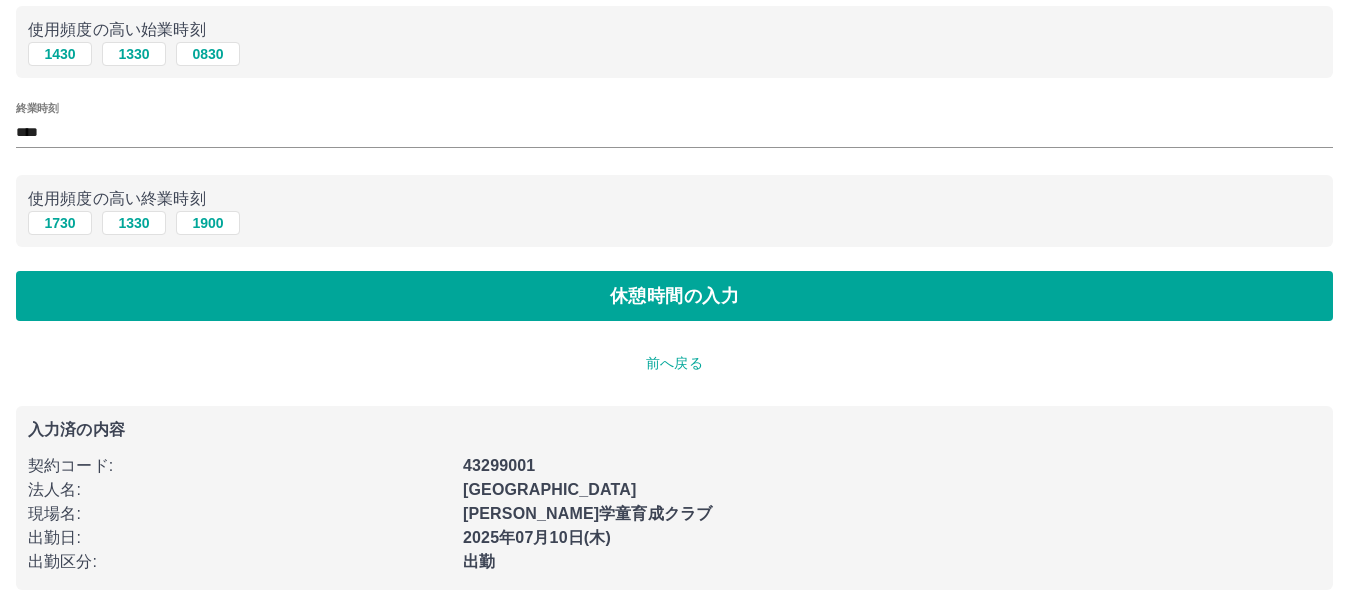 scroll, scrollTop: 213, scrollLeft: 0, axis: vertical 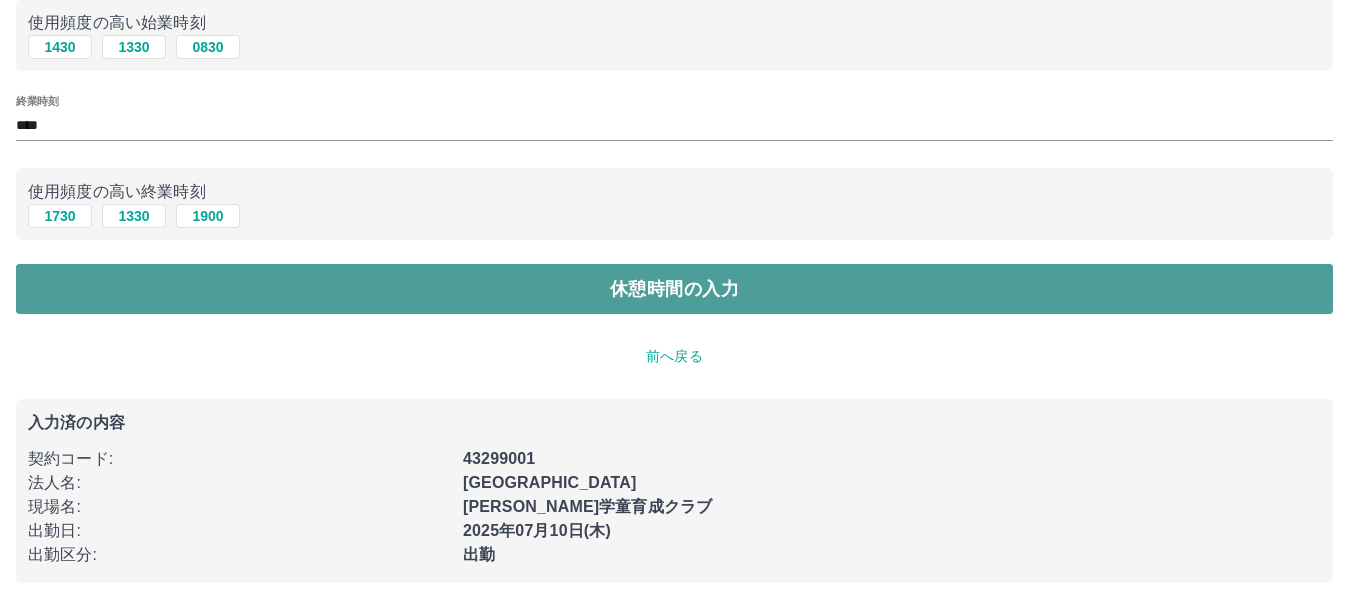 click on "休憩時間の入力" at bounding box center [674, 289] 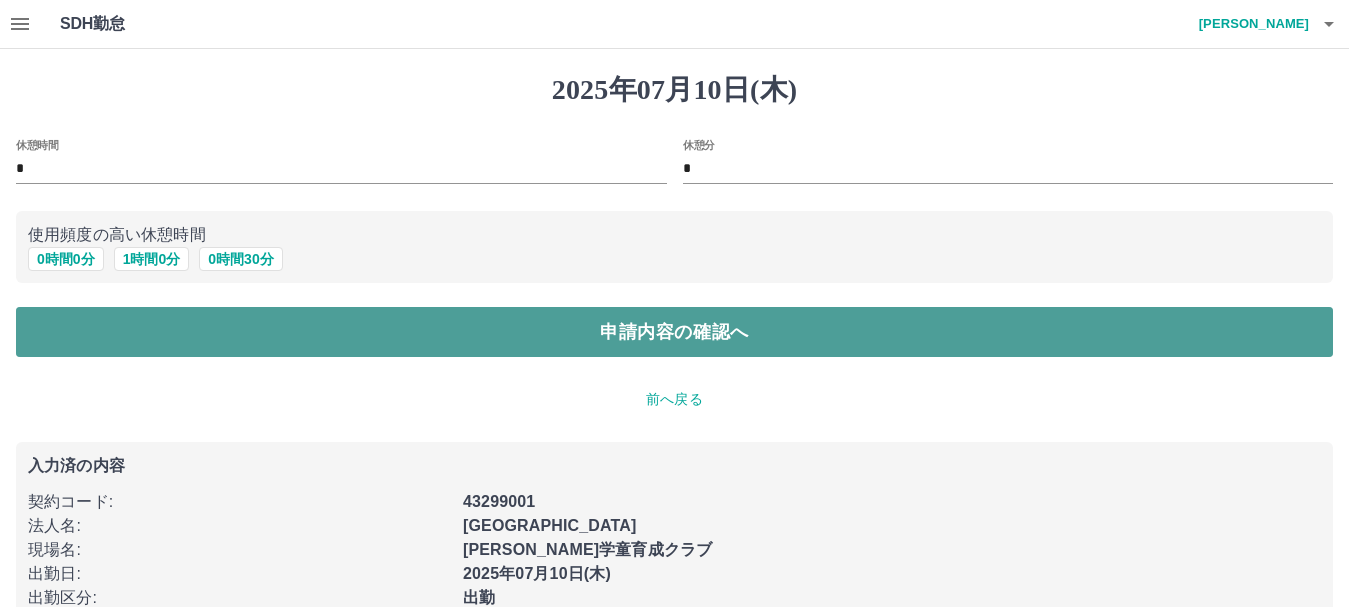 click on "申請内容の確認へ" at bounding box center (674, 332) 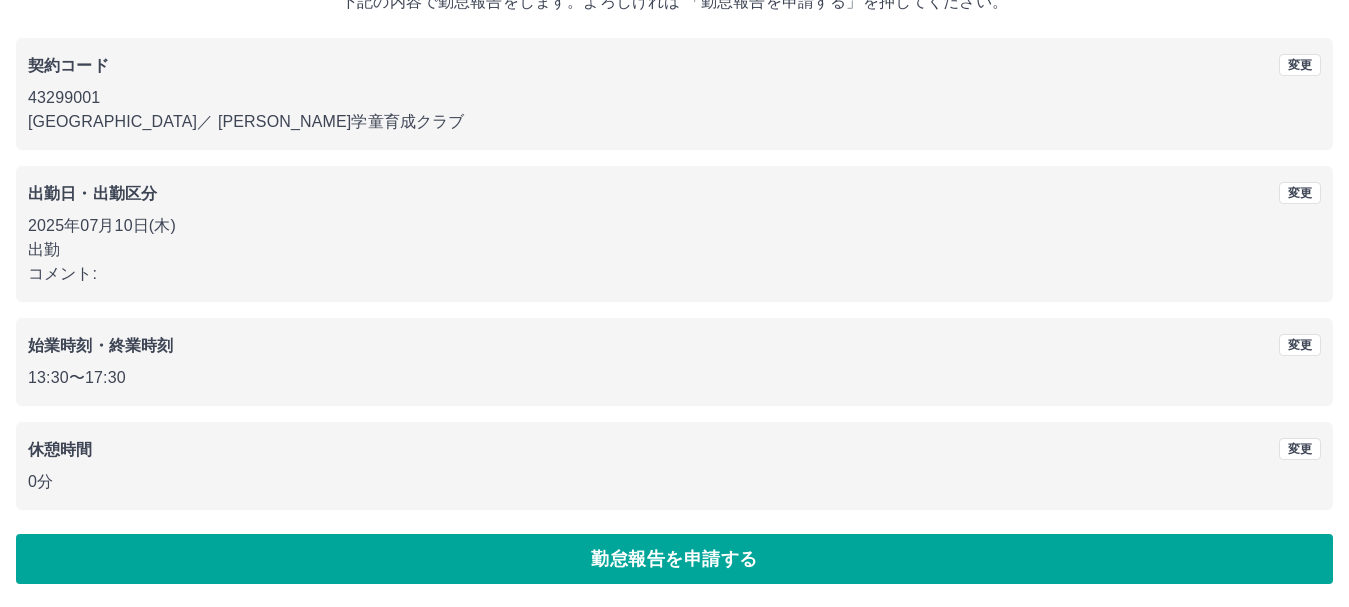 scroll, scrollTop: 142, scrollLeft: 0, axis: vertical 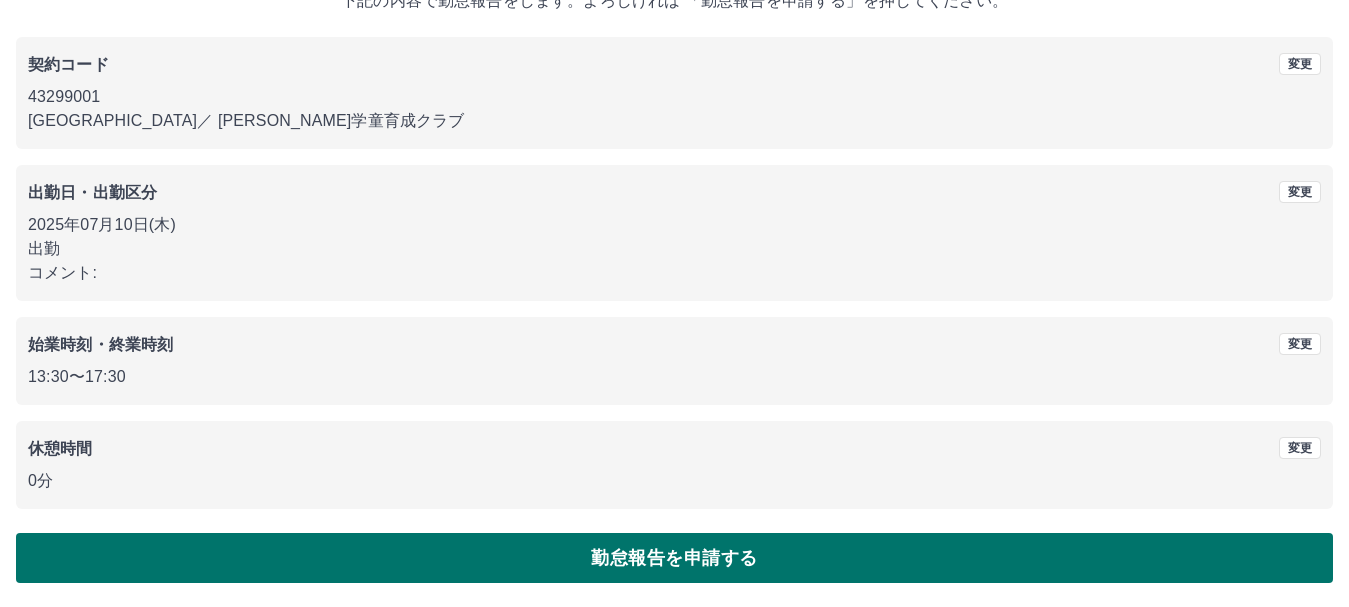 click on "勤怠報告を申請する" at bounding box center (674, 558) 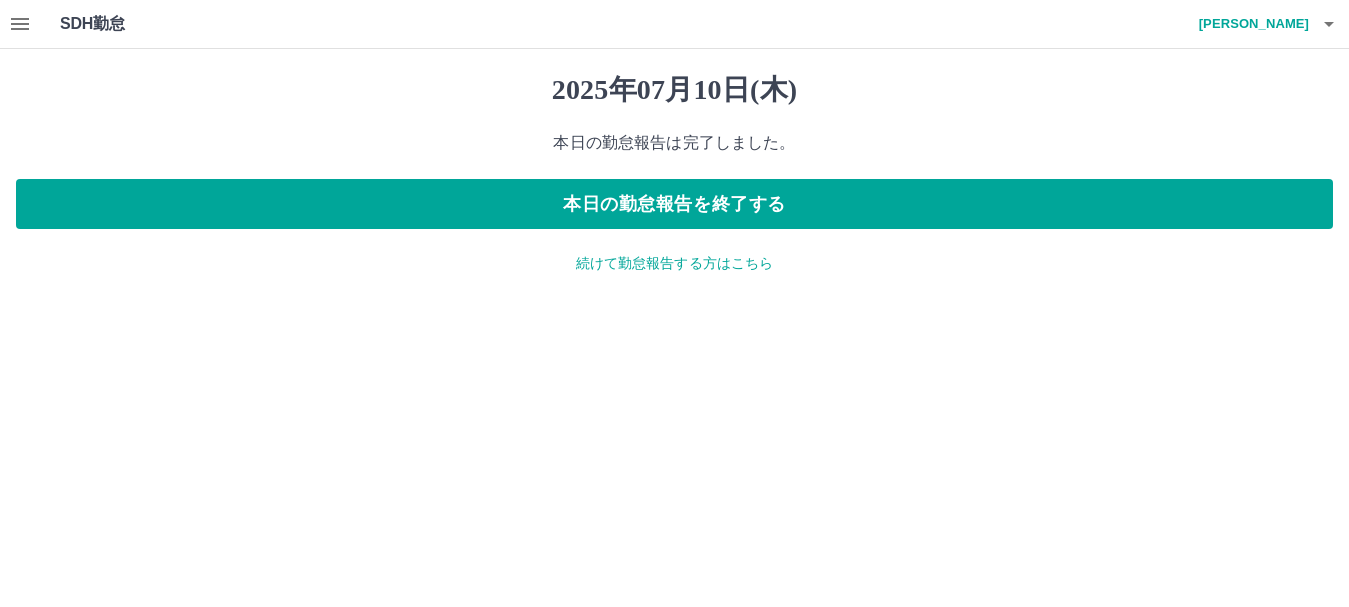 scroll, scrollTop: 0, scrollLeft: 0, axis: both 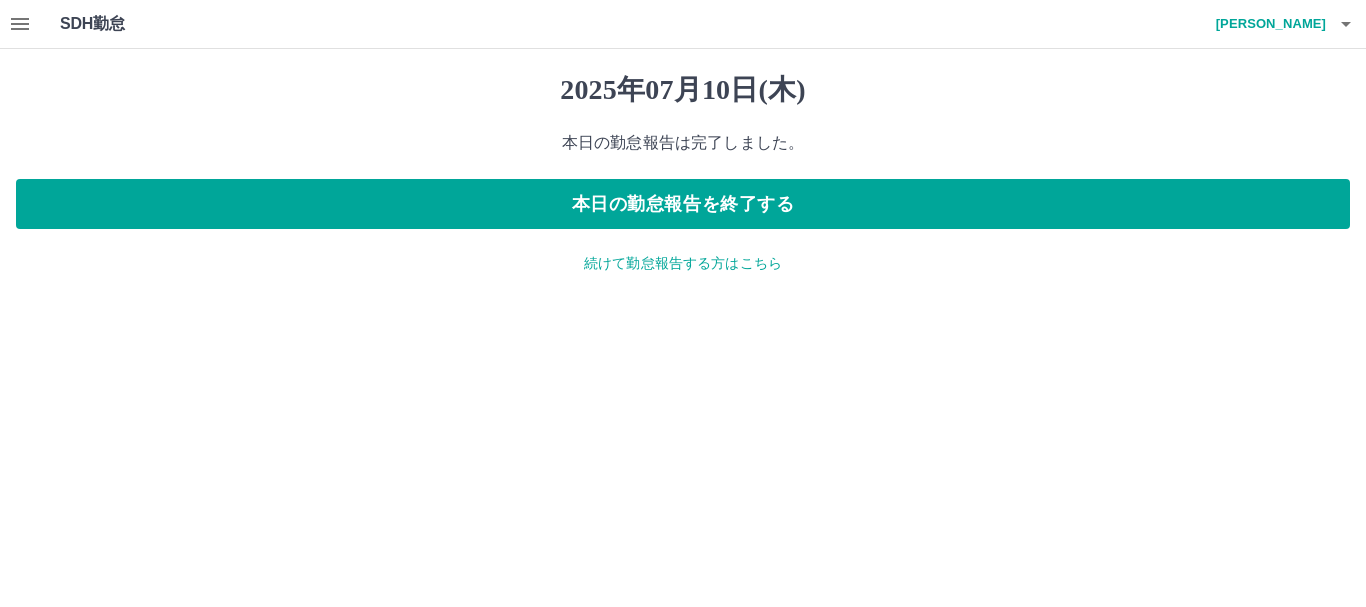 click 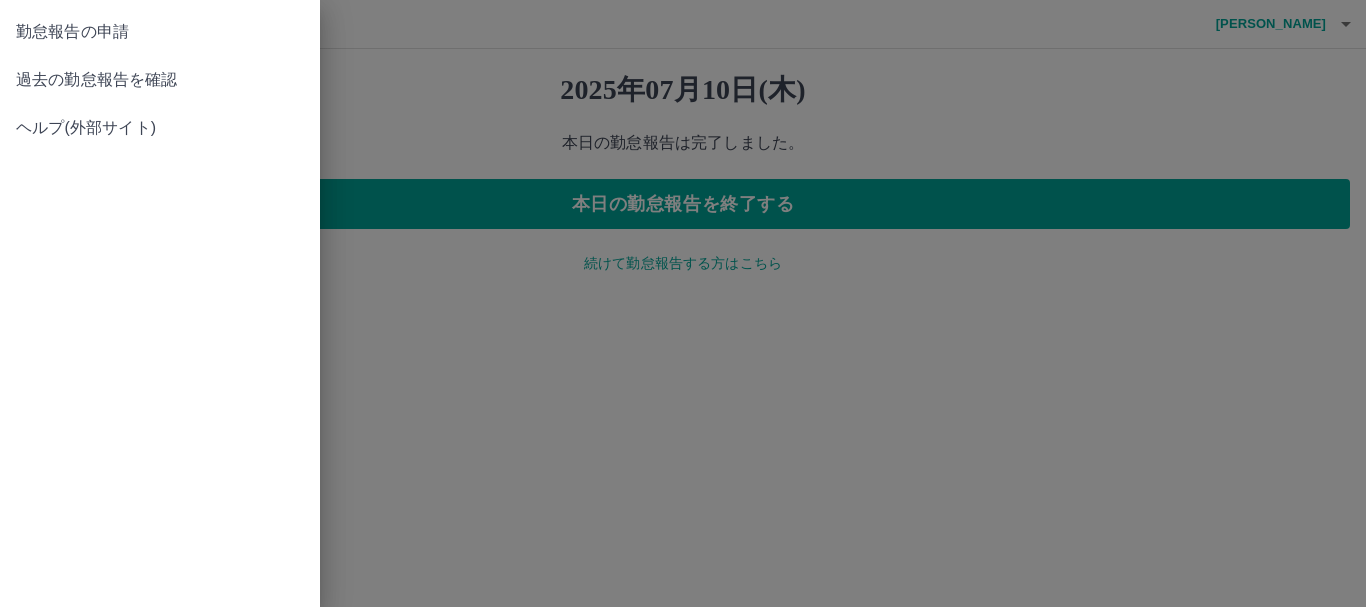click on "勤怠報告の申請" at bounding box center [160, 32] 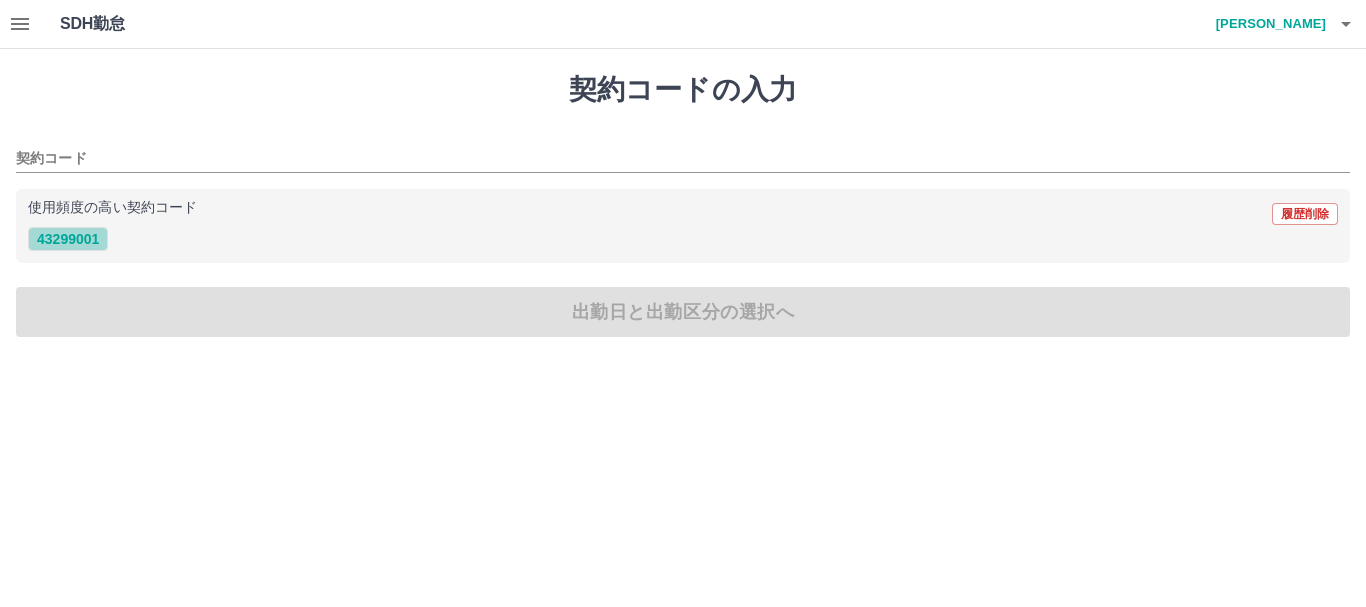 click on "43299001" at bounding box center (68, 239) 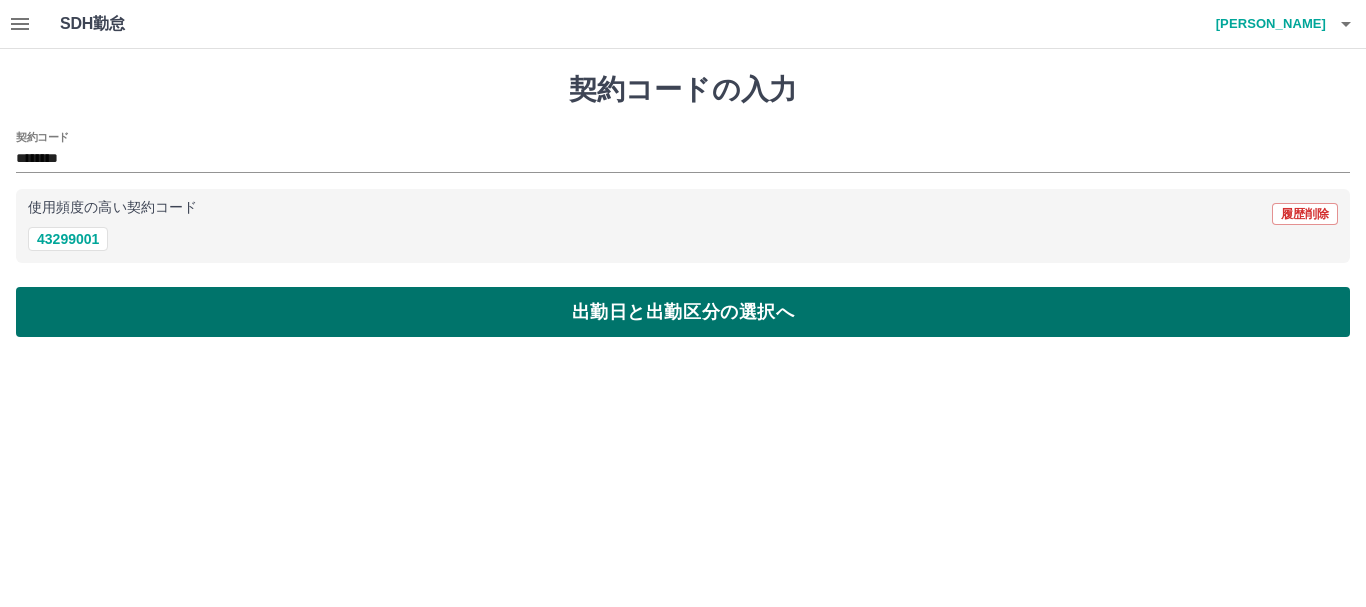 click on "出勤日と出勤区分の選択へ" at bounding box center (683, 312) 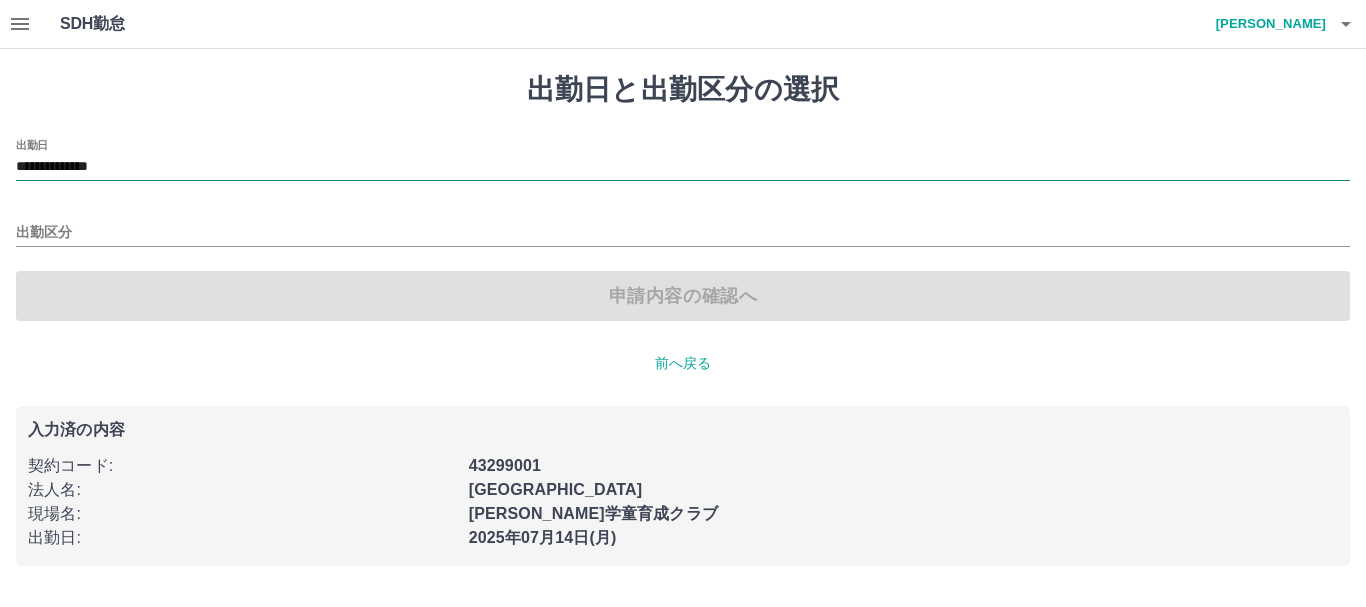 click on "**********" at bounding box center (683, 167) 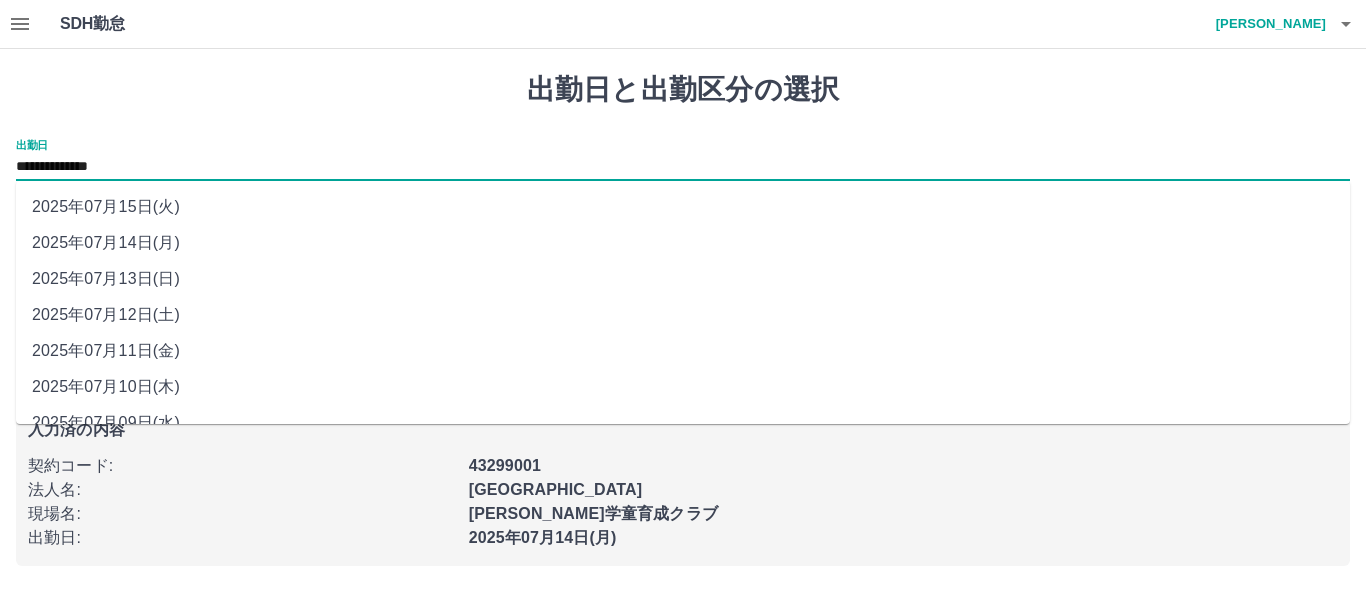click on "2025年07月11日(金)" at bounding box center (683, 351) 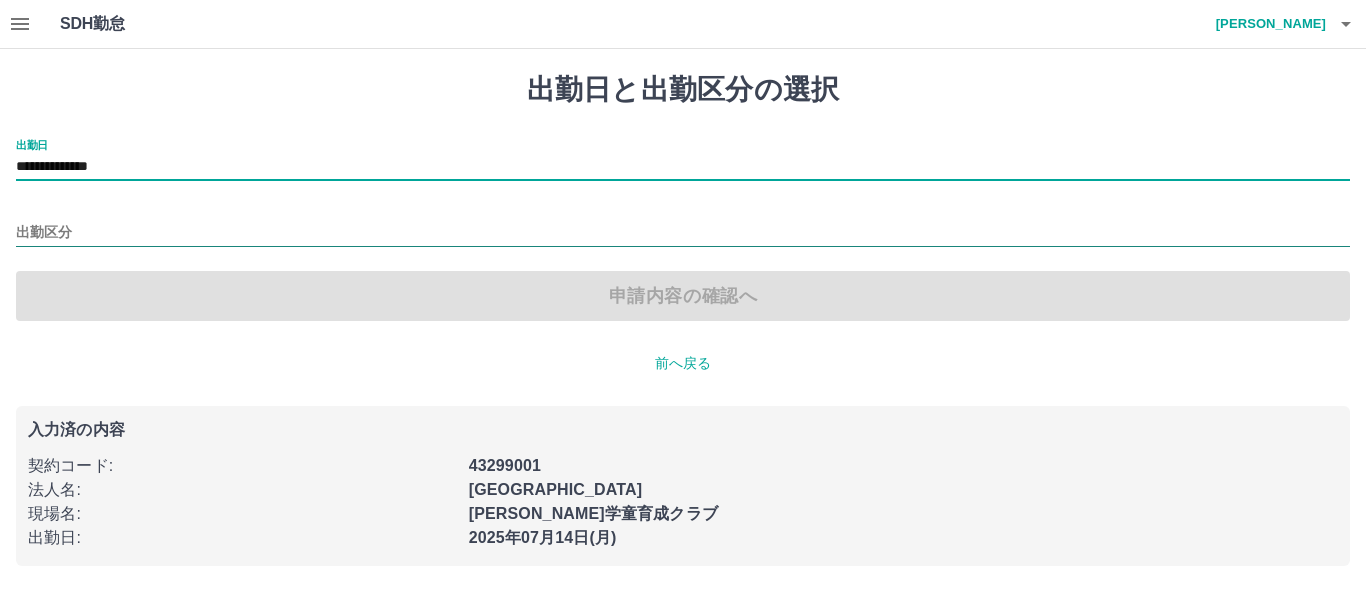 click on "出勤区分" at bounding box center [683, 233] 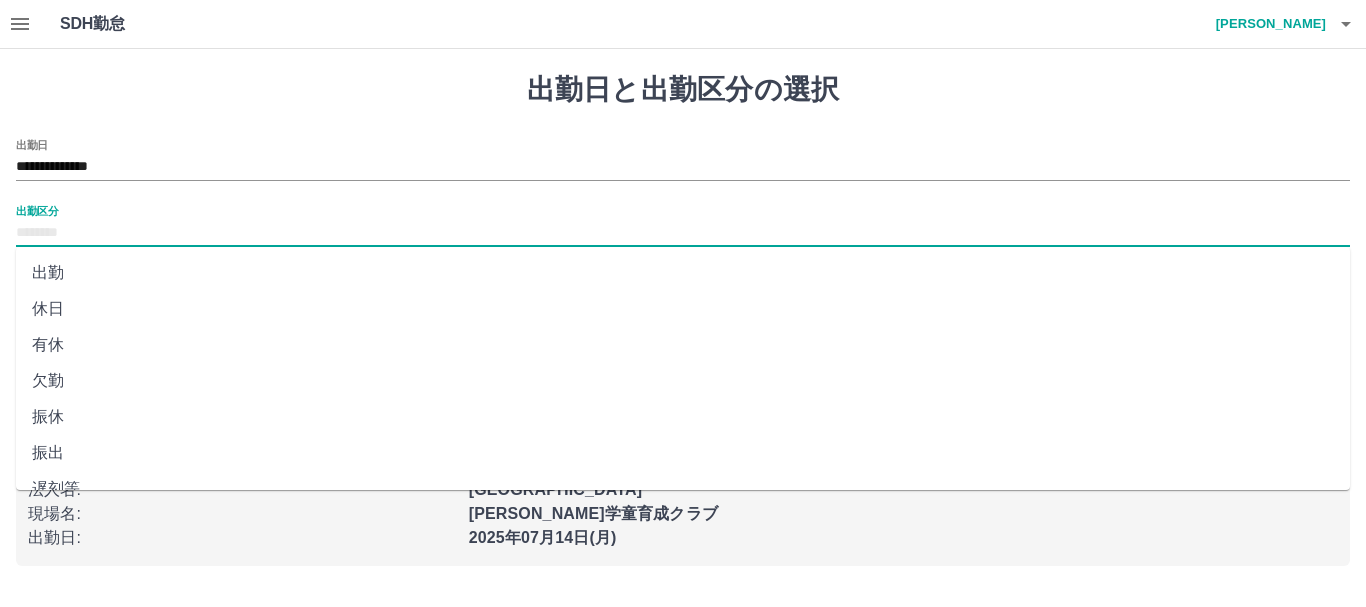 click on "出勤" at bounding box center (683, 273) 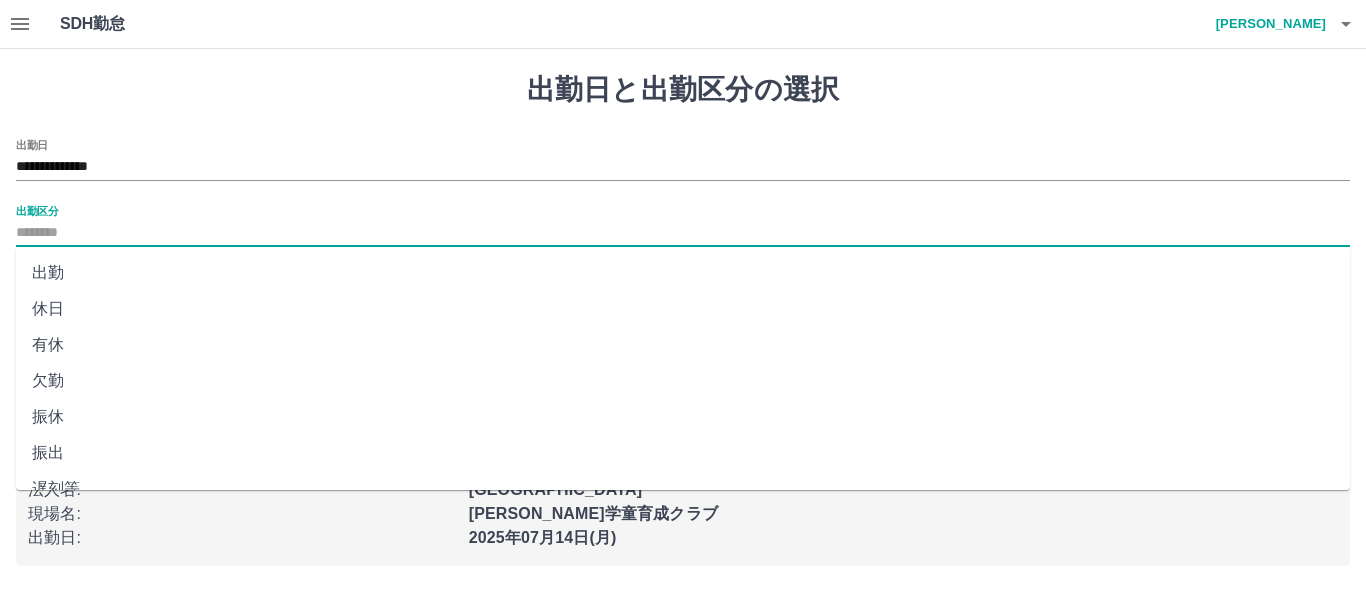 type on "**" 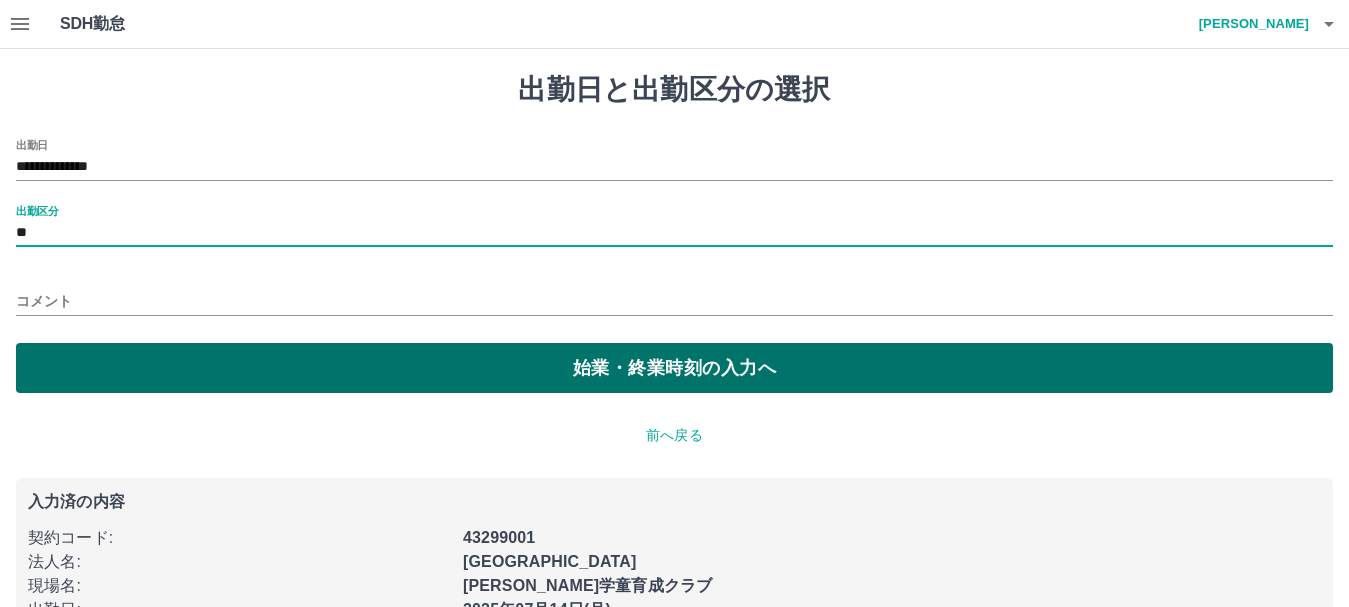 drag, startPoint x: 467, startPoint y: 362, endPoint x: 436, endPoint y: 362, distance: 31 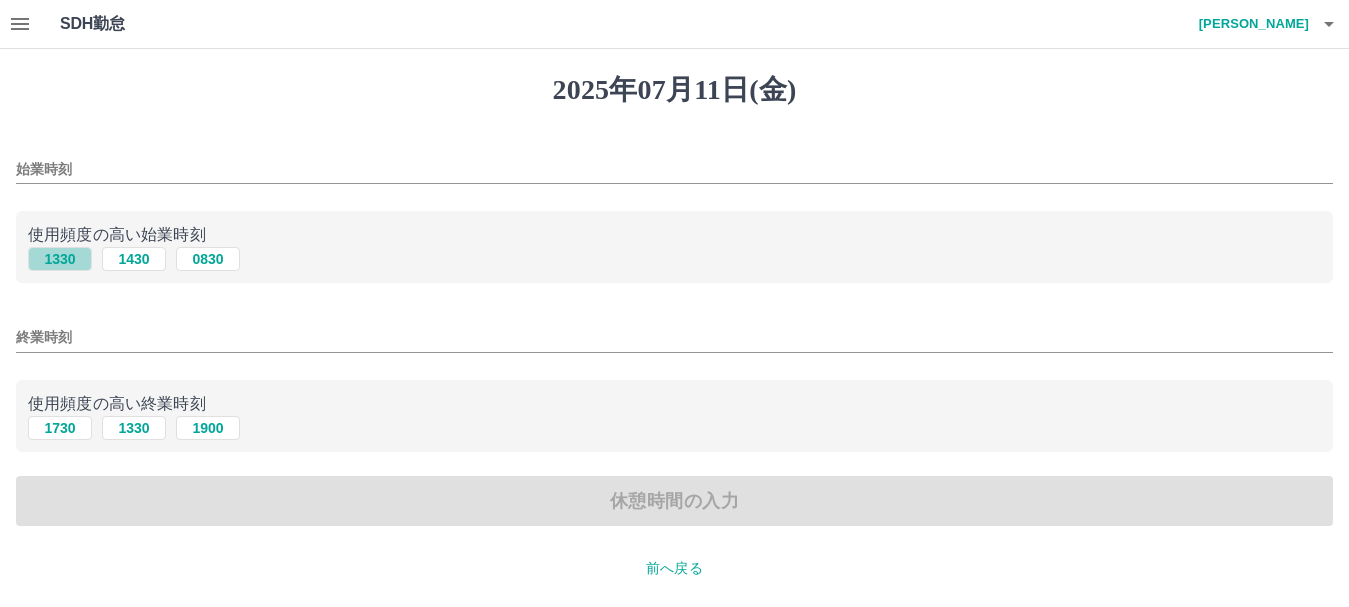 click on "1330" at bounding box center [60, 259] 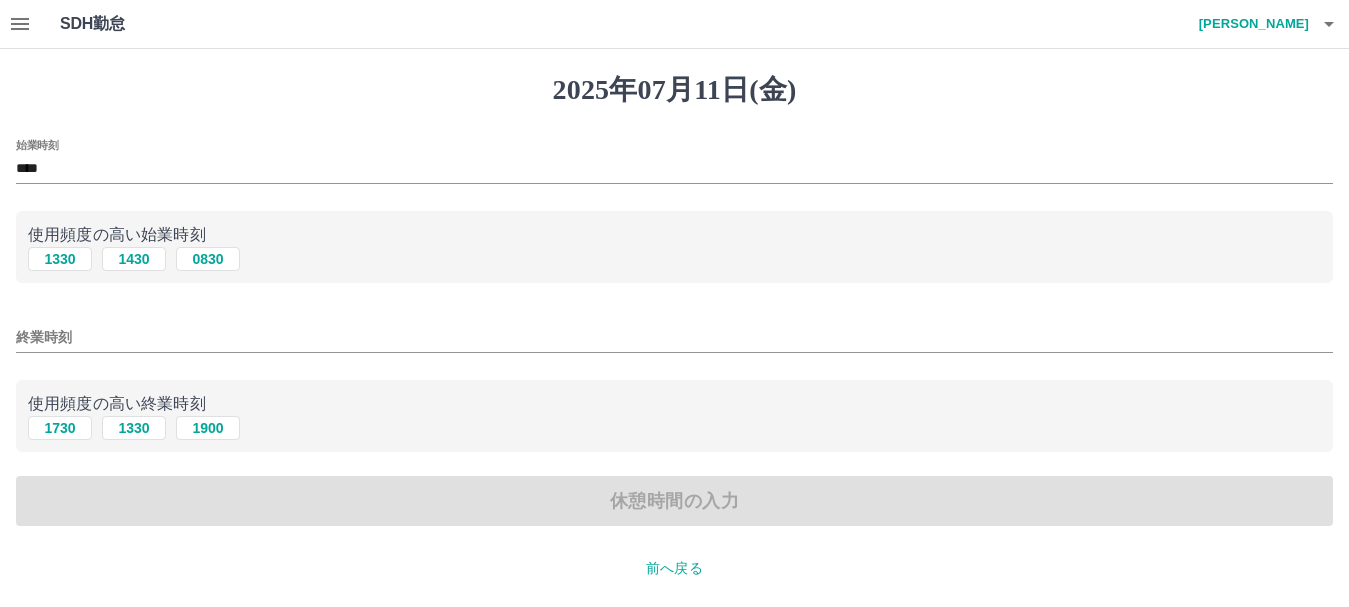 click on "終業時刻" at bounding box center [674, 337] 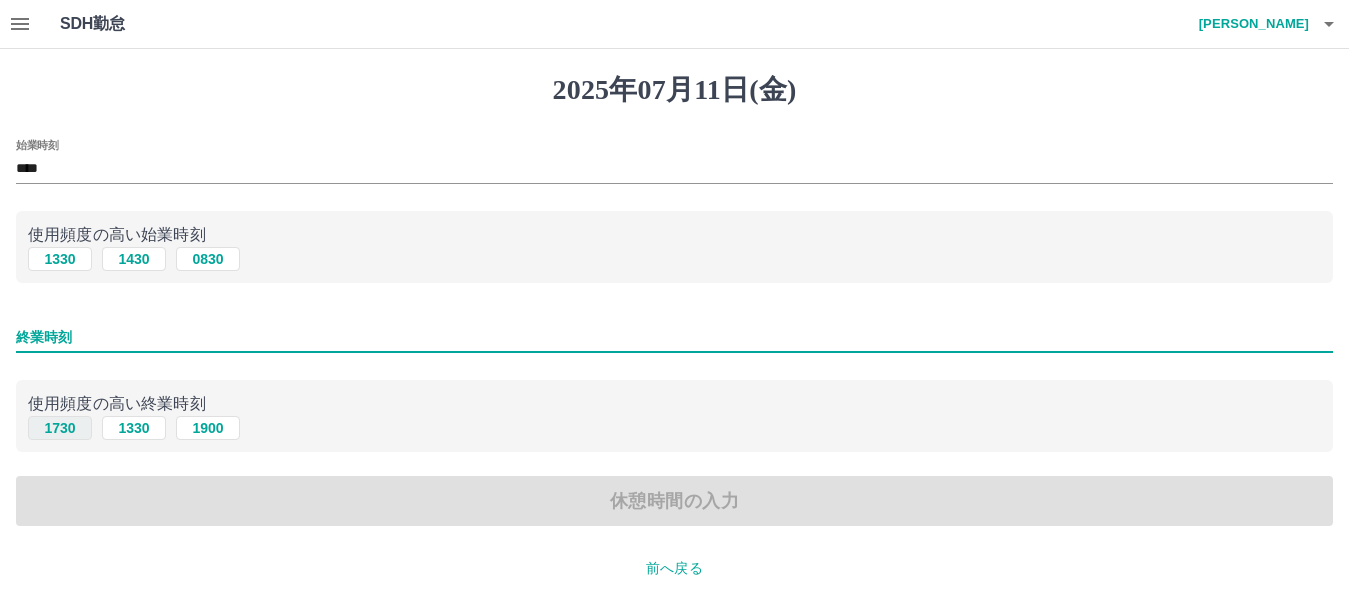 click on "1730" at bounding box center [60, 428] 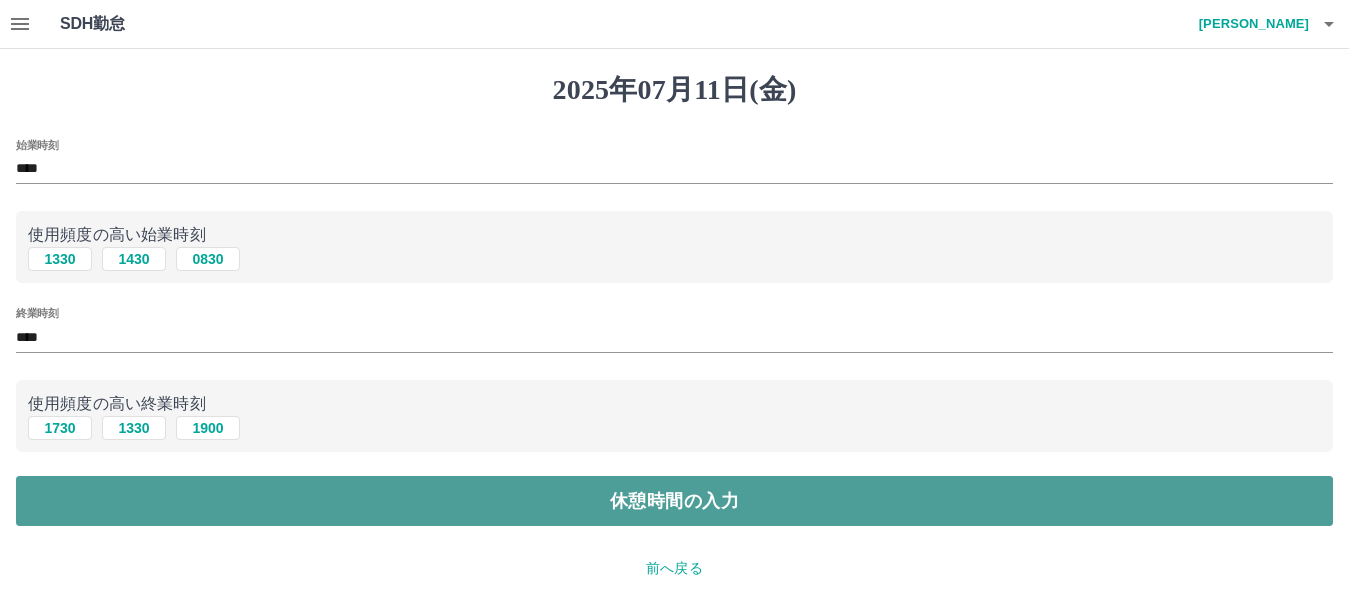 click on "休憩時間の入力" at bounding box center (674, 501) 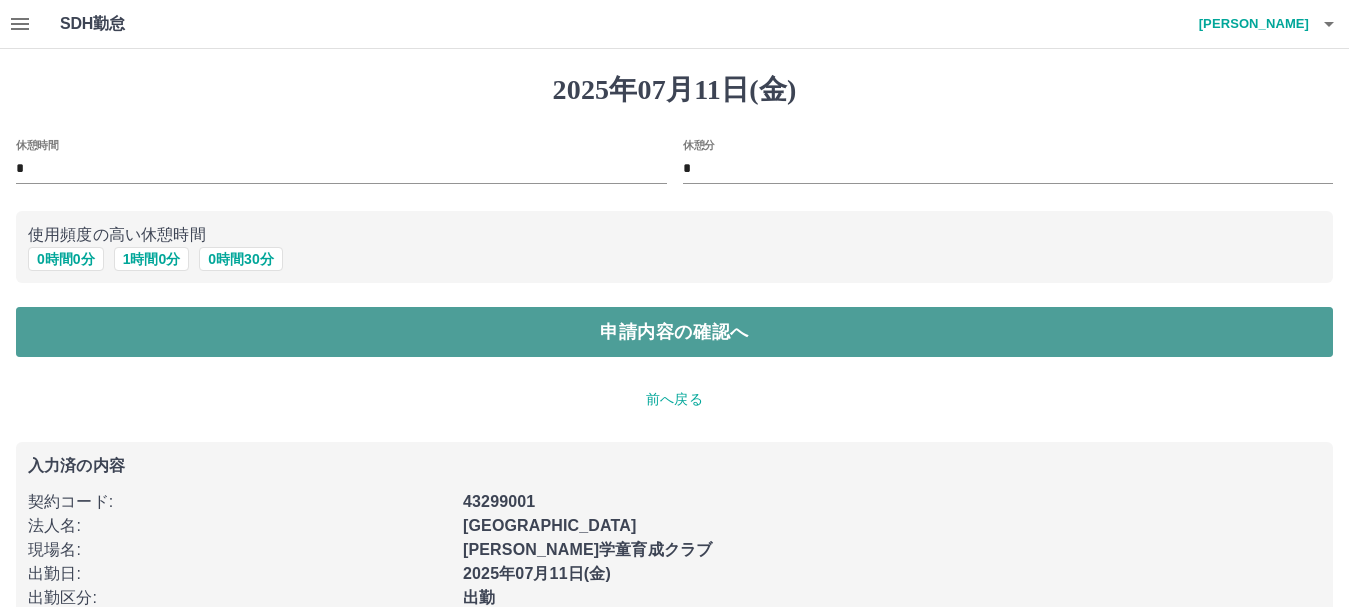 click on "申請内容の確認へ" at bounding box center (674, 332) 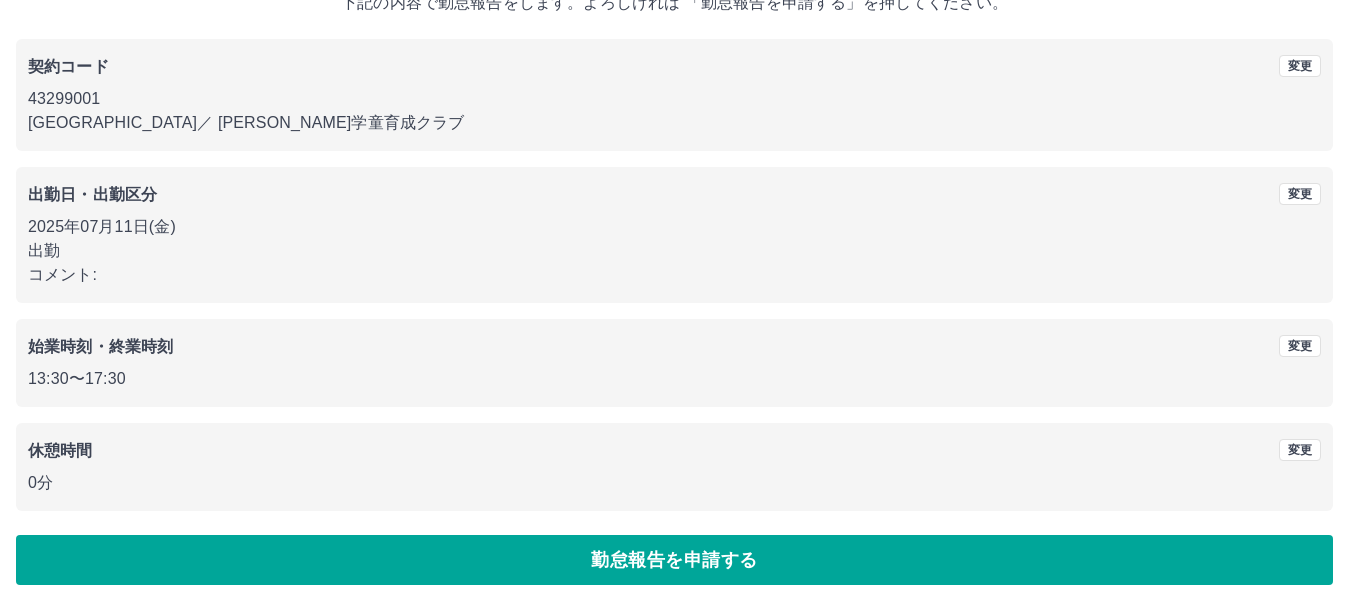 scroll, scrollTop: 142, scrollLeft: 0, axis: vertical 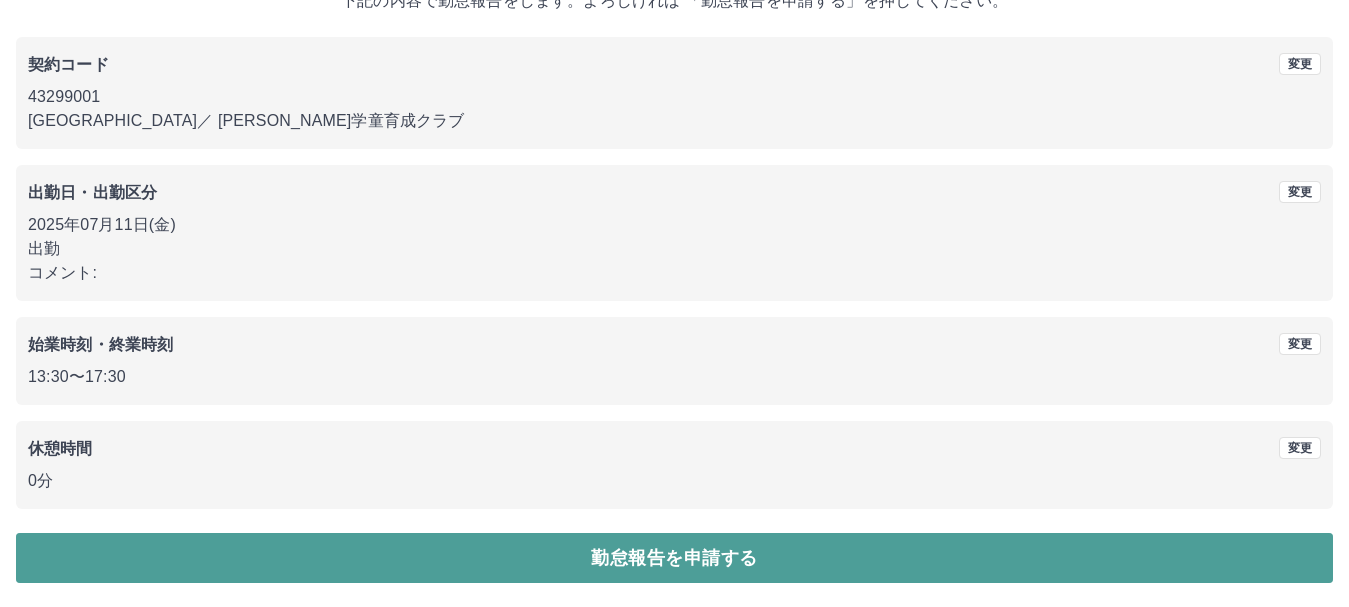click on "勤怠報告を申請する" at bounding box center (674, 558) 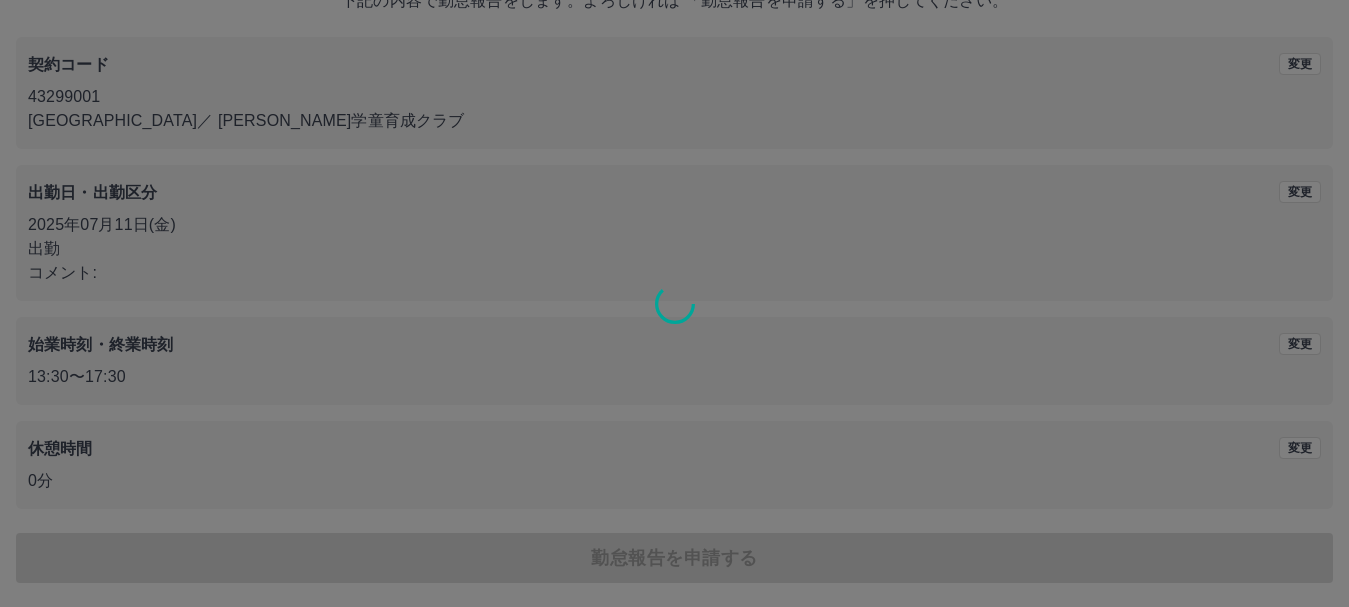scroll, scrollTop: 0, scrollLeft: 0, axis: both 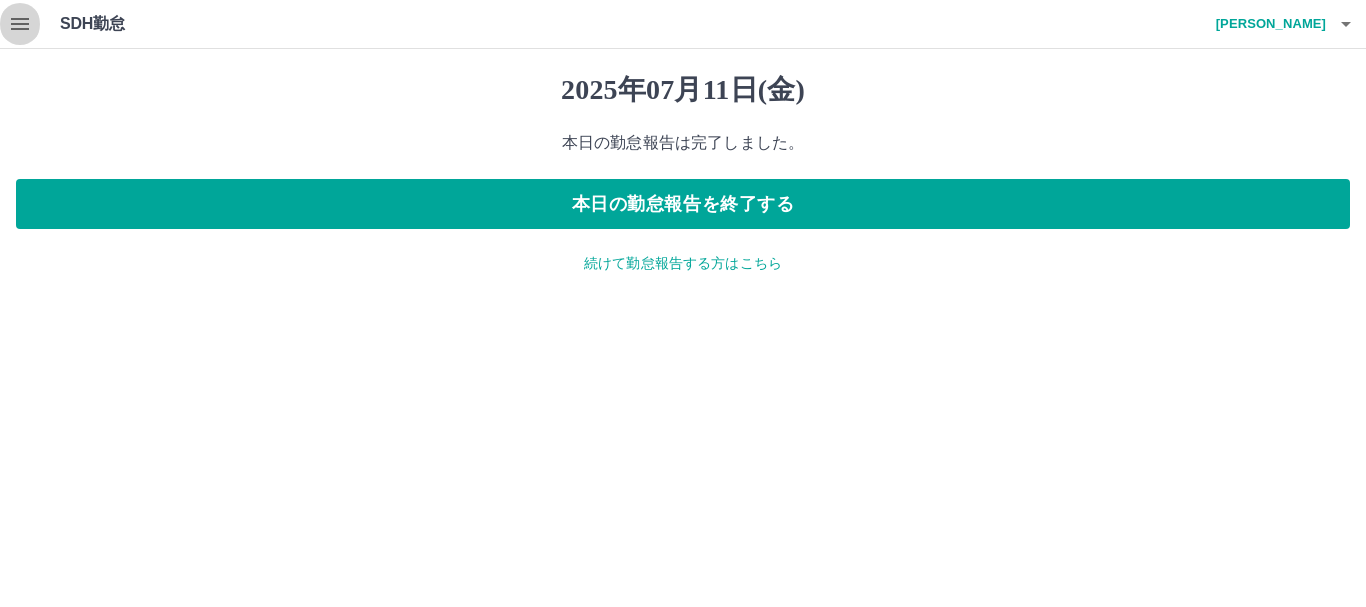 click 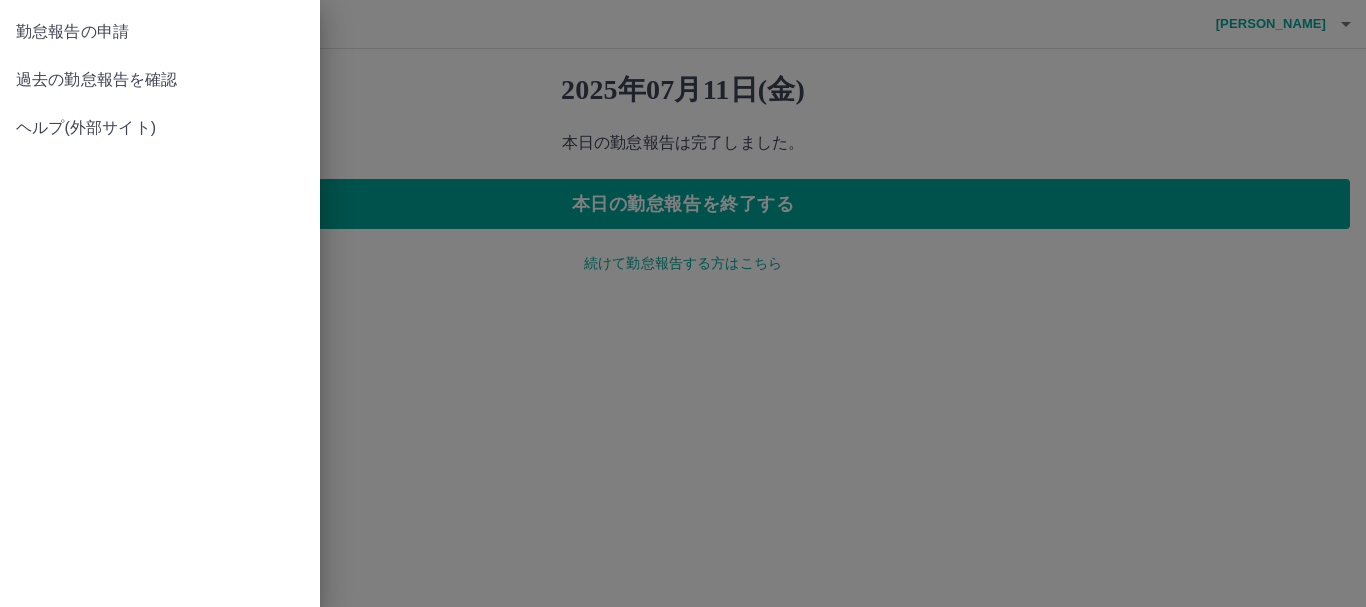 click on "勤怠報告の申請" at bounding box center (160, 32) 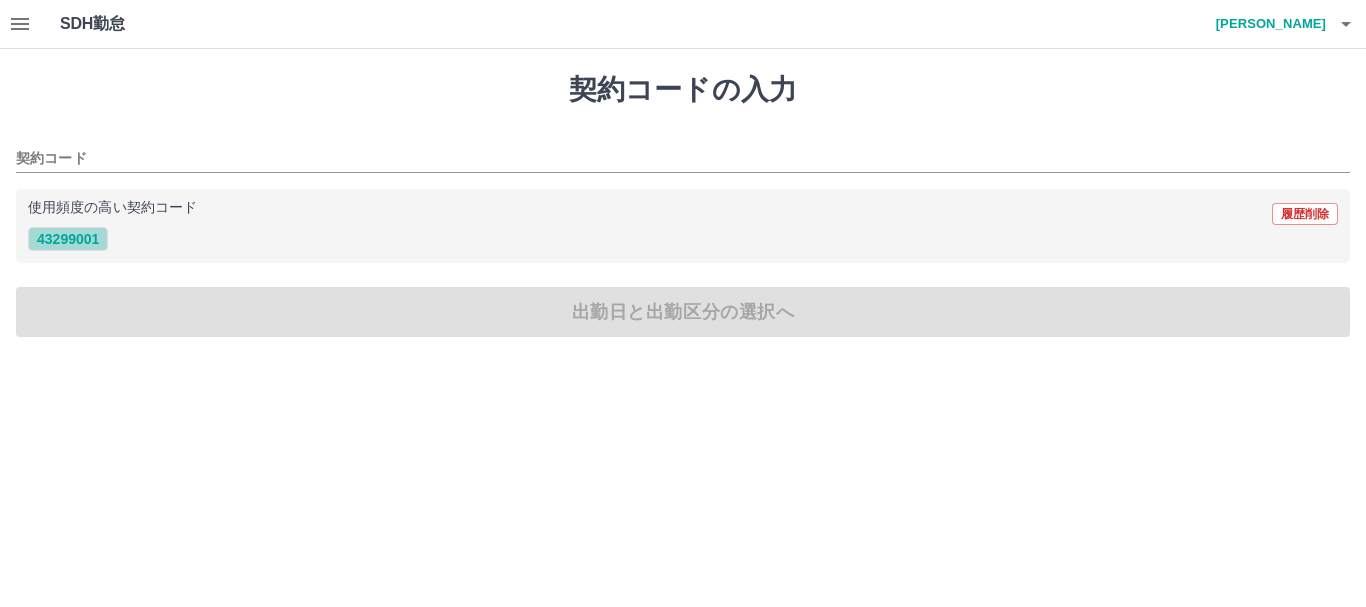 click on "43299001" at bounding box center [68, 239] 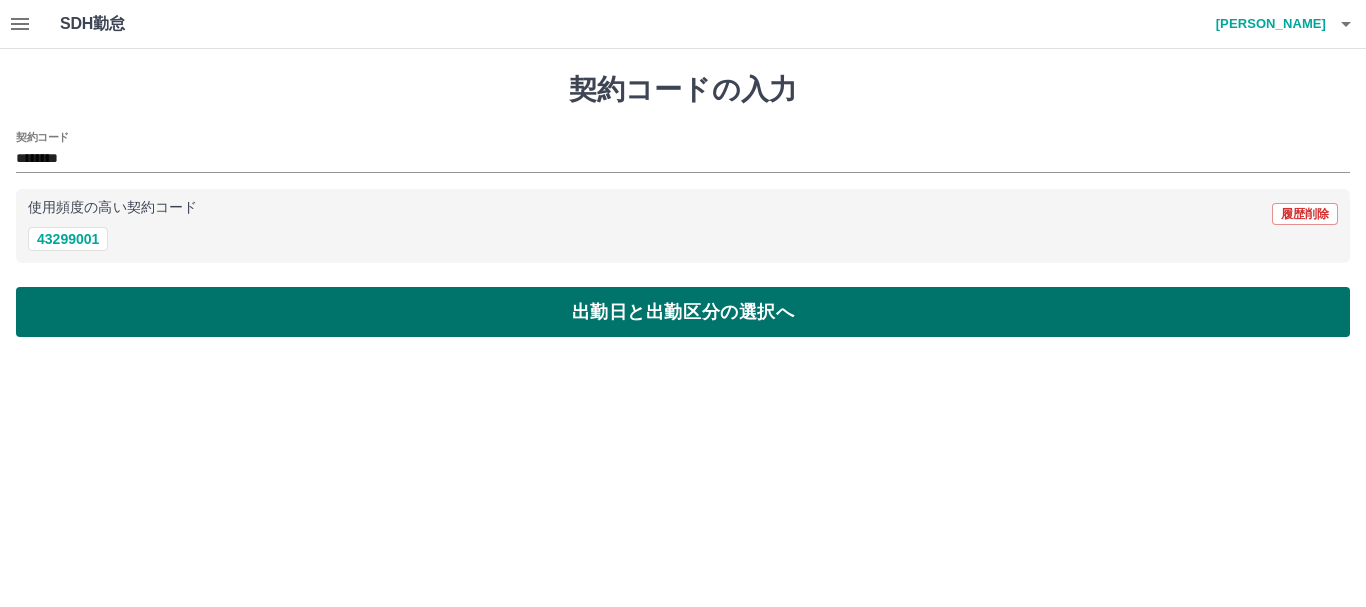 click on "出勤日と出勤区分の選択へ" at bounding box center [683, 312] 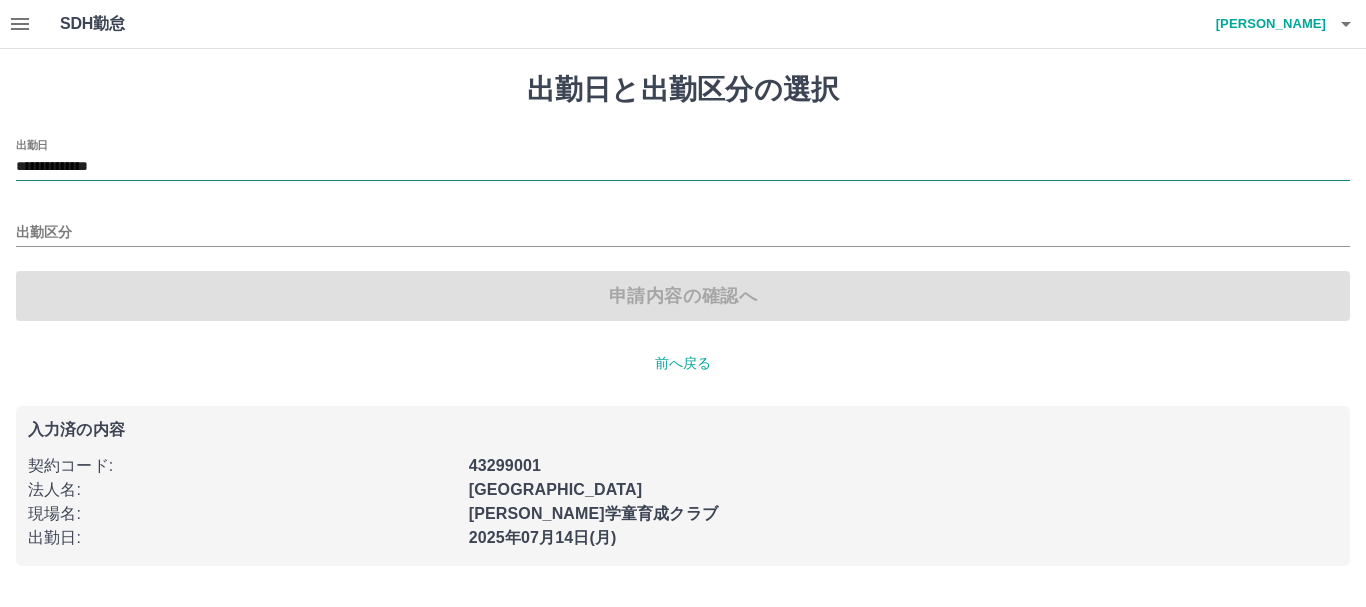 click on "**********" at bounding box center (683, 167) 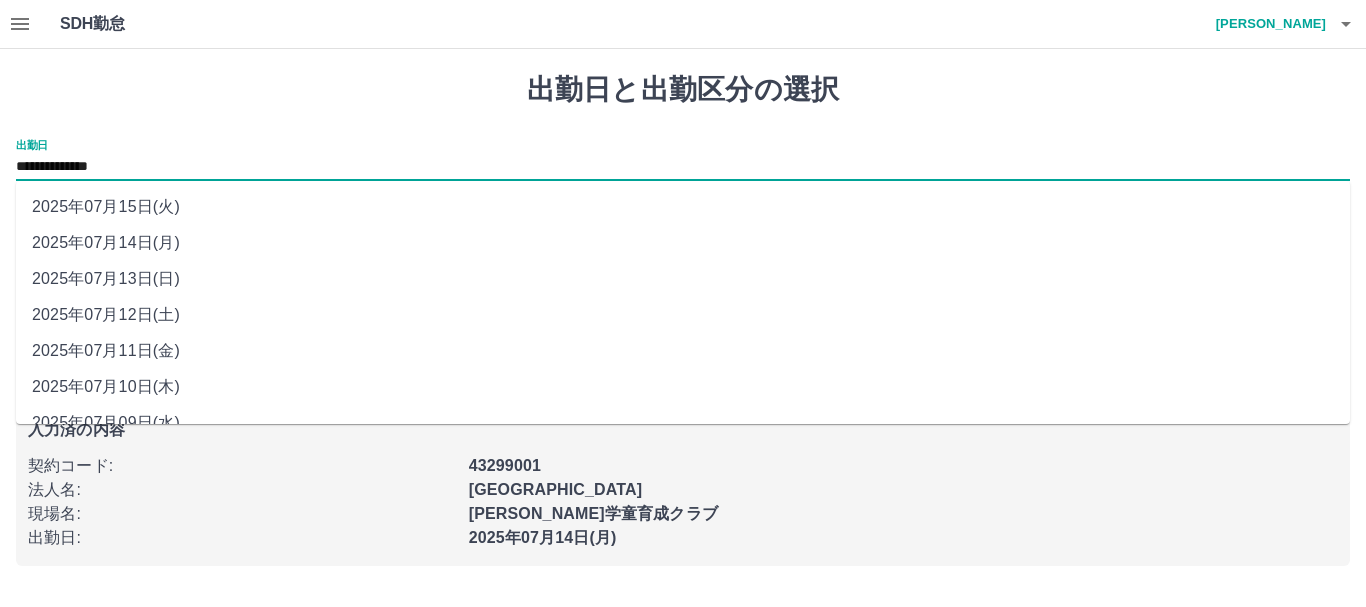 click on "2025年07月13日(日)" at bounding box center (683, 279) 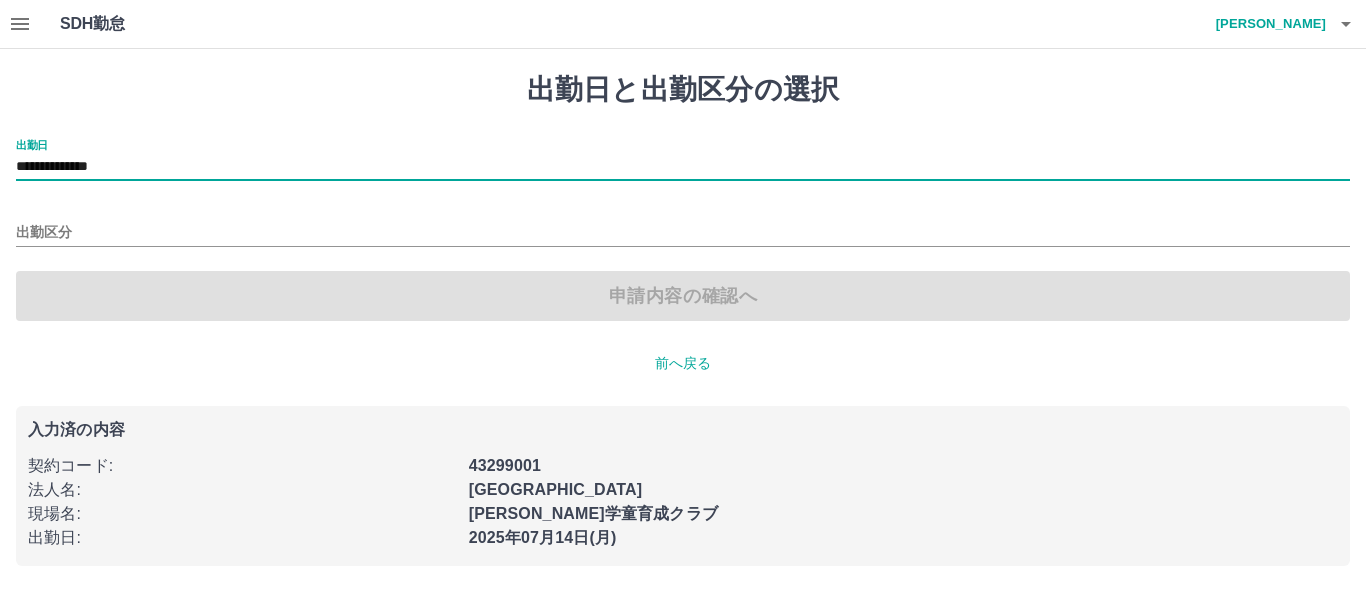 click on "出勤区分" at bounding box center [683, 226] 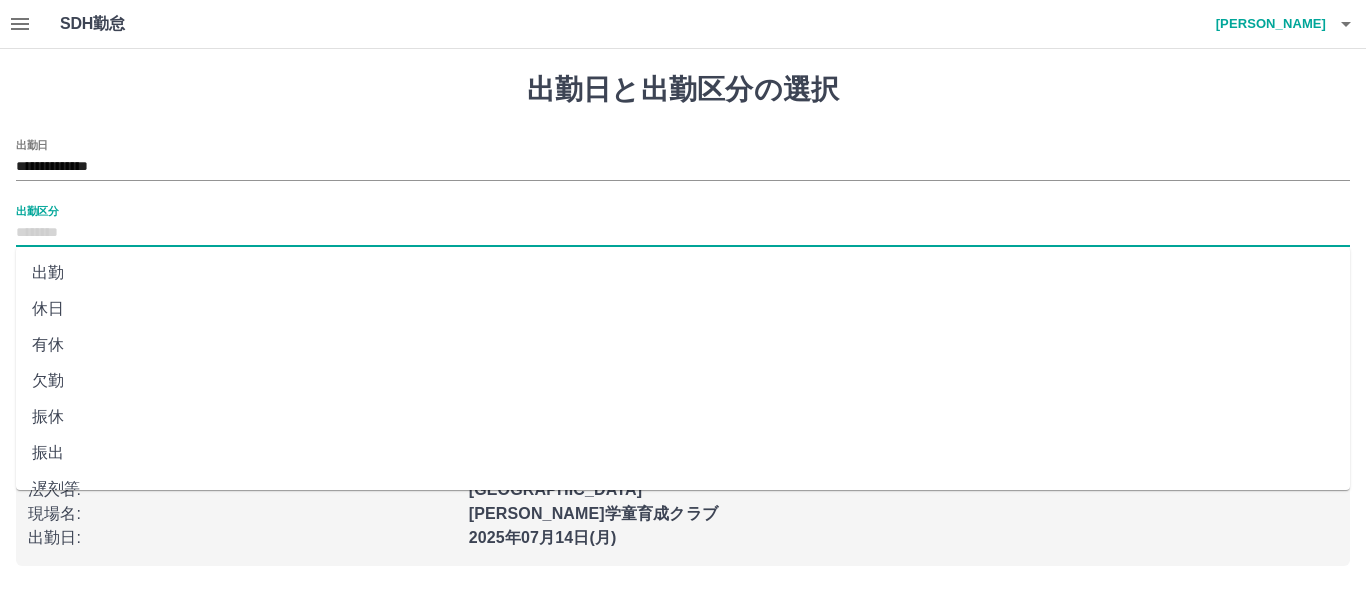 click on "出勤区分" at bounding box center [683, 233] 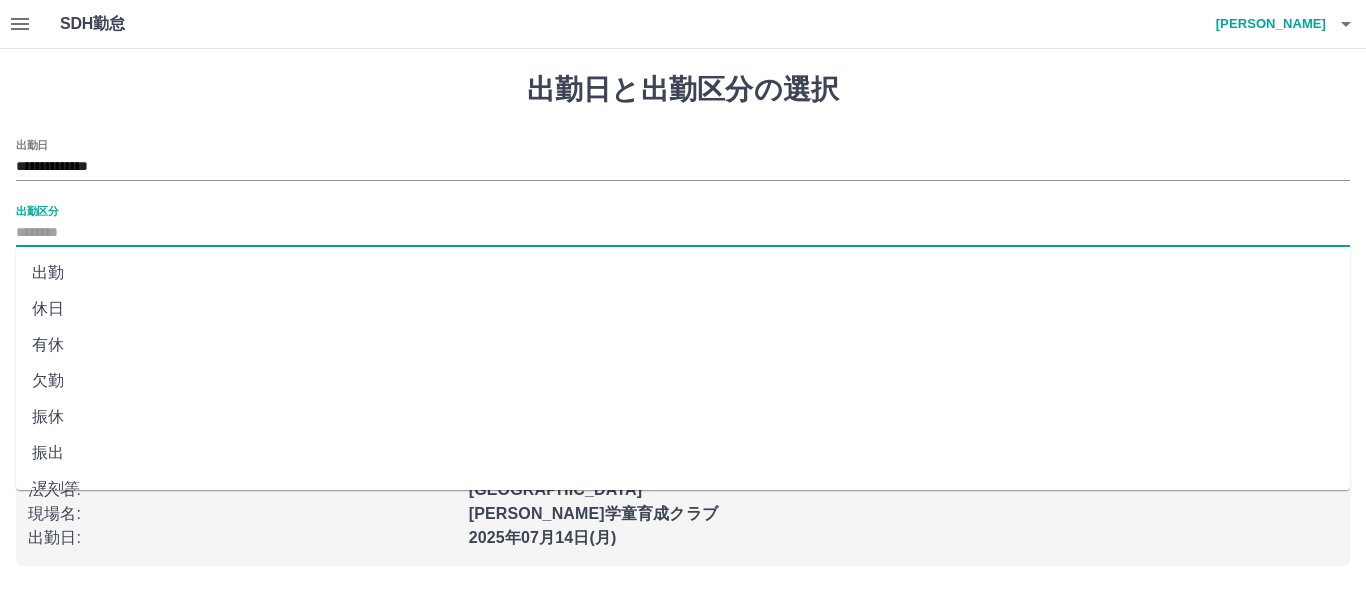 click on "出勤" at bounding box center [683, 273] 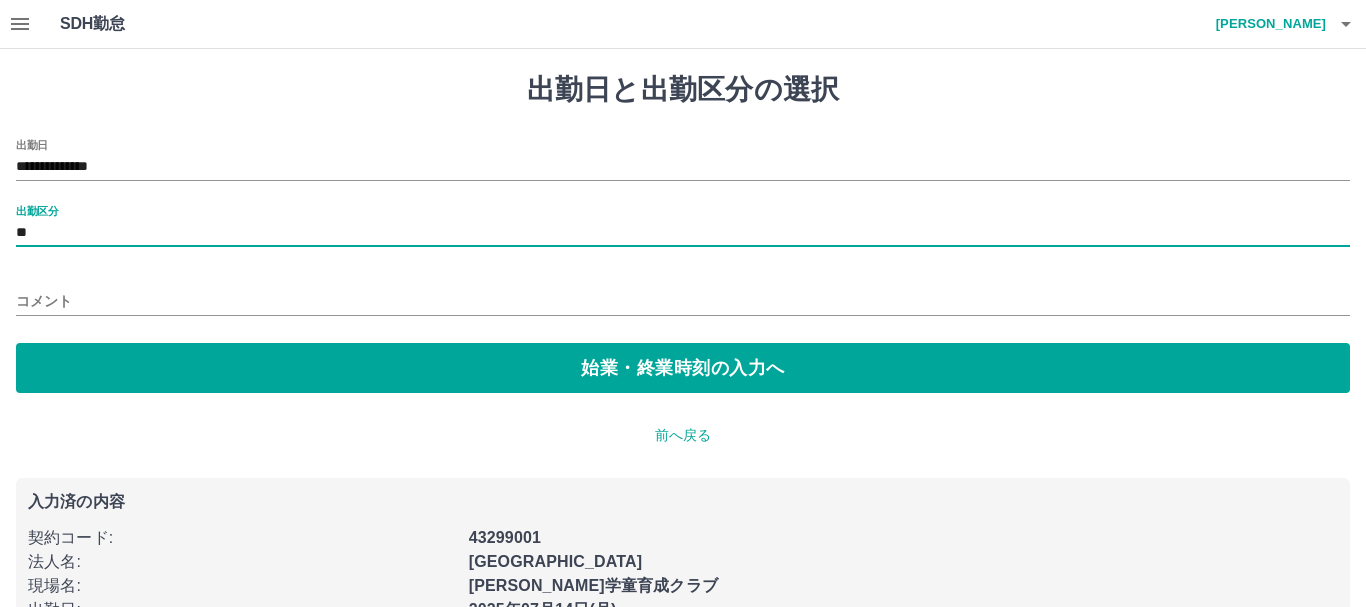 type on "**" 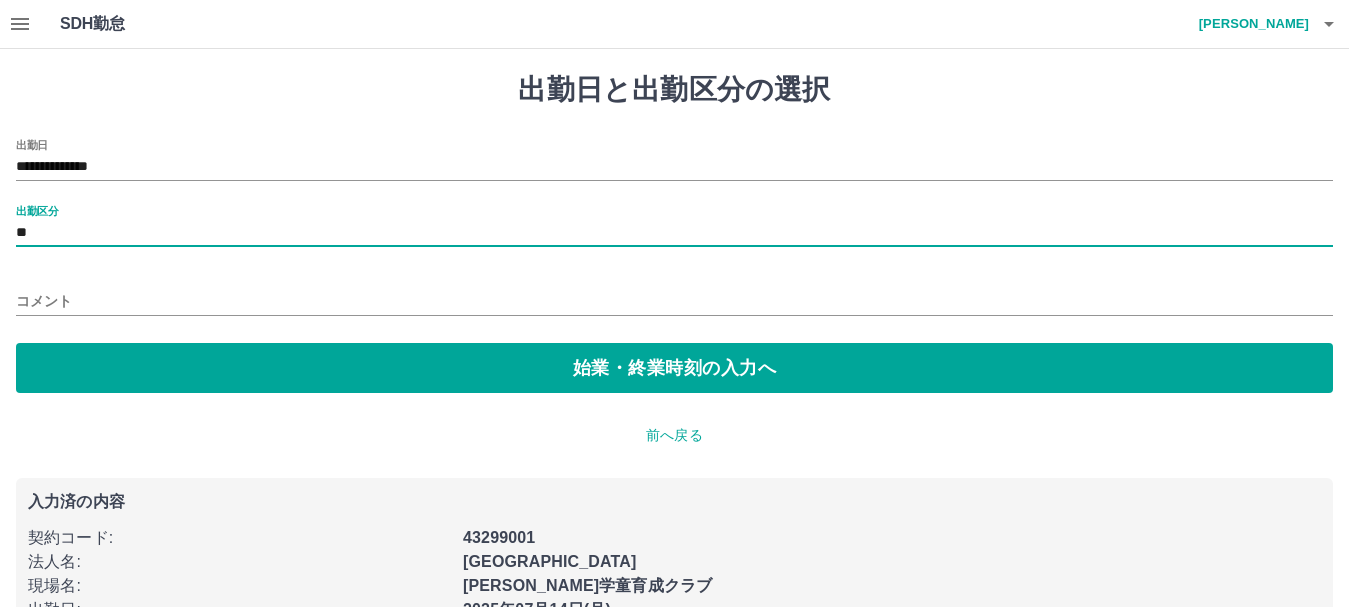scroll, scrollTop: 55, scrollLeft: 0, axis: vertical 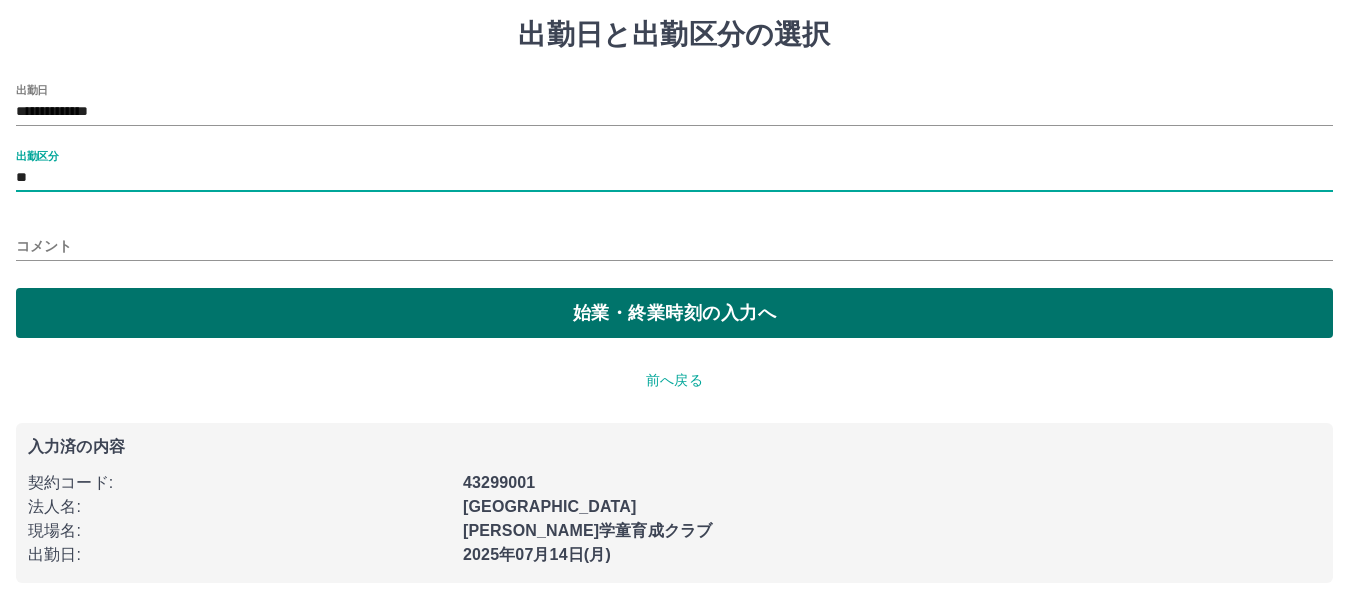 click on "始業・終業時刻の入力へ" at bounding box center (674, 313) 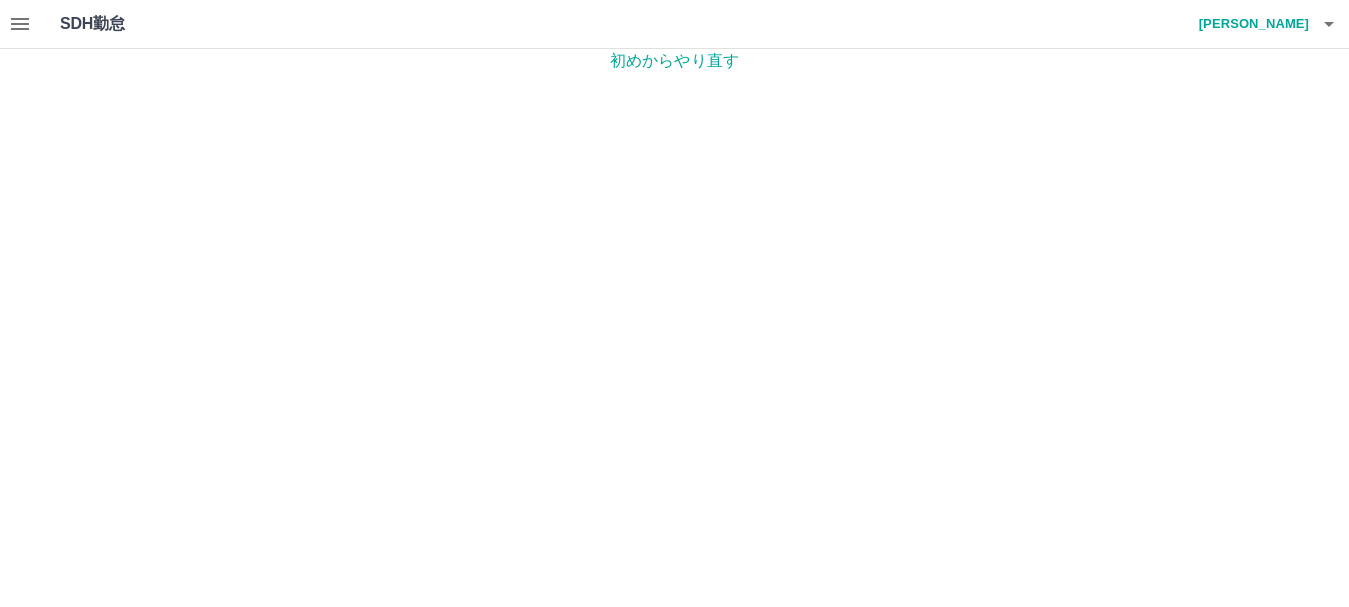 scroll, scrollTop: 0, scrollLeft: 0, axis: both 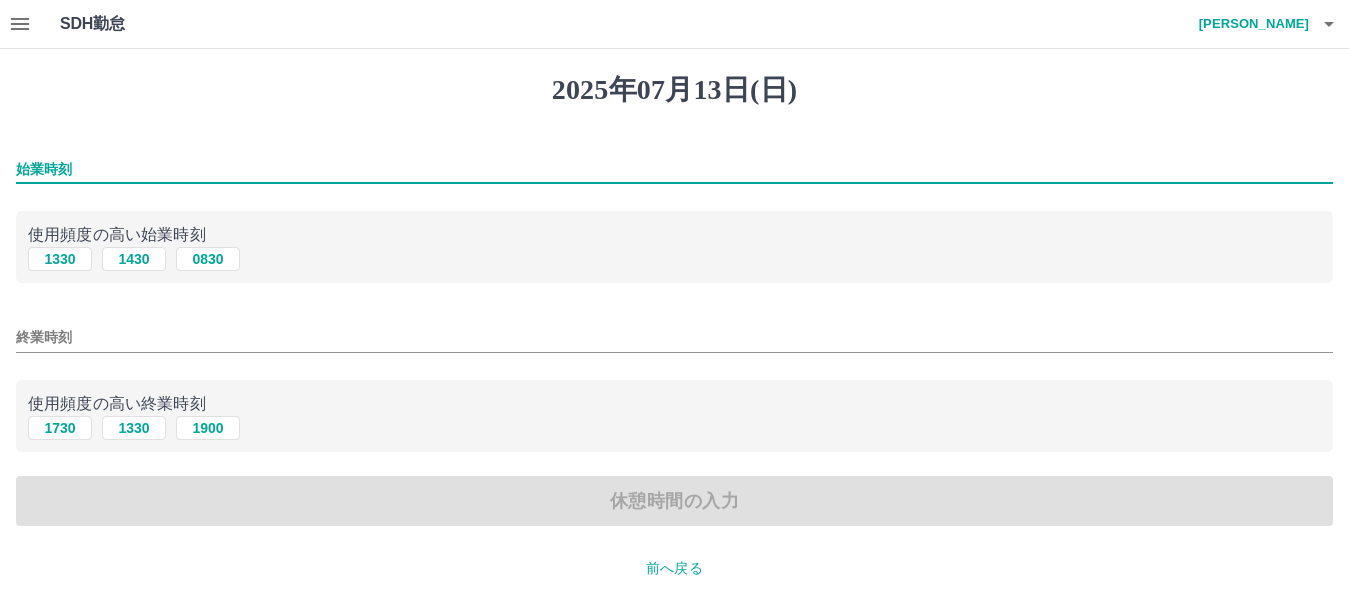 click on "始業時刻" at bounding box center (674, 169) 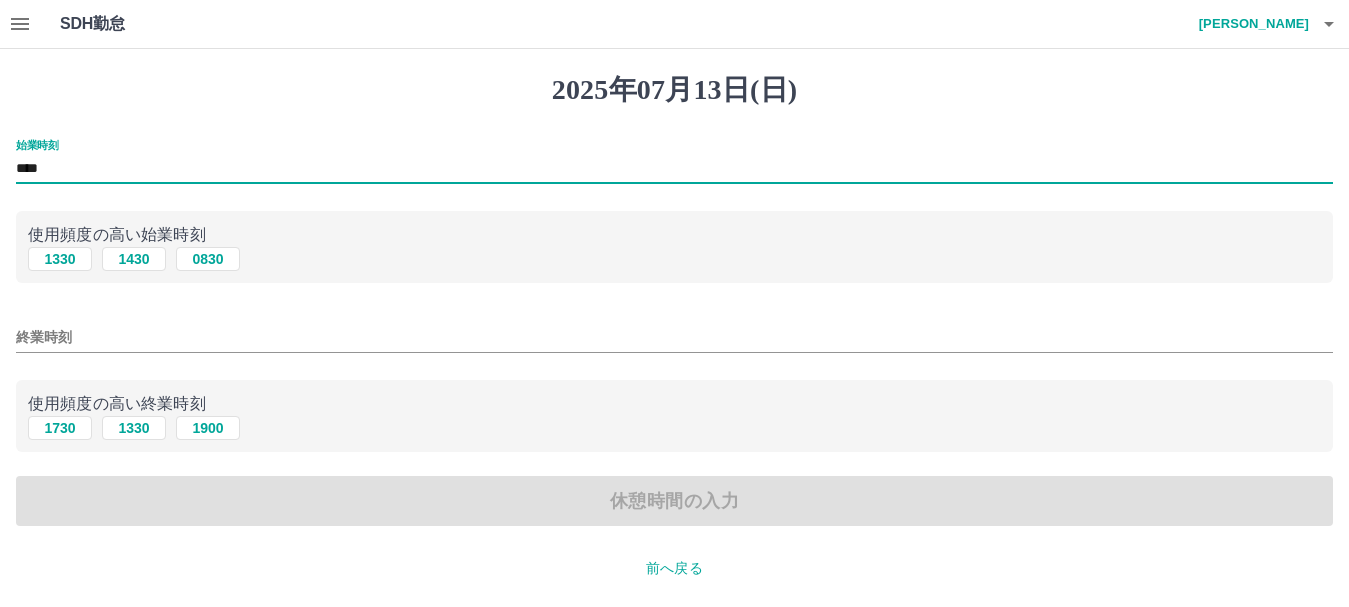 type on "****" 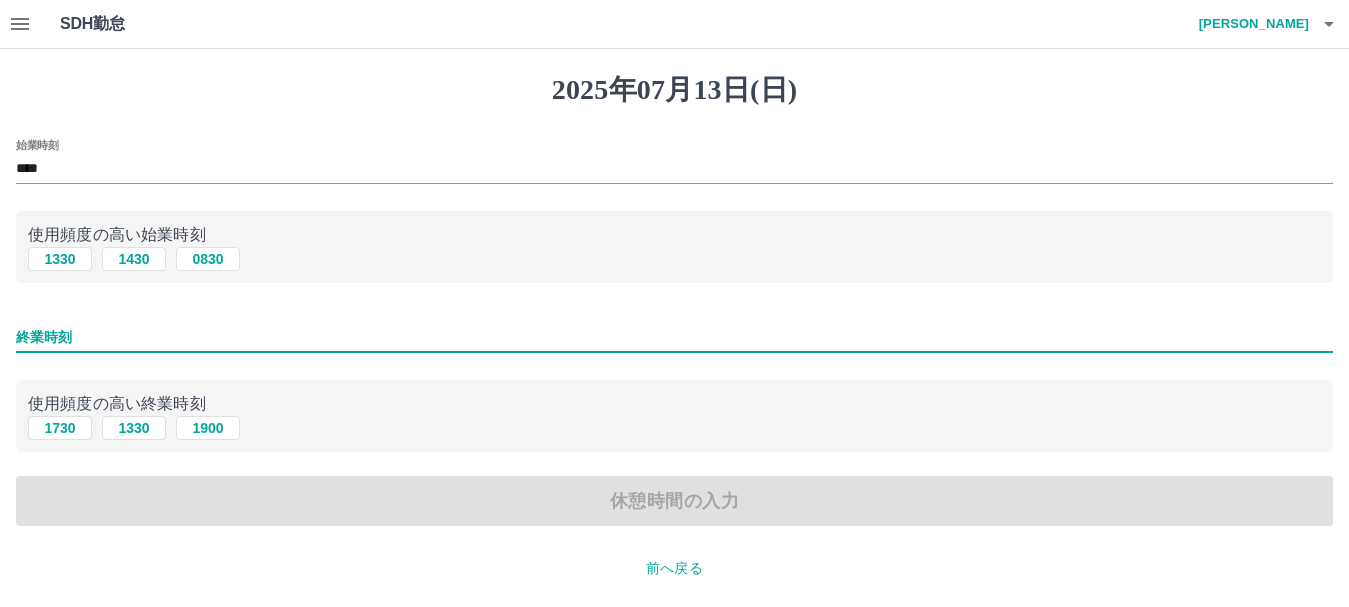 click on "終業時刻" at bounding box center [674, 337] 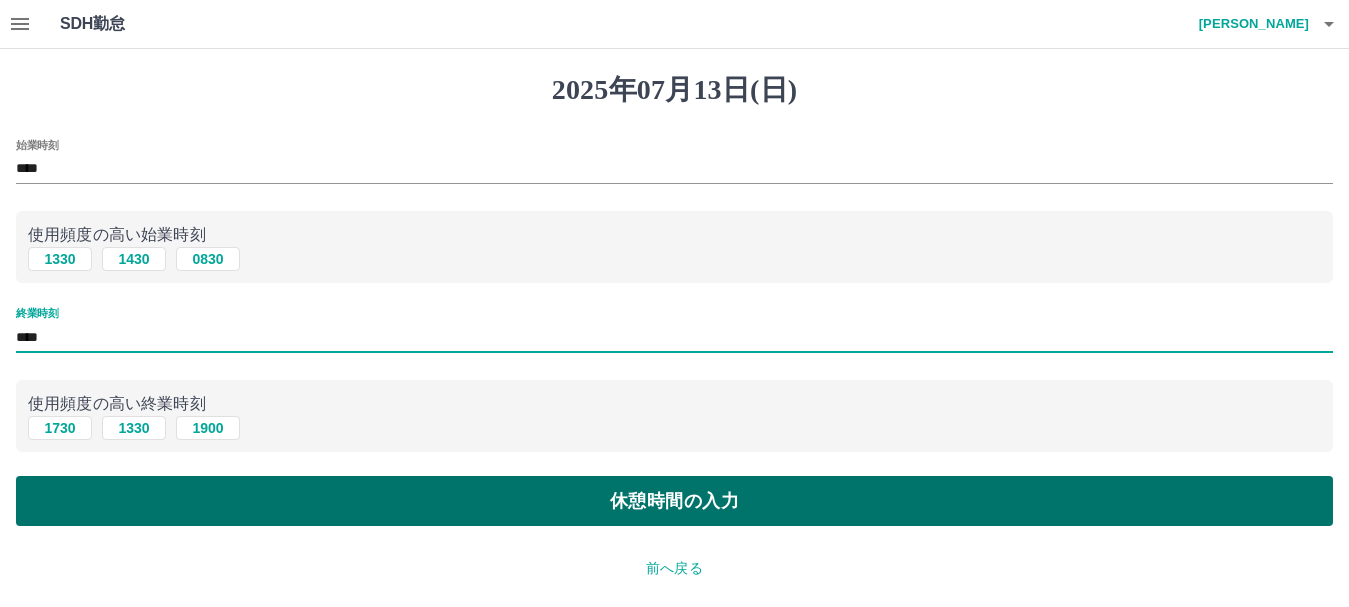 type on "****" 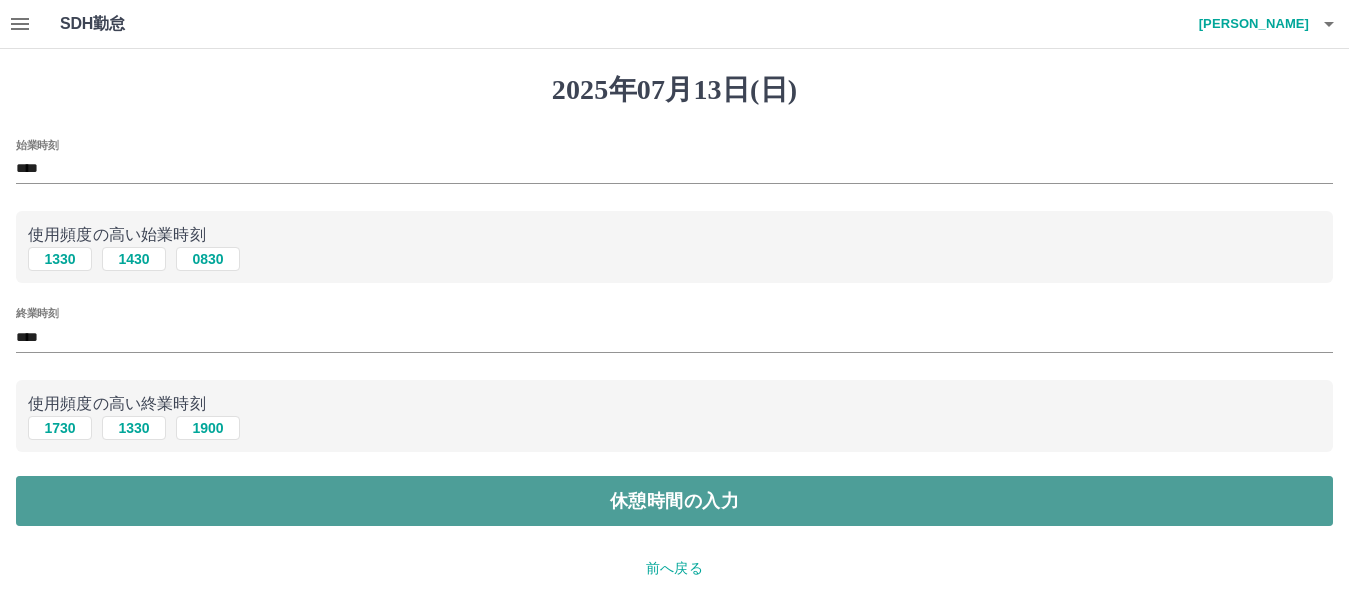 click on "休憩時間の入力" at bounding box center (674, 501) 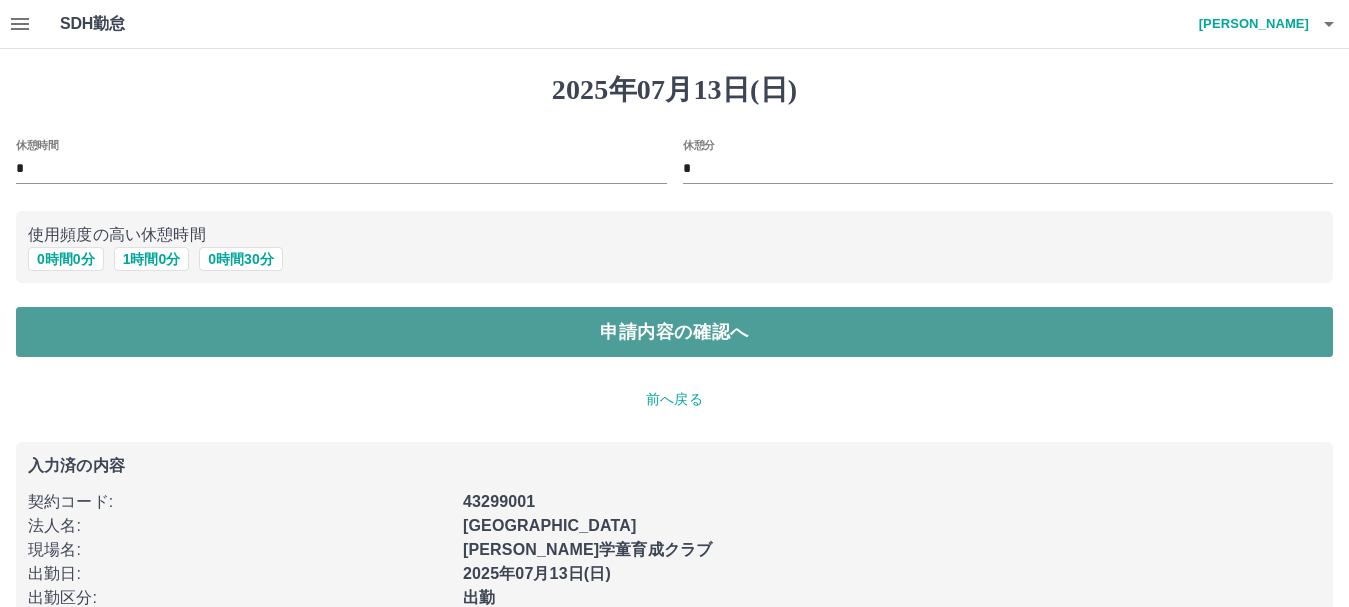 click on "申請内容の確認へ" at bounding box center (674, 332) 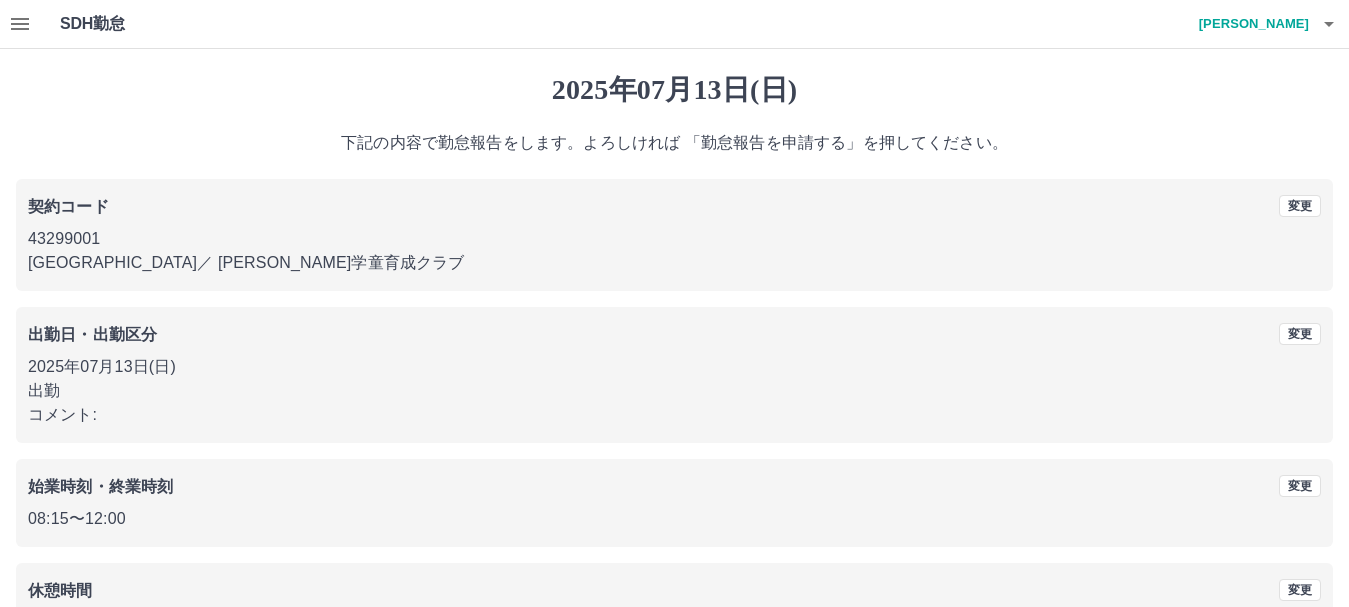 scroll, scrollTop: 142, scrollLeft: 0, axis: vertical 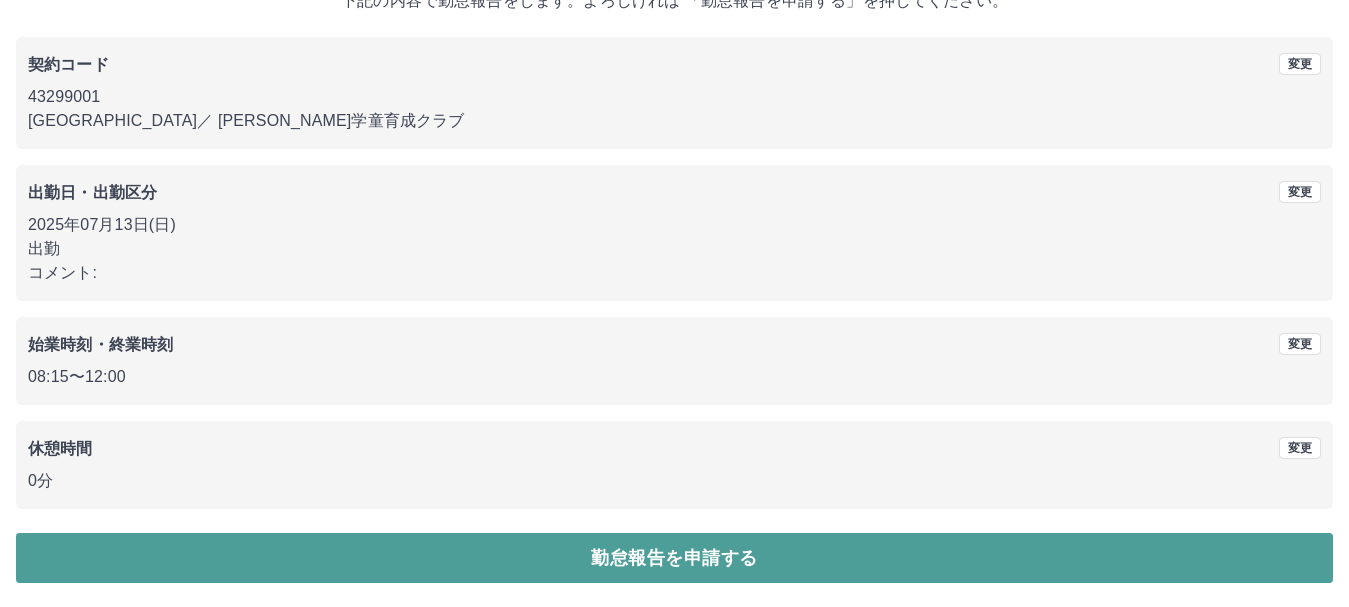click on "勤怠報告を申請する" at bounding box center [674, 558] 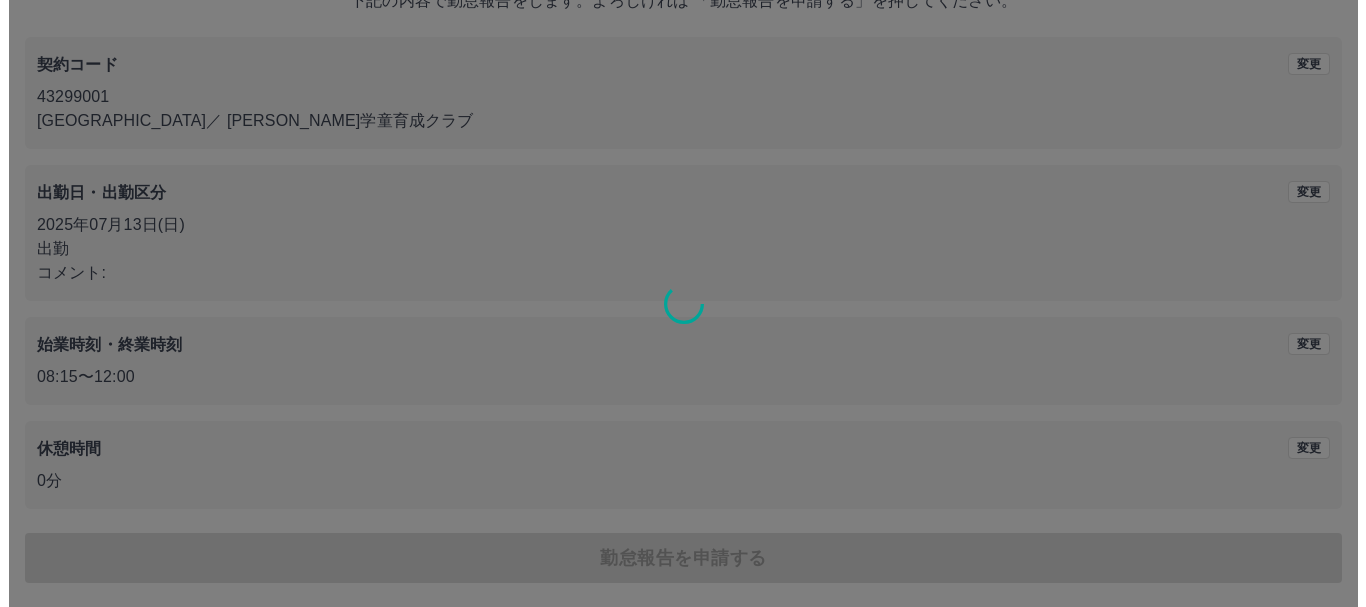 scroll, scrollTop: 0, scrollLeft: 0, axis: both 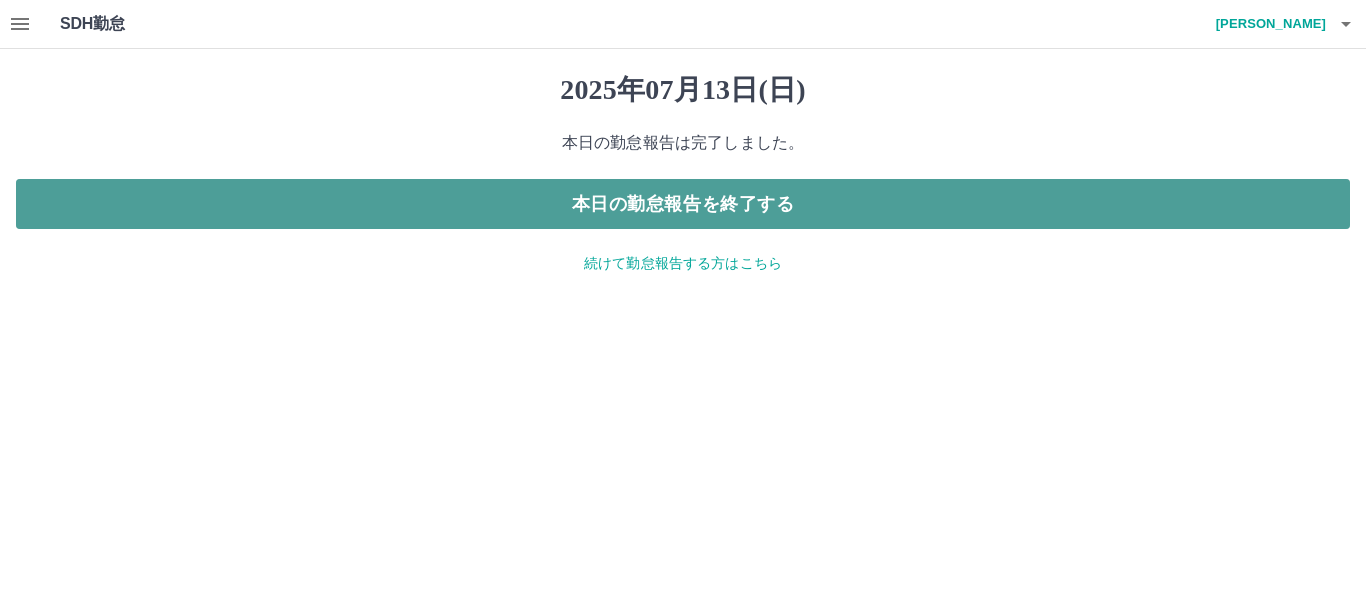 click on "本日の勤怠報告を終了する" at bounding box center [683, 204] 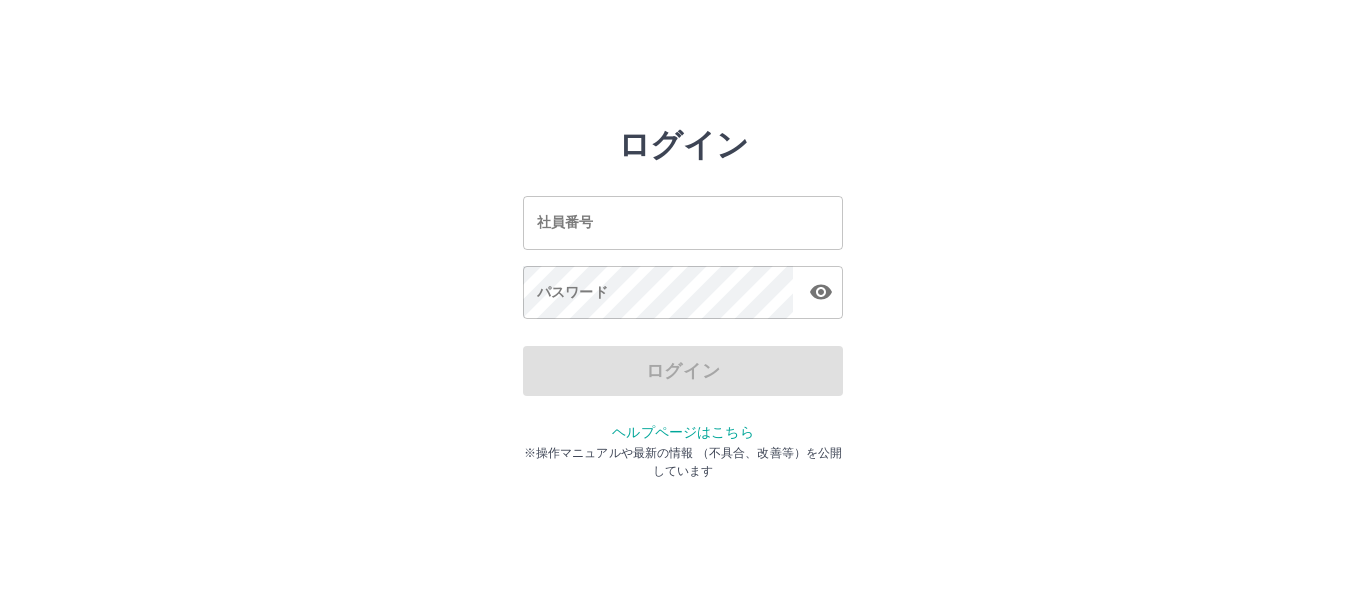 scroll, scrollTop: 0, scrollLeft: 0, axis: both 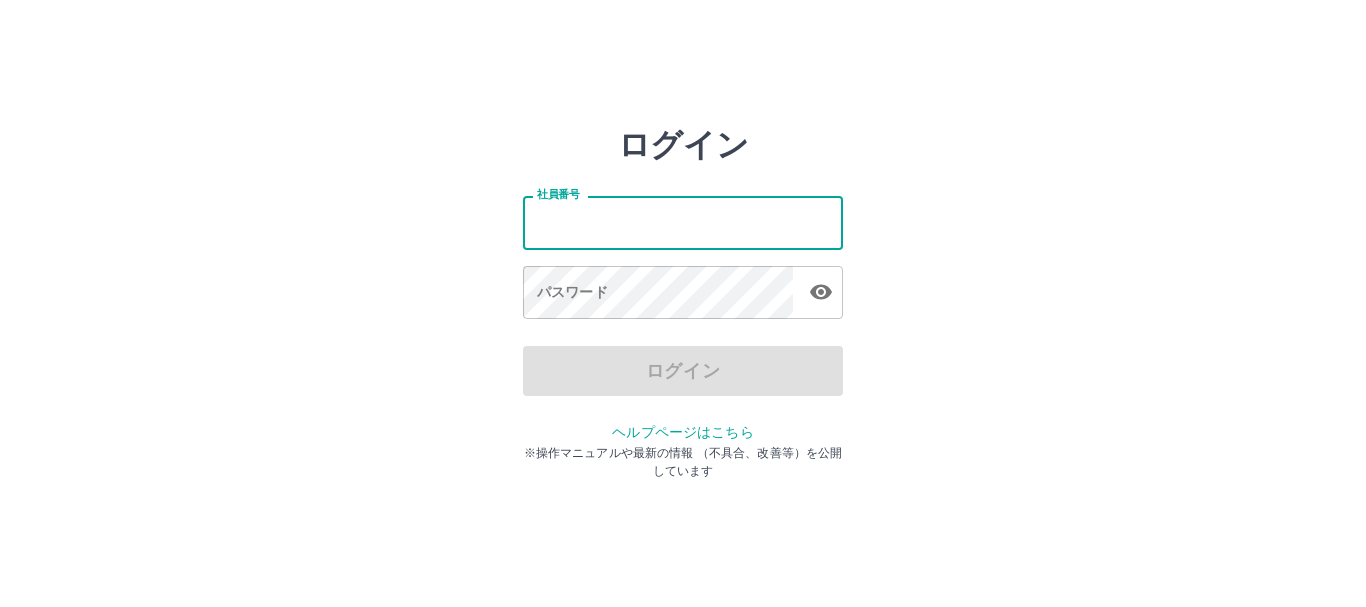 click on "社員番号" at bounding box center (683, 222) 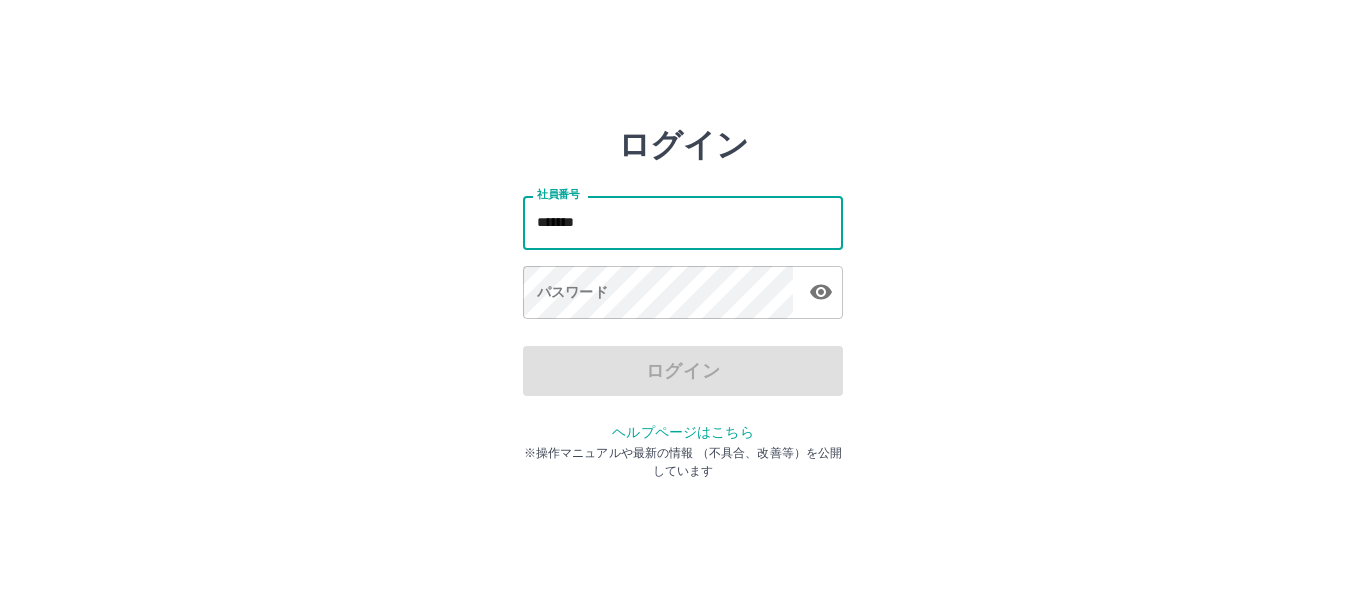 type on "*******" 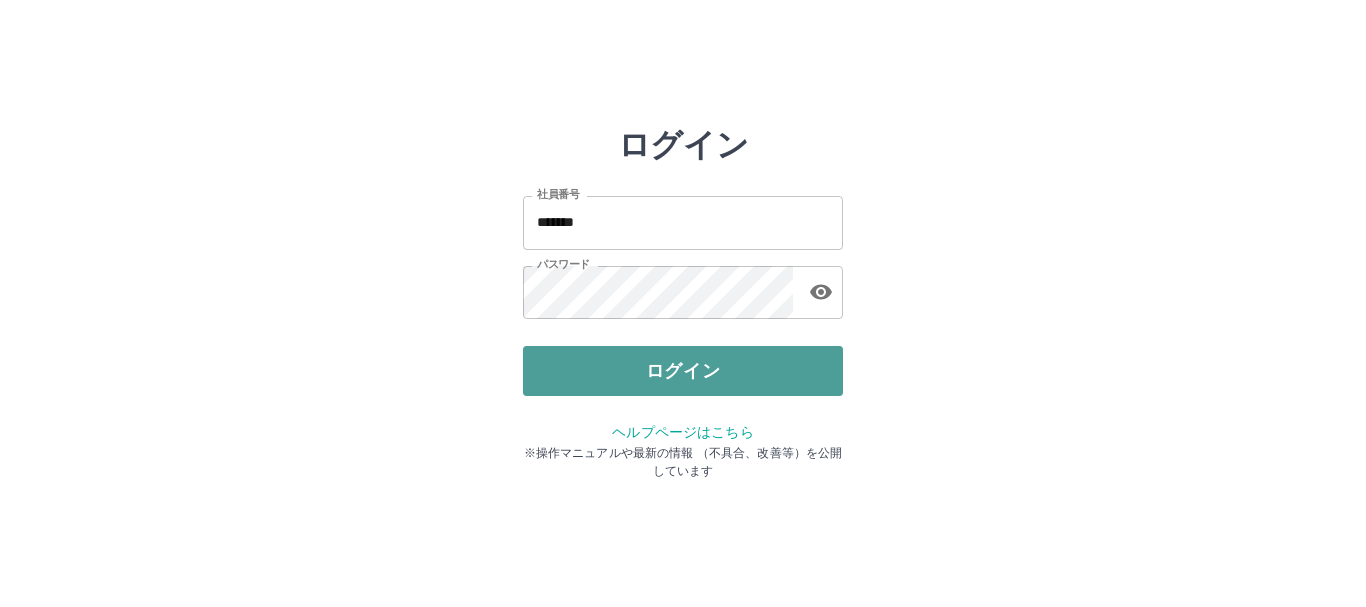click on "ログイン" at bounding box center [683, 371] 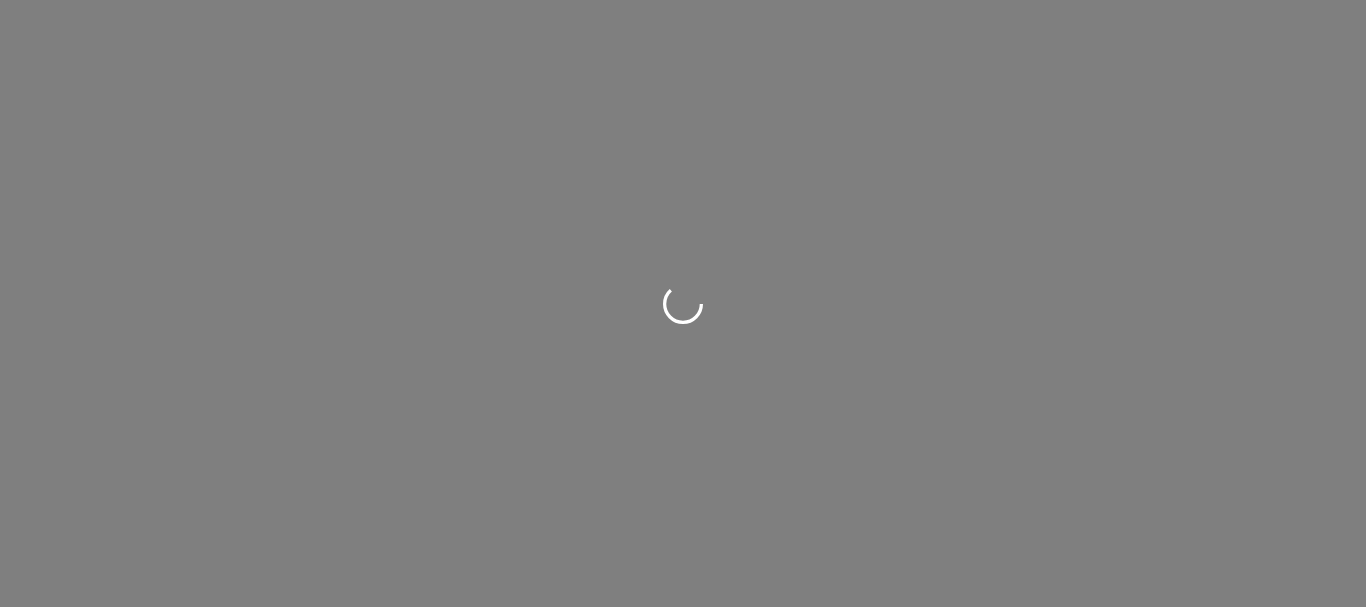 scroll, scrollTop: 0, scrollLeft: 0, axis: both 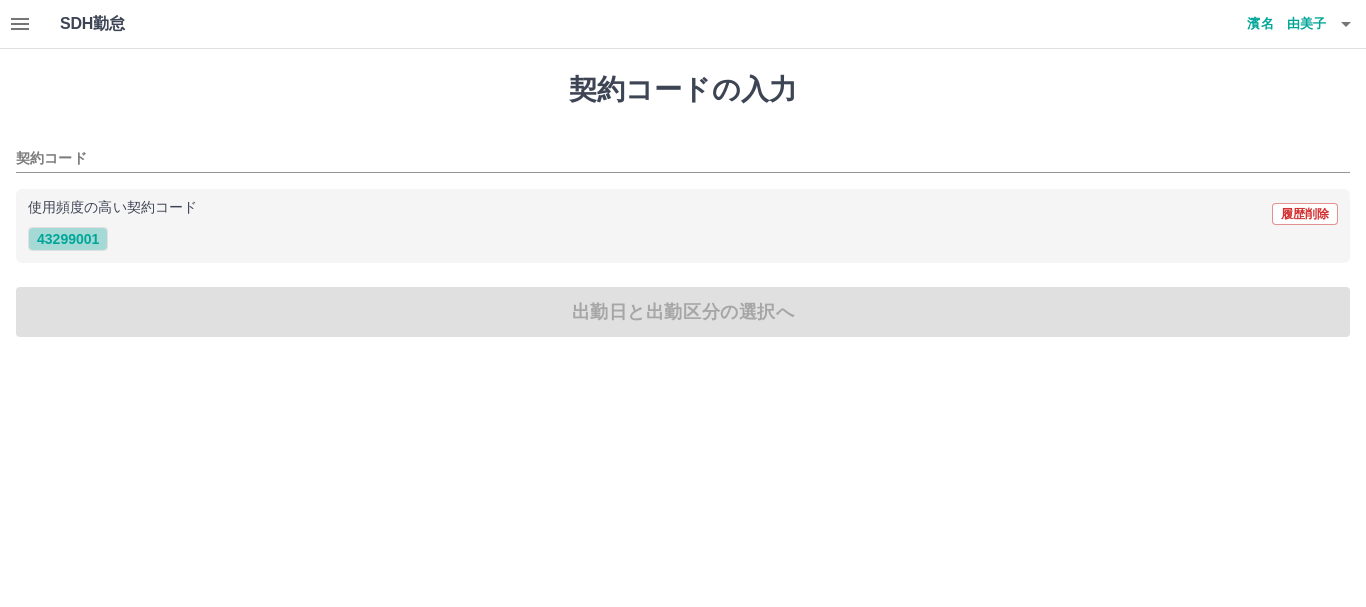 click on "43299001" at bounding box center (68, 239) 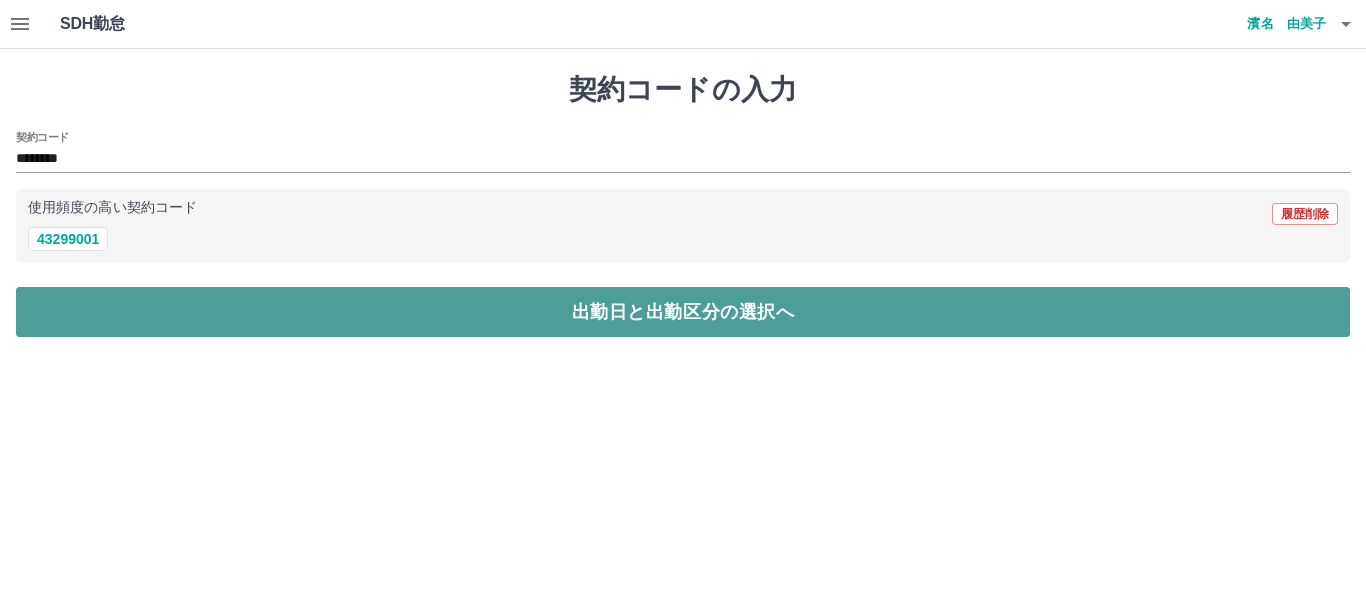 click on "出勤日と出勤区分の選択へ" at bounding box center [683, 312] 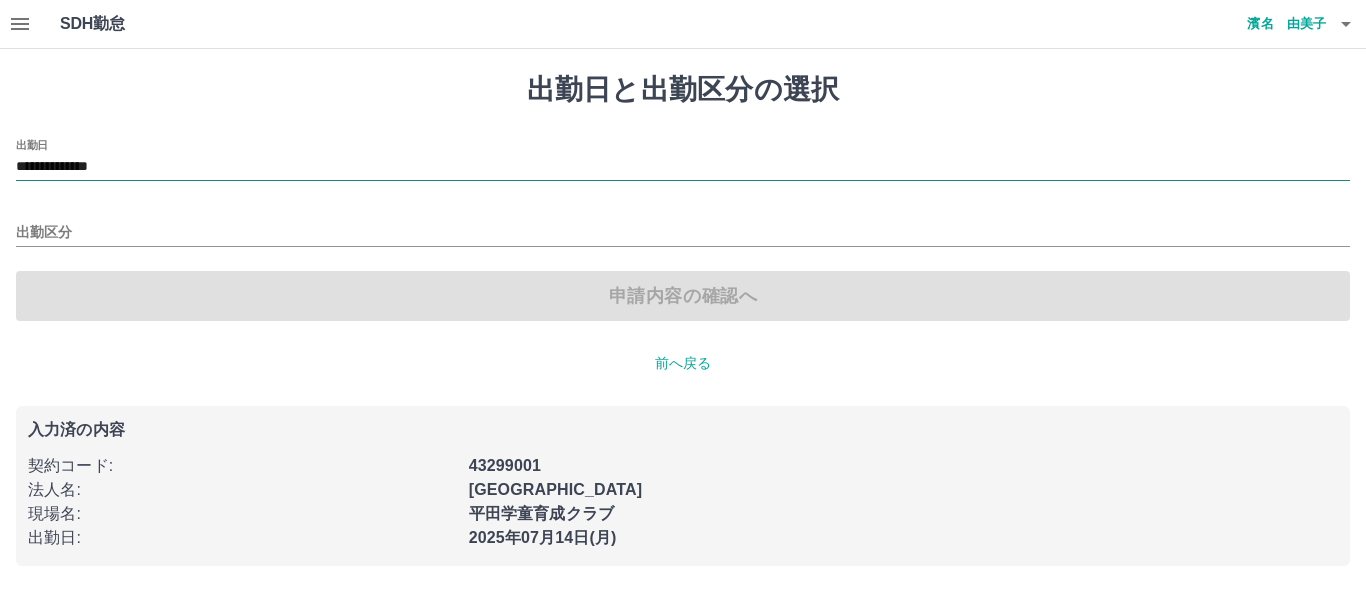 click on "**********" at bounding box center [683, 167] 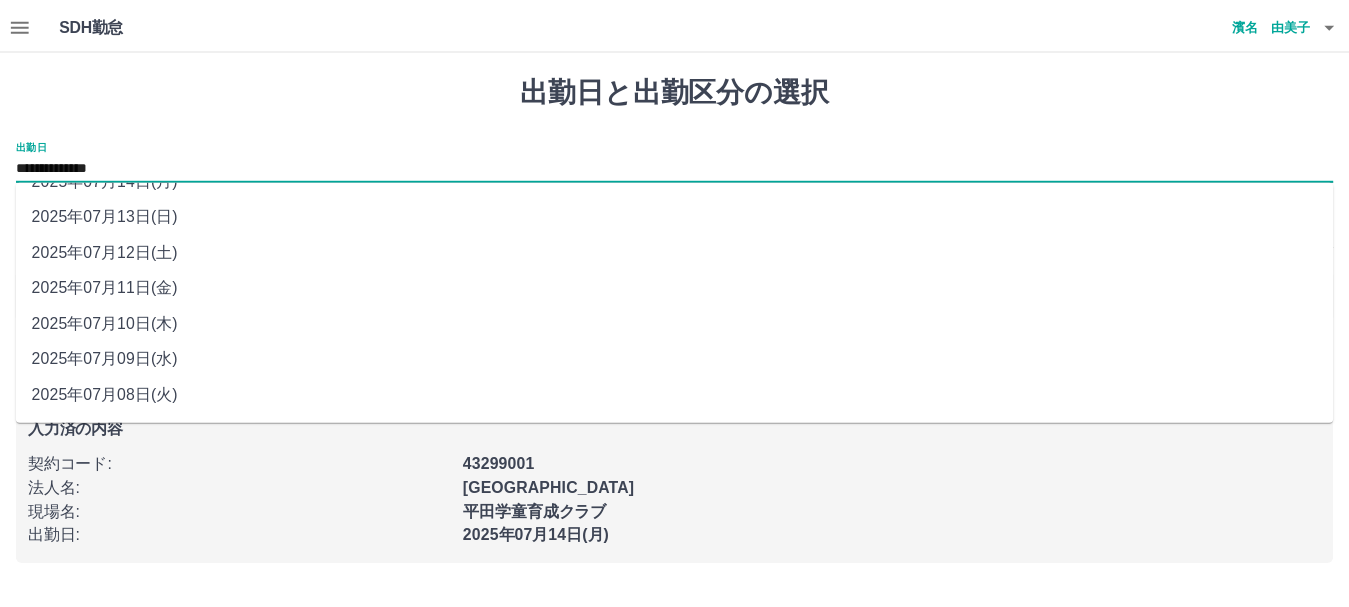 scroll, scrollTop: 97, scrollLeft: 0, axis: vertical 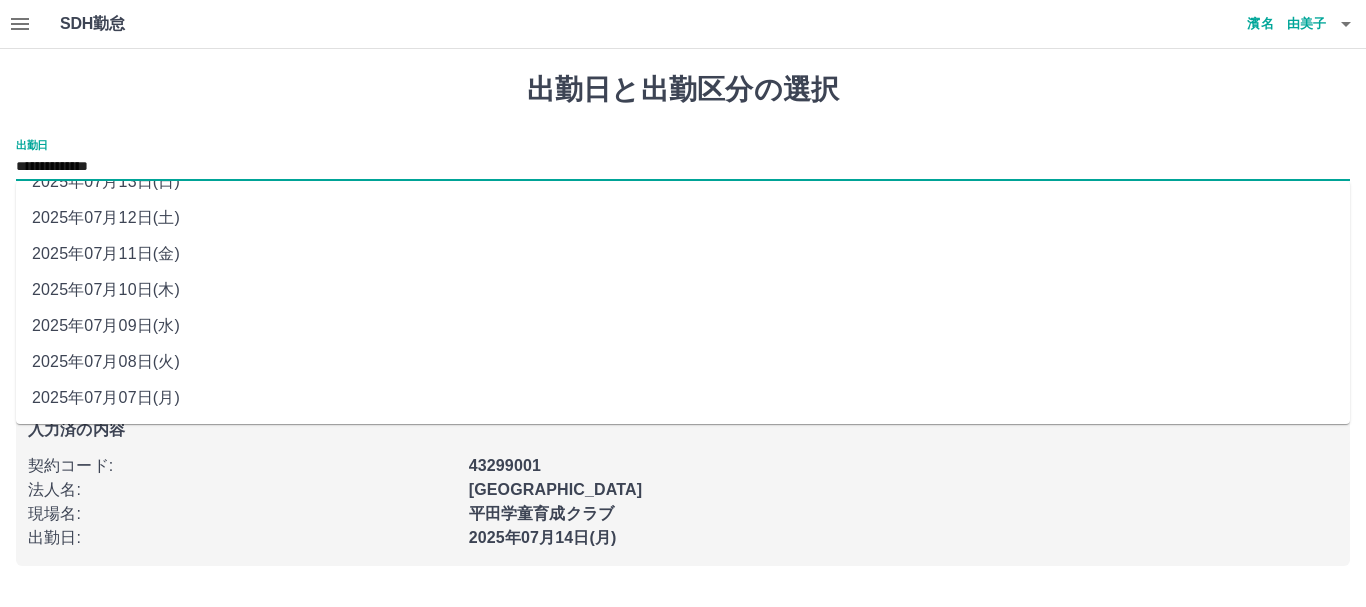 click on "2025年07月07日(月)" at bounding box center (683, 398) 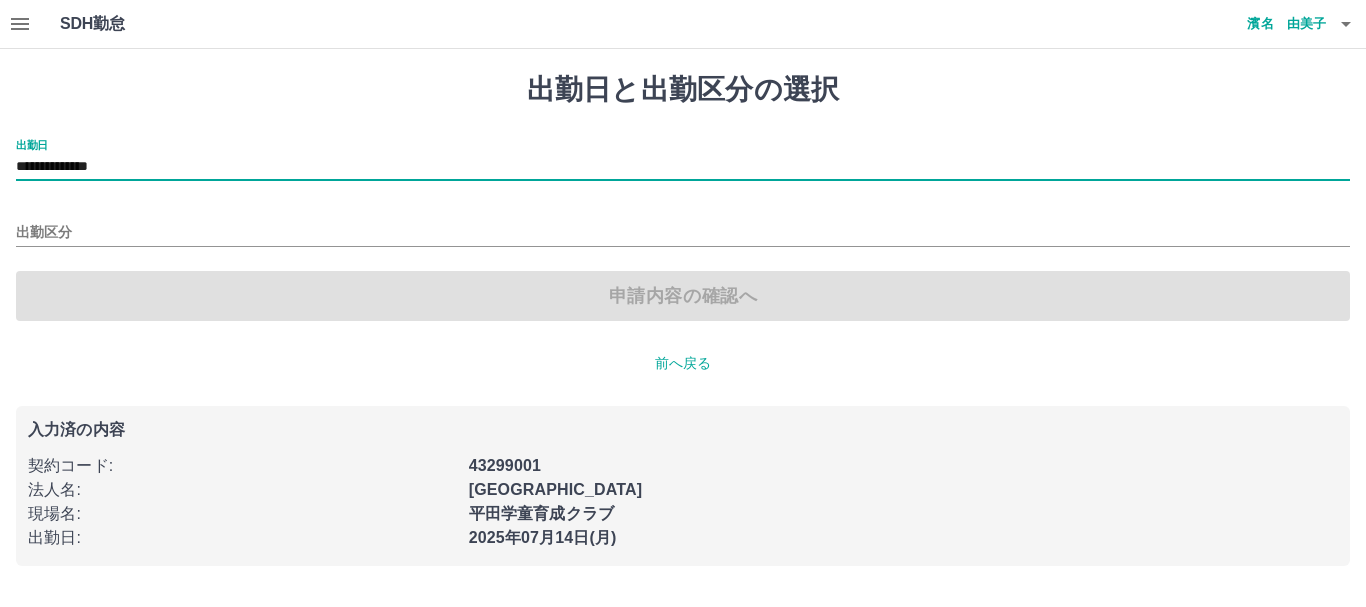 click on "出勤区分" at bounding box center (683, 226) 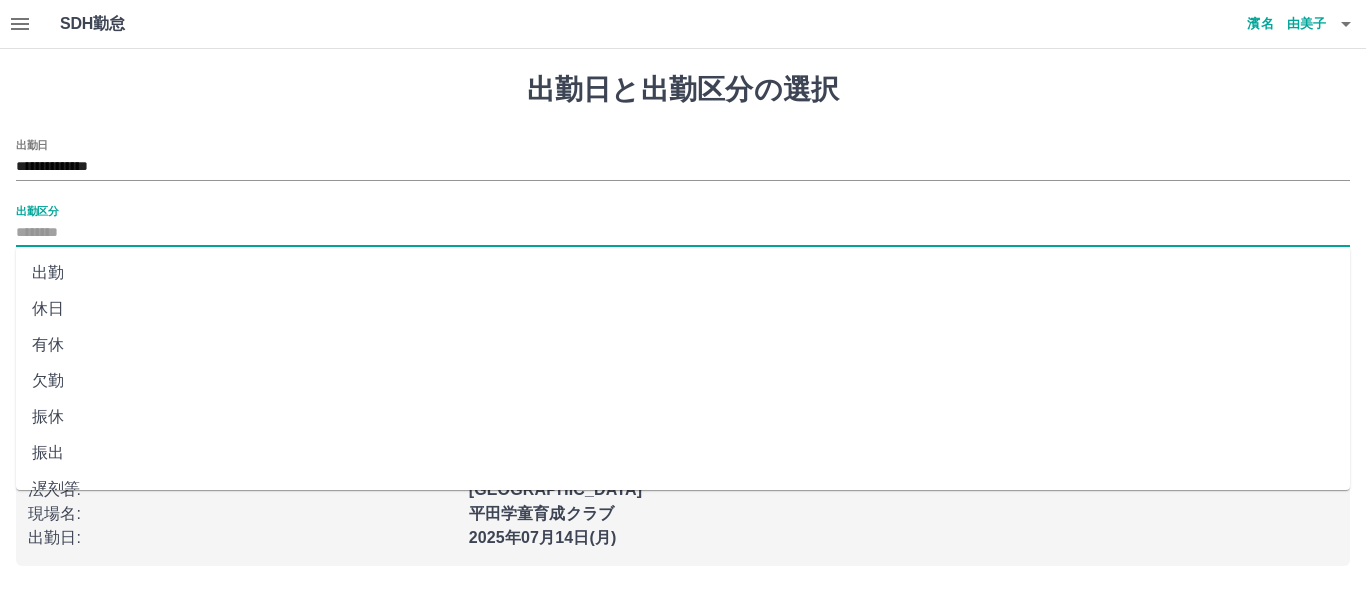 click on "出勤区分" at bounding box center [683, 233] 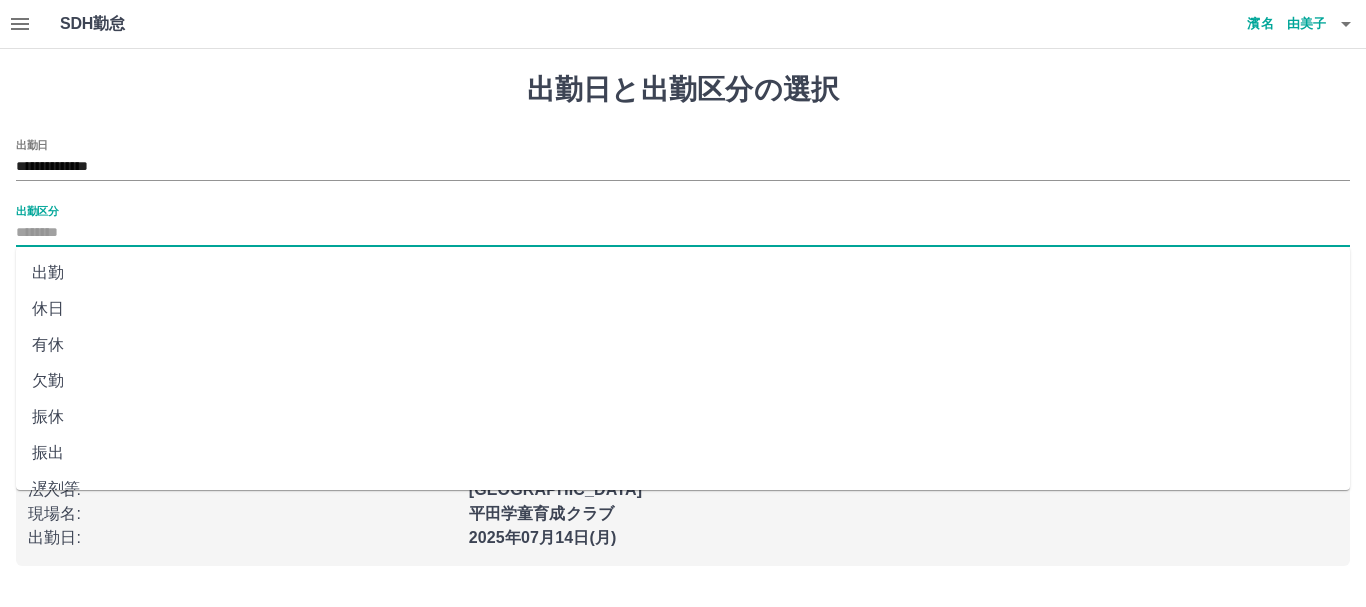 click on "出勤" at bounding box center (683, 273) 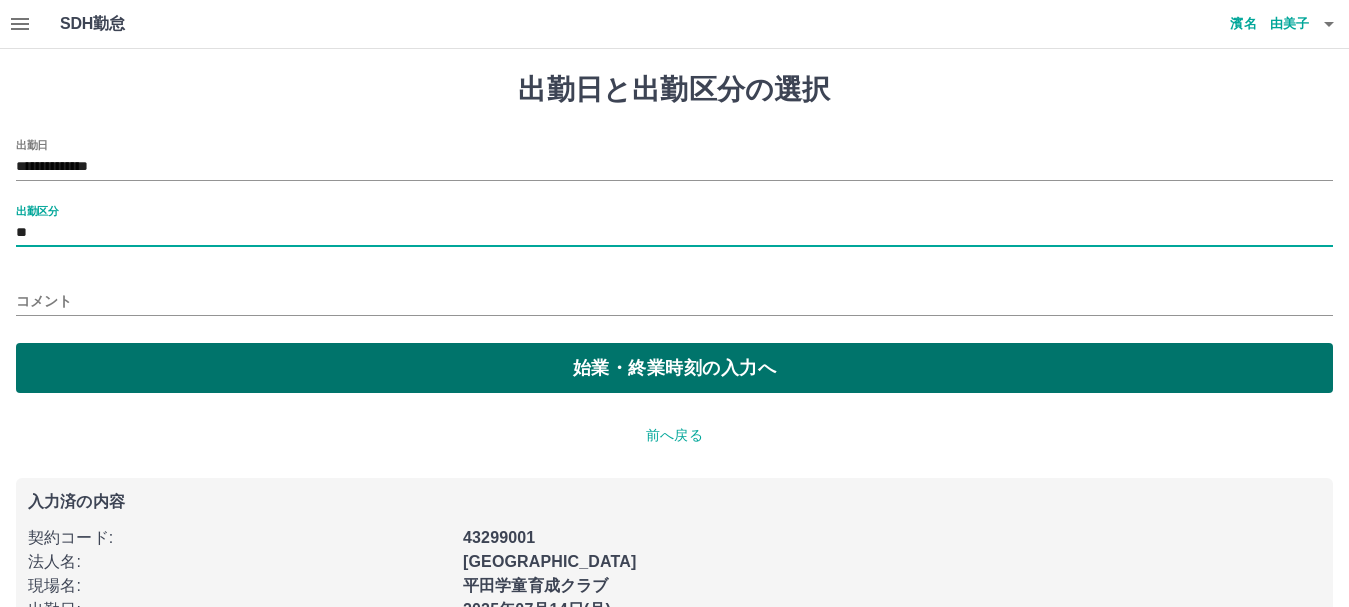 click on "始業・終業時刻の入力へ" at bounding box center (674, 368) 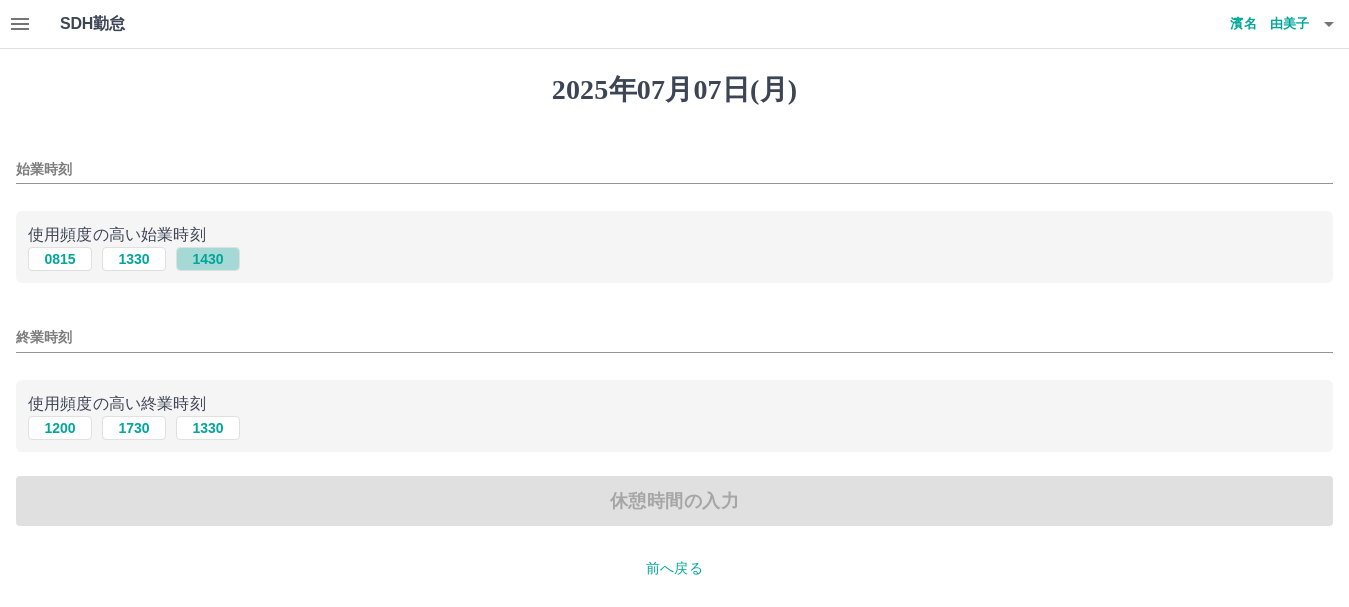click on "1430" at bounding box center (208, 259) 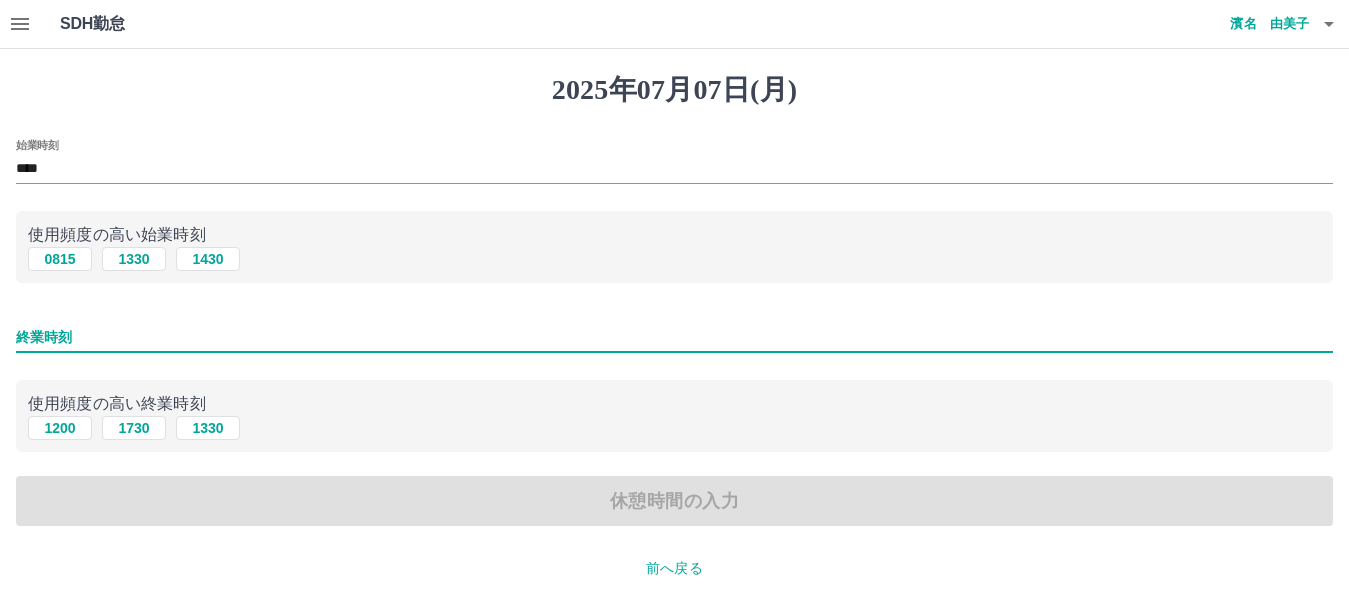click on "終業時刻" at bounding box center (674, 337) 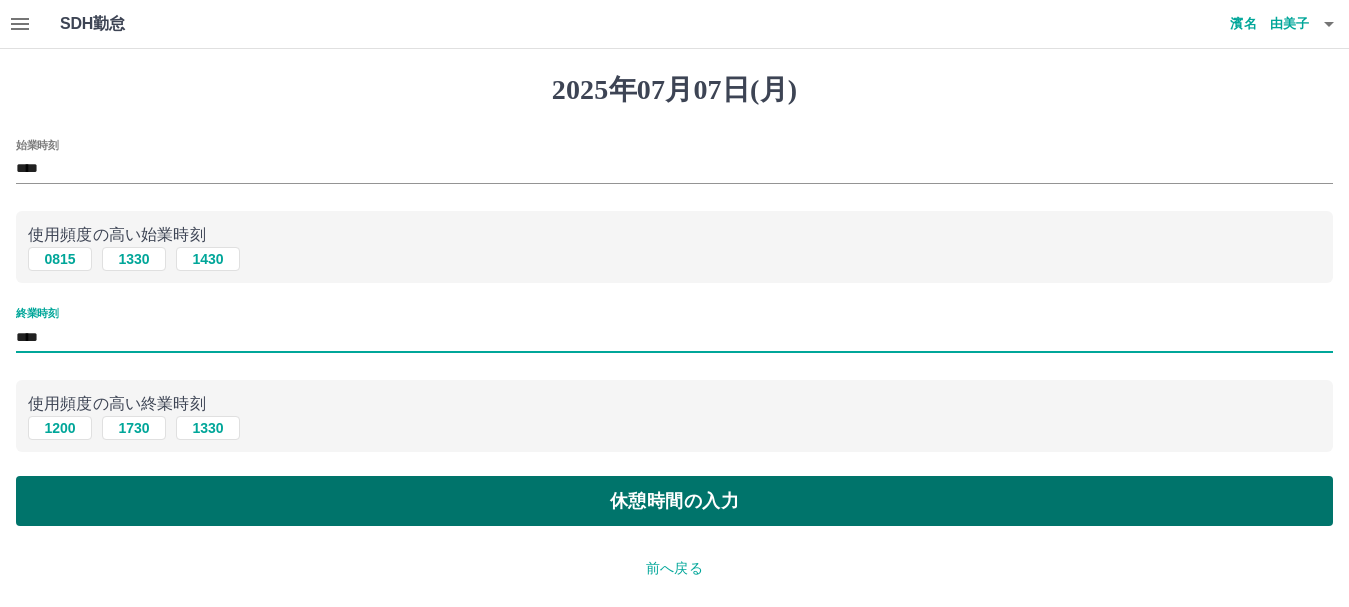 click on "休憩時間の入力" at bounding box center [674, 501] 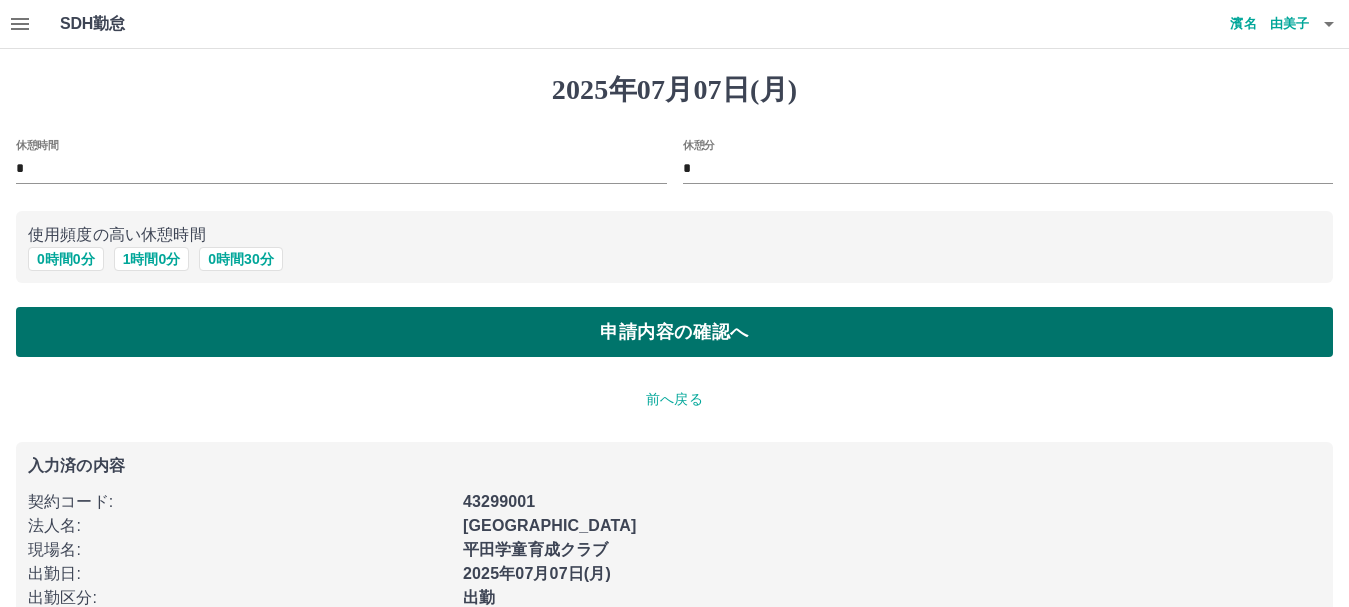 click on "申請内容の確認へ" at bounding box center (674, 332) 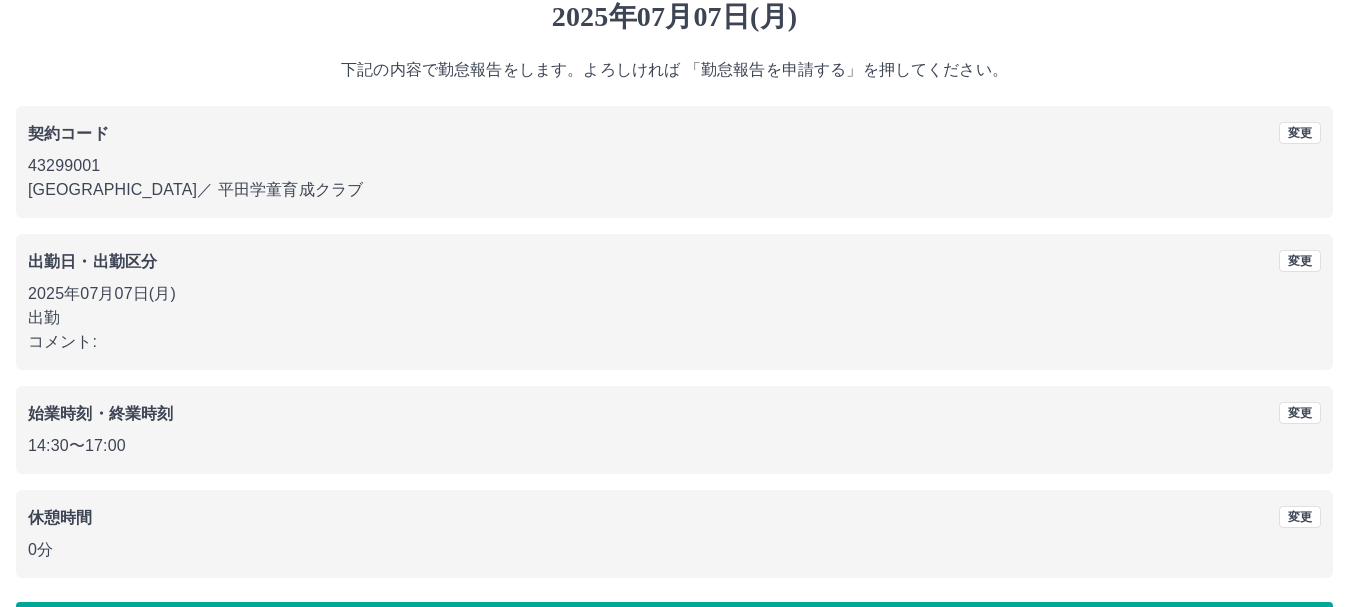 scroll, scrollTop: 142, scrollLeft: 0, axis: vertical 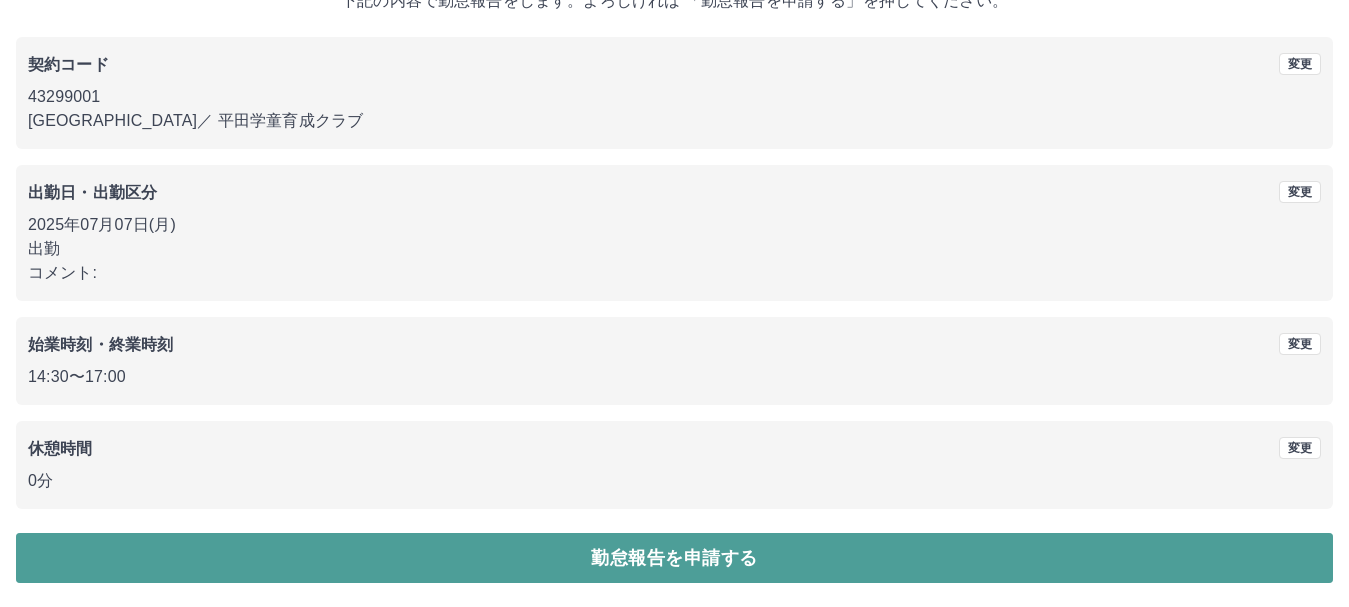 click on "勤怠報告を申請する" at bounding box center [674, 558] 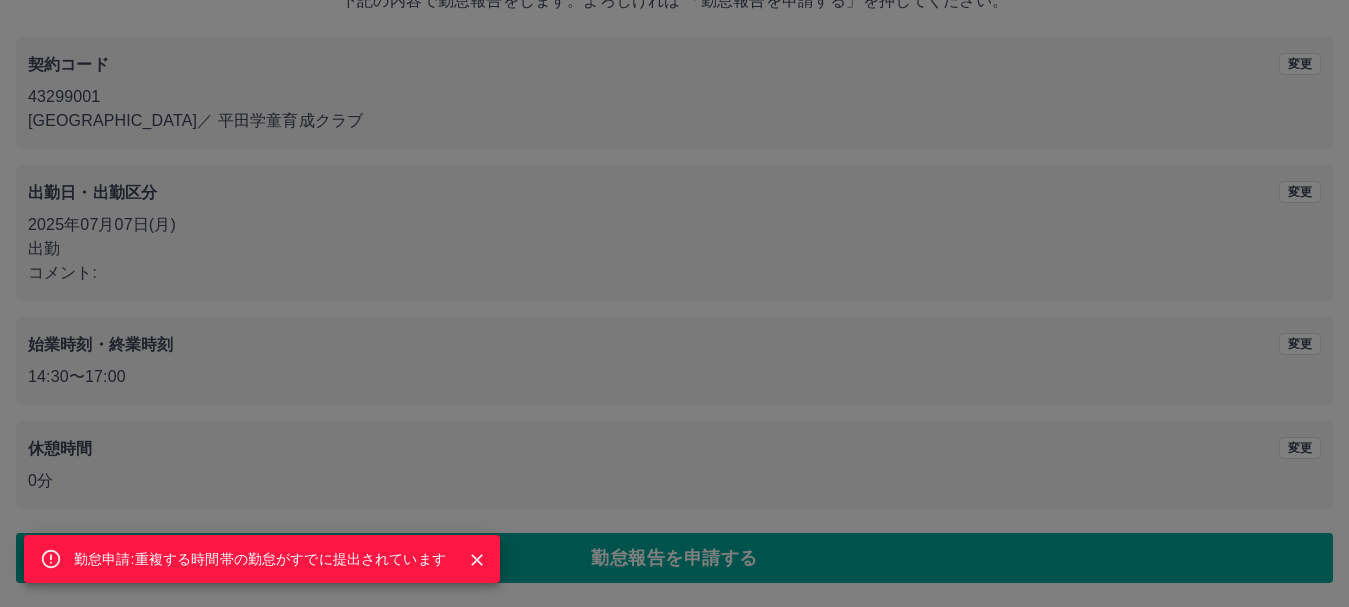 click on "勤怠申請:重複する時間帯の勤怠がすでに提出されています" at bounding box center [674, 303] 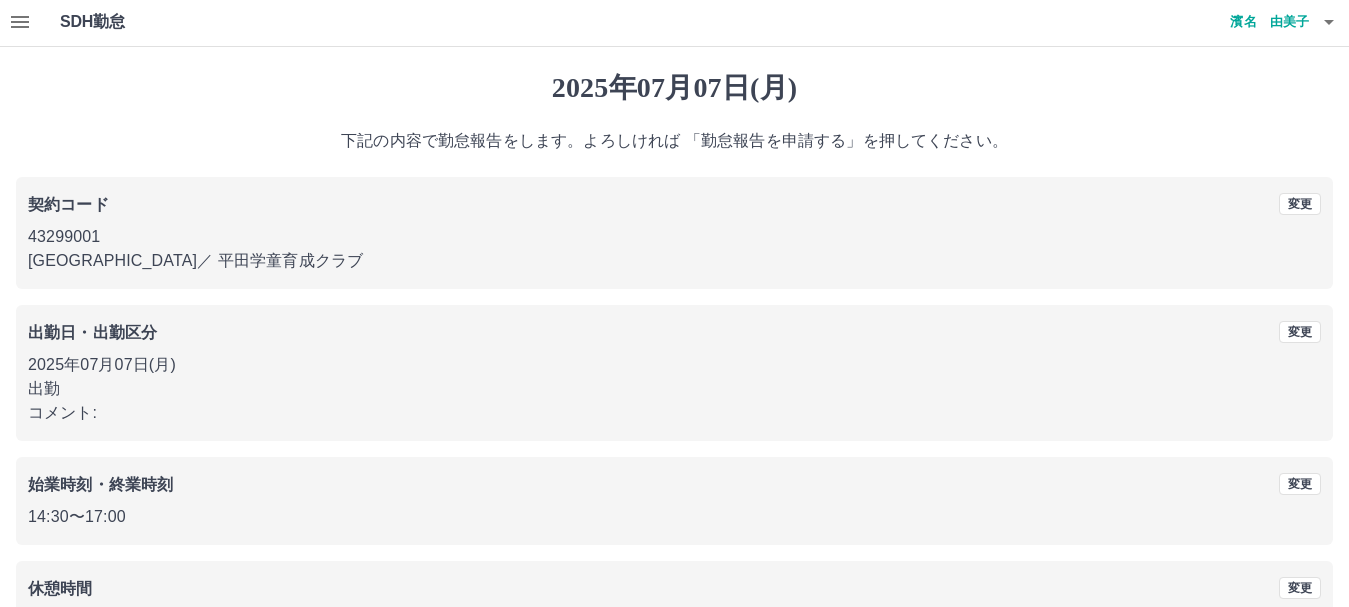 scroll, scrollTop: 0, scrollLeft: 0, axis: both 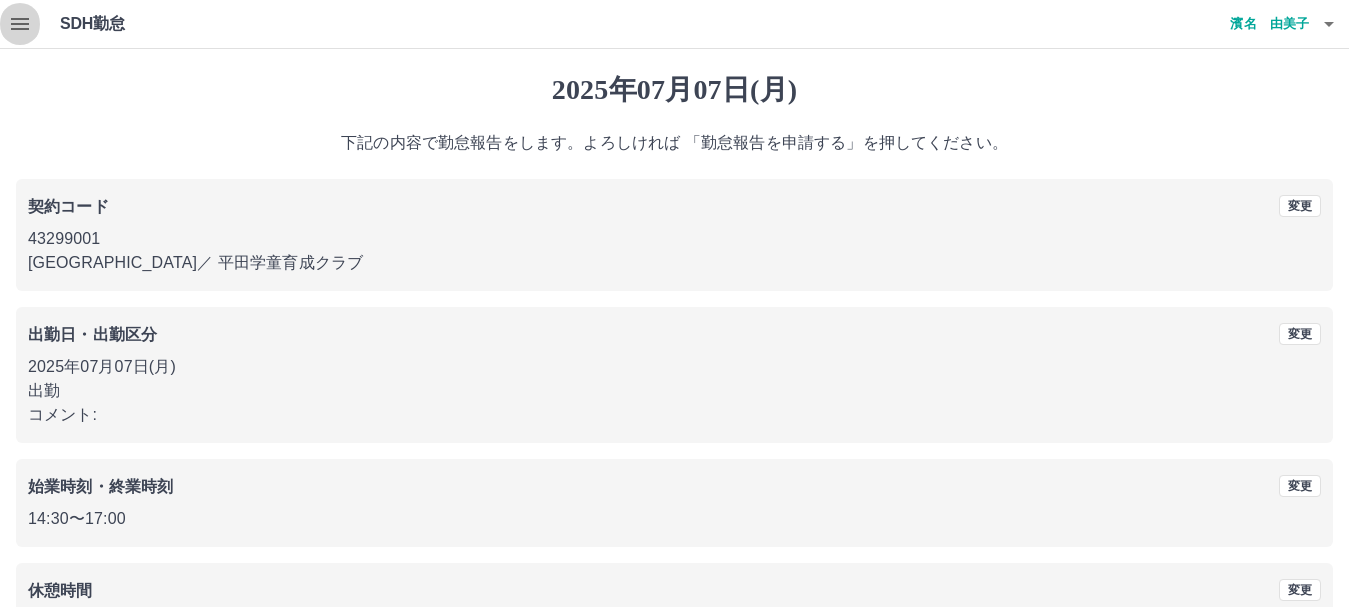 click 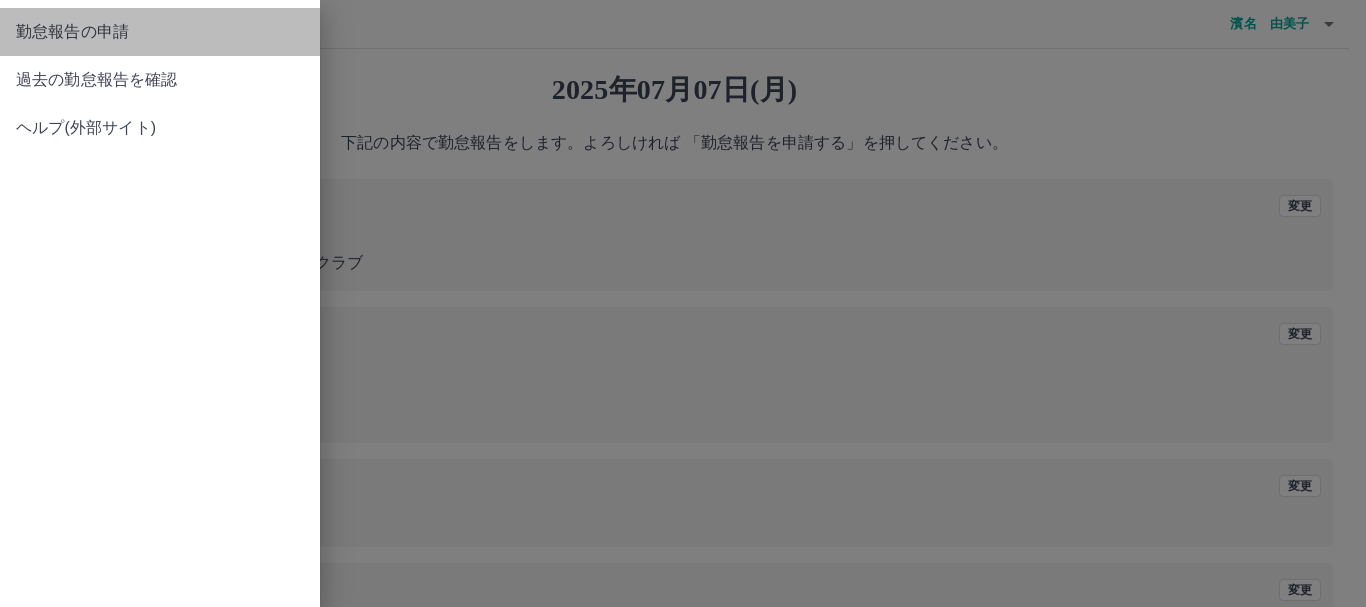 click on "勤怠報告の申請" at bounding box center [160, 32] 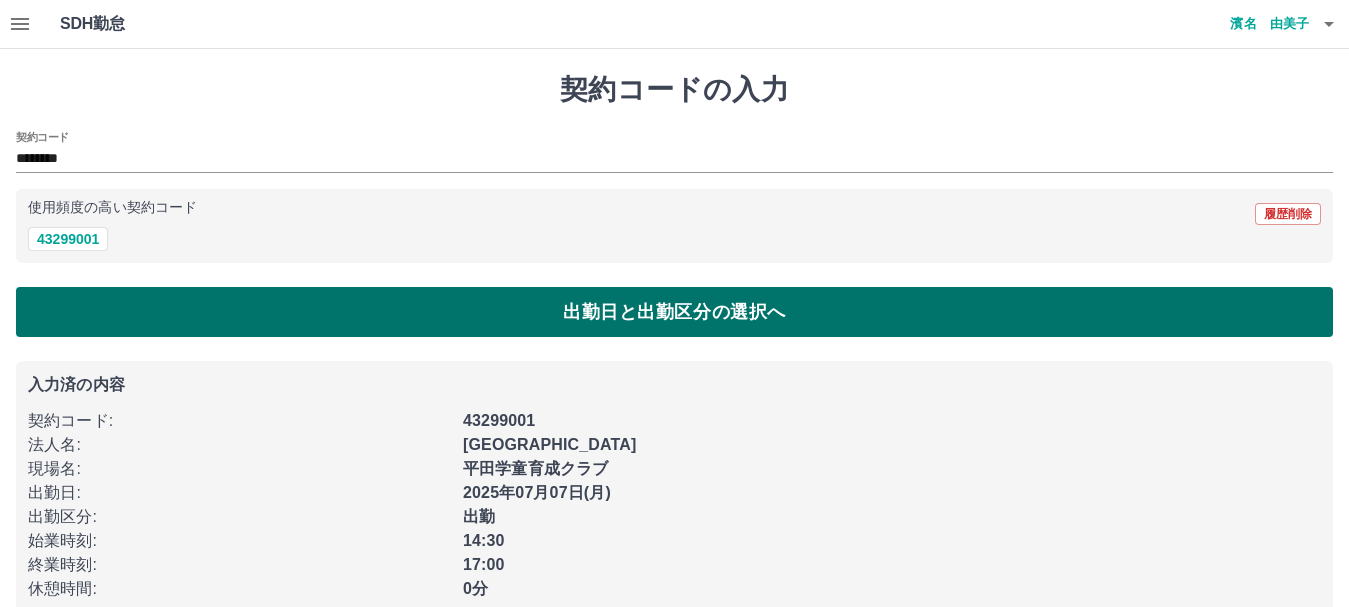 click on "出勤日と出勤区分の選択へ" at bounding box center [674, 312] 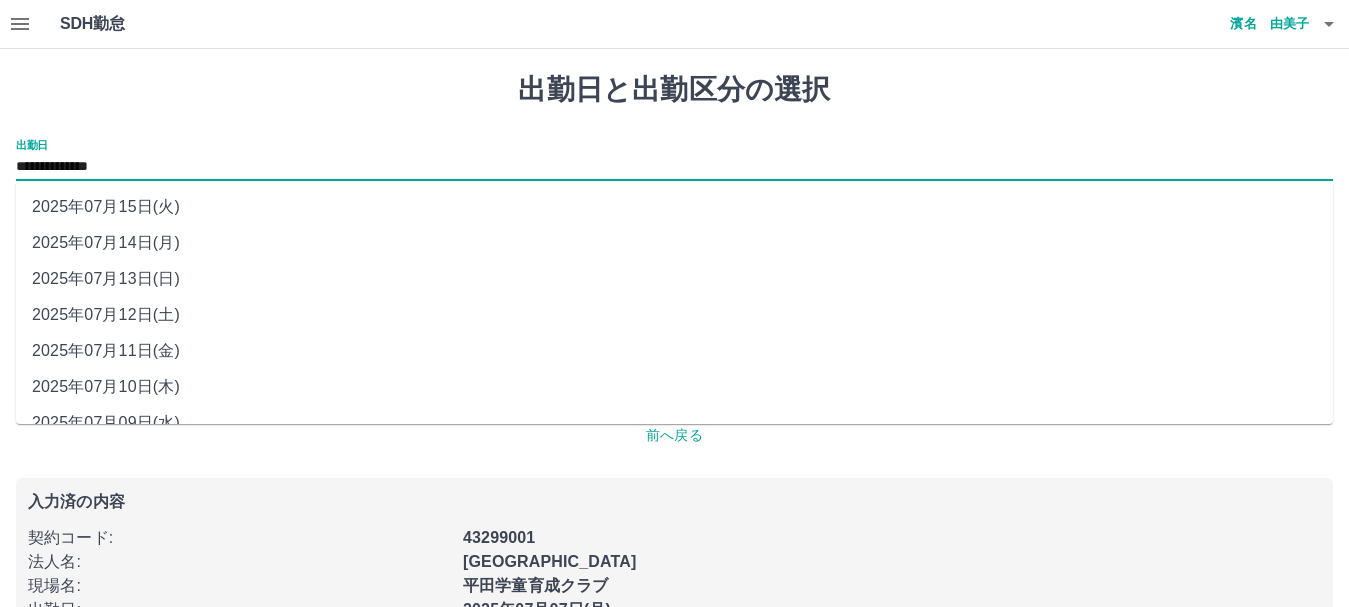 click on "**********" at bounding box center [674, 167] 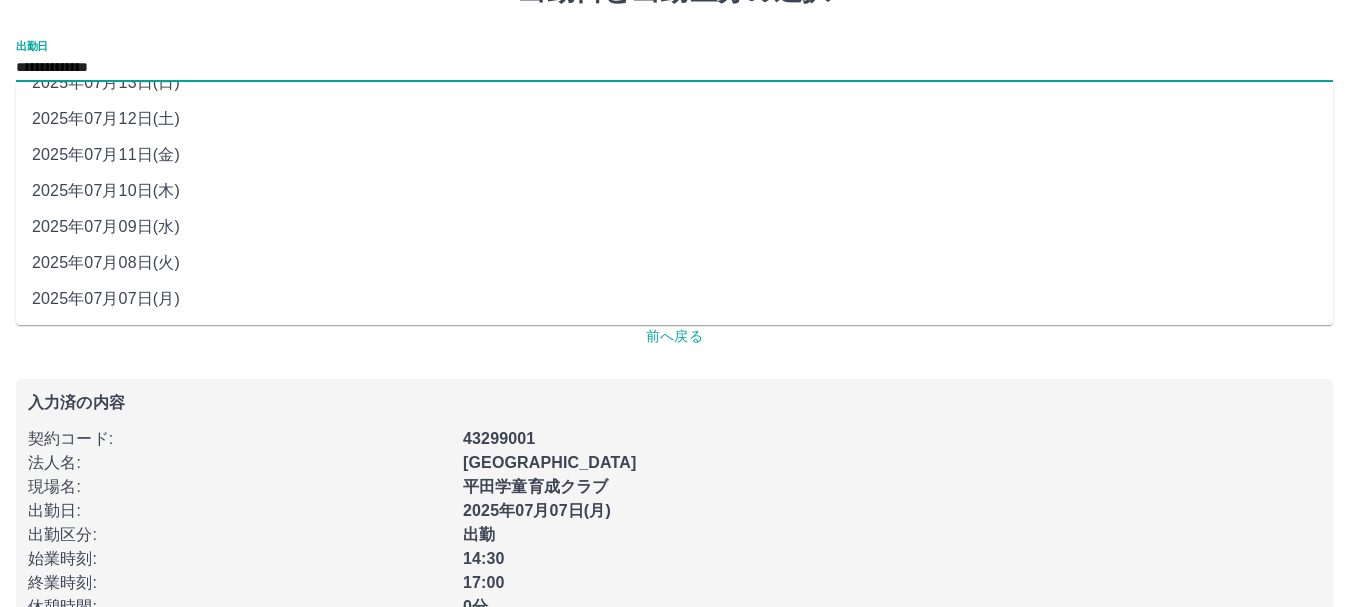 scroll, scrollTop: 100, scrollLeft: 0, axis: vertical 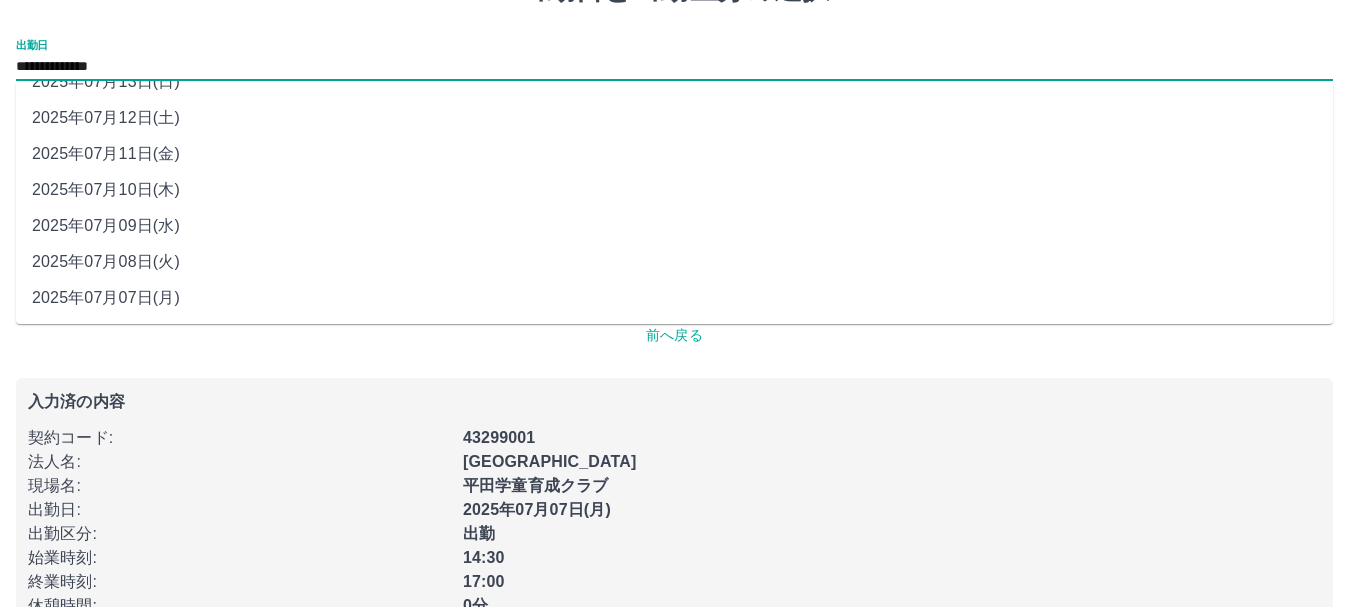 click on "2025年07月08日(火)" at bounding box center (674, 262) 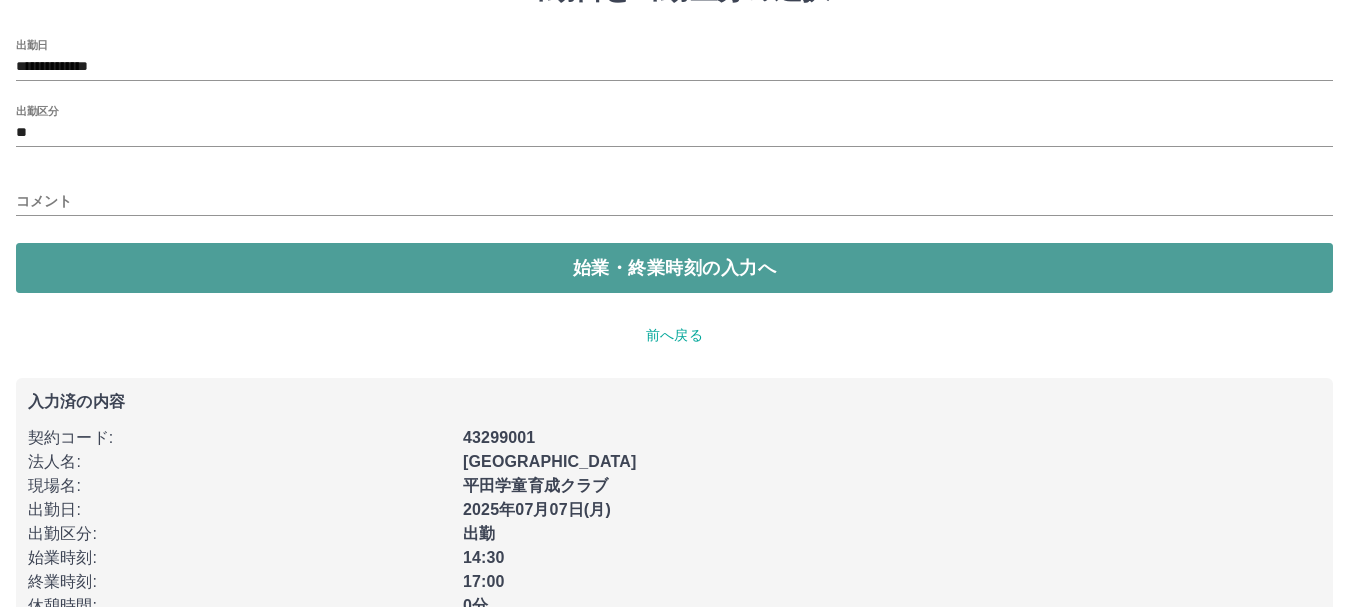 click on "始業・終業時刻の入力へ" at bounding box center [674, 268] 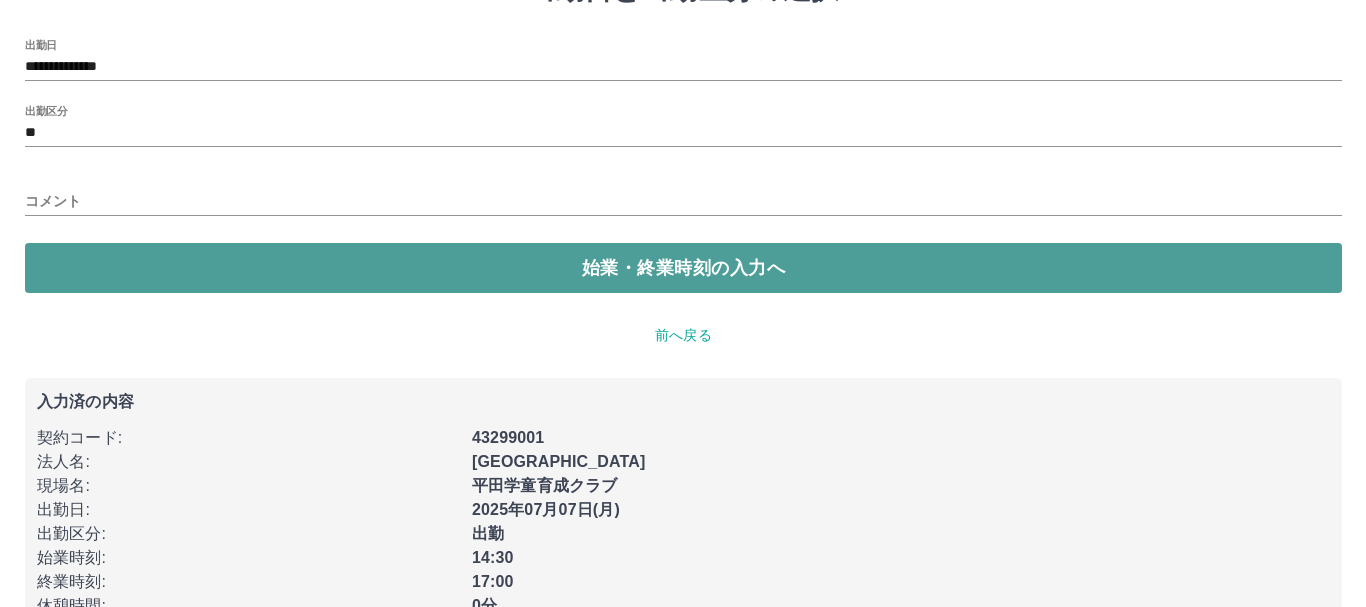 scroll, scrollTop: 0, scrollLeft: 0, axis: both 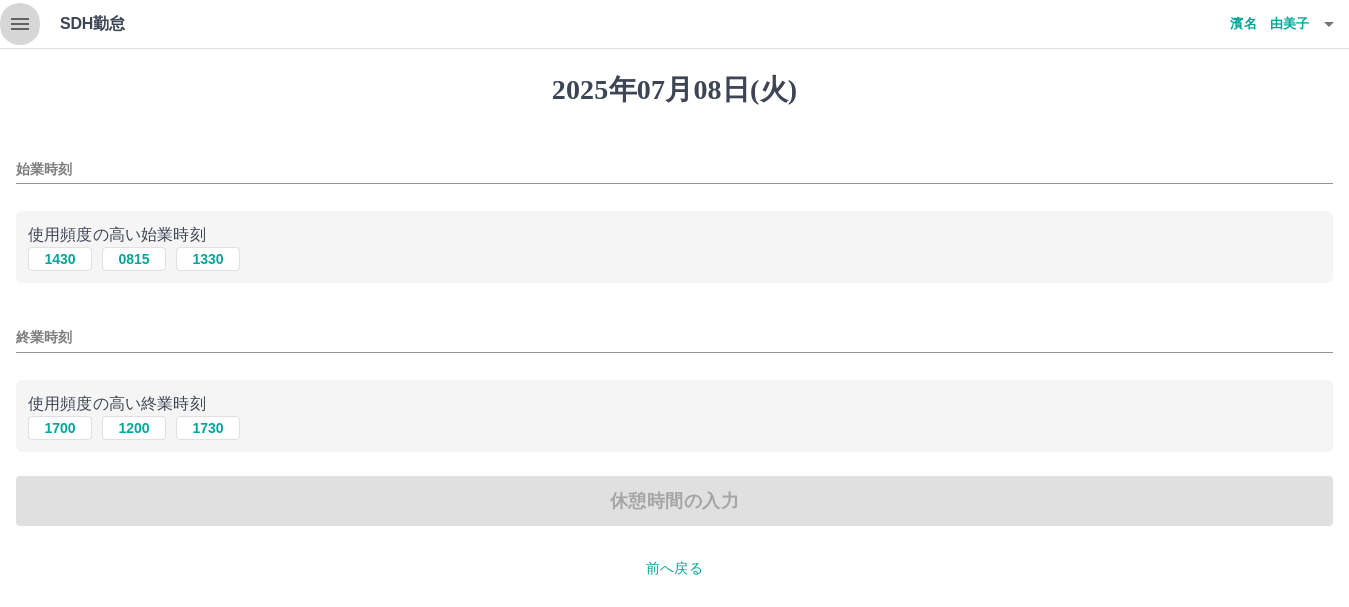 click 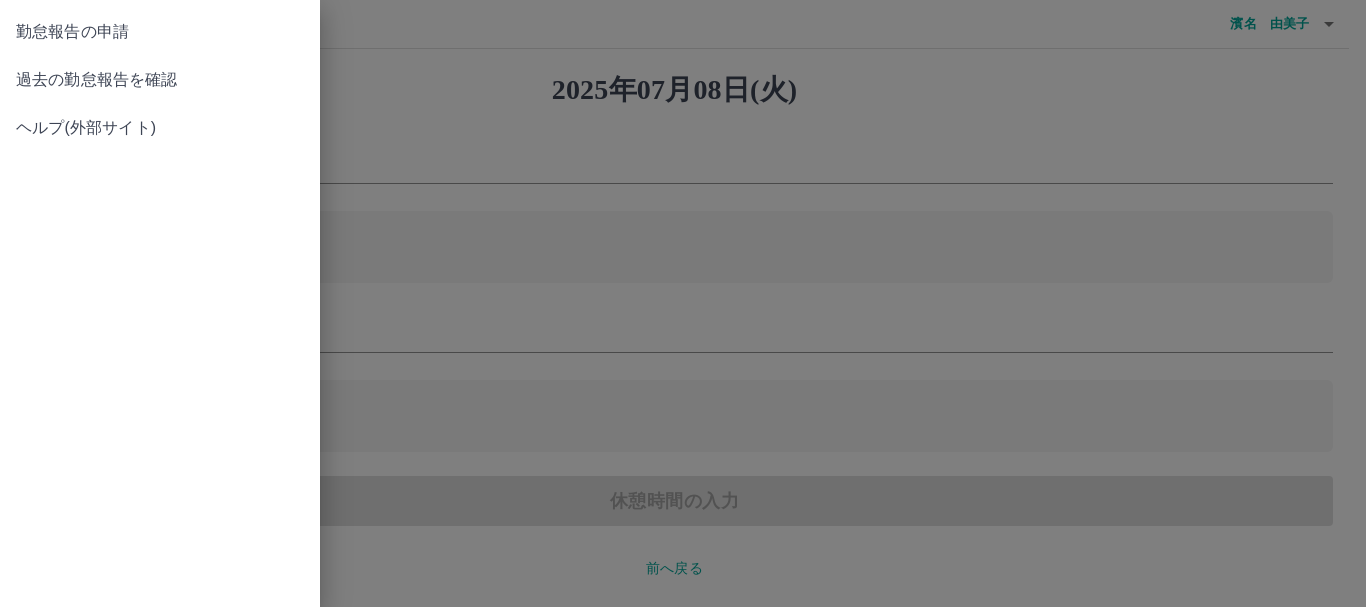 click on "勤怠報告の申請" at bounding box center (160, 32) 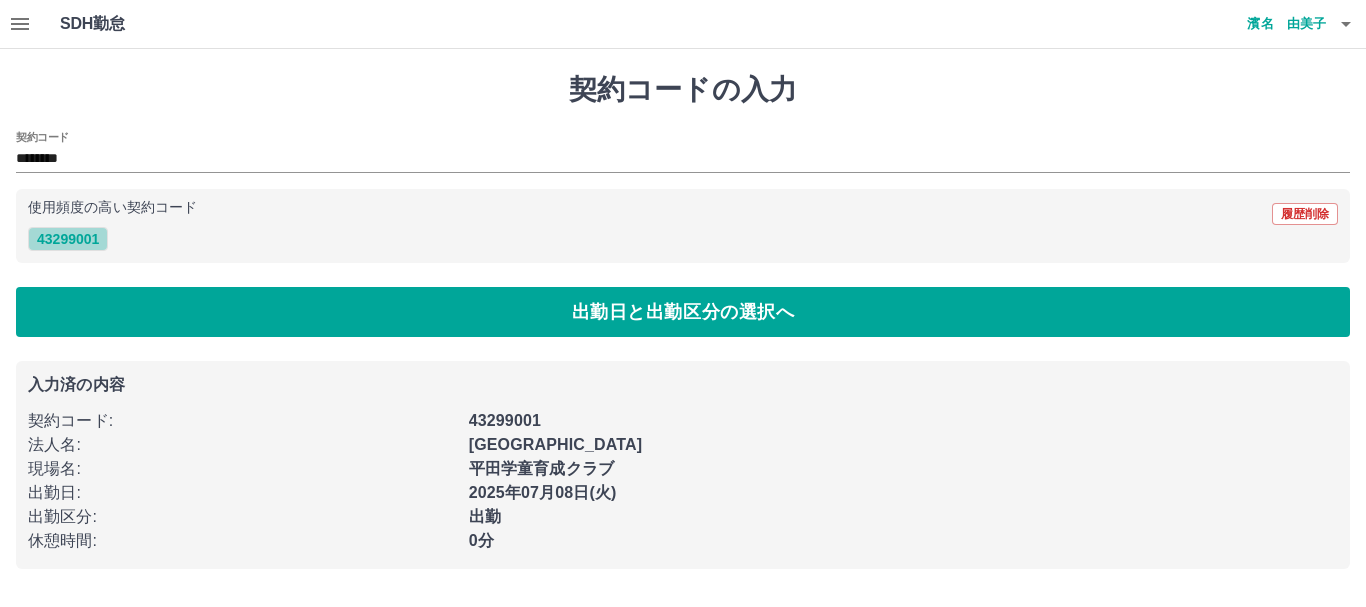 click on "43299001" at bounding box center [68, 239] 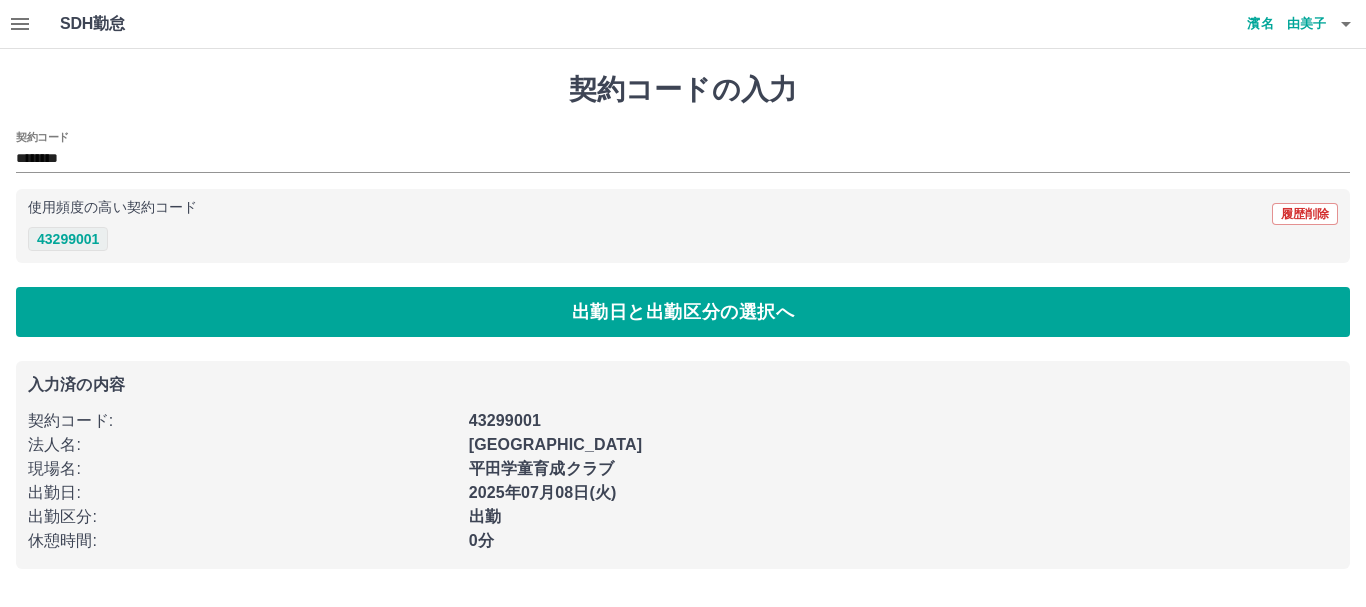 click on "43299001" at bounding box center [68, 239] 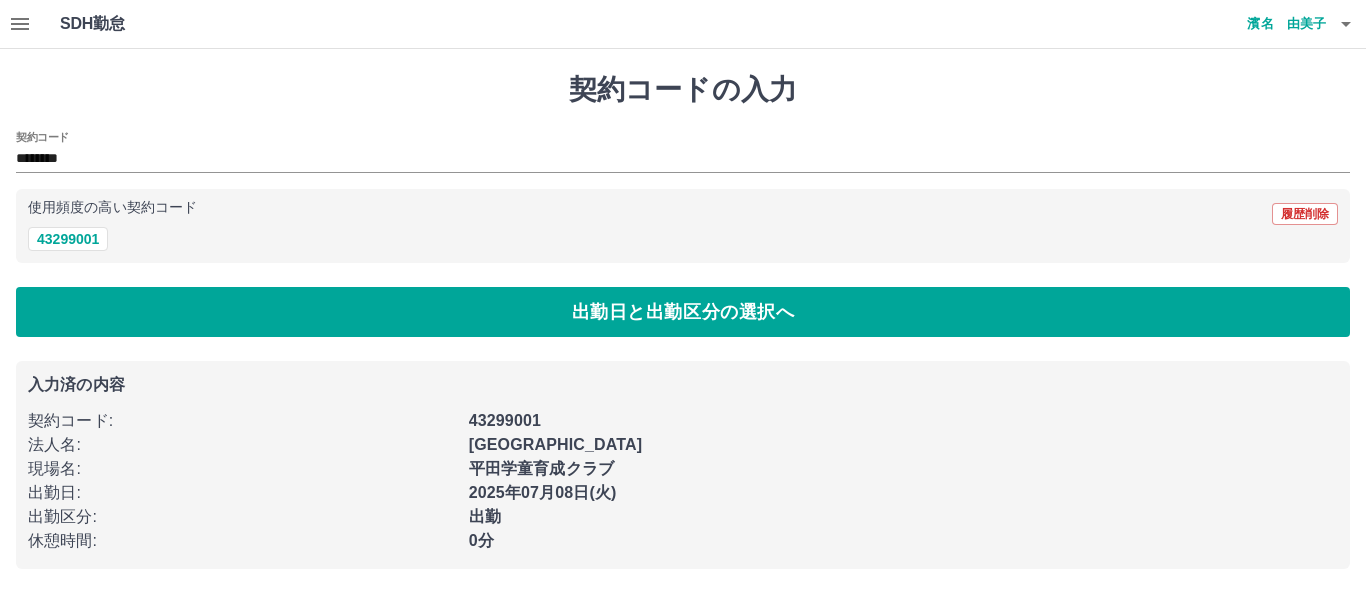 click on "出勤日と出勤区分の選択へ" at bounding box center (683, 312) 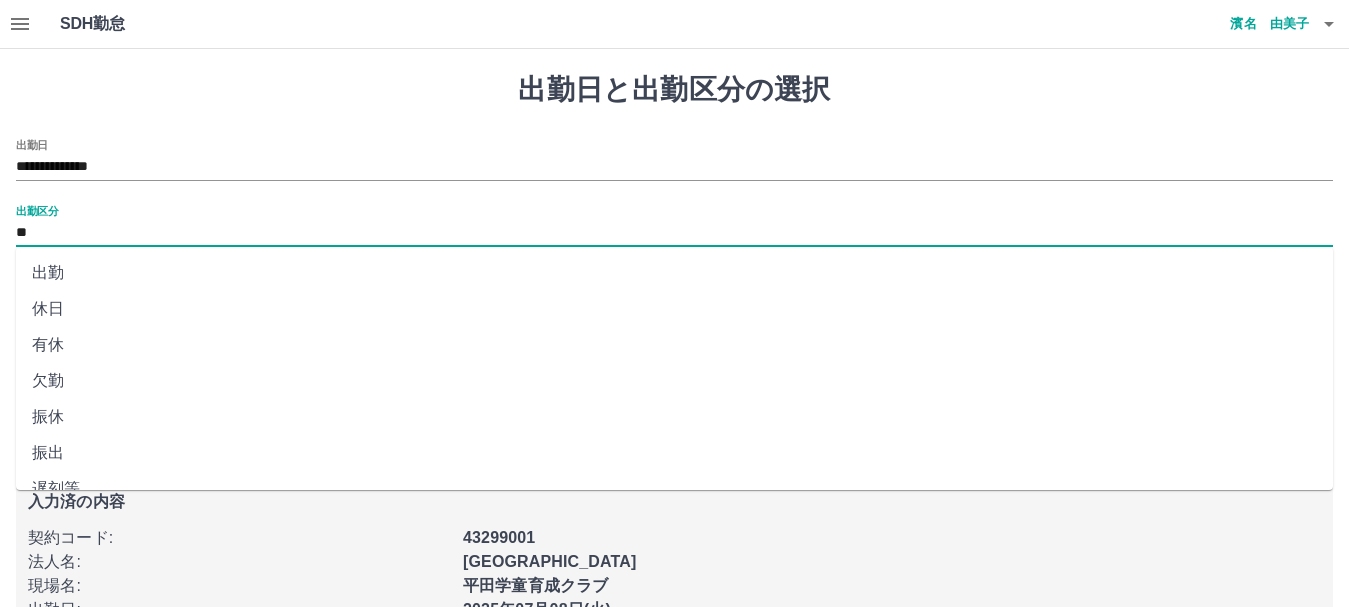 click on "**" at bounding box center (674, 233) 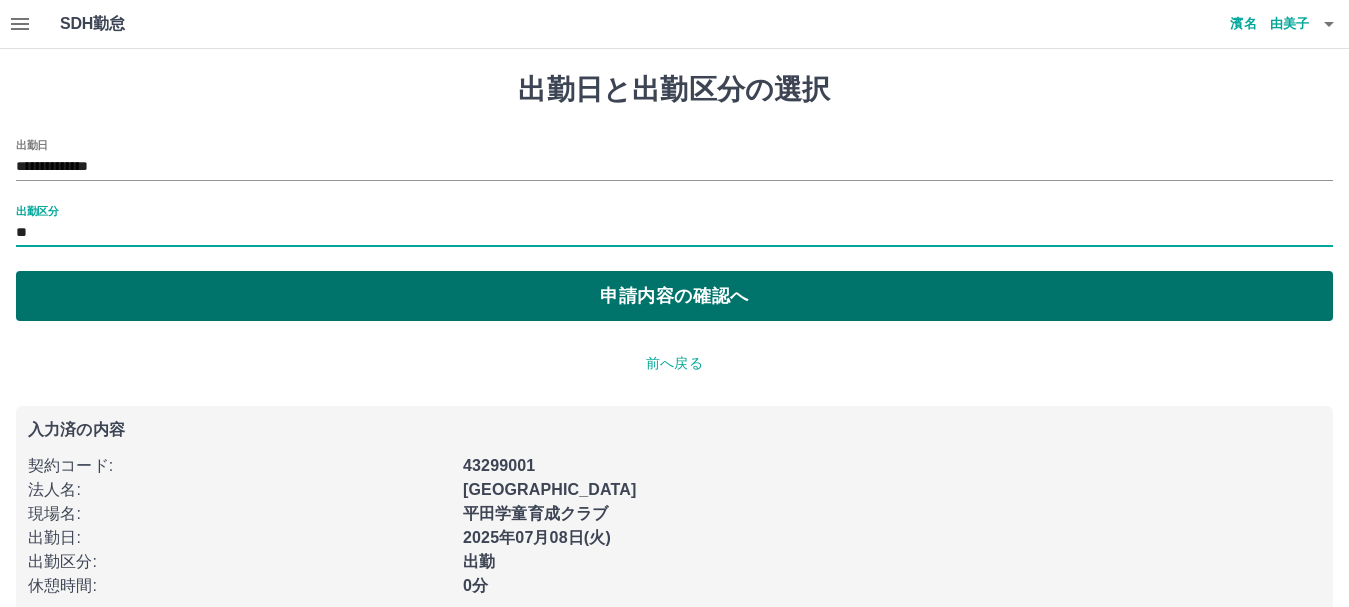 click on "申請内容の確認へ" at bounding box center [674, 296] 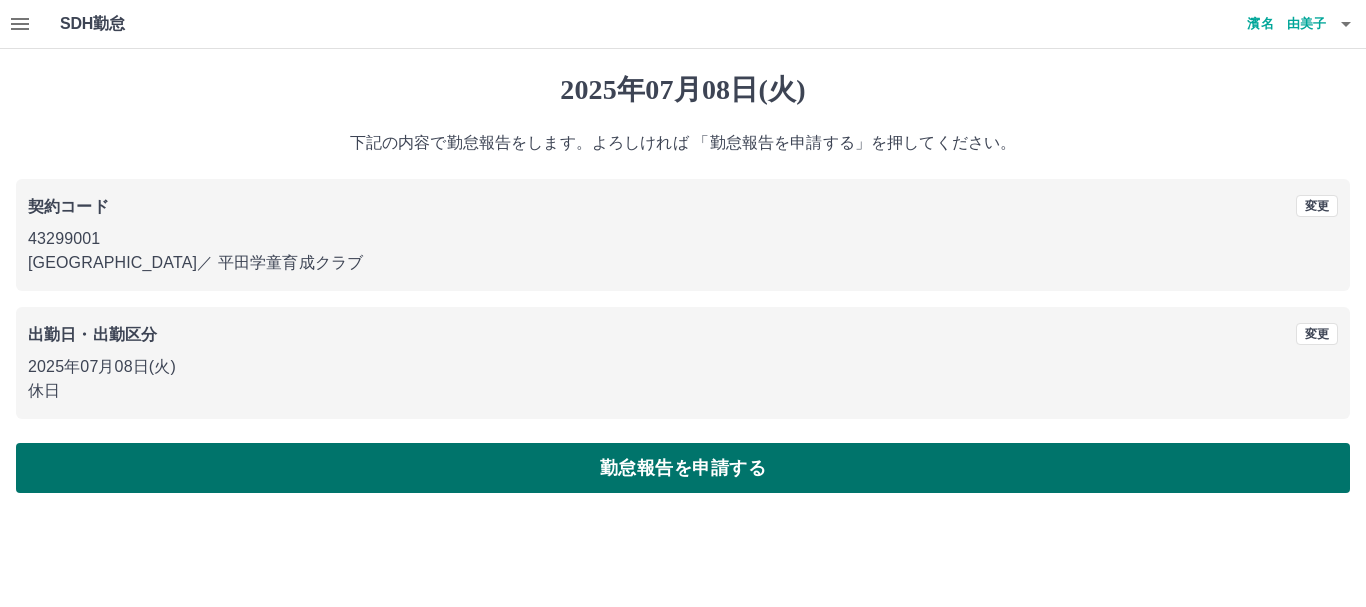 click on "勤怠報告を申請する" at bounding box center (683, 468) 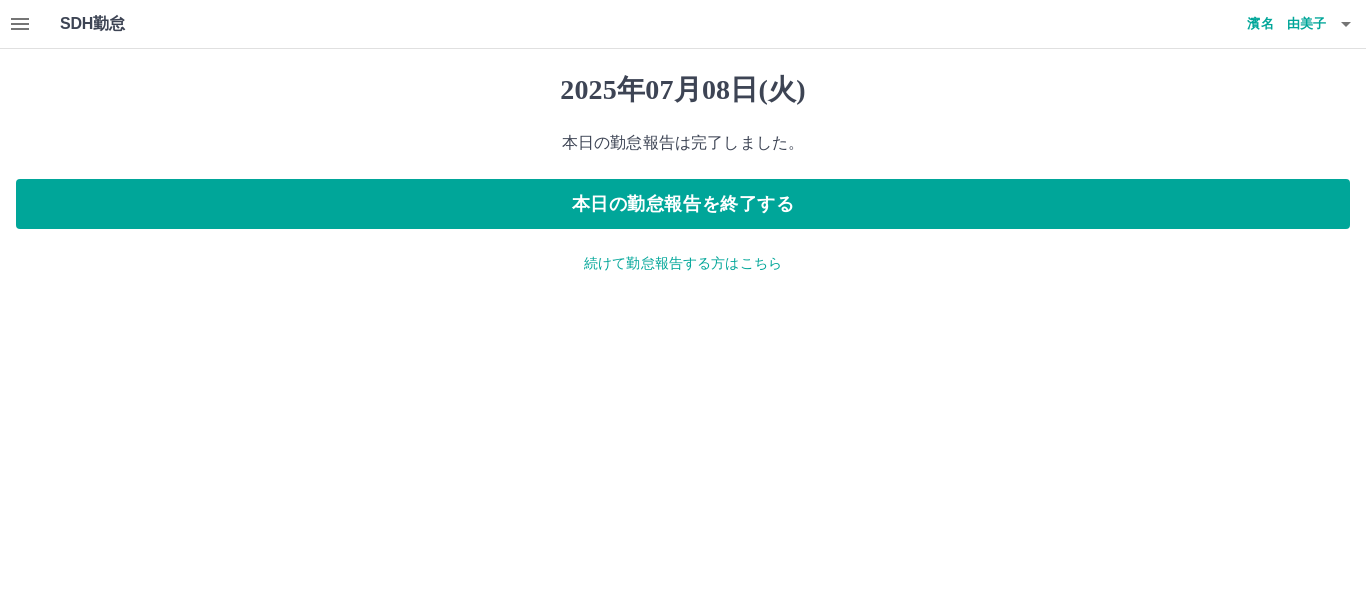 click 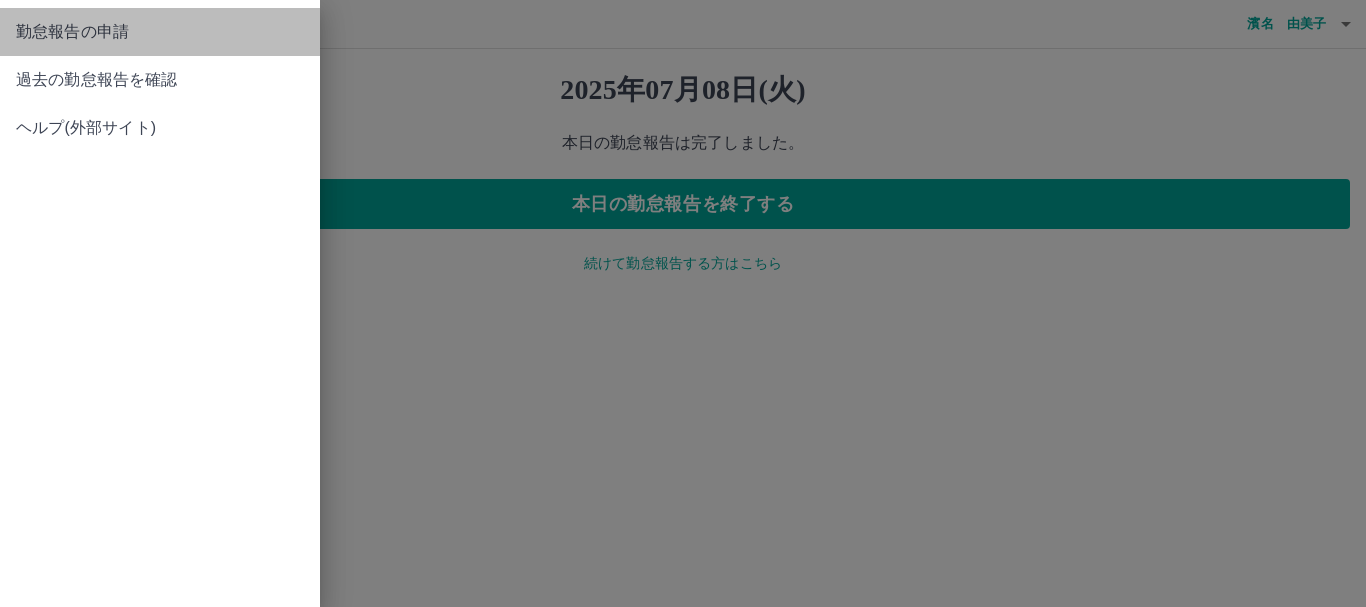 click on "勤怠報告の申請" at bounding box center (160, 32) 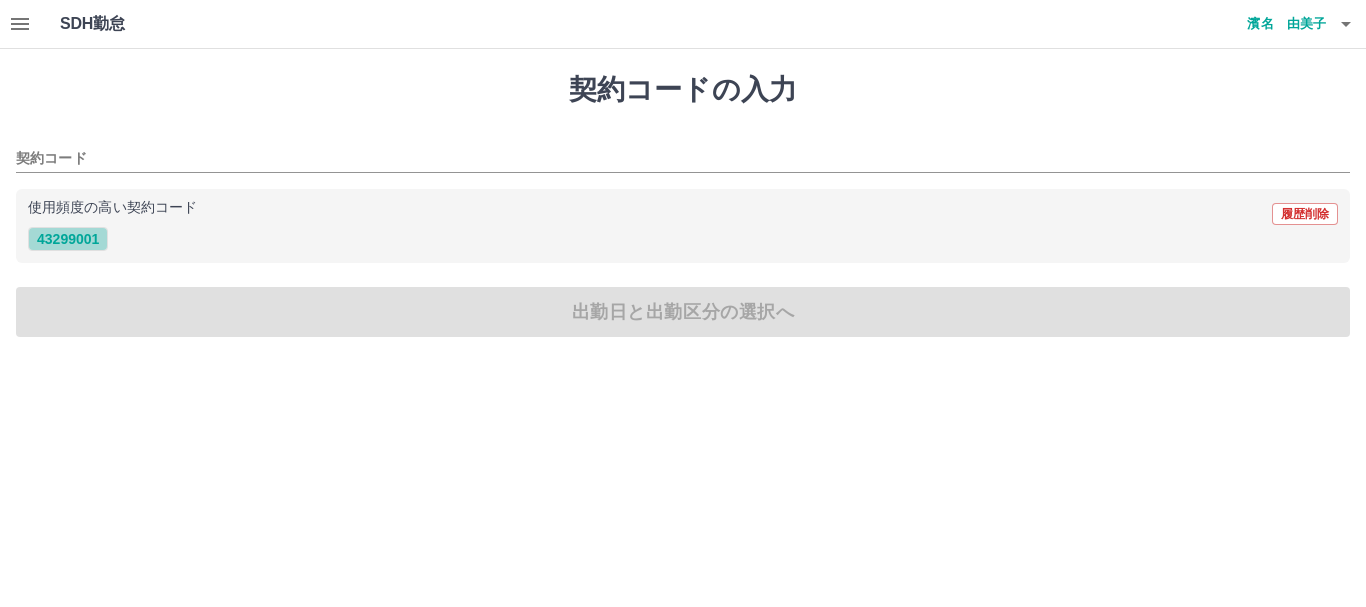 click on "43299001" at bounding box center (68, 239) 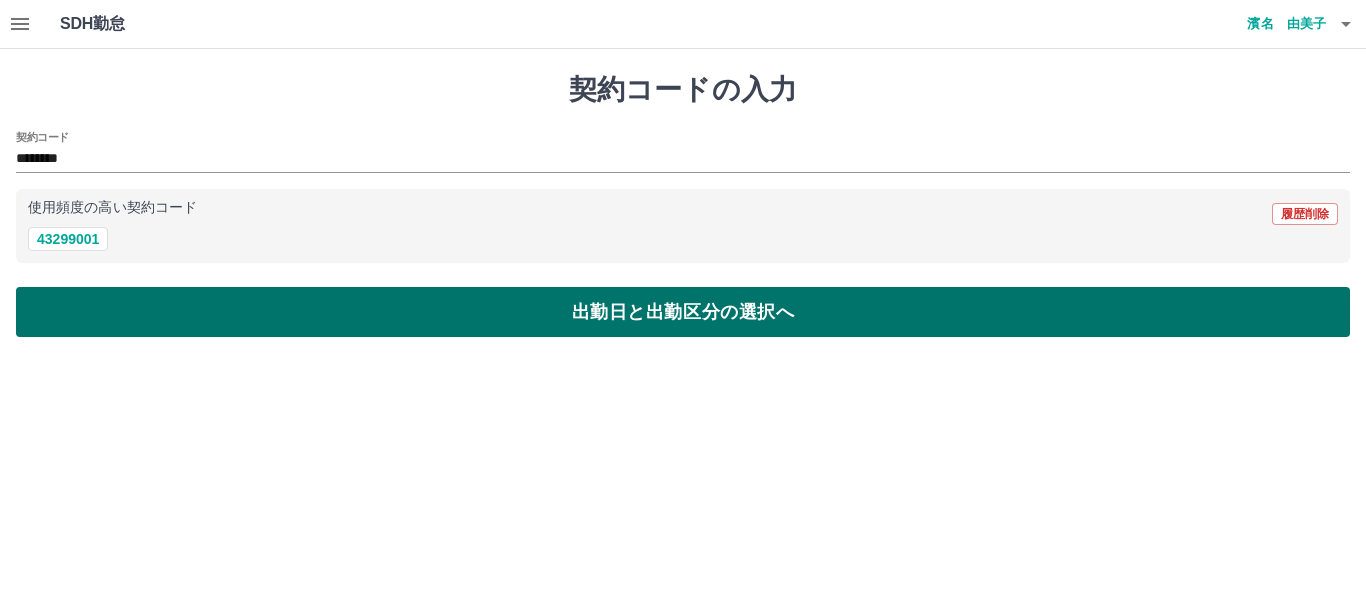 click on "出勤日と出勤区分の選択へ" at bounding box center (683, 312) 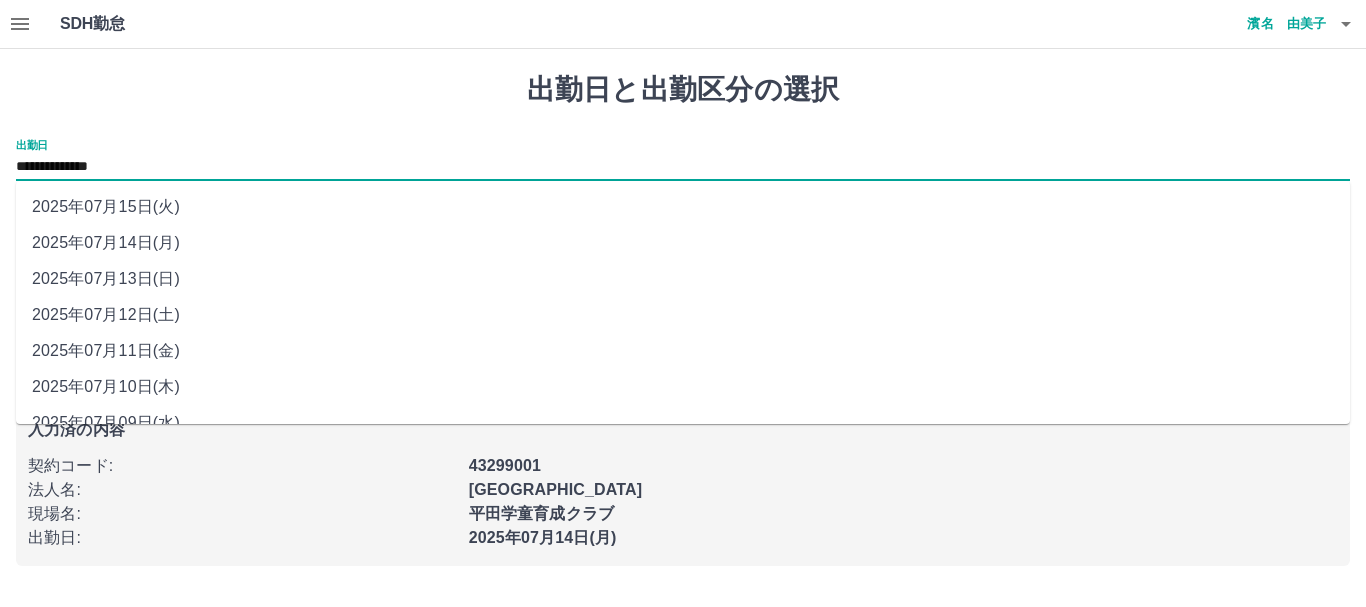 click on "**********" at bounding box center [683, 167] 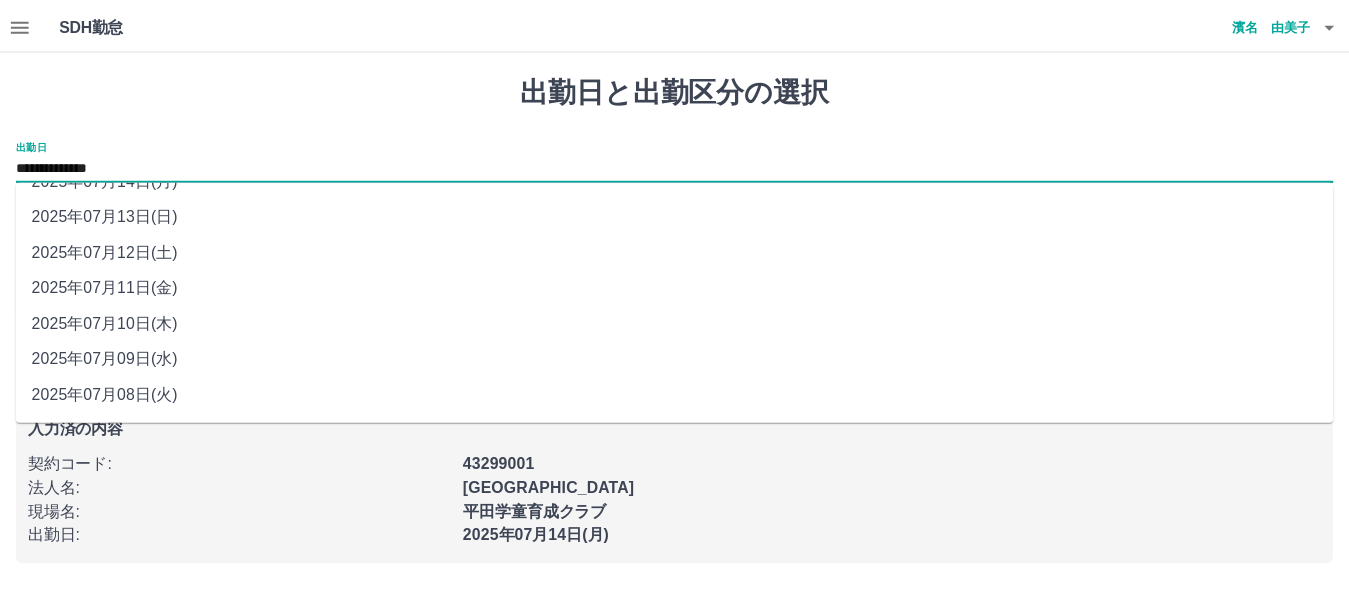 scroll, scrollTop: 97, scrollLeft: 0, axis: vertical 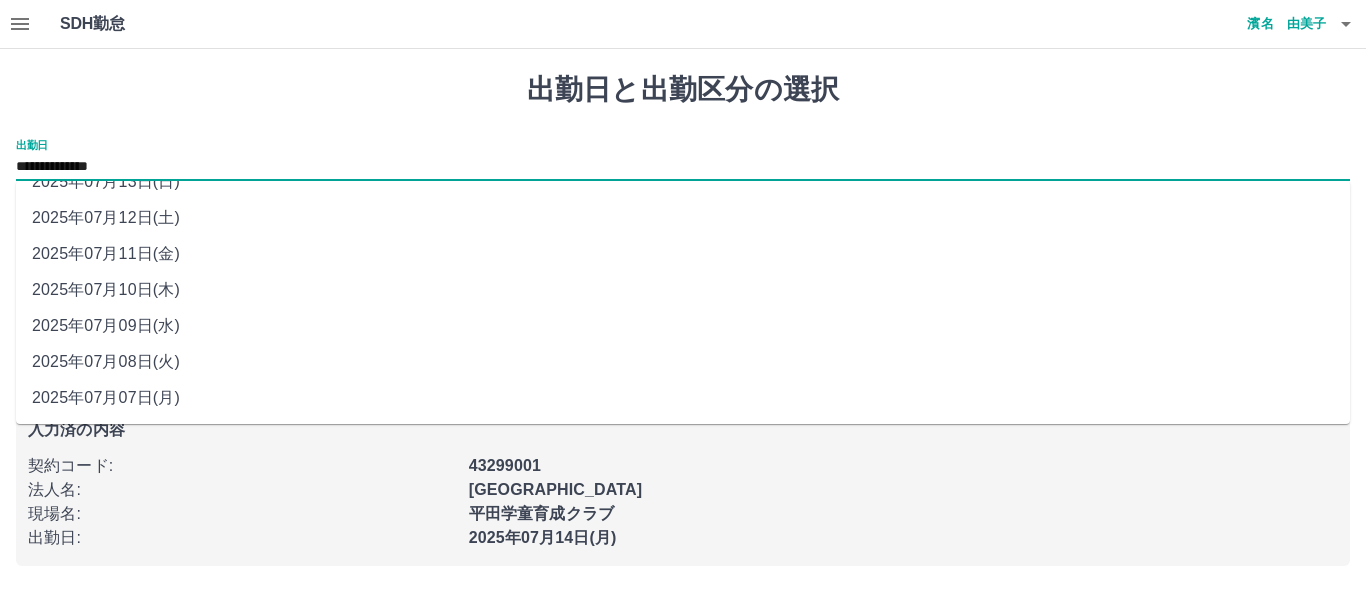 click on "2025年07月09日(水)" at bounding box center [683, 326] 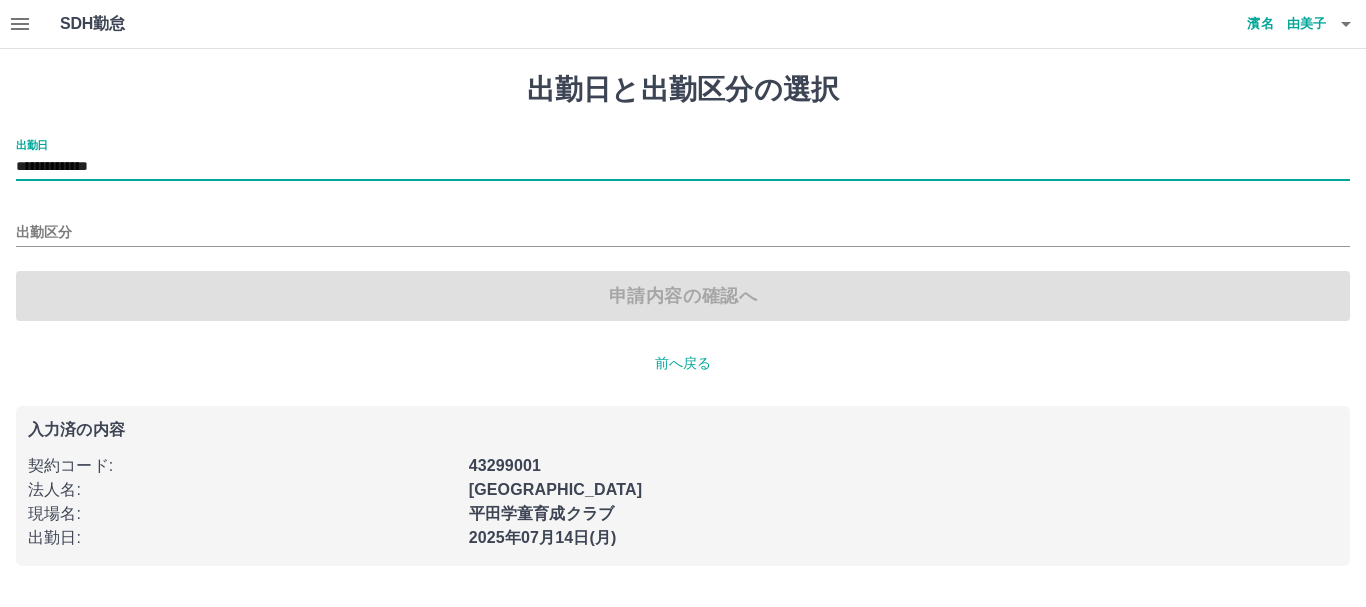 type on "**********" 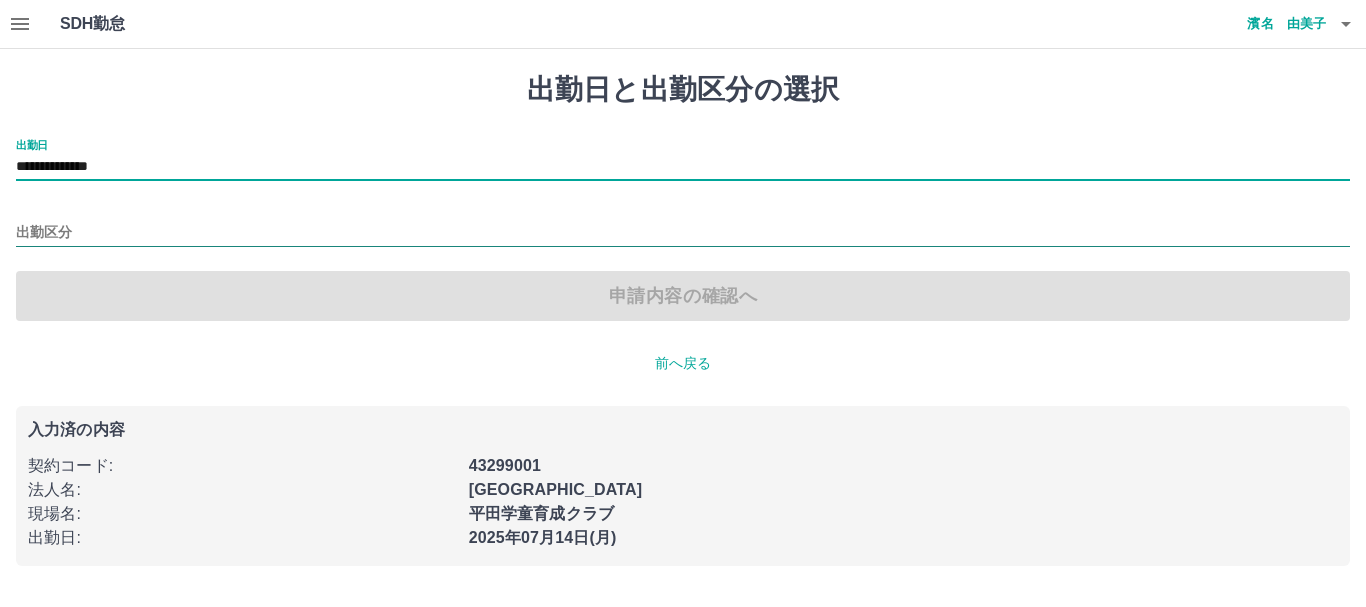 click on "出勤区分" at bounding box center (683, 233) 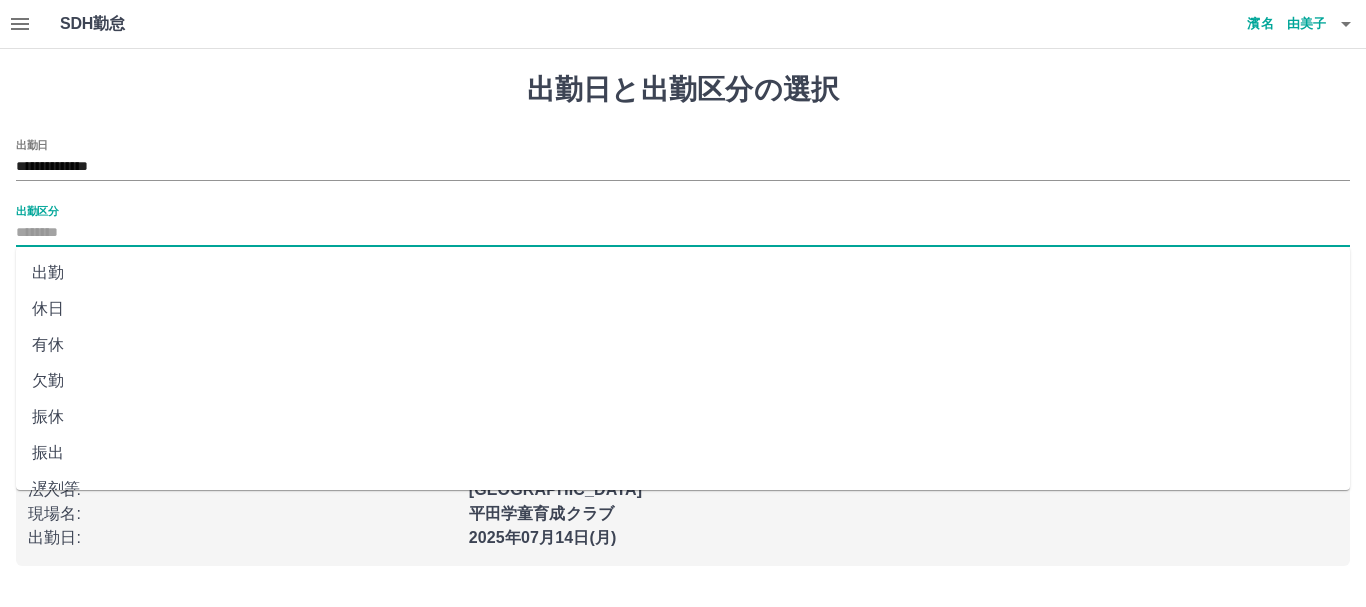 click on "出勤" at bounding box center (683, 273) 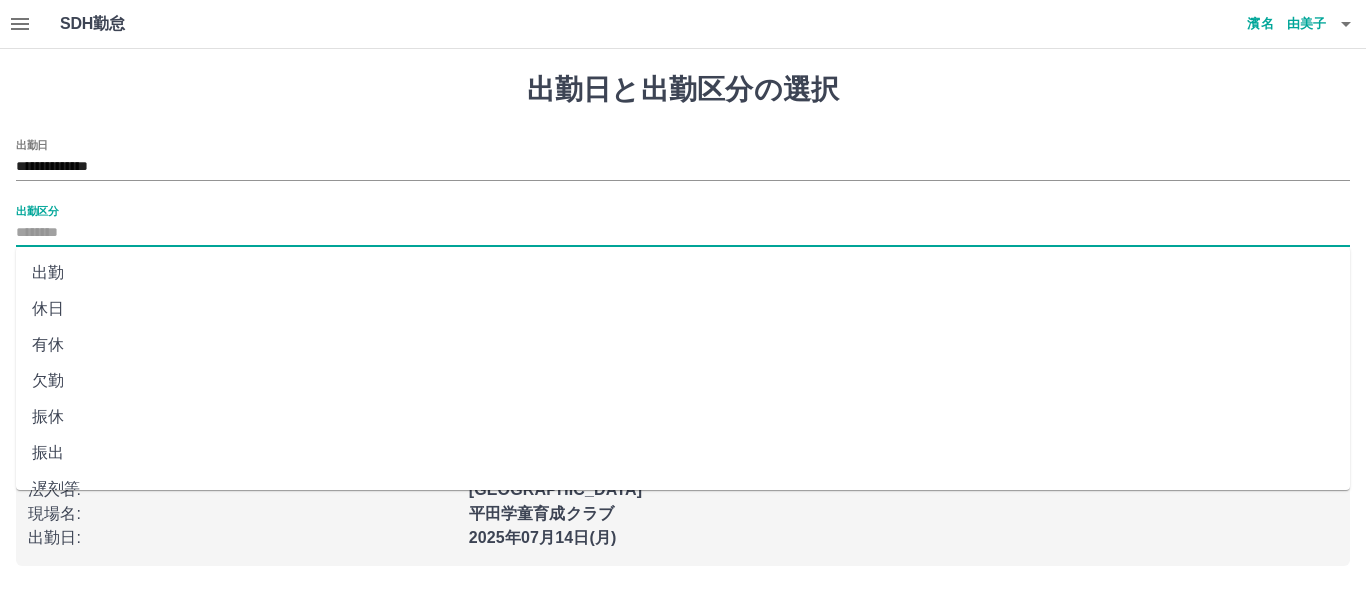 type on "**" 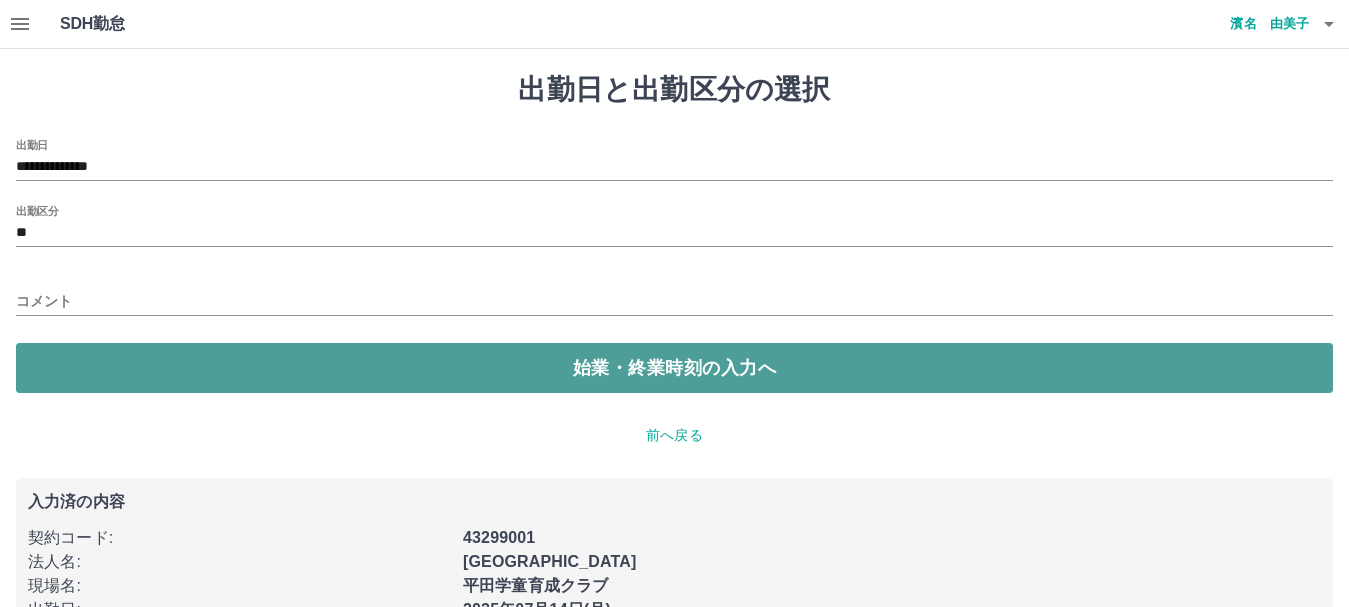 click on "始業・終業時刻の入力へ" at bounding box center [674, 368] 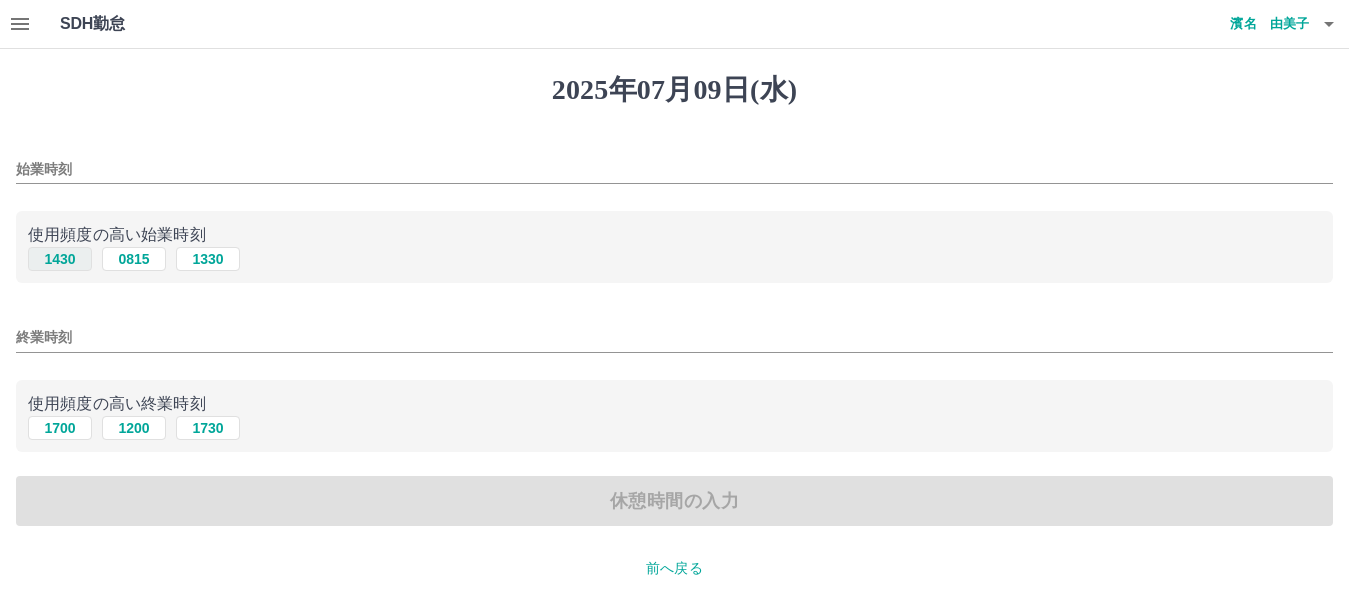 click on "1430" at bounding box center [60, 259] 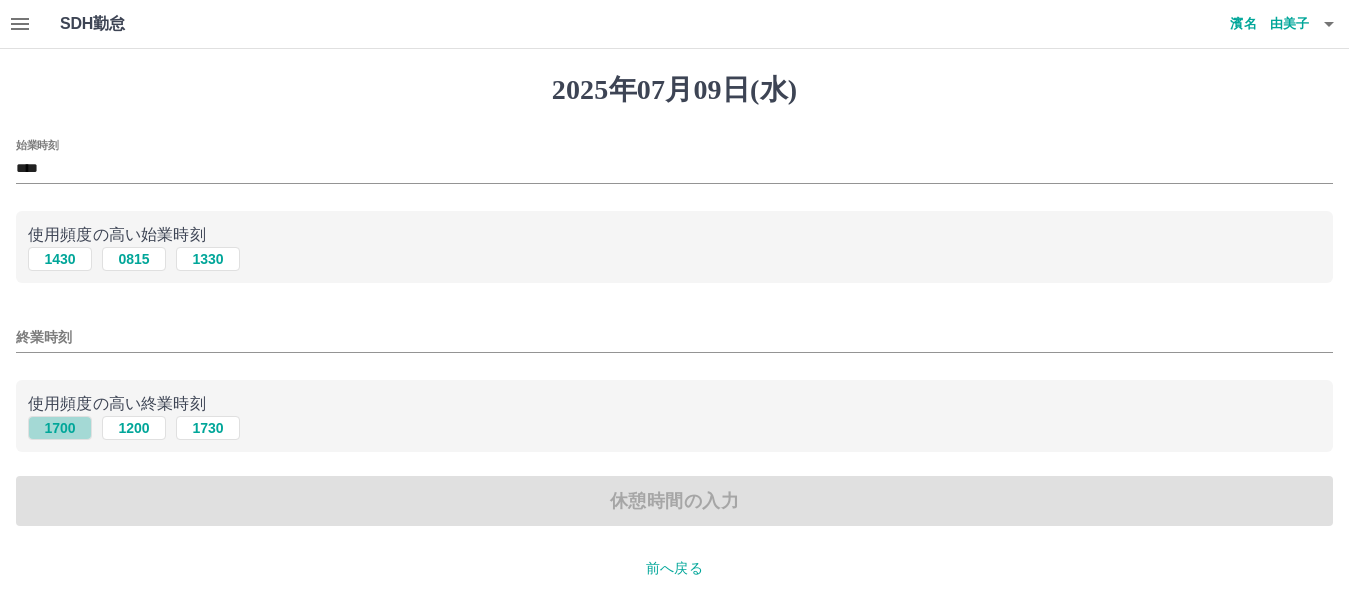 click on "1700" at bounding box center [60, 428] 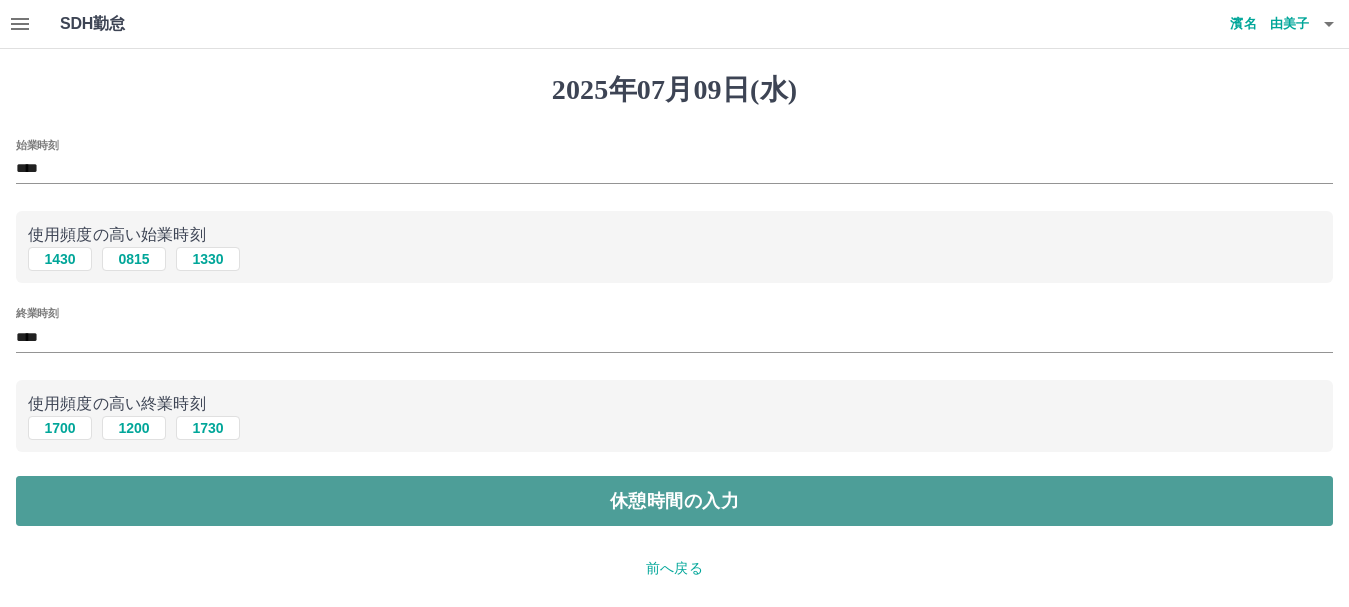 click on "休憩時間の入力" at bounding box center (674, 501) 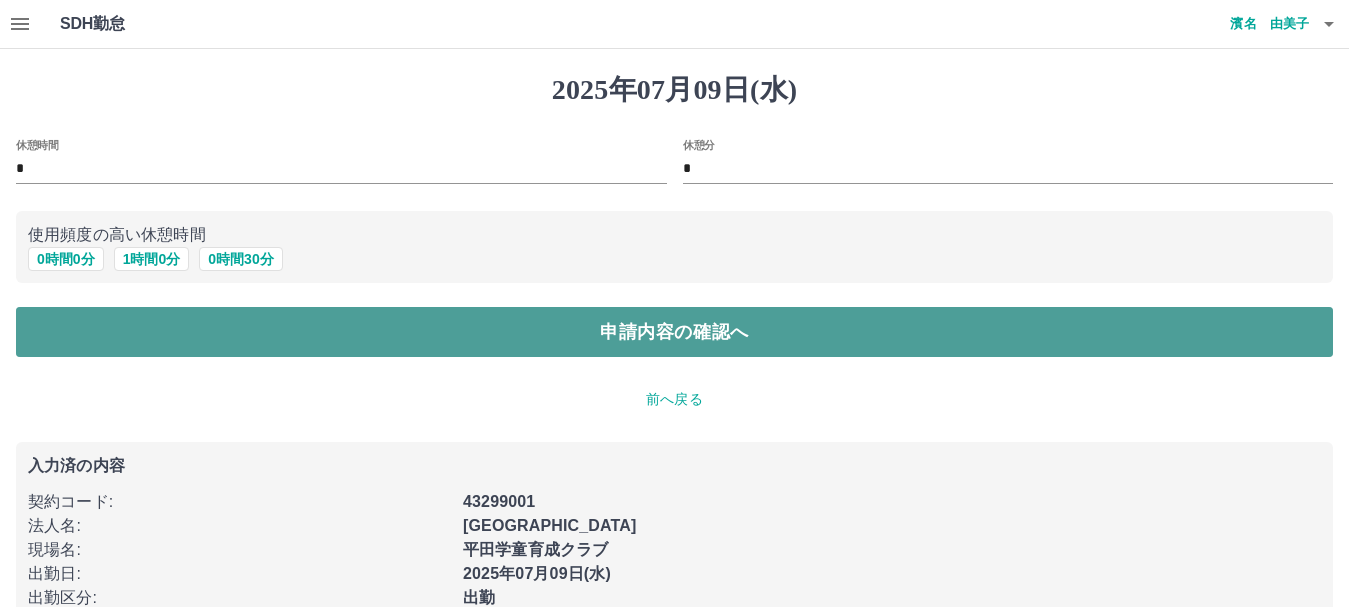click on "申請内容の確認へ" at bounding box center [674, 332] 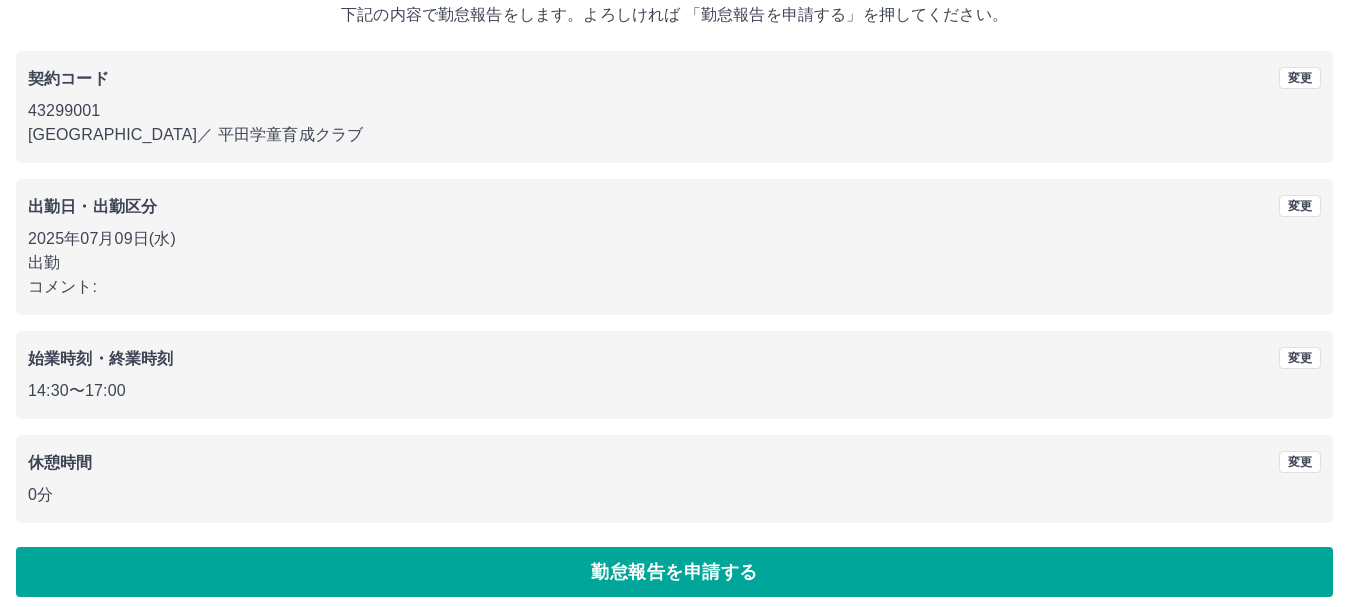 scroll, scrollTop: 0, scrollLeft: 0, axis: both 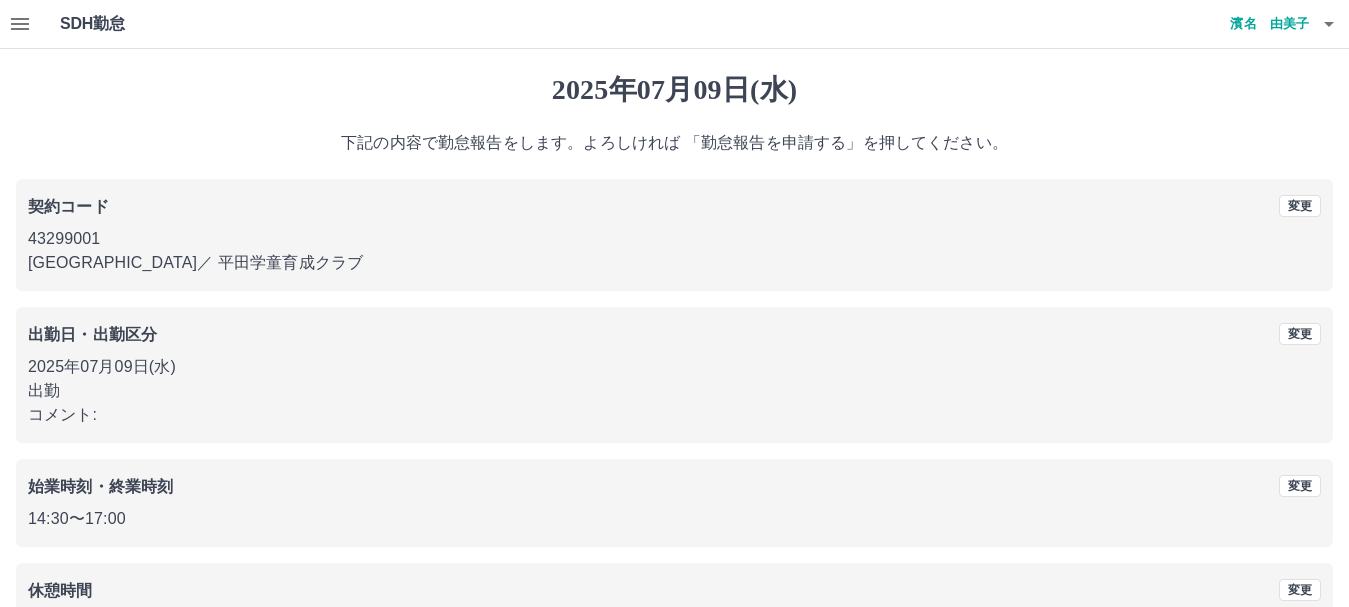 click 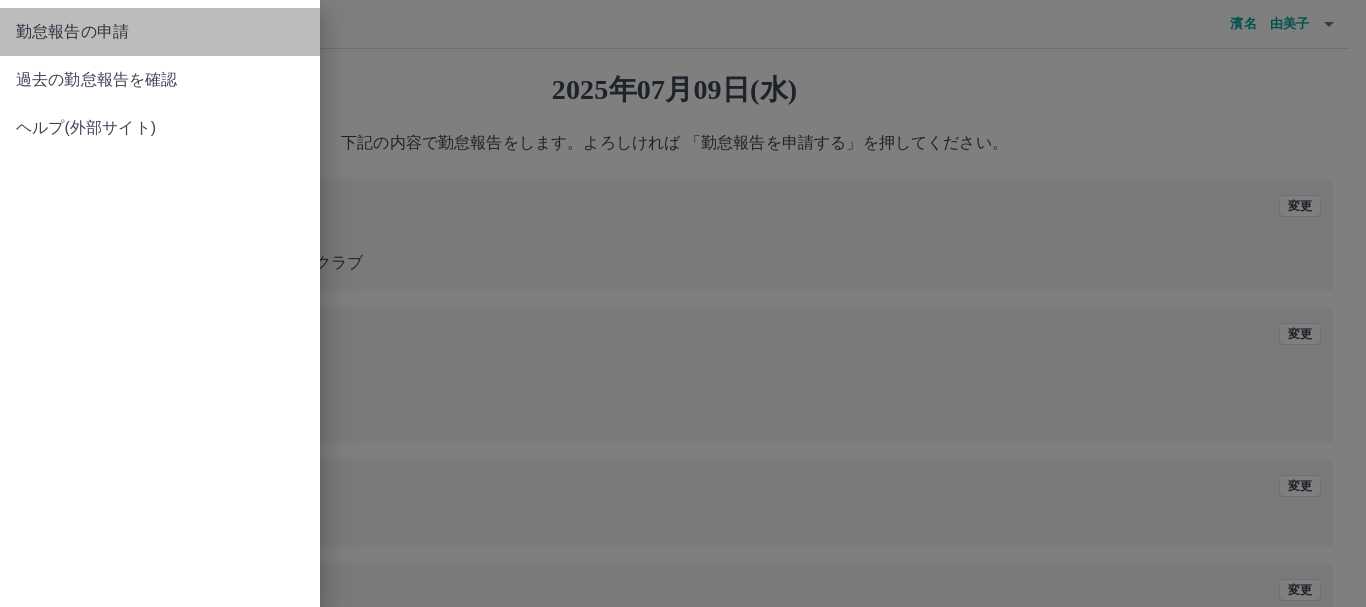 click on "勤怠報告の申請" at bounding box center (160, 32) 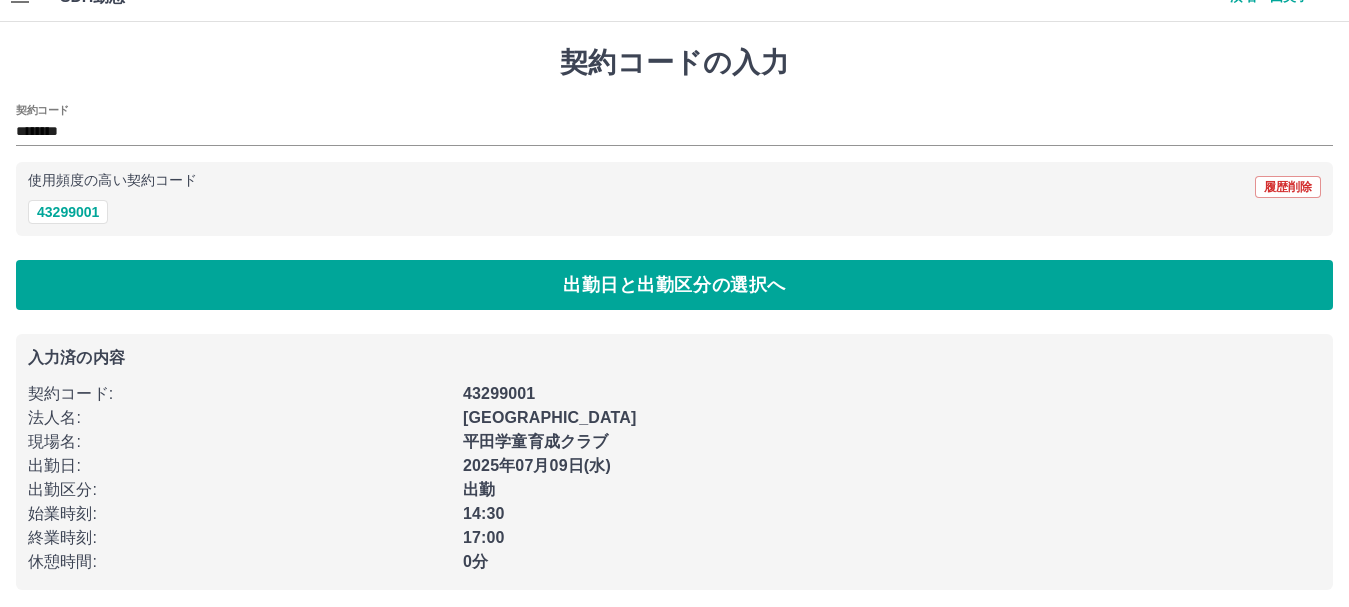 scroll, scrollTop: 35, scrollLeft: 0, axis: vertical 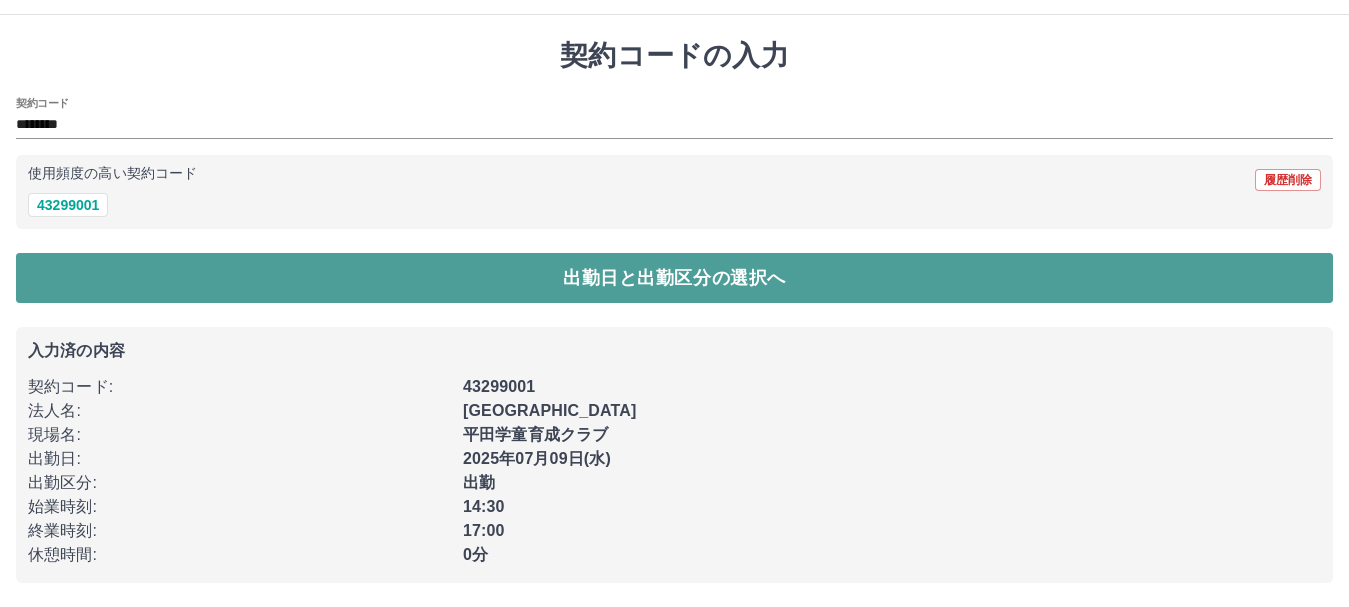 click on "出勤日と出勤区分の選択へ" at bounding box center (674, 278) 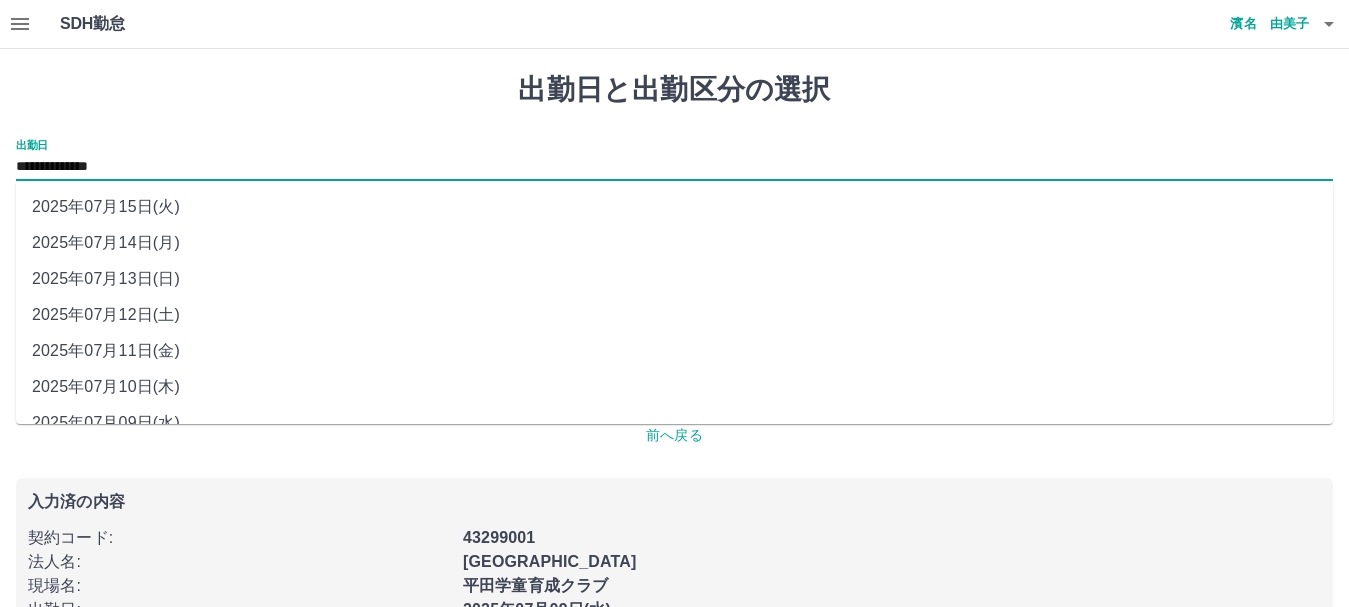 click on "**********" at bounding box center (674, 167) 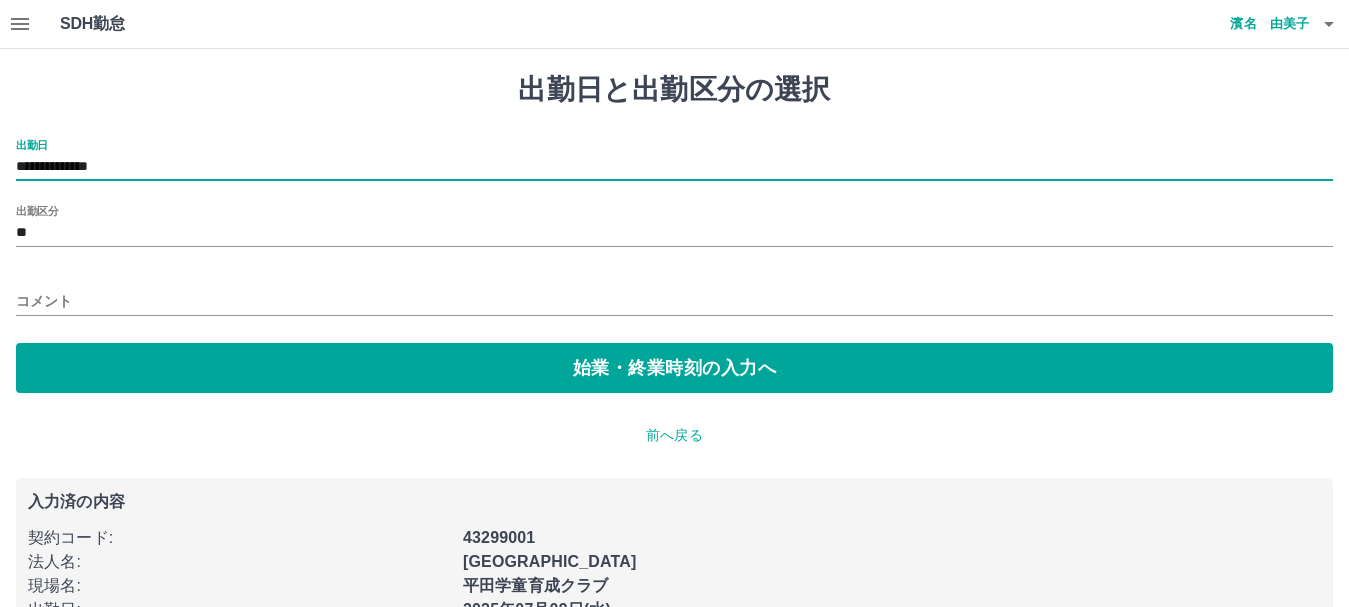 click on "始業・終業時刻の入力へ" at bounding box center (674, 368) 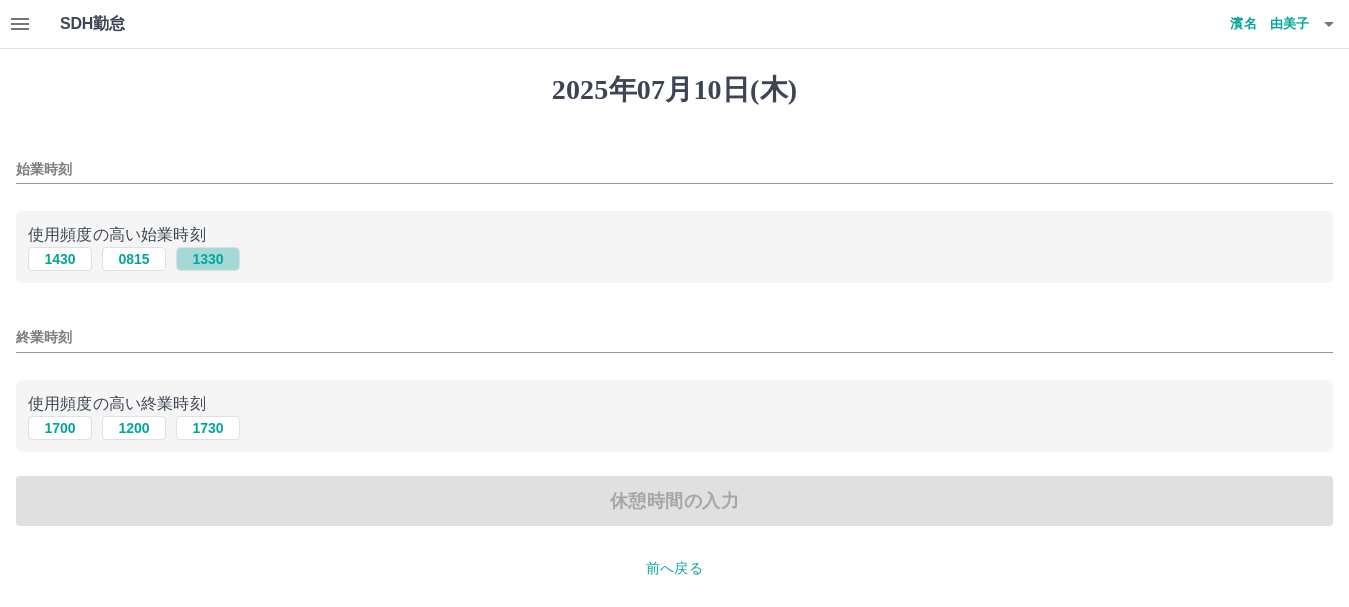 click on "1330" at bounding box center (208, 259) 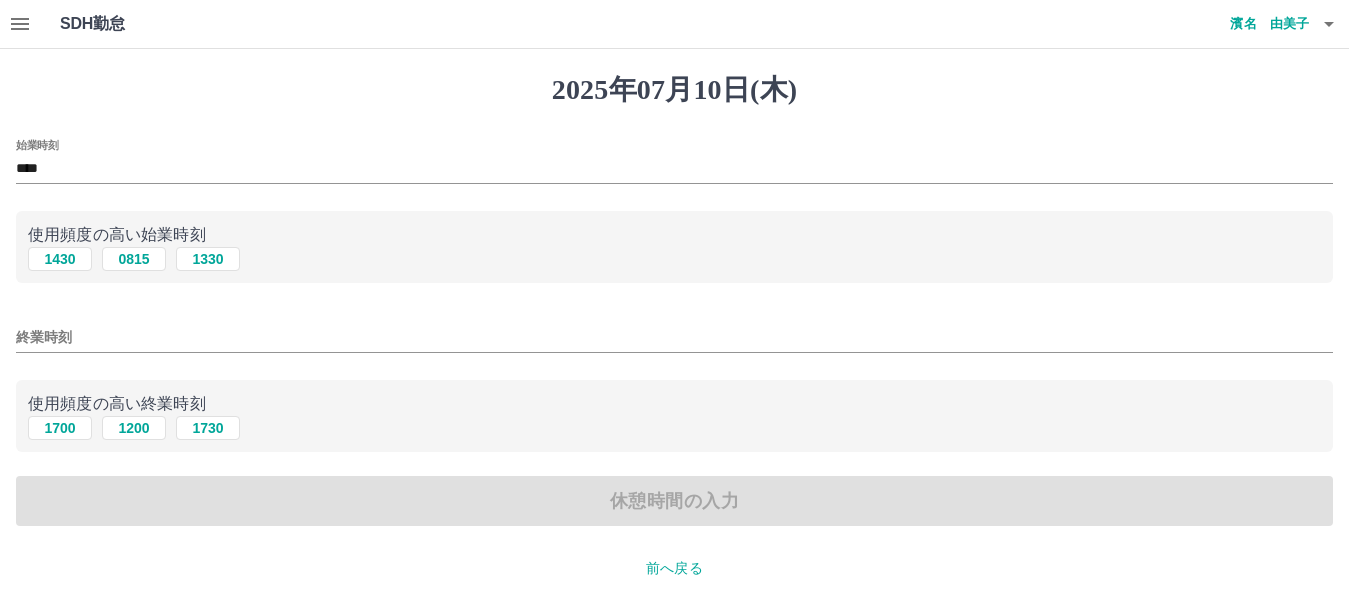 click on "終業時刻" at bounding box center [674, 337] 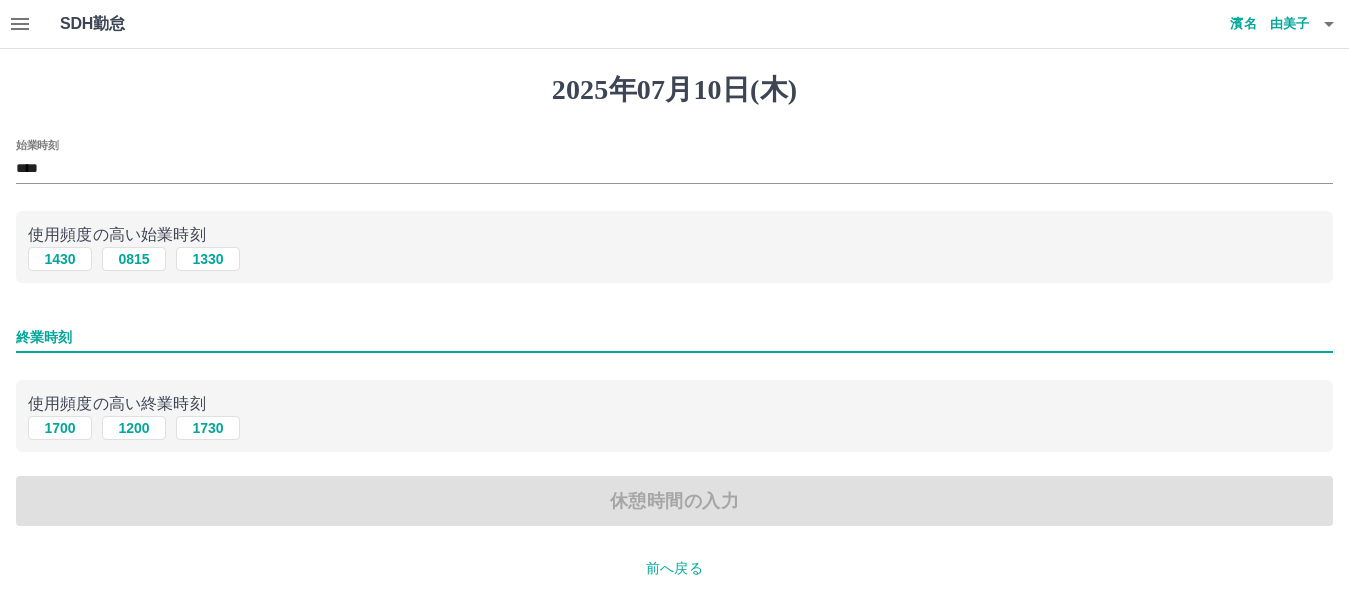 type on "****" 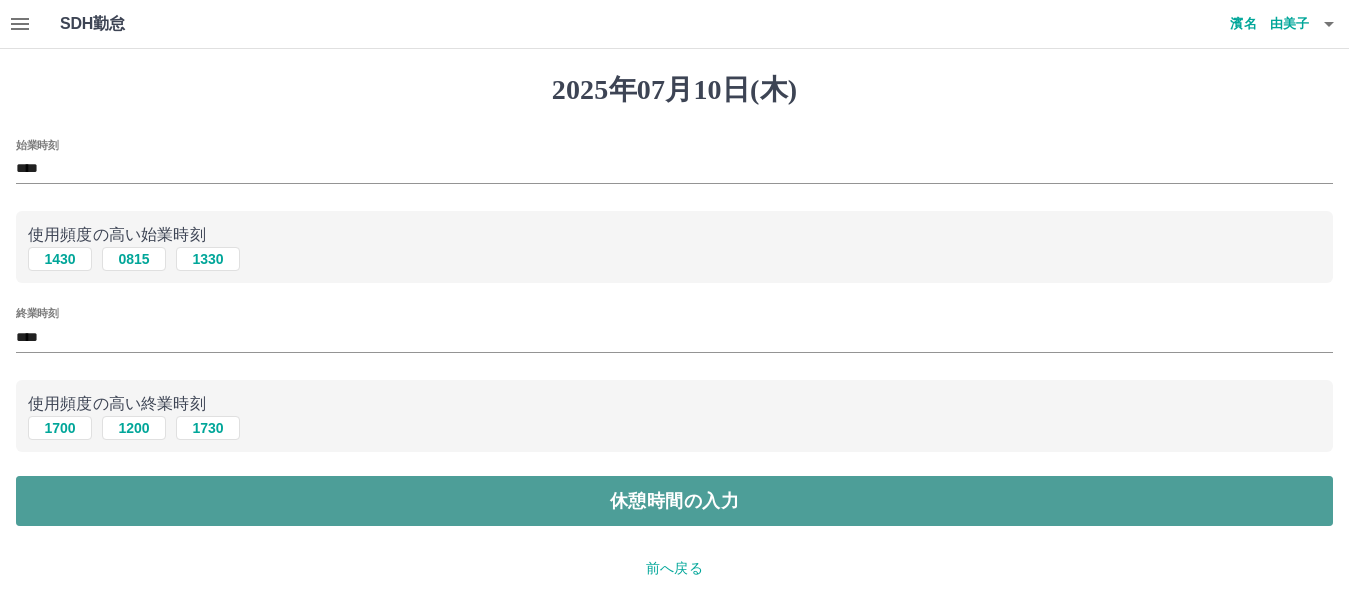 click on "休憩時間の入力" at bounding box center [674, 501] 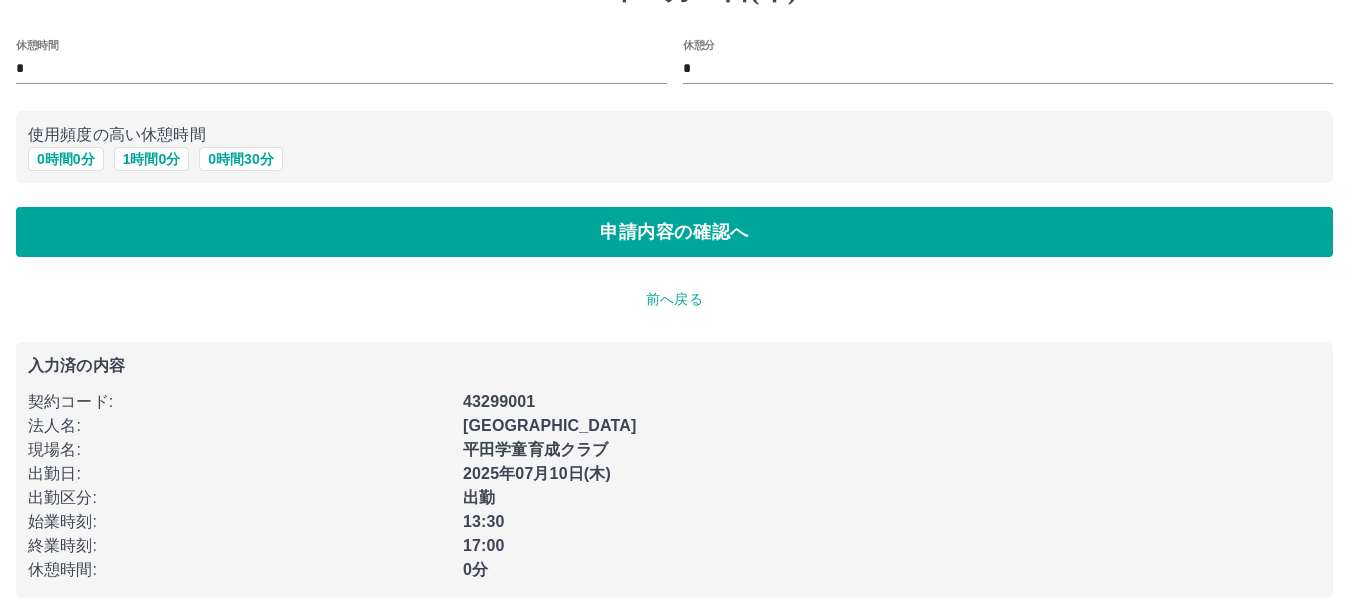 scroll, scrollTop: 116, scrollLeft: 0, axis: vertical 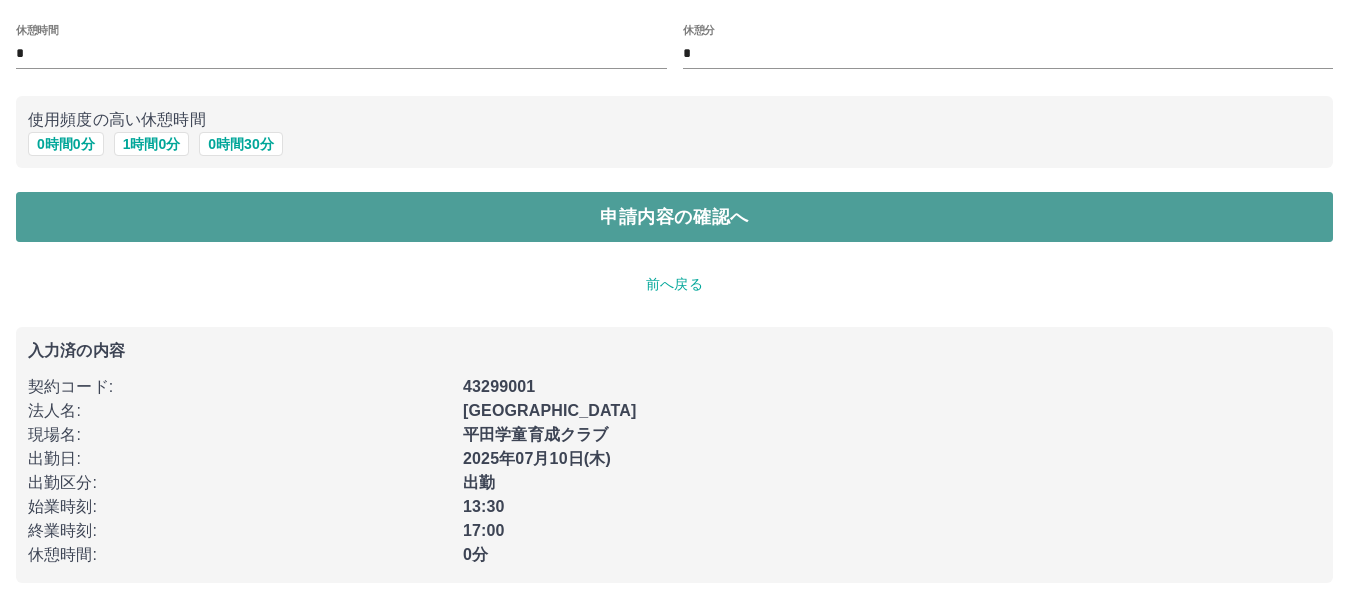 click on "申請内容の確認へ" at bounding box center (674, 217) 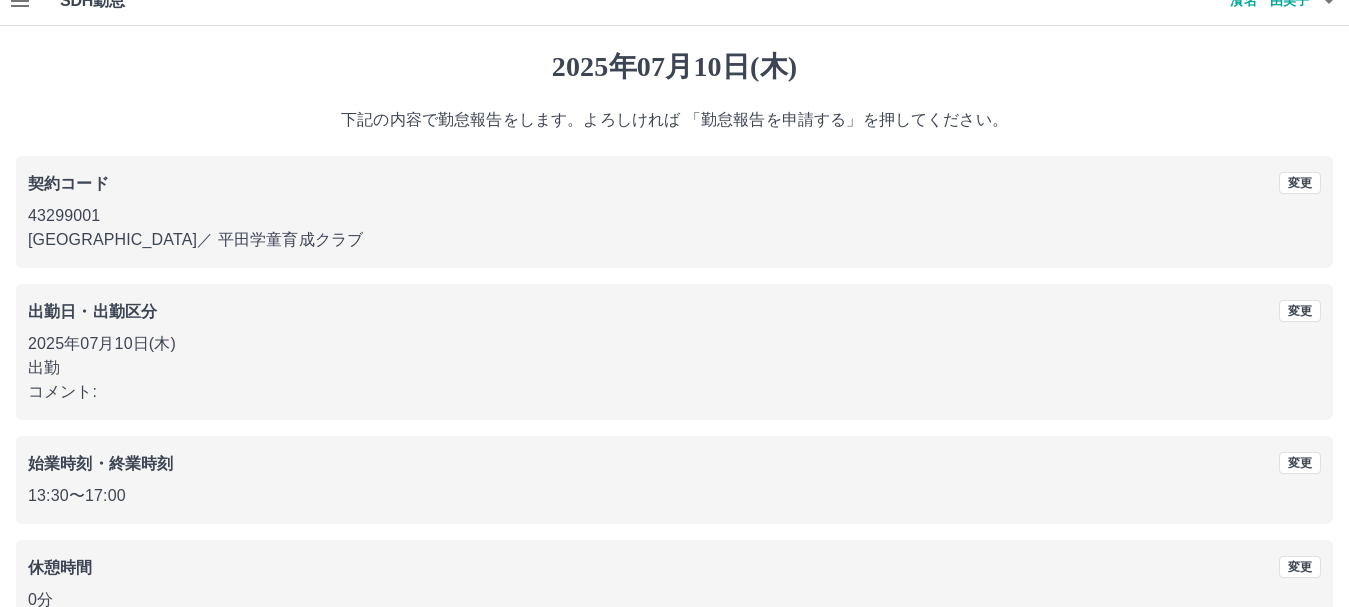 scroll, scrollTop: 142, scrollLeft: 0, axis: vertical 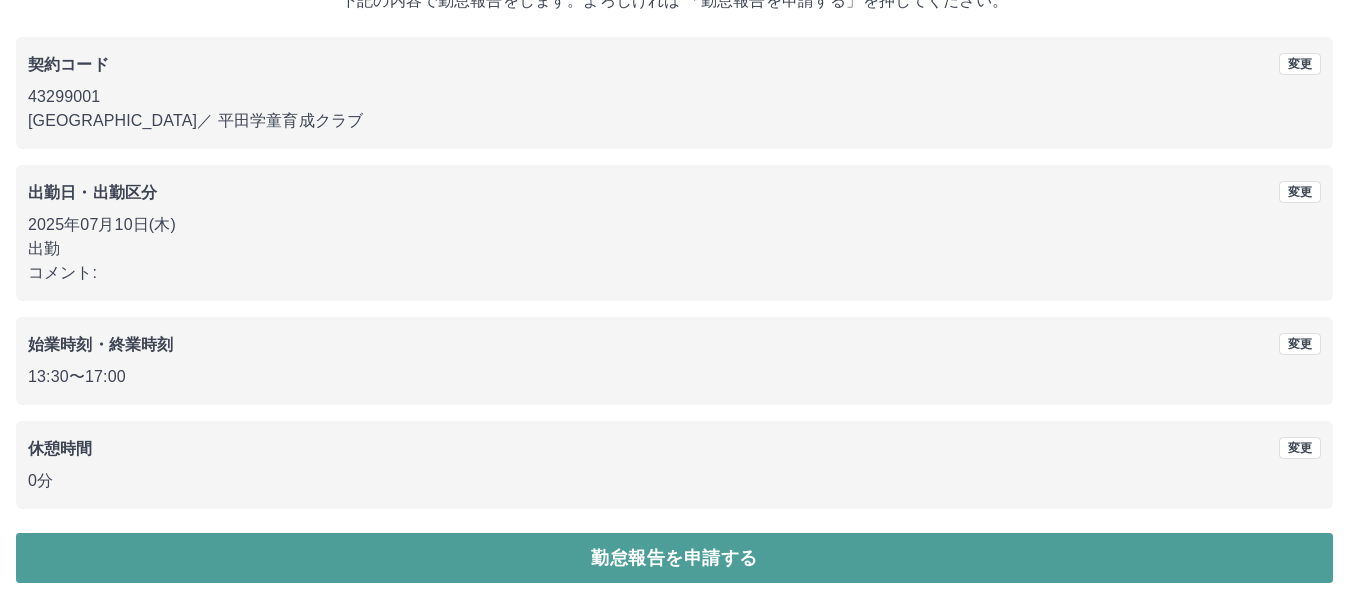 click on "勤怠報告を申請する" at bounding box center (674, 558) 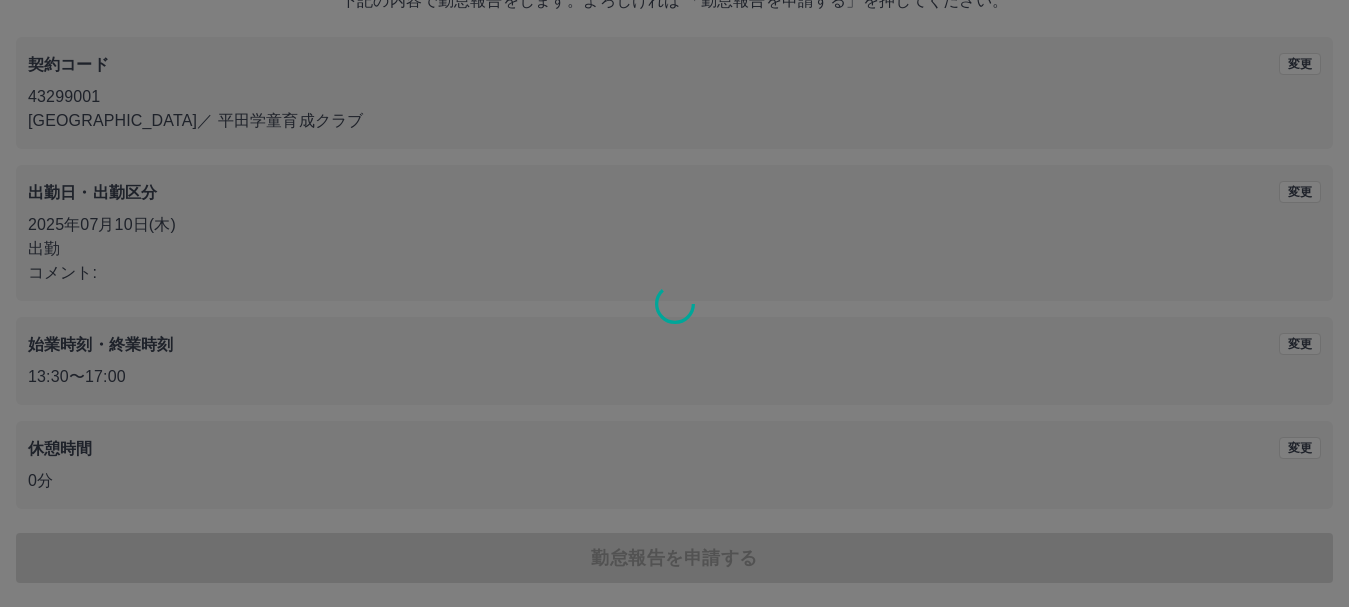 scroll, scrollTop: 0, scrollLeft: 0, axis: both 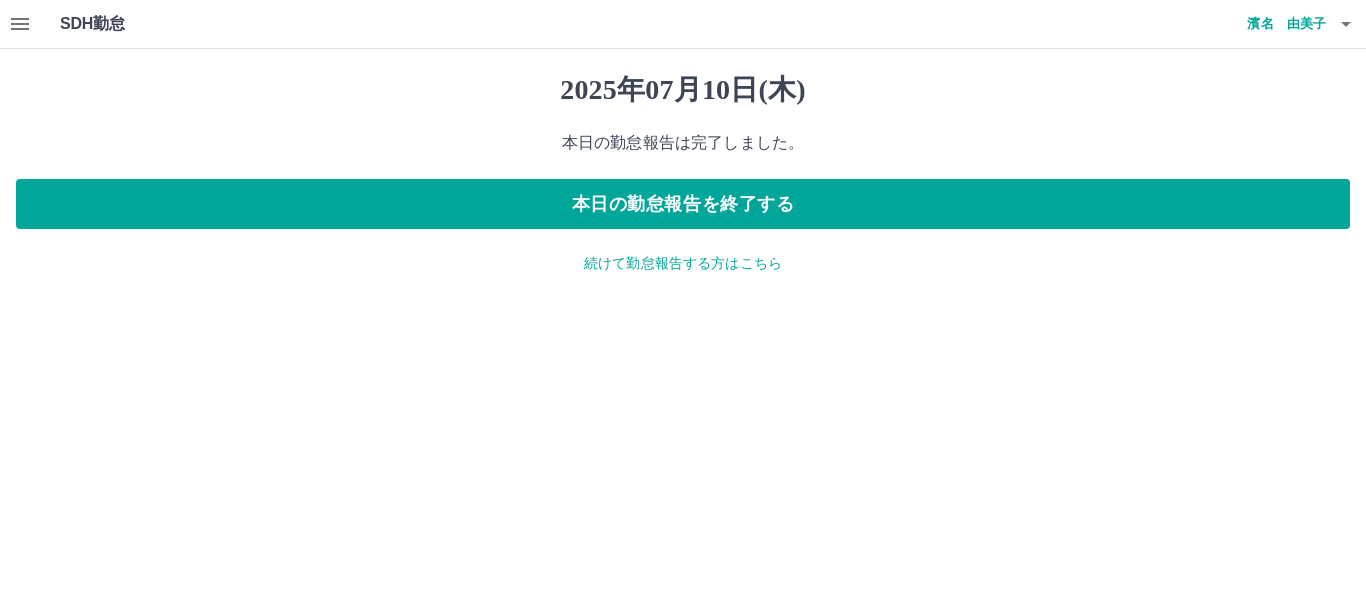 click 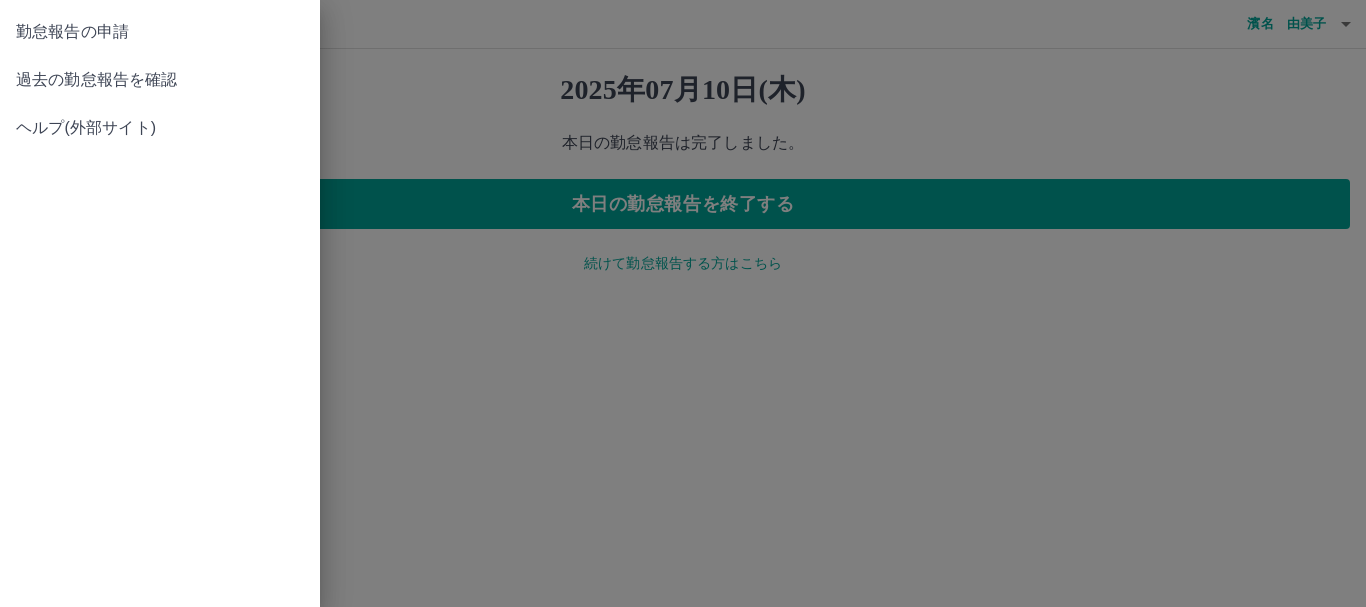 click on "勤怠報告の申請" at bounding box center [160, 32] 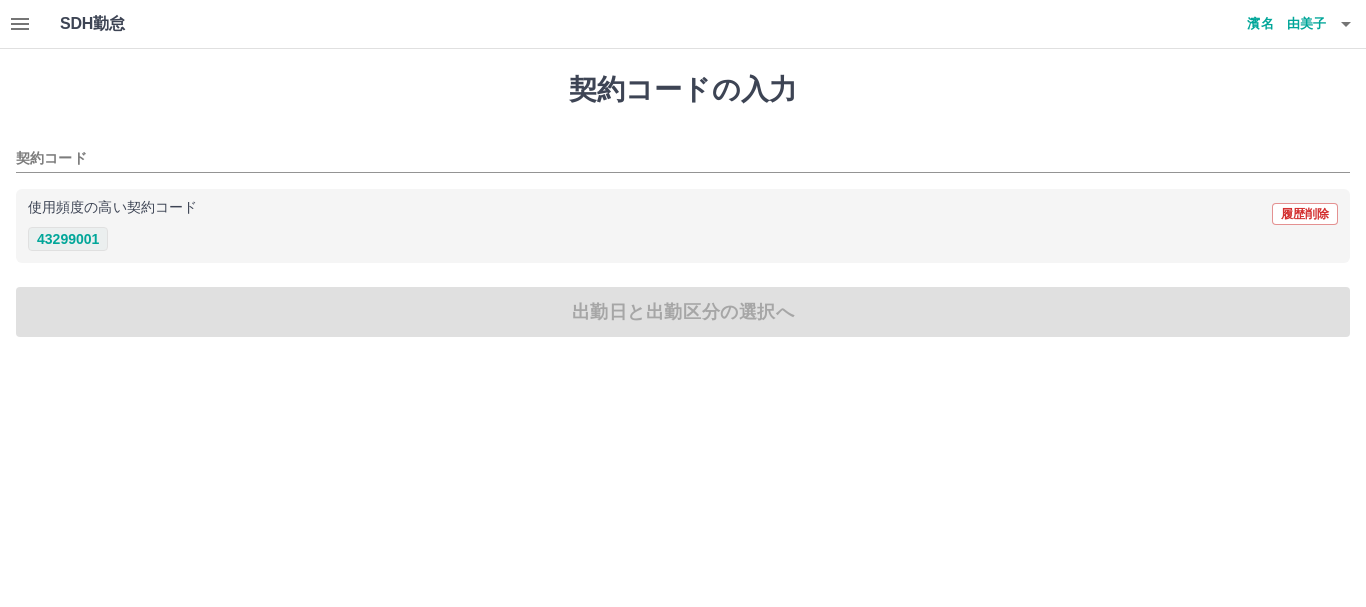 click on "43299001" at bounding box center (68, 239) 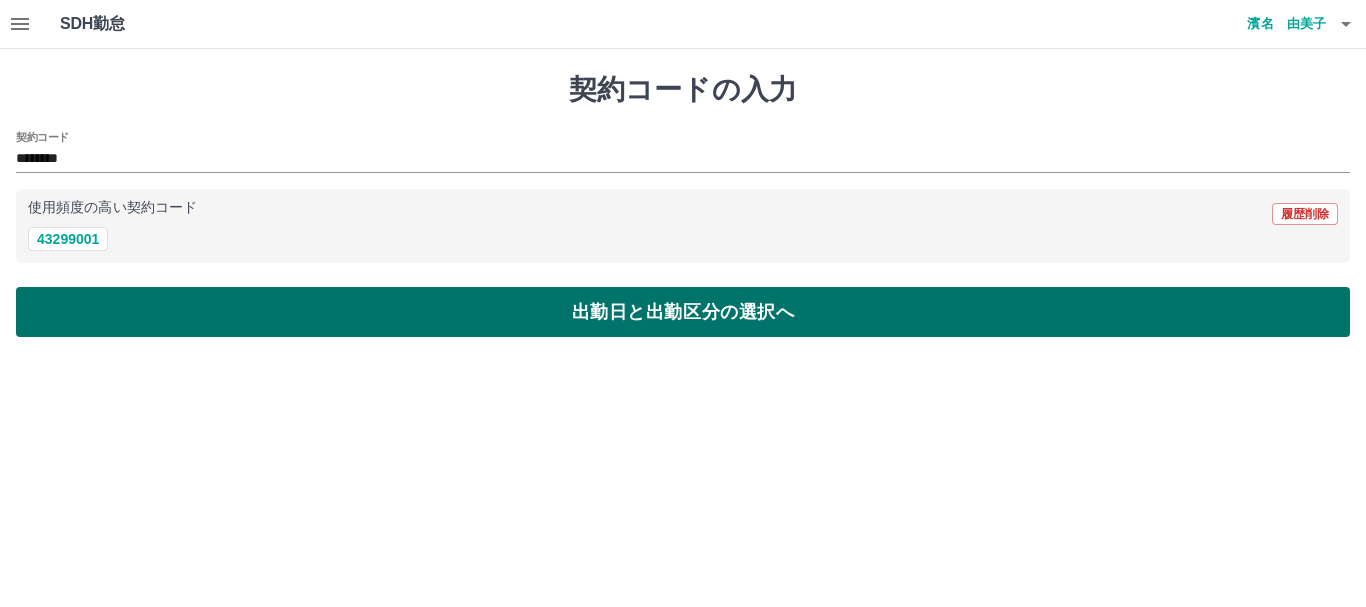 click on "出勤日と出勤区分の選択へ" at bounding box center [683, 312] 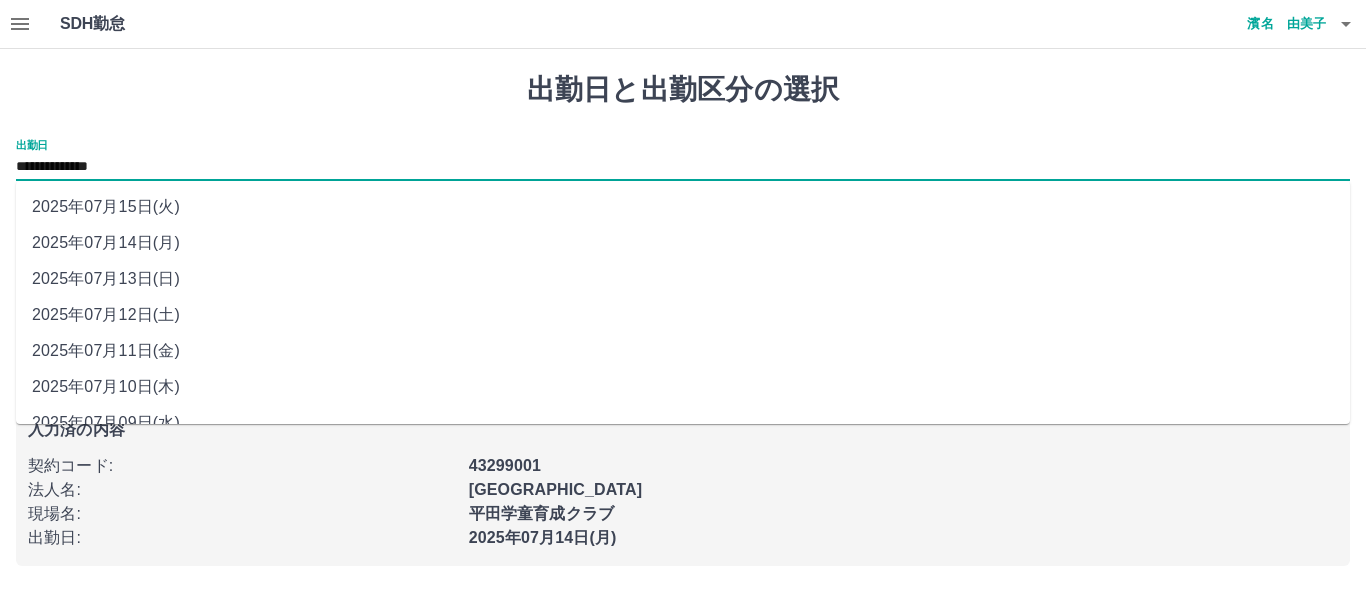 drag, startPoint x: 160, startPoint y: 158, endPoint x: 152, endPoint y: 207, distance: 49.648766 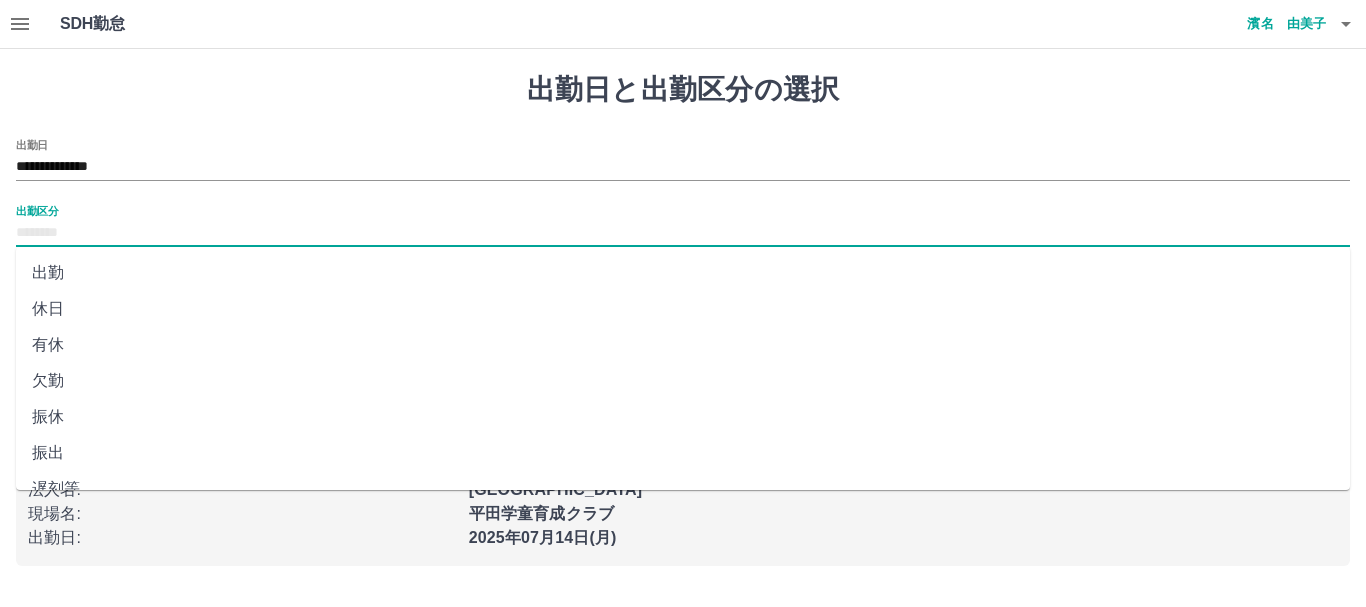 click on "出勤区分" at bounding box center [683, 233] 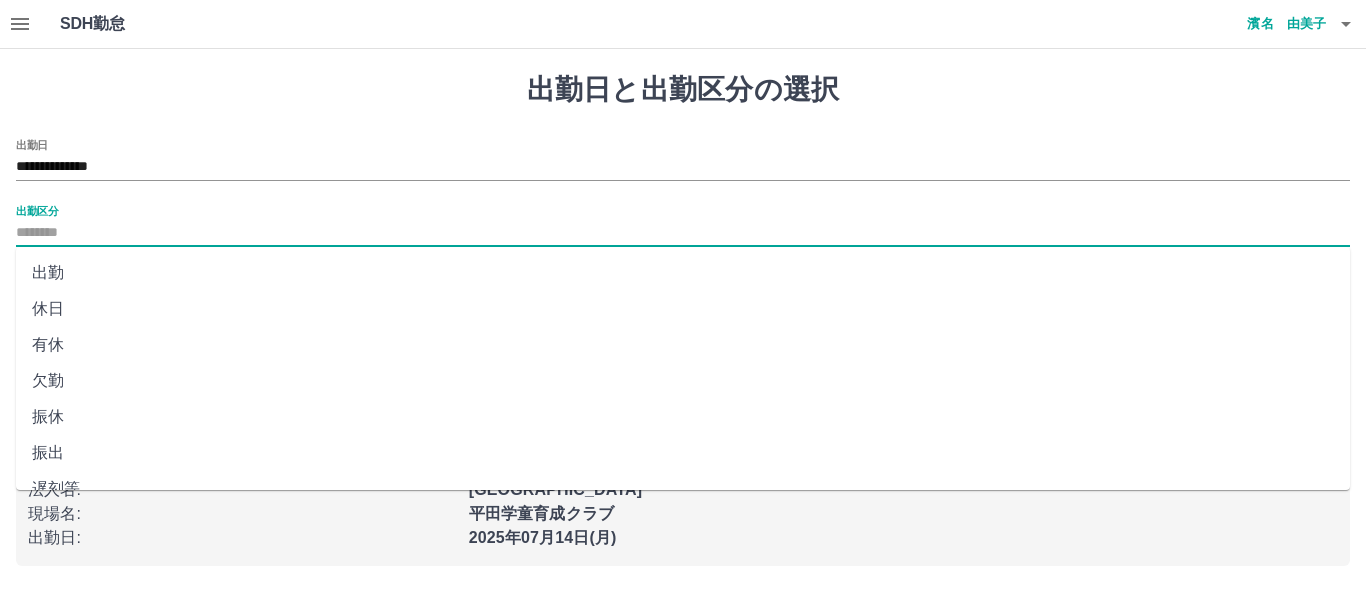 click on "出勤" at bounding box center (683, 273) 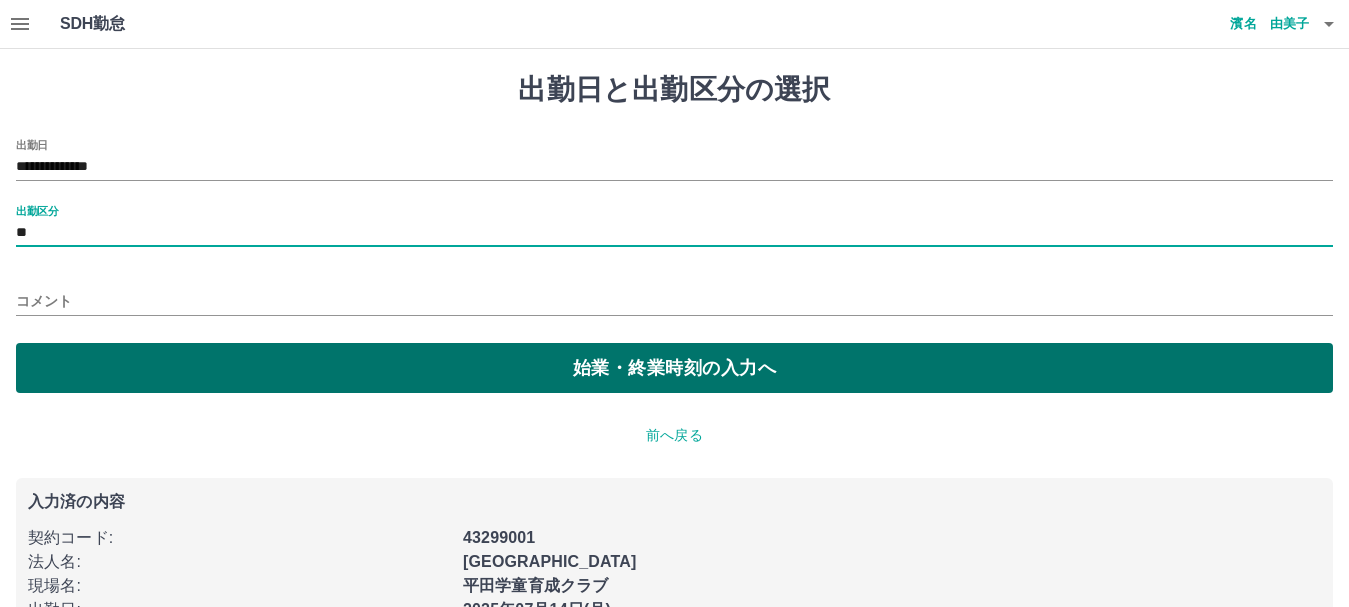 click on "始業・終業時刻の入力へ" at bounding box center [674, 368] 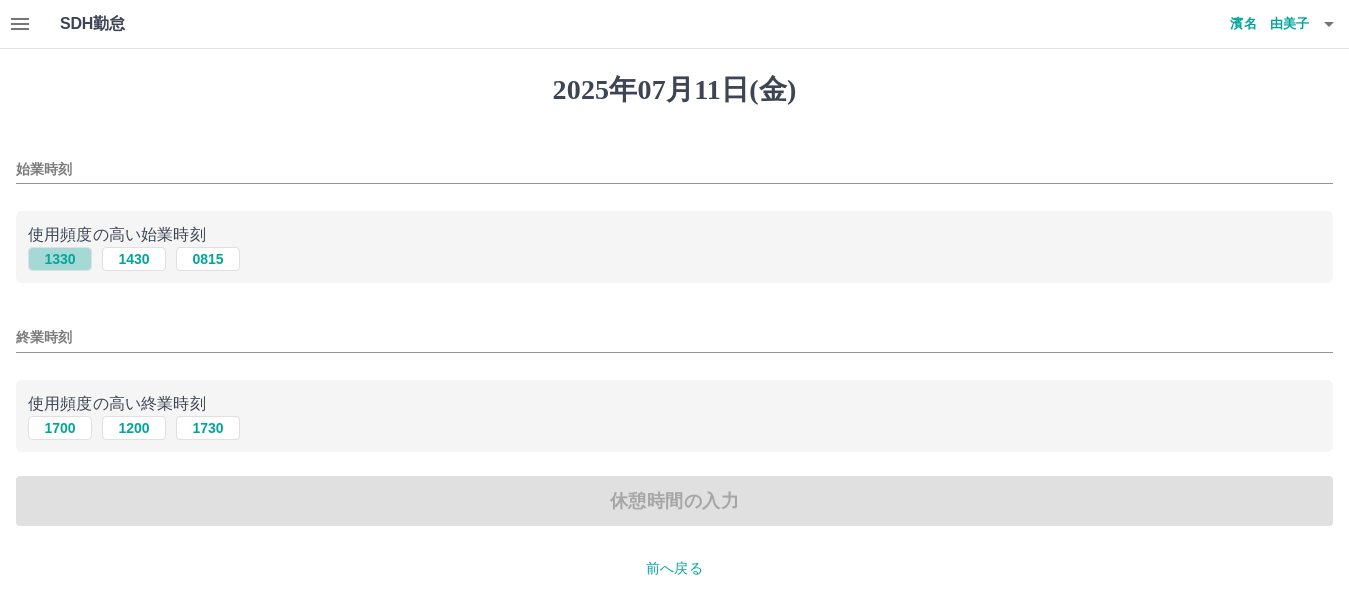 click on "1330" at bounding box center (60, 259) 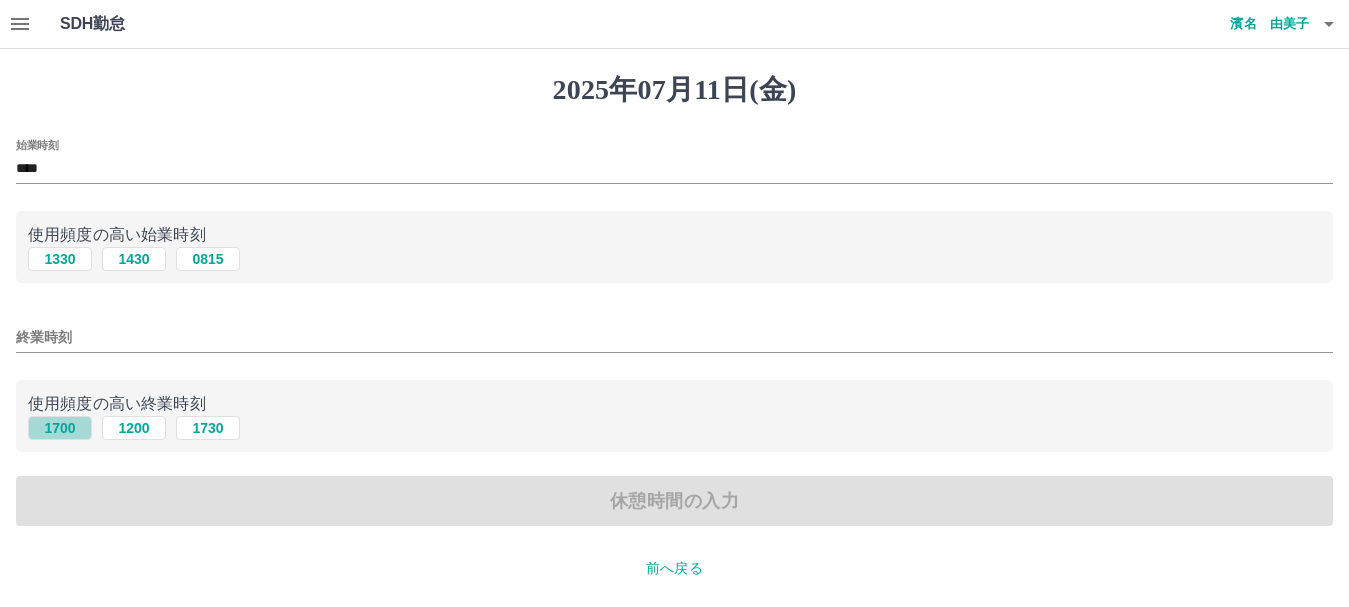 click on "1700" at bounding box center [60, 428] 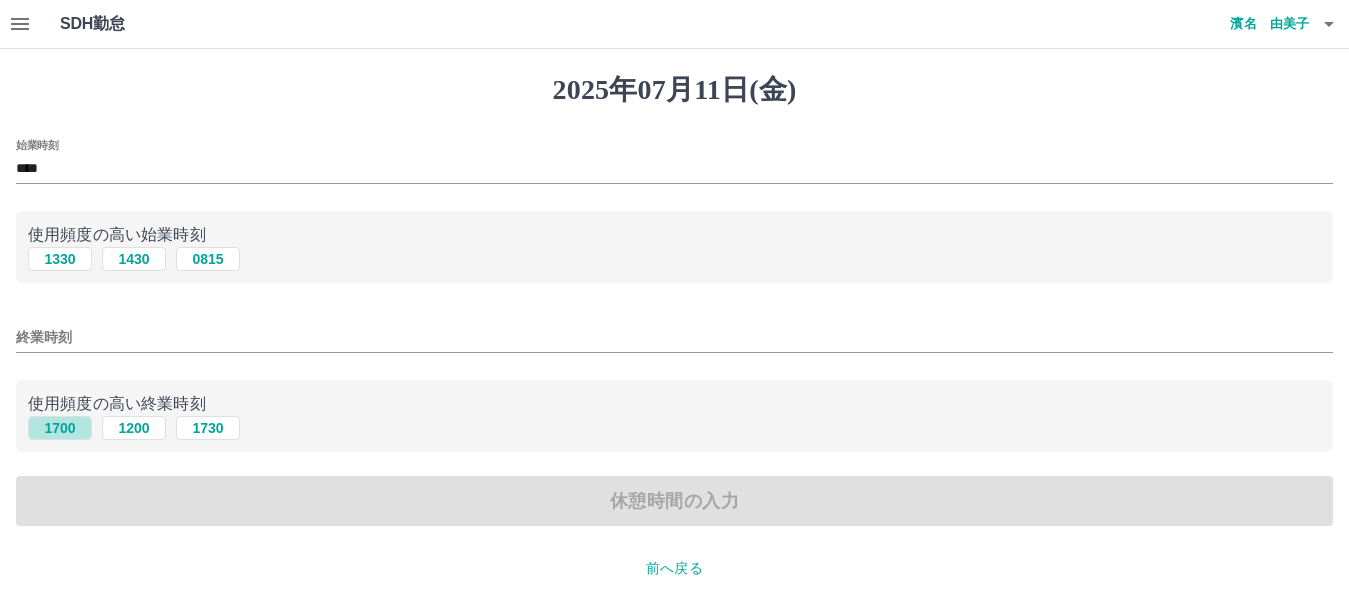 type on "****" 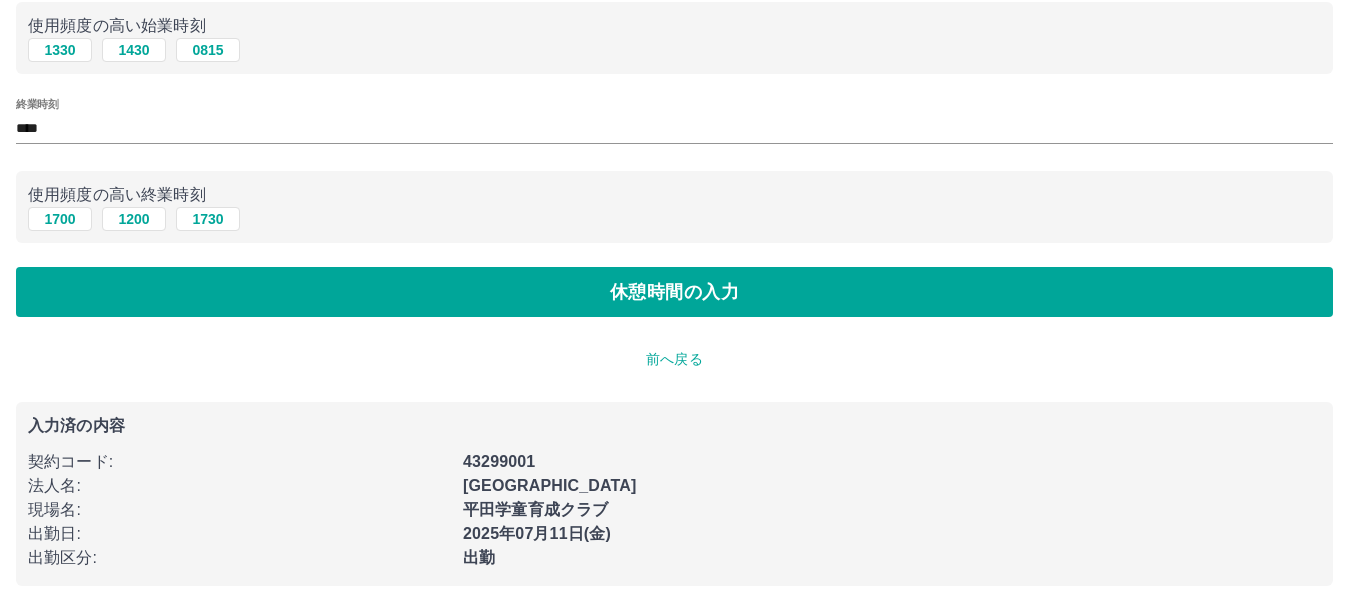 scroll, scrollTop: 213, scrollLeft: 0, axis: vertical 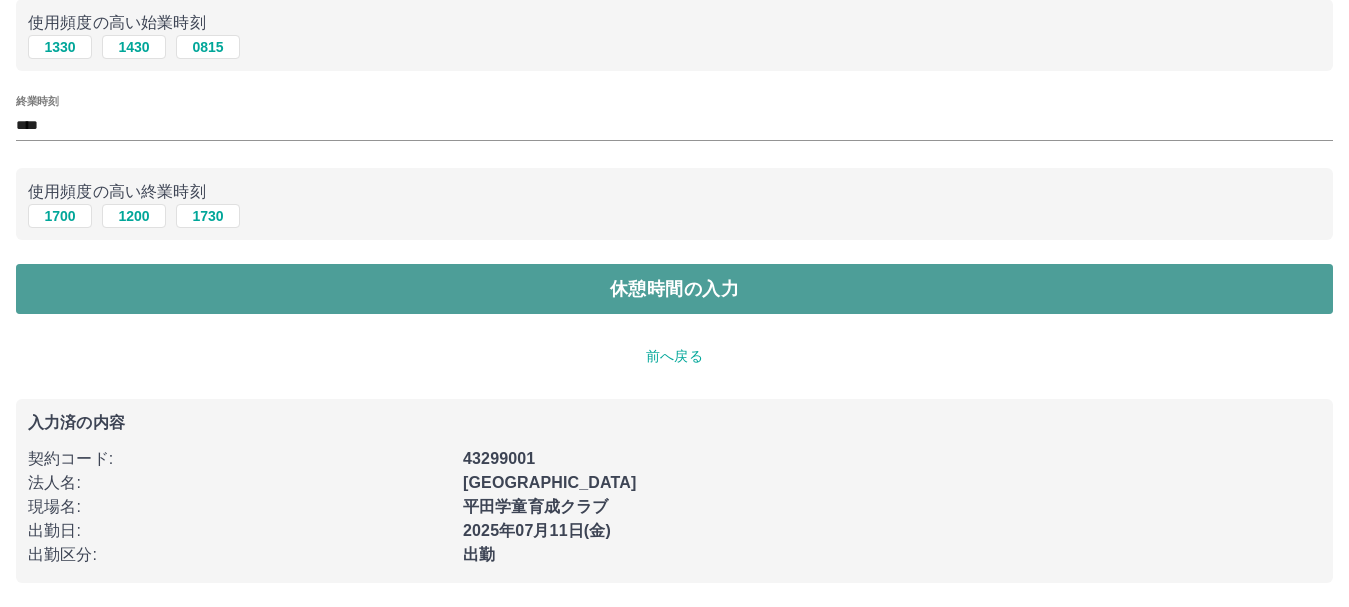 click on "休憩時間の入力" at bounding box center (674, 289) 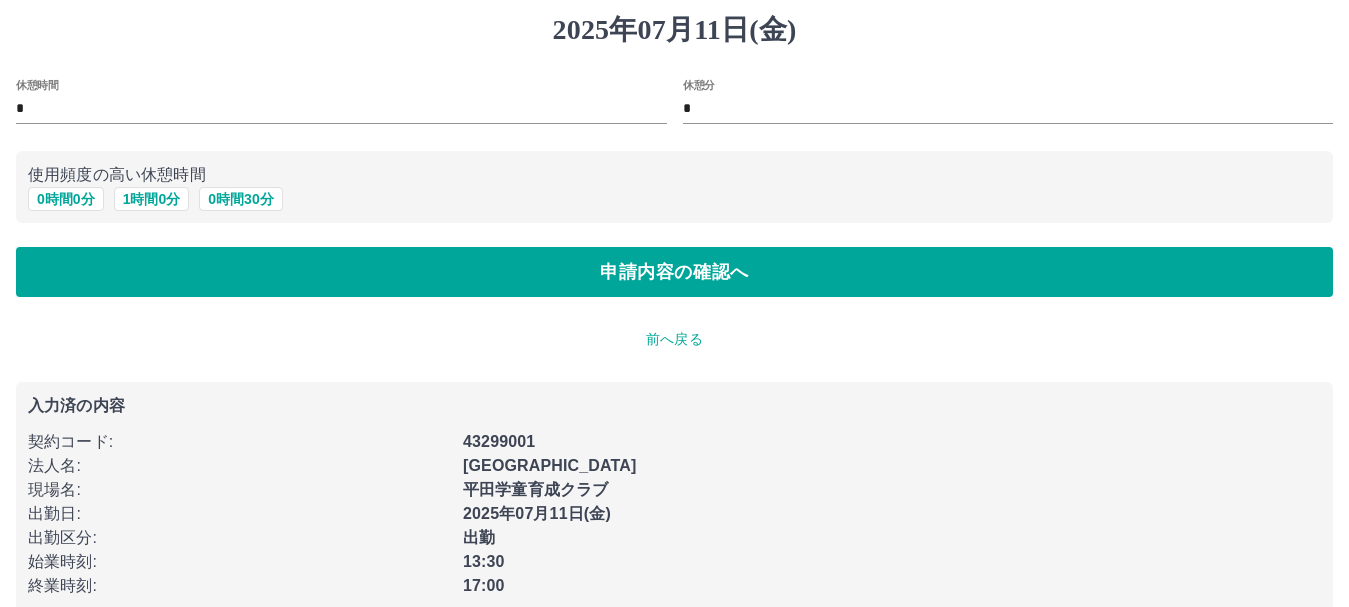 scroll, scrollTop: 92, scrollLeft: 0, axis: vertical 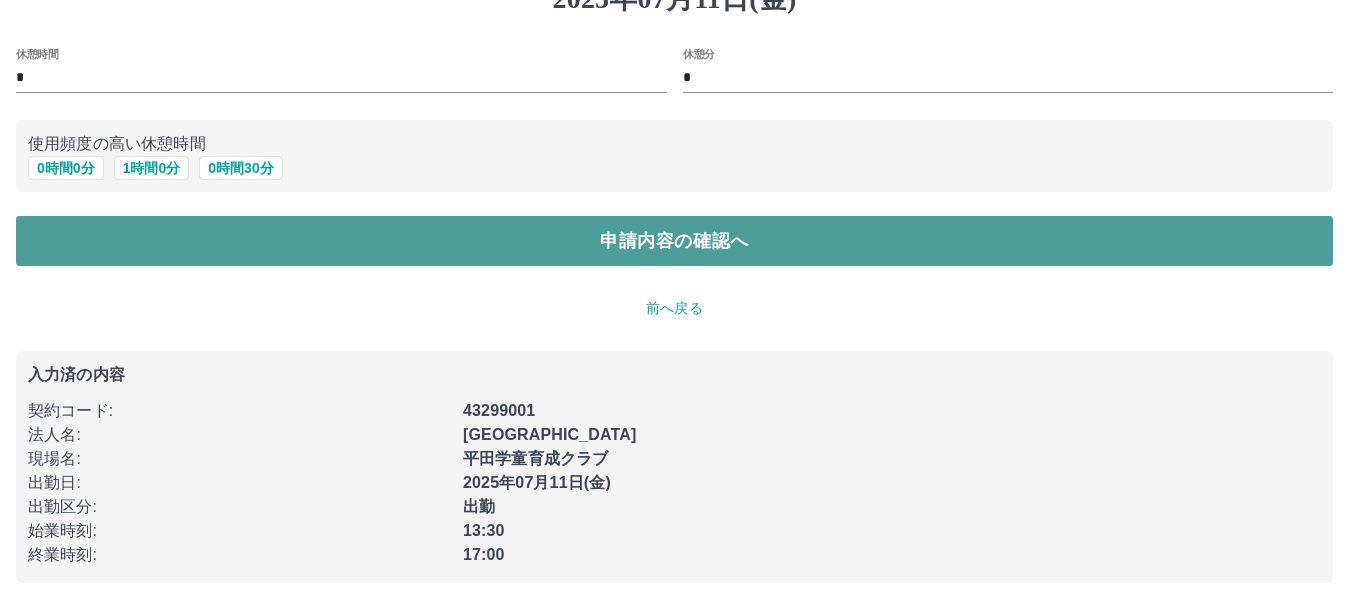 click on "申請内容の確認へ" at bounding box center (674, 241) 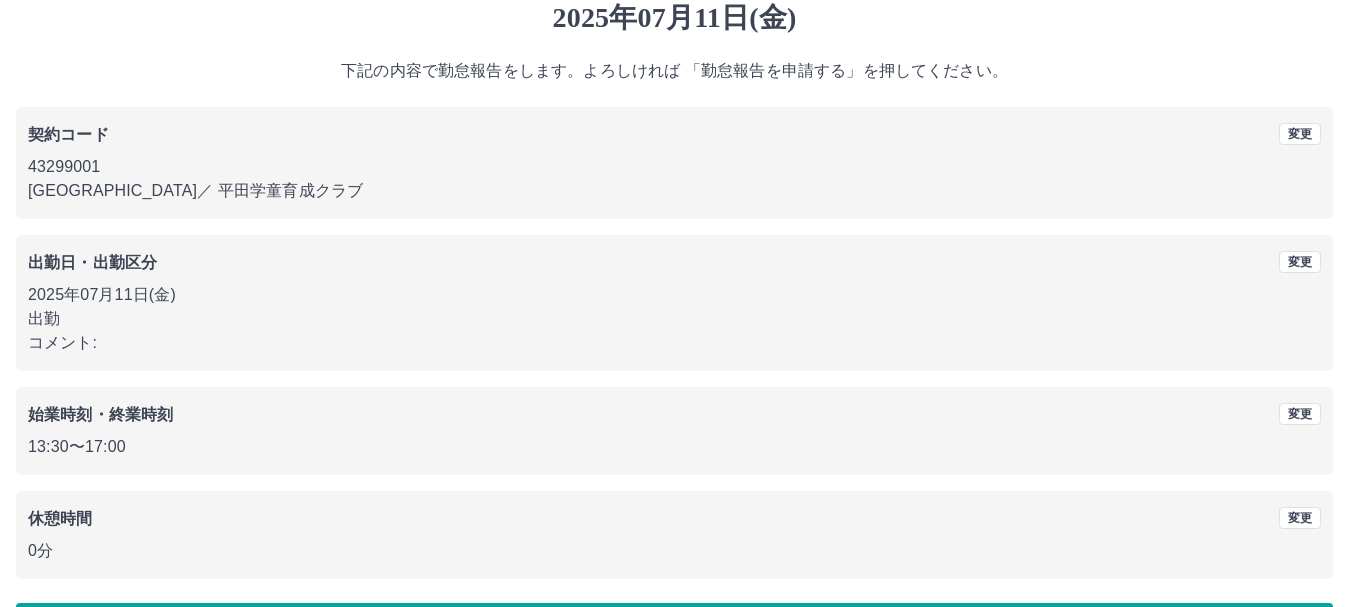 scroll, scrollTop: 142, scrollLeft: 0, axis: vertical 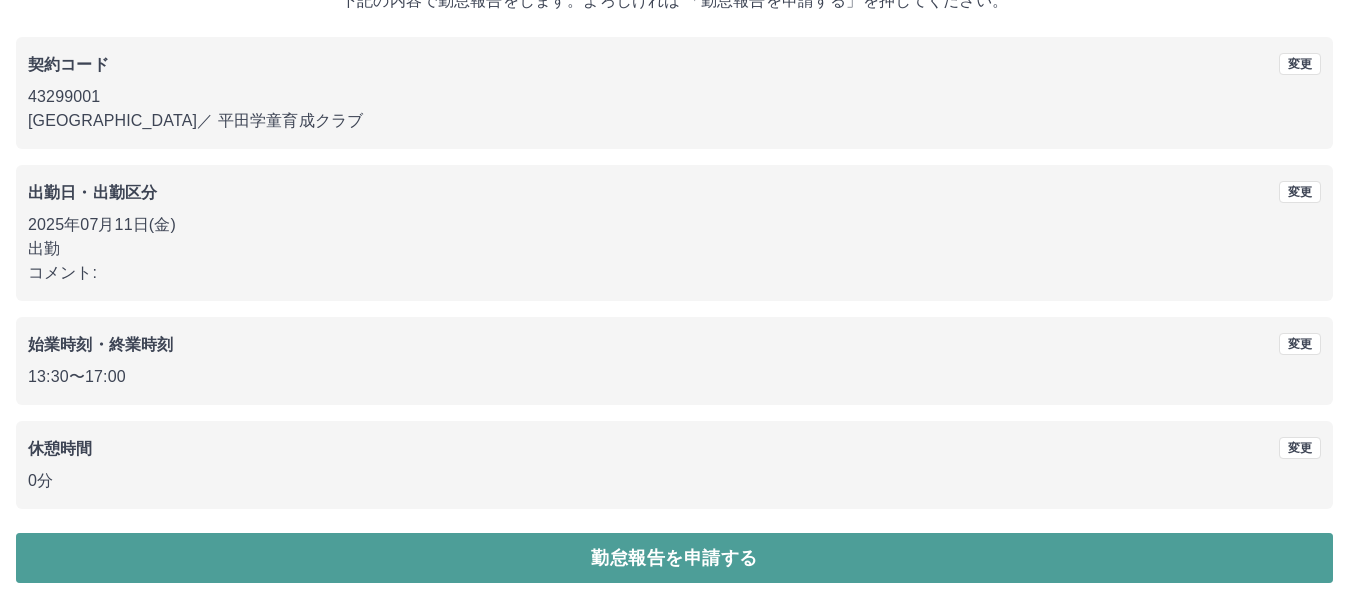 click on "勤怠報告を申請する" at bounding box center [674, 558] 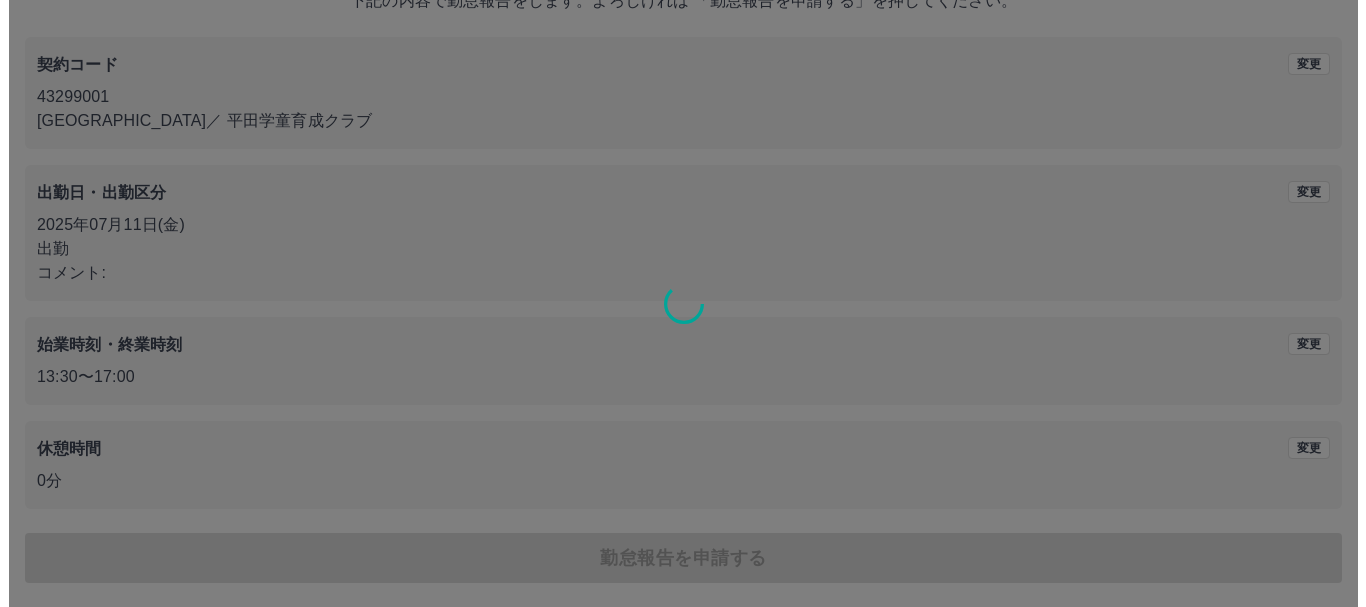 scroll, scrollTop: 0, scrollLeft: 0, axis: both 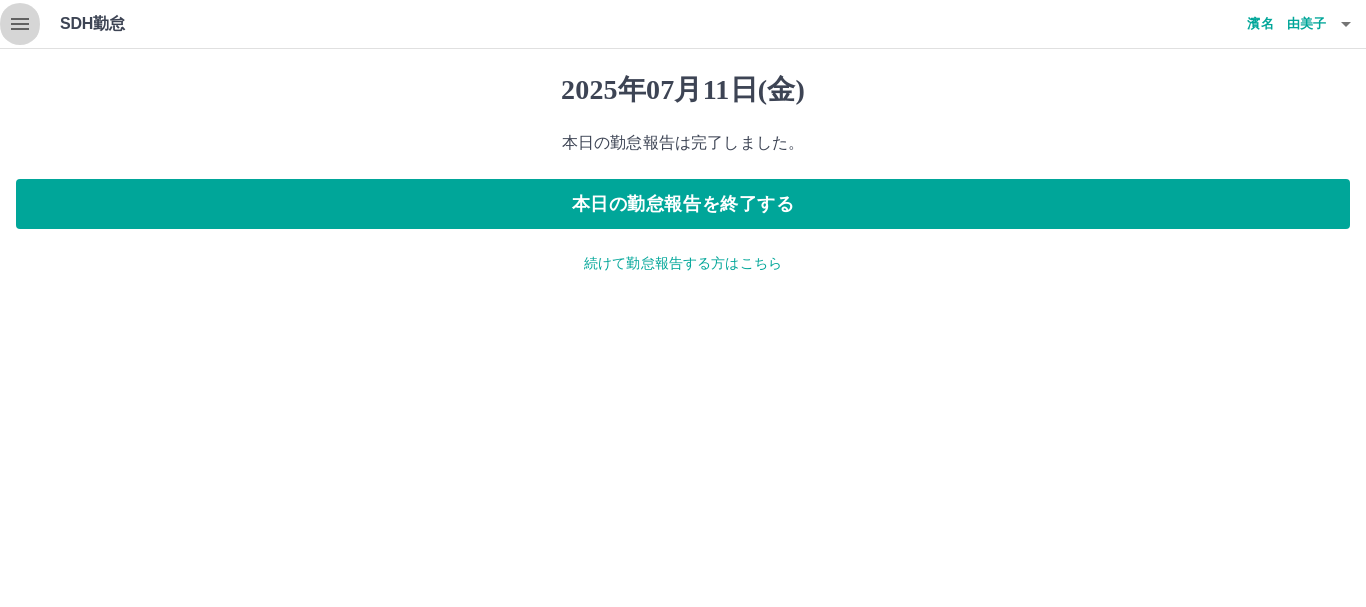 click 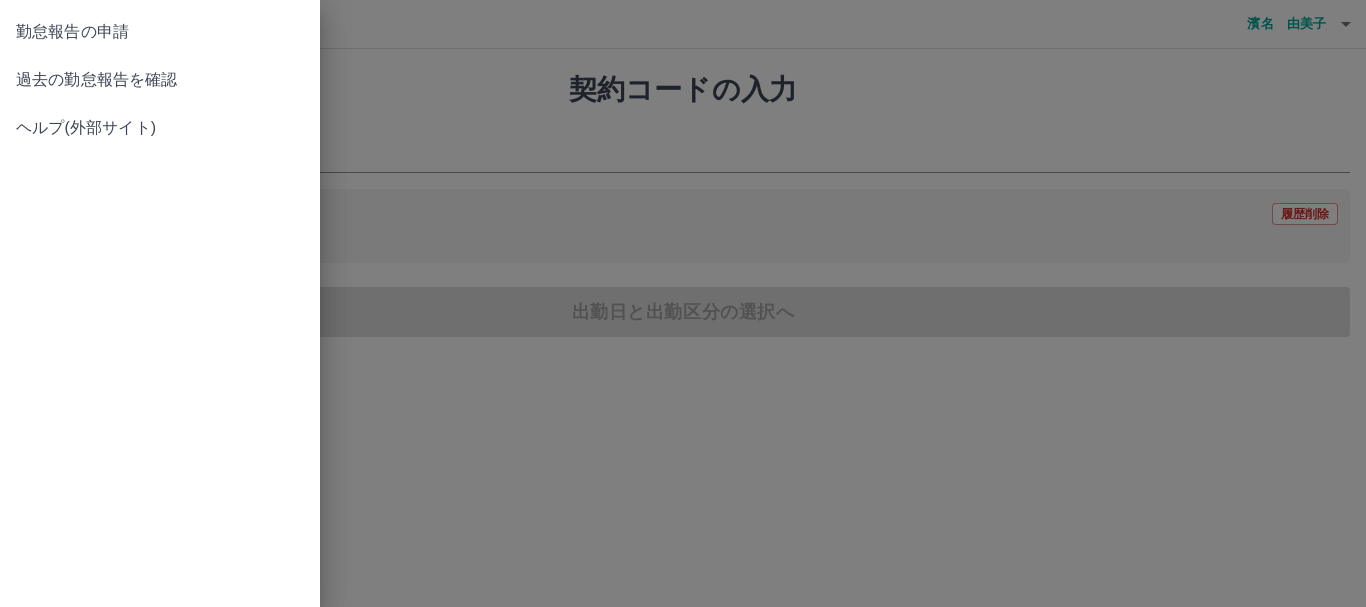 click on "勤怠報告の申請 過去の勤怠報告を確認 ヘルプ(外部サイト)" at bounding box center (160, 303) 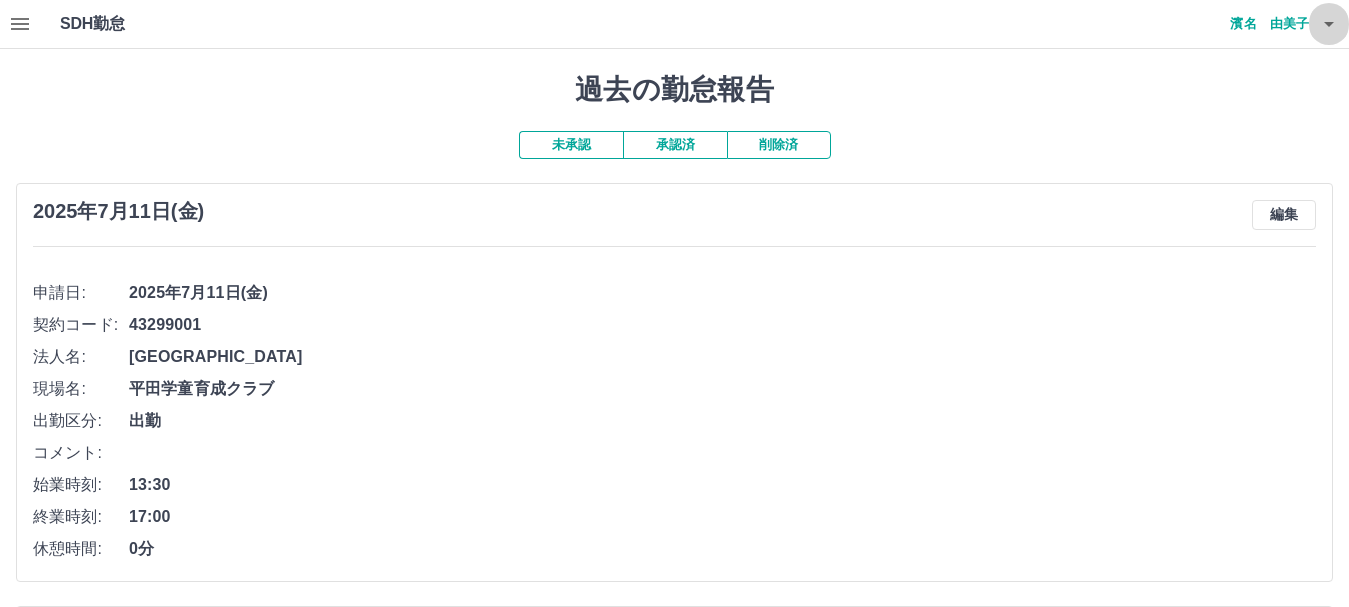 click 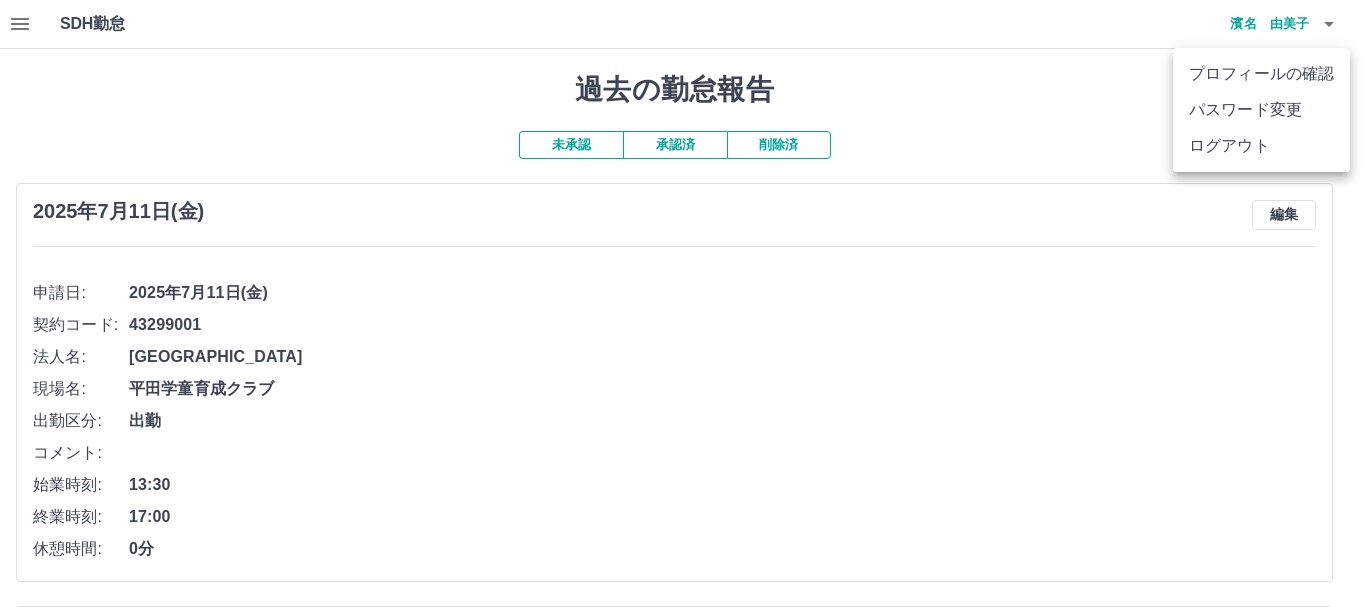 click on "ログアウト" at bounding box center (1261, 146) 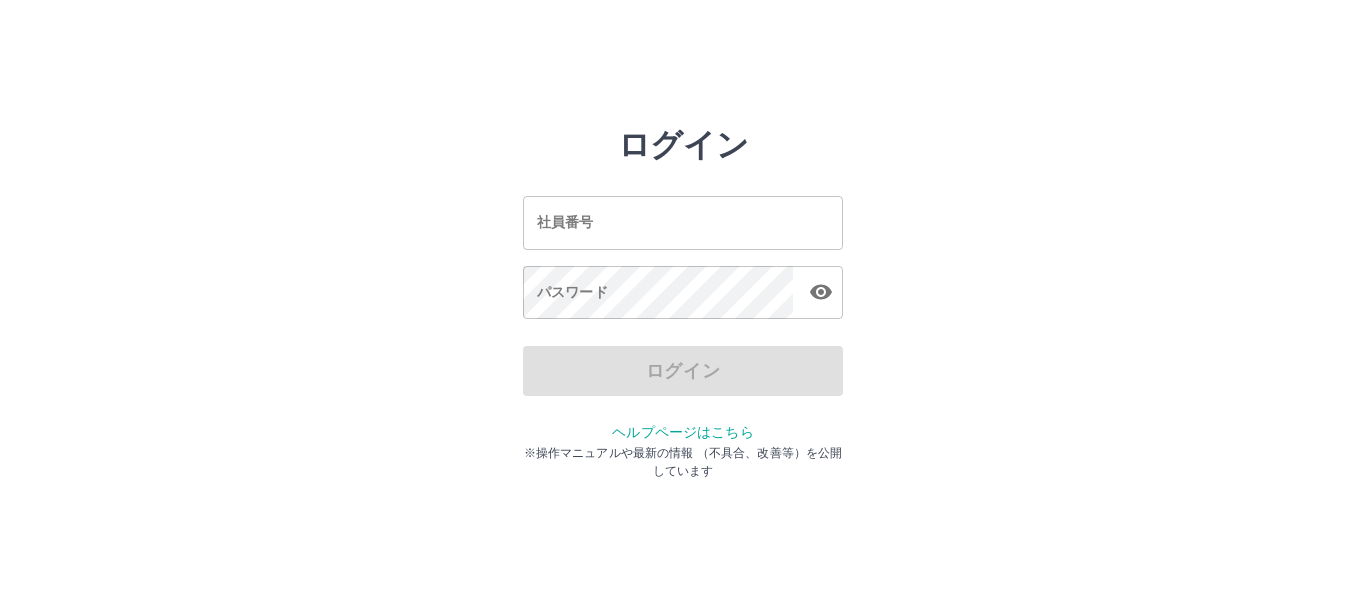 scroll, scrollTop: 0, scrollLeft: 0, axis: both 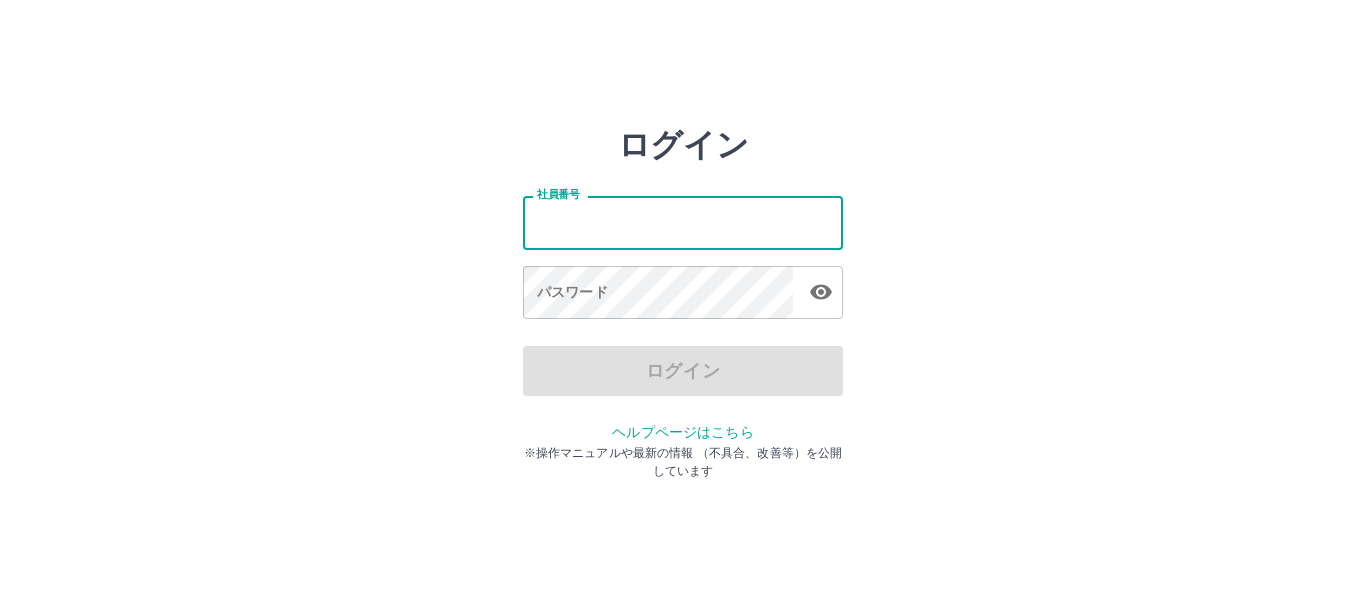 click on "社員番号" at bounding box center (683, 222) 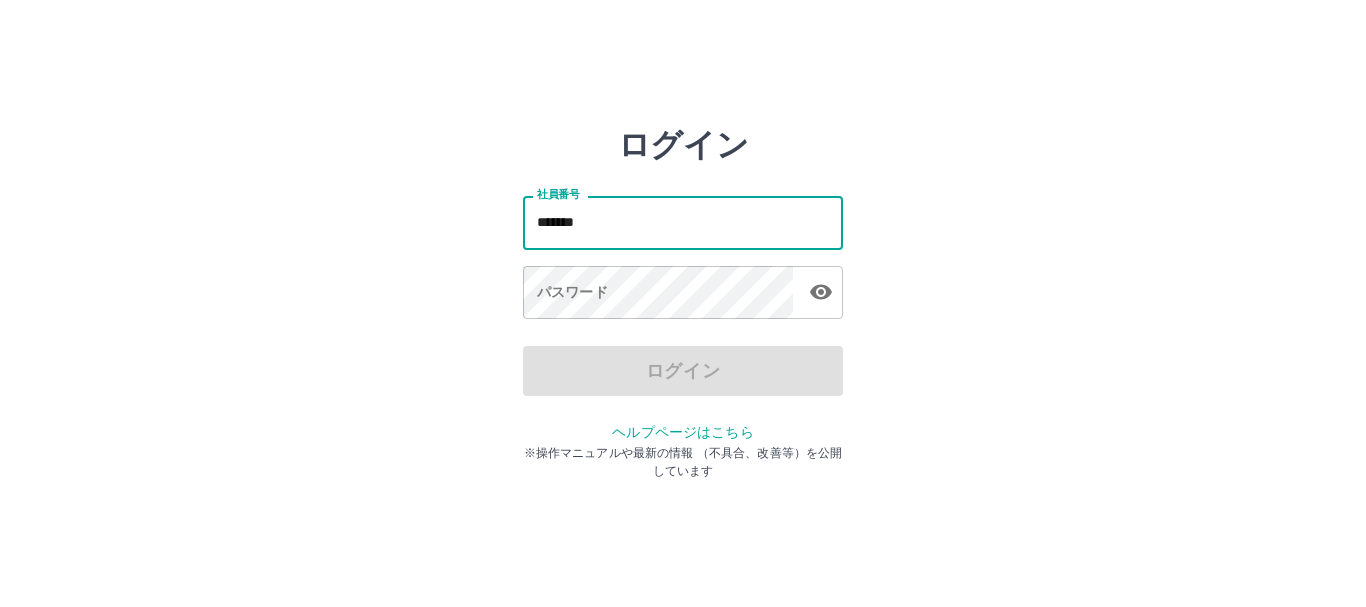 type on "*******" 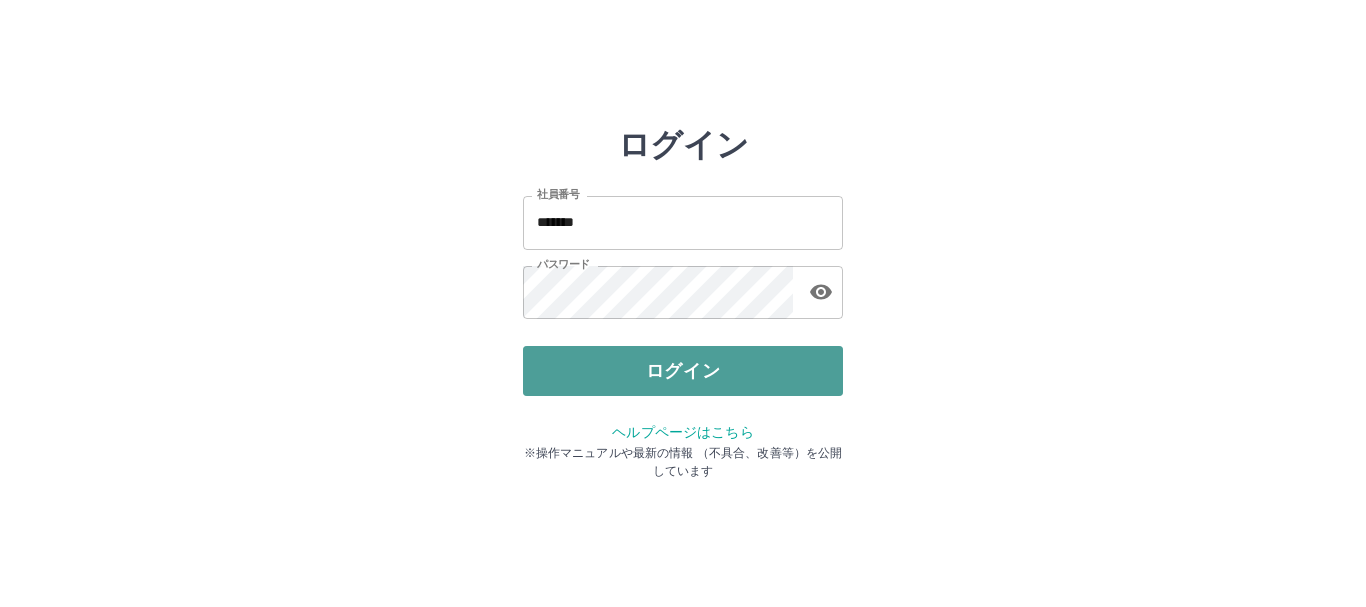 click on "ログイン" at bounding box center (683, 371) 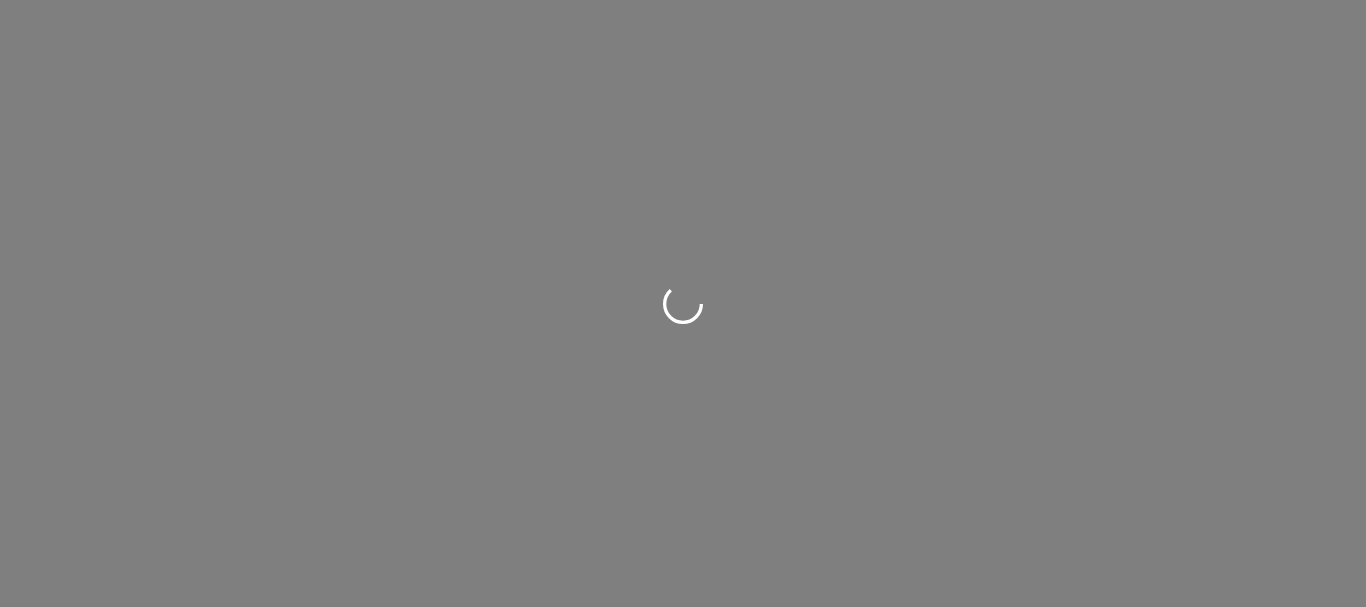 scroll, scrollTop: 0, scrollLeft: 0, axis: both 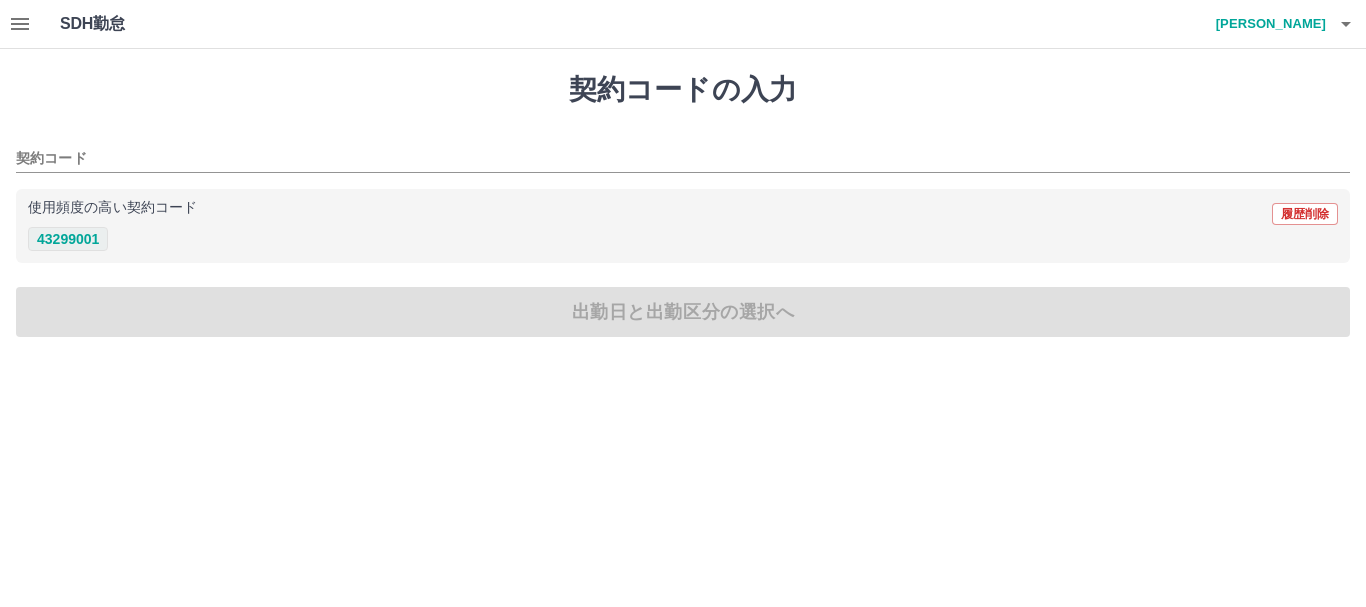 click on "43299001" at bounding box center (68, 239) 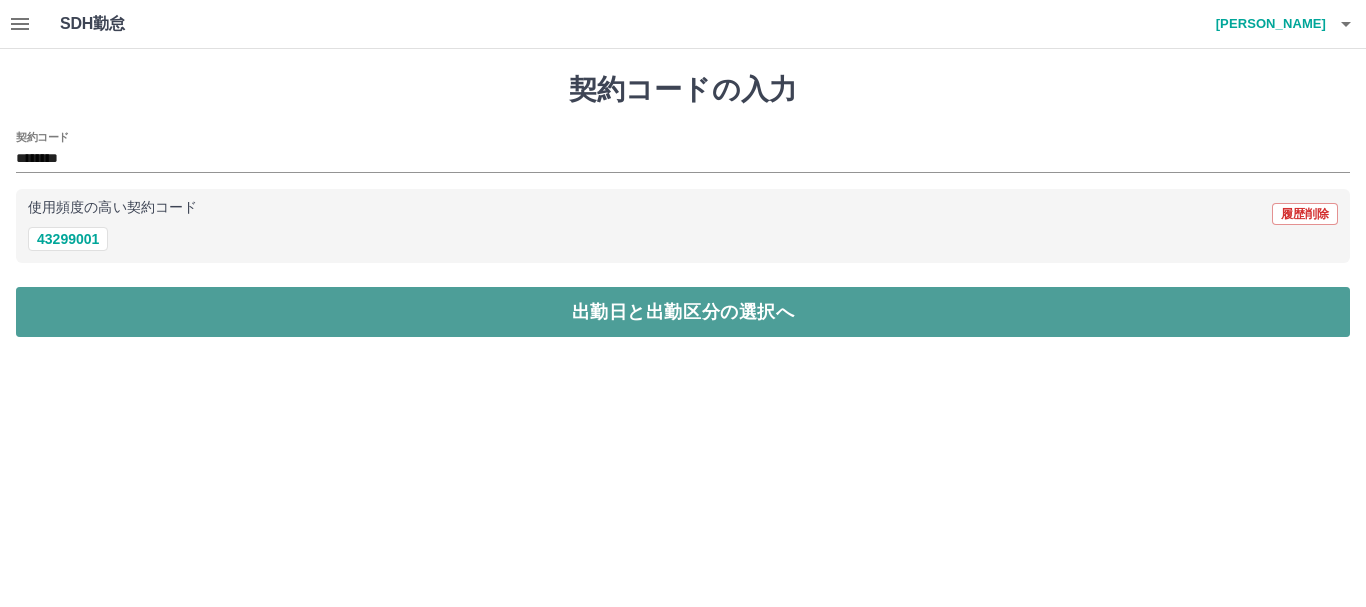 click on "出勤日と出勤区分の選択へ" at bounding box center (683, 312) 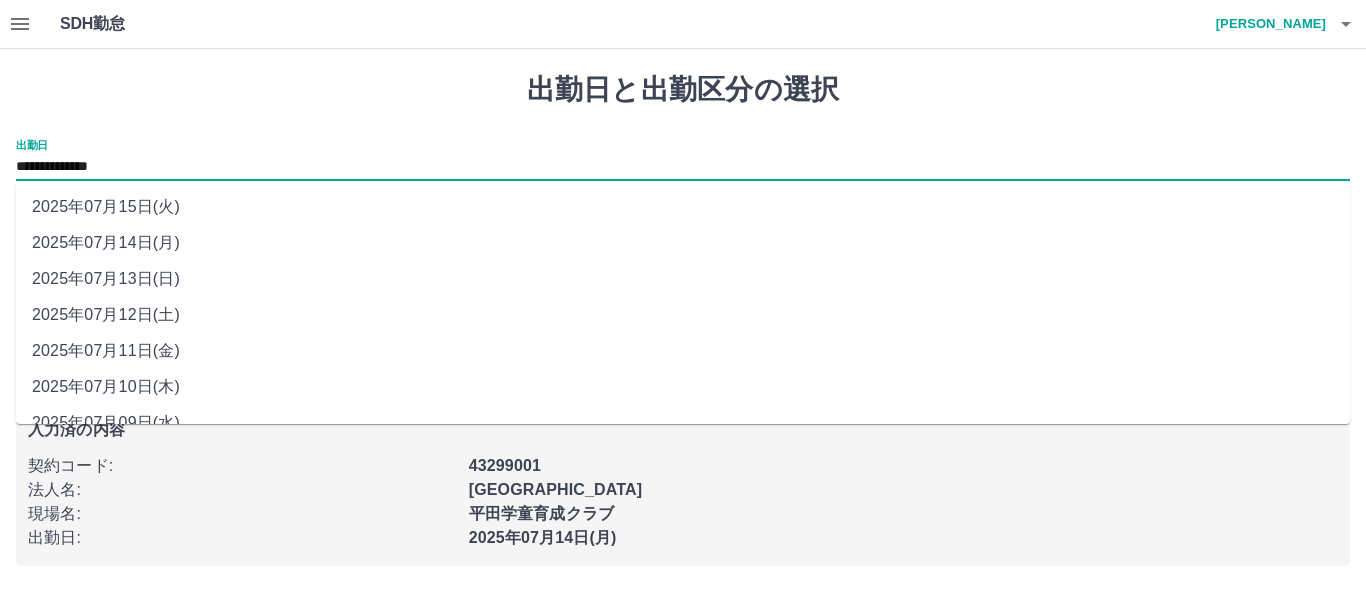 click on "**********" at bounding box center [683, 167] 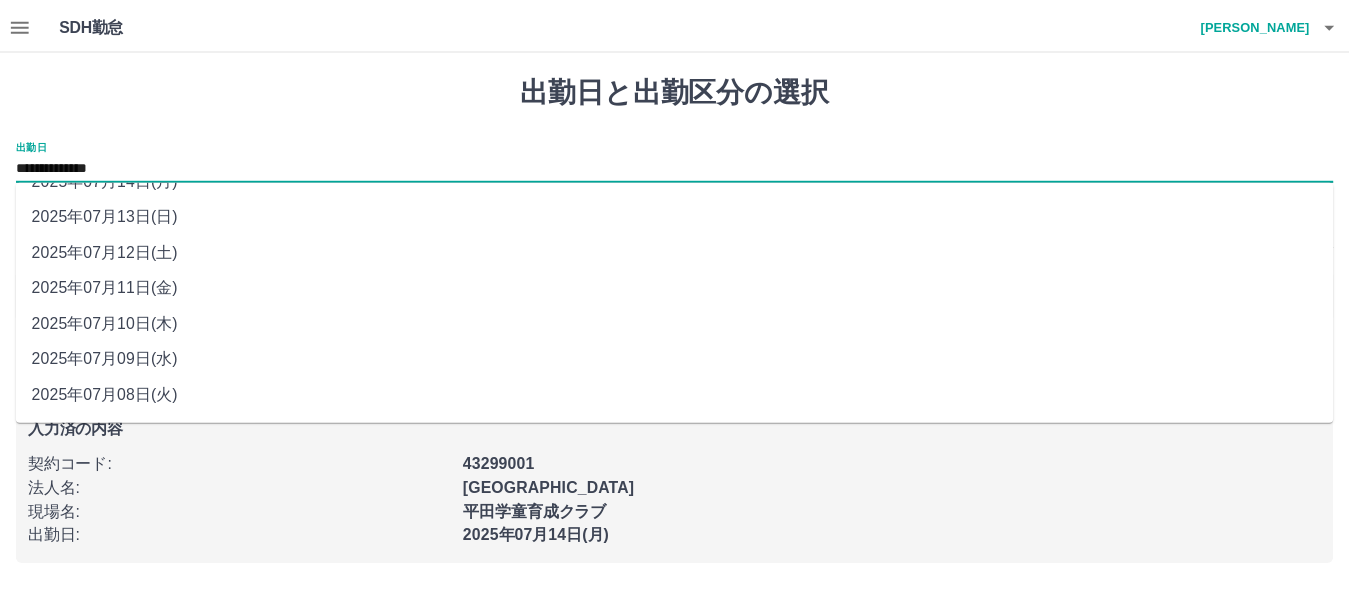 scroll, scrollTop: 97, scrollLeft: 0, axis: vertical 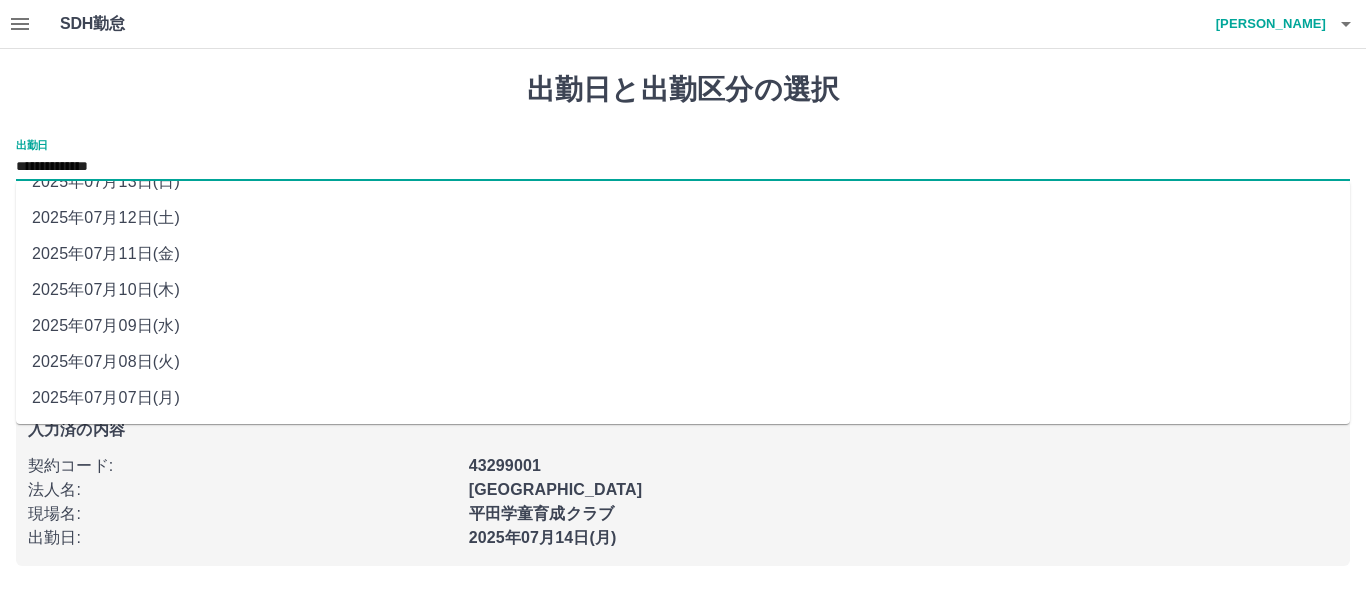 click on "2025年07月08日(火)" at bounding box center (683, 362) 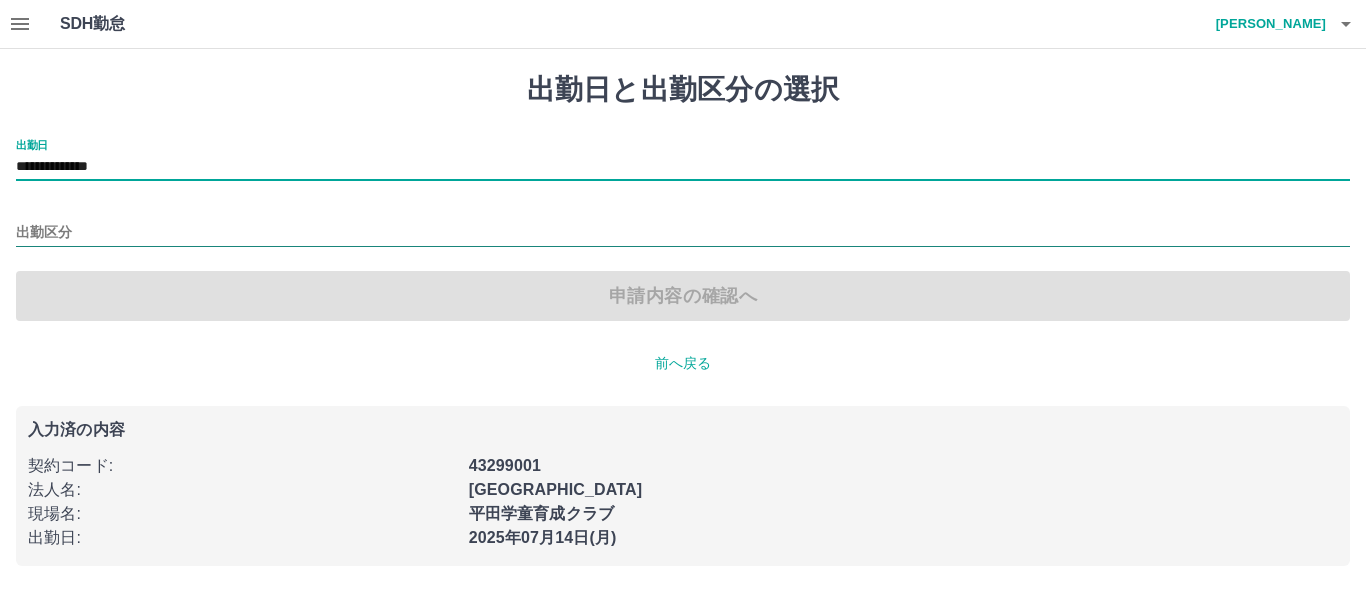 click on "出勤区分" at bounding box center [683, 233] 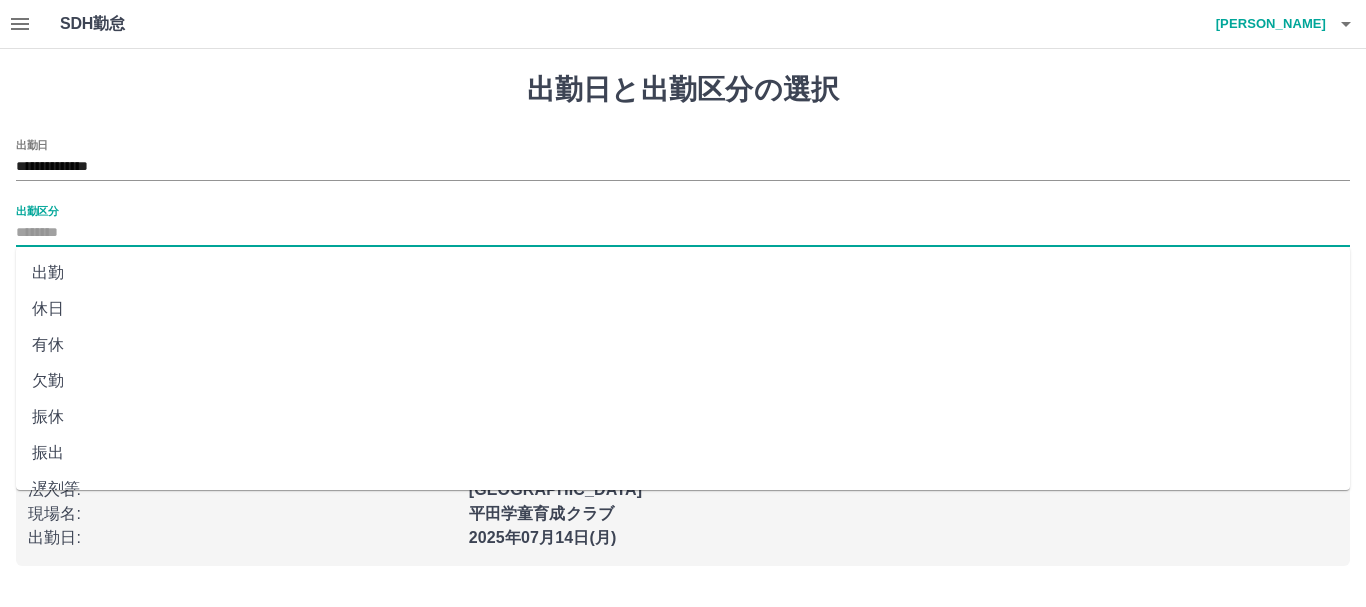 click on "出勤" at bounding box center (683, 273) 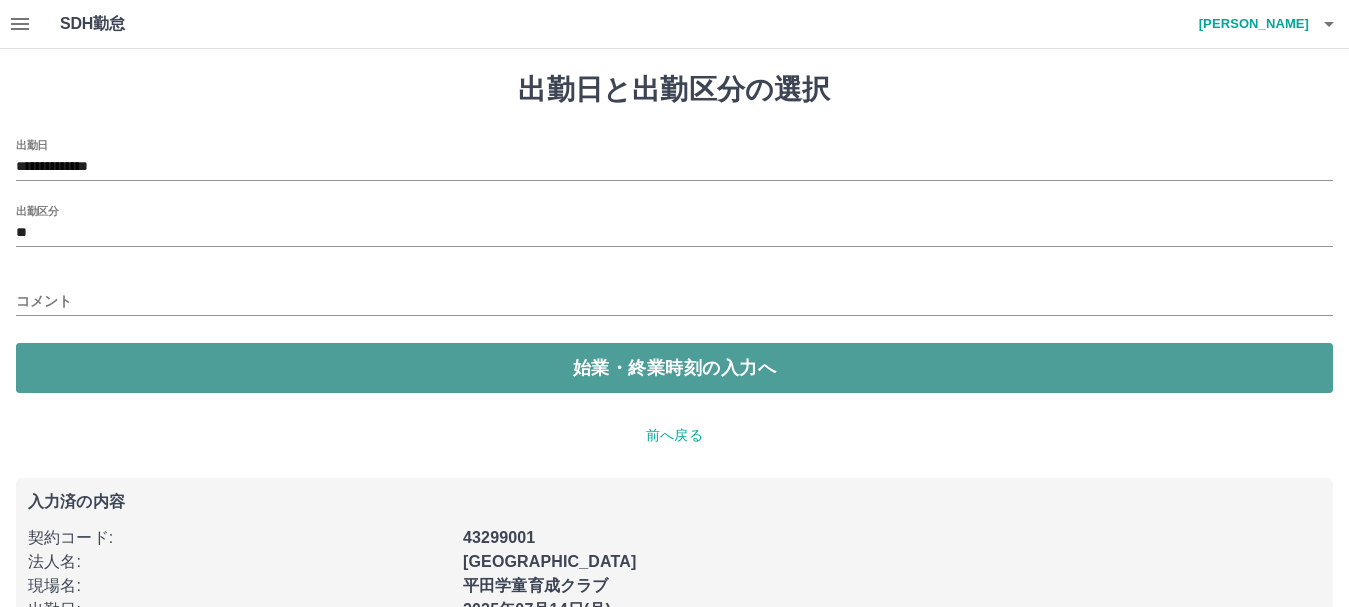 click on "始業・終業時刻の入力へ" at bounding box center (674, 368) 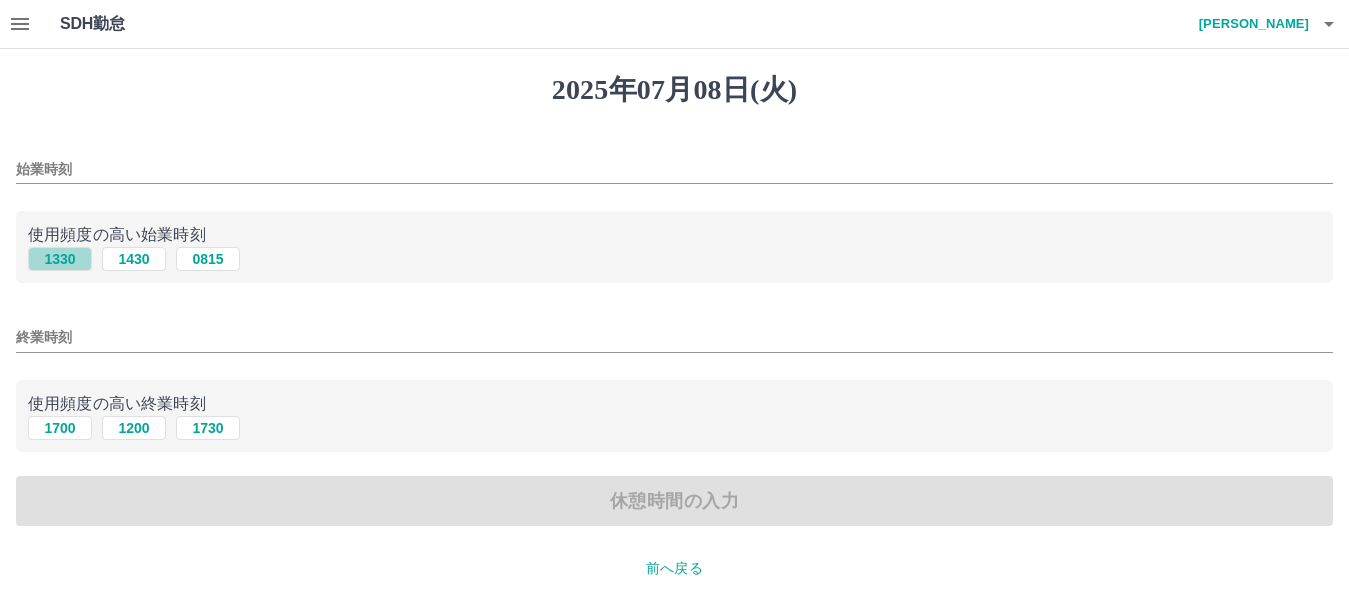 click on "1330" at bounding box center (60, 259) 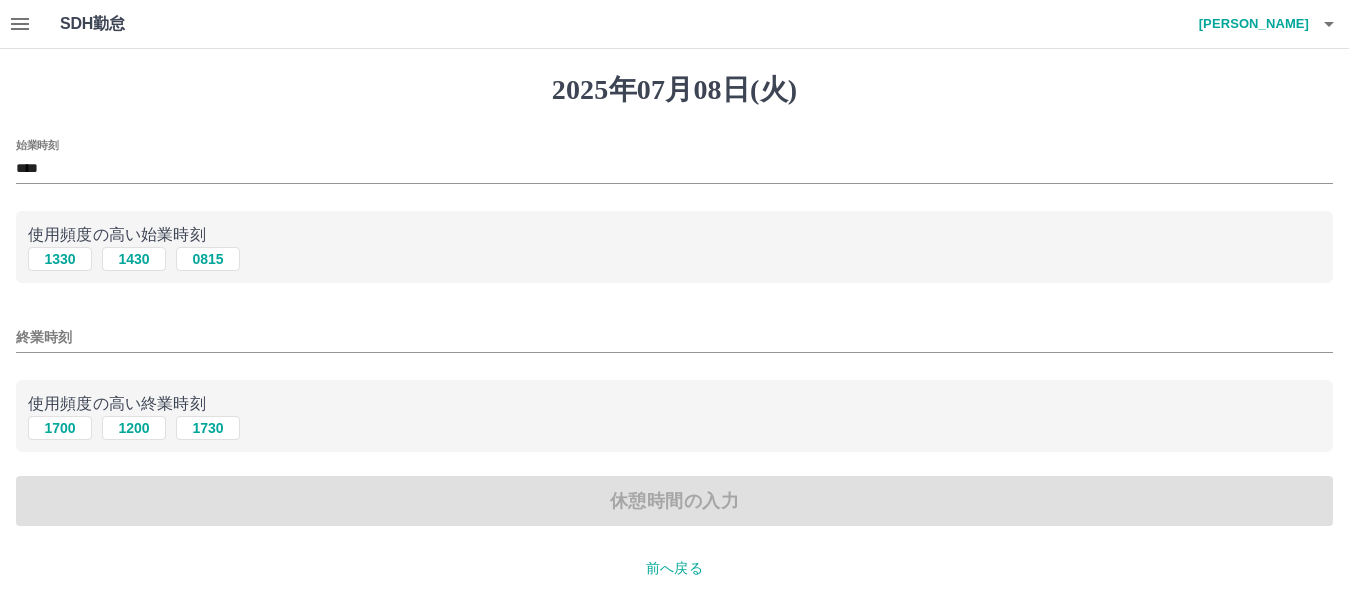 click on "終業時刻" at bounding box center [674, 337] 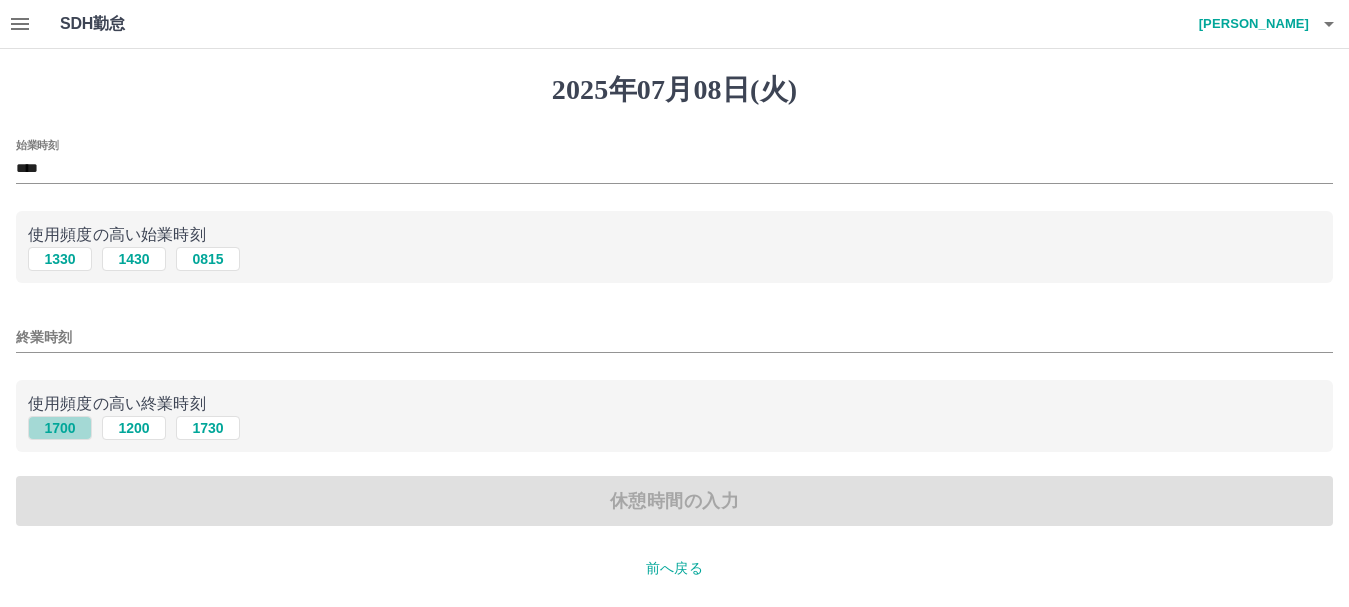 click on "1700" at bounding box center [60, 428] 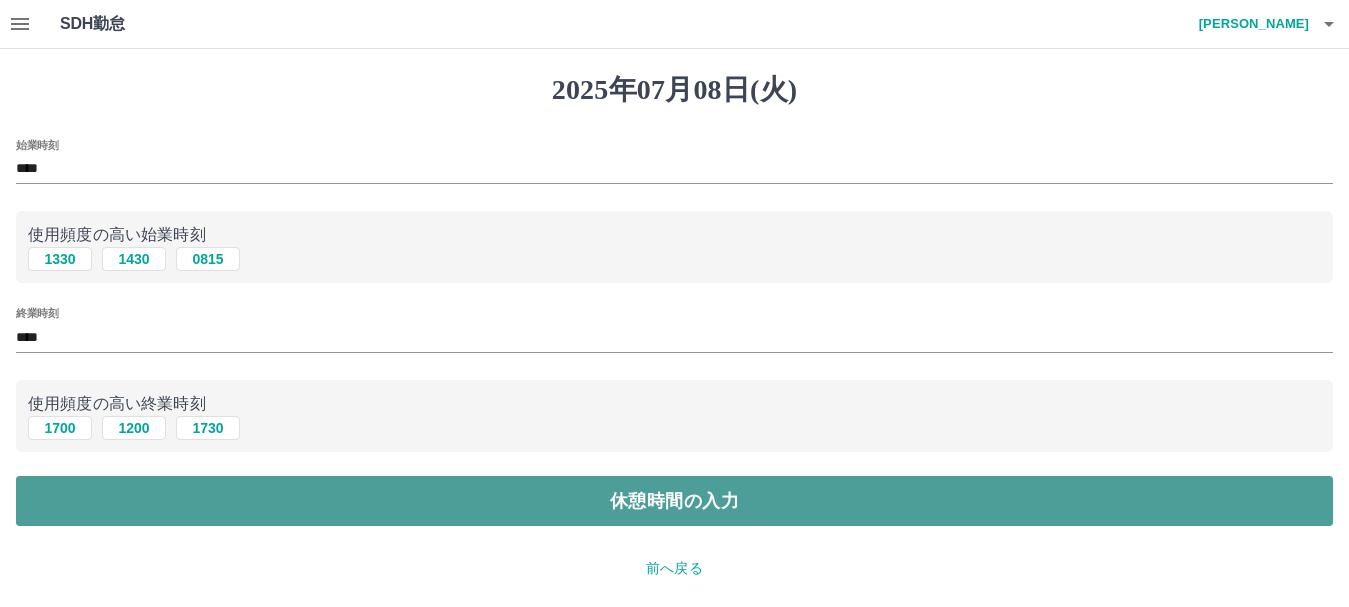 click on "休憩時間の入力" at bounding box center (674, 501) 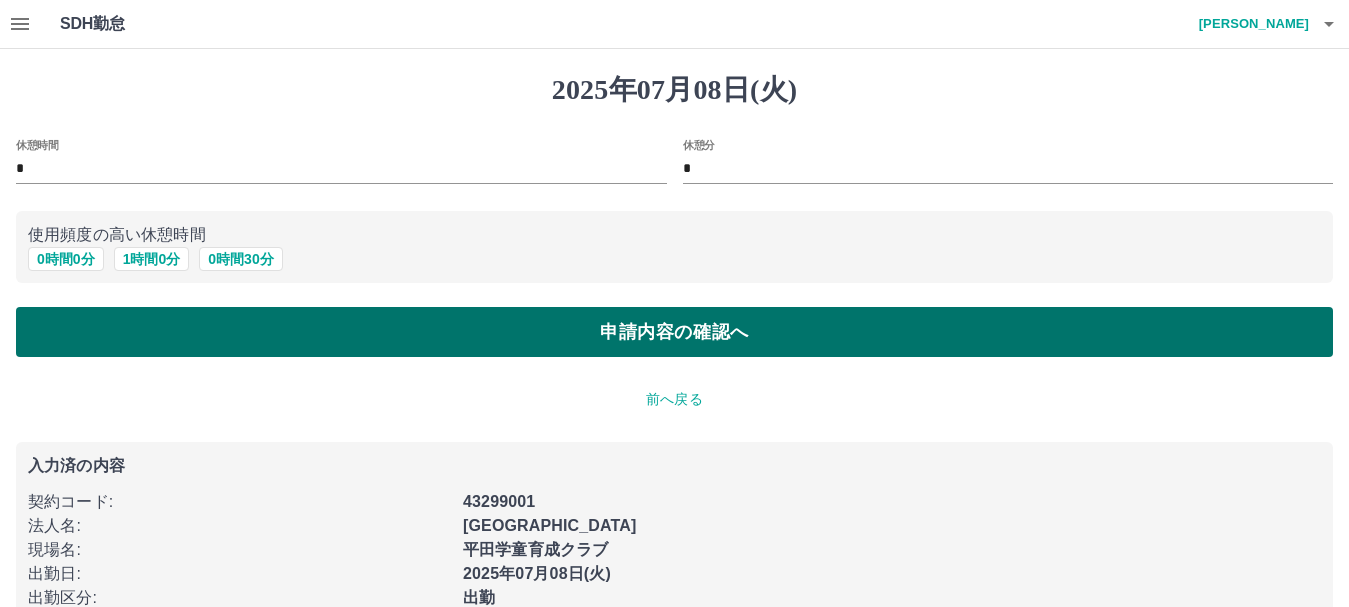 click on "申請内容の確認へ" at bounding box center (674, 332) 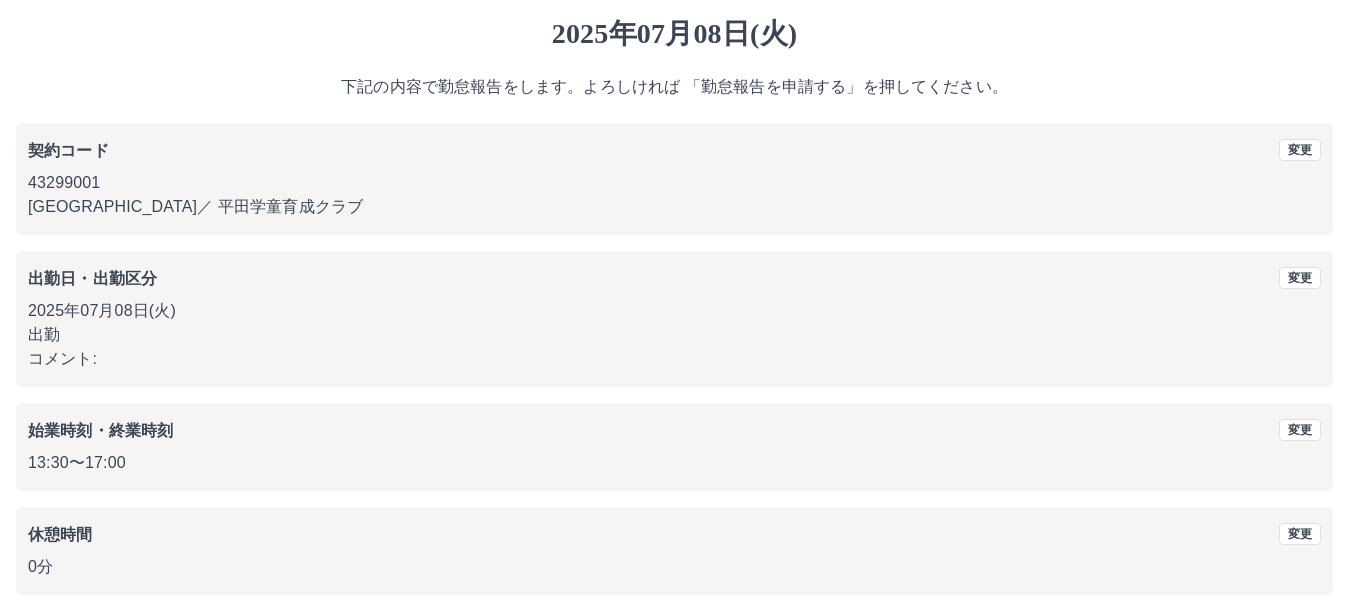 scroll, scrollTop: 142, scrollLeft: 0, axis: vertical 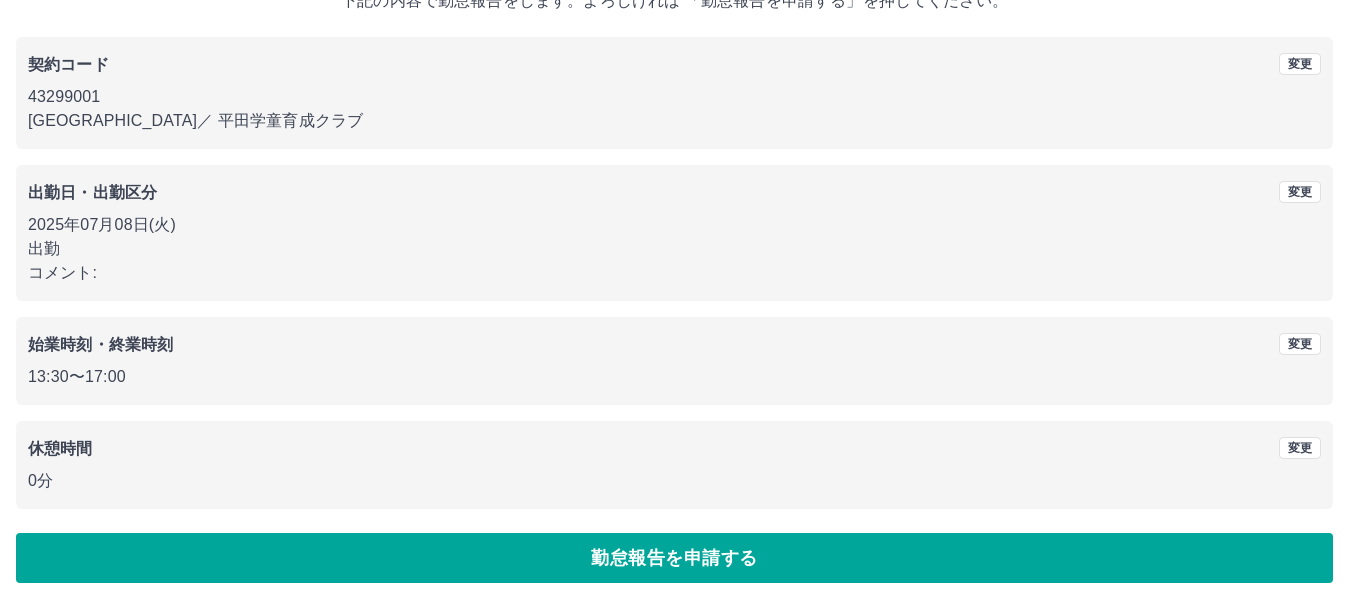 click on "勤怠報告を申請する" at bounding box center (674, 558) 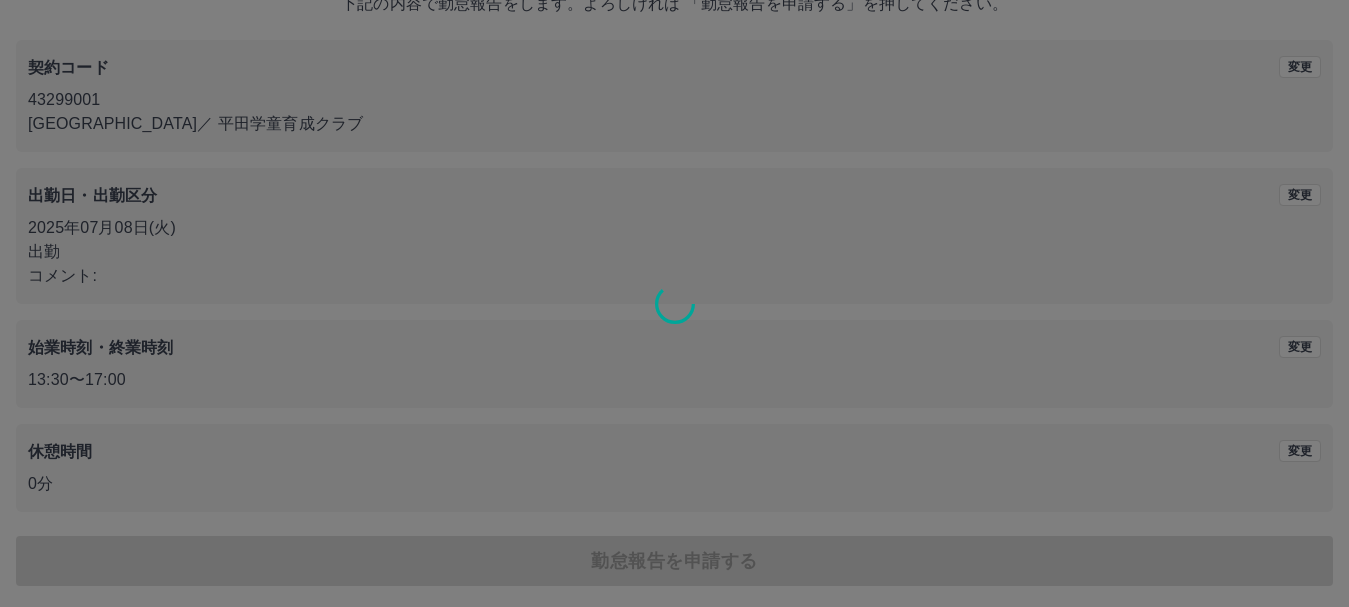 scroll, scrollTop: 142, scrollLeft: 0, axis: vertical 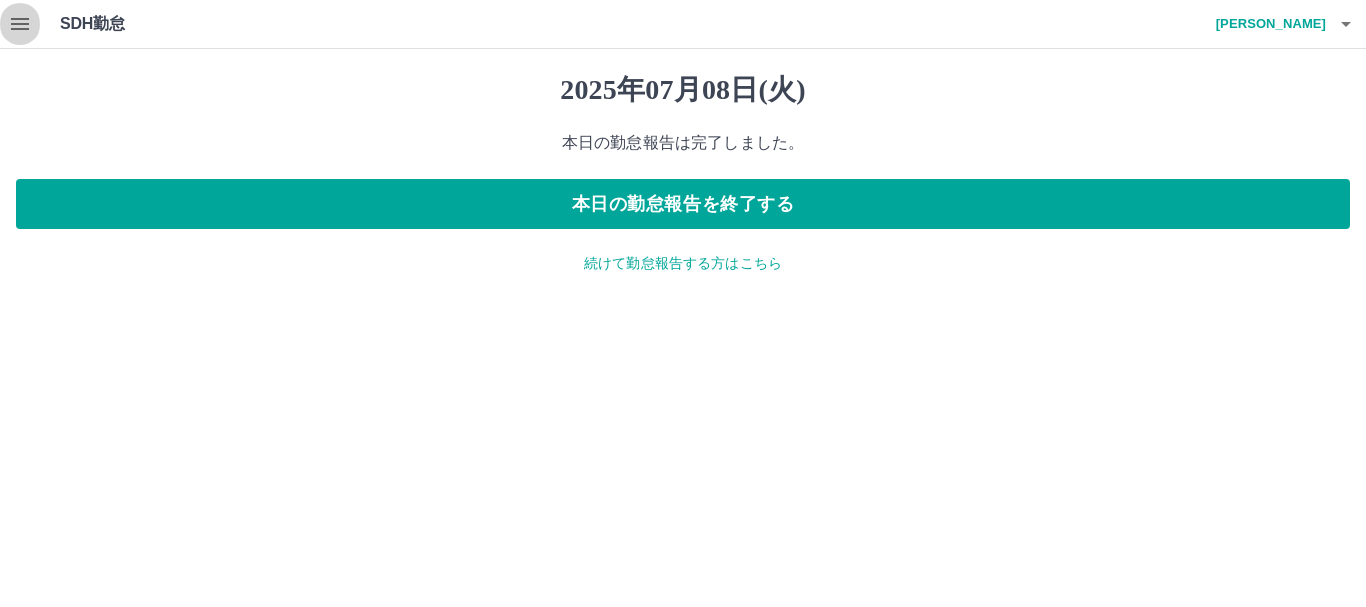 click 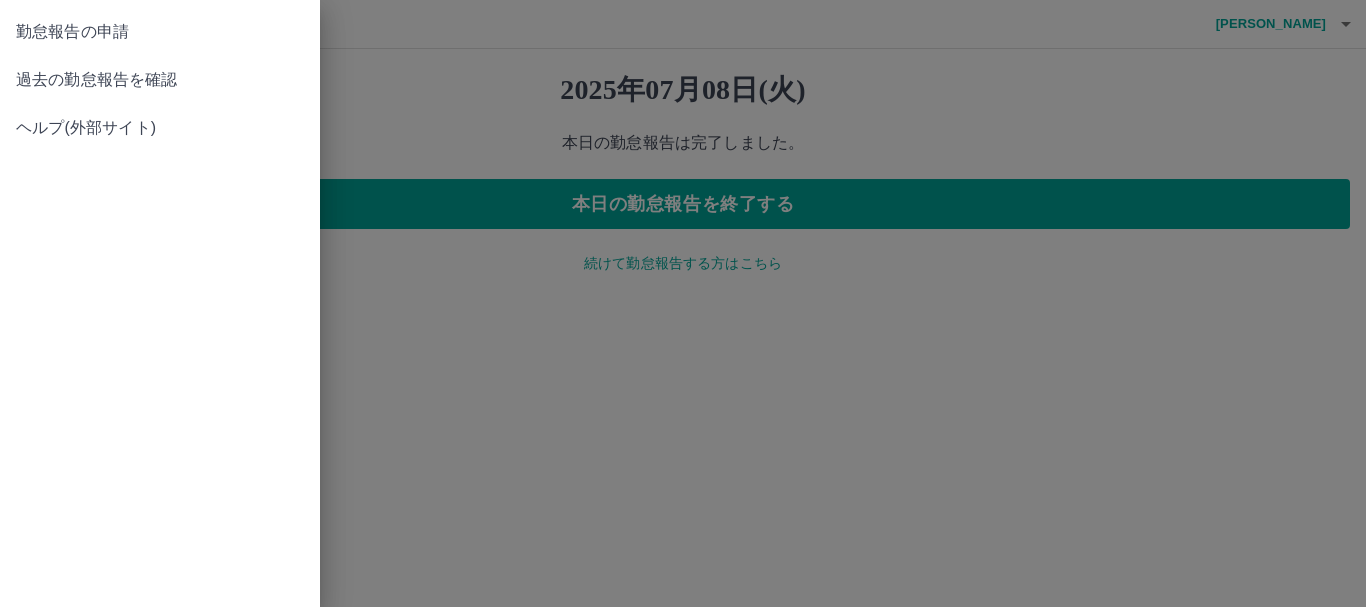 click on "勤怠報告の申請" at bounding box center [160, 32] 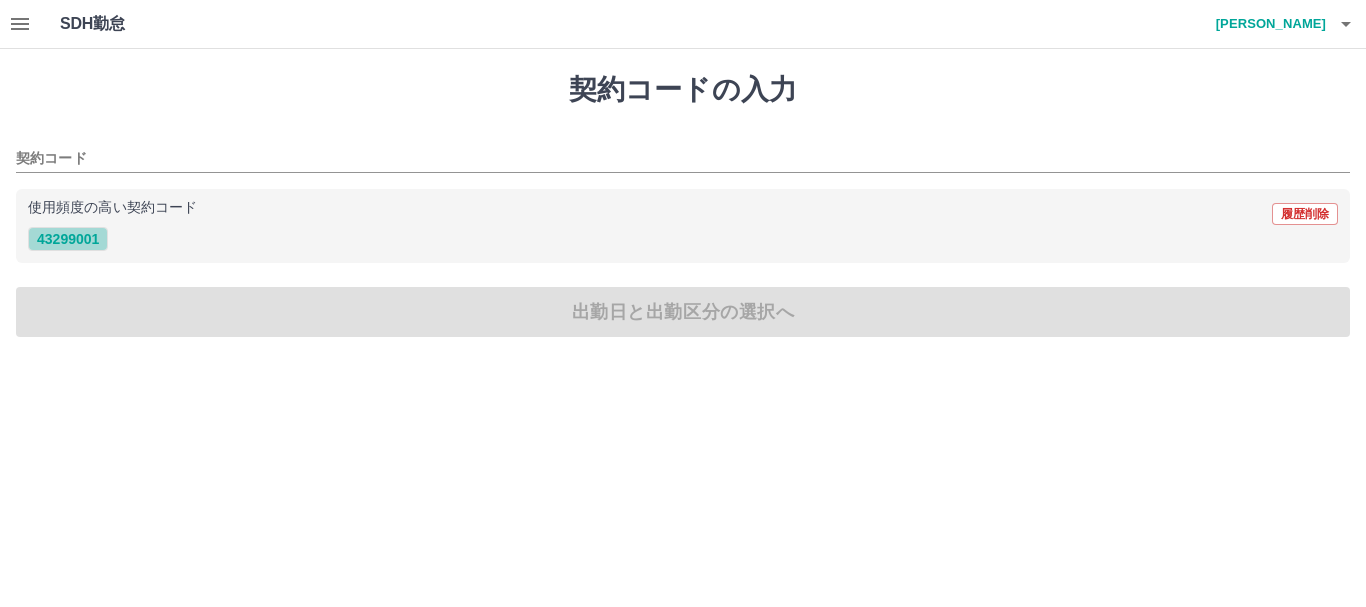 click on "43299001" at bounding box center [68, 239] 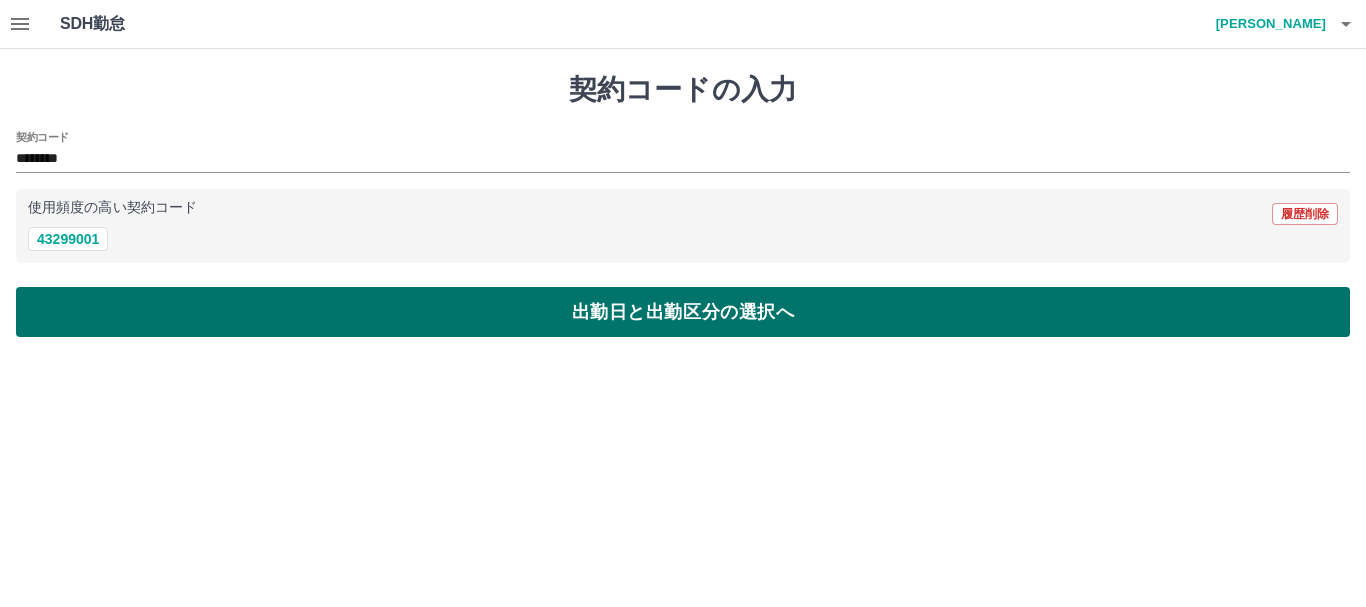 click on "出勤日と出勤区分の選択へ" at bounding box center (683, 312) 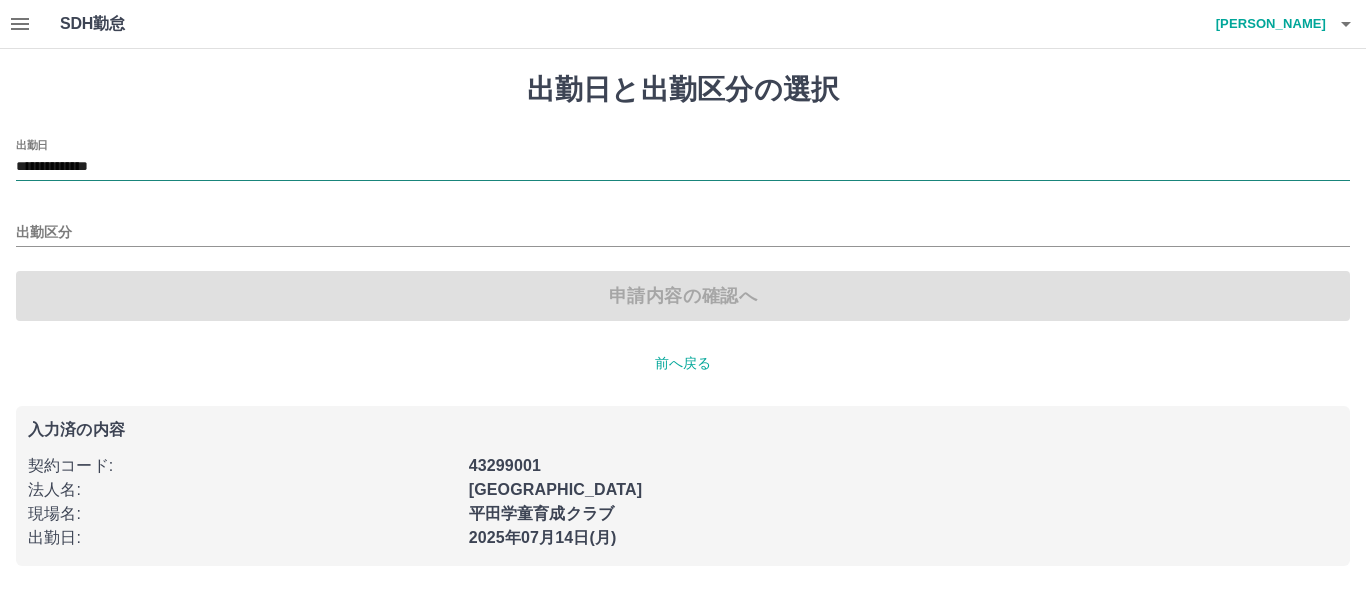 click on "**********" at bounding box center (683, 167) 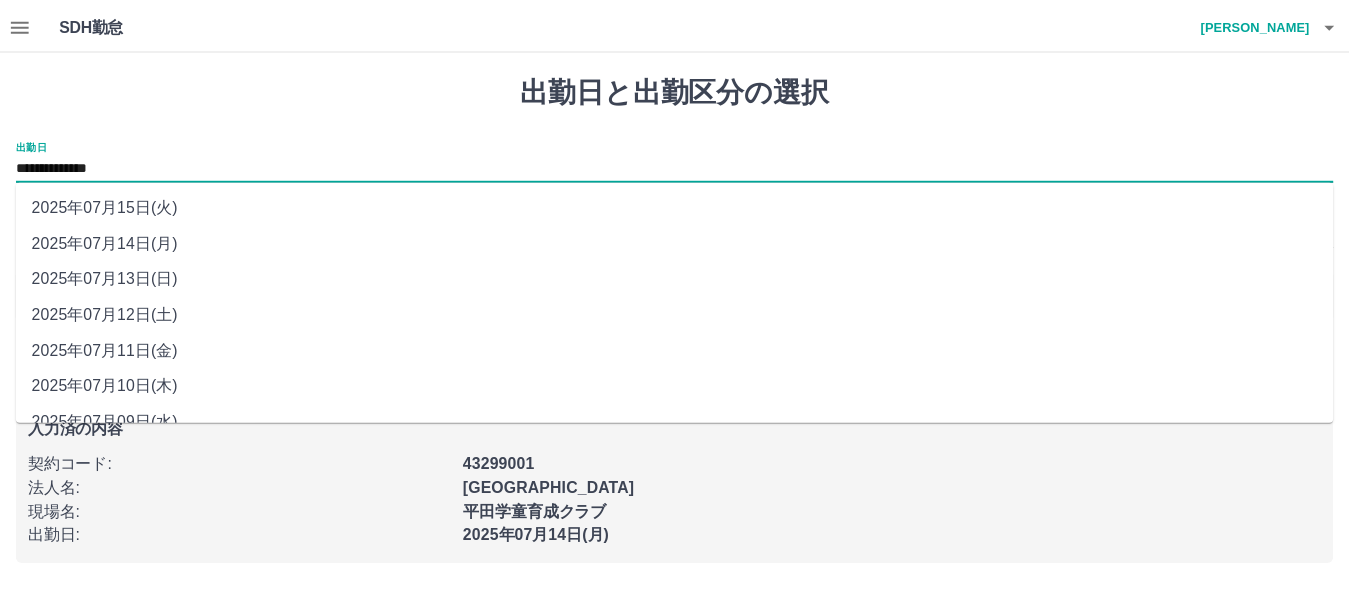 scroll, scrollTop: 97, scrollLeft: 0, axis: vertical 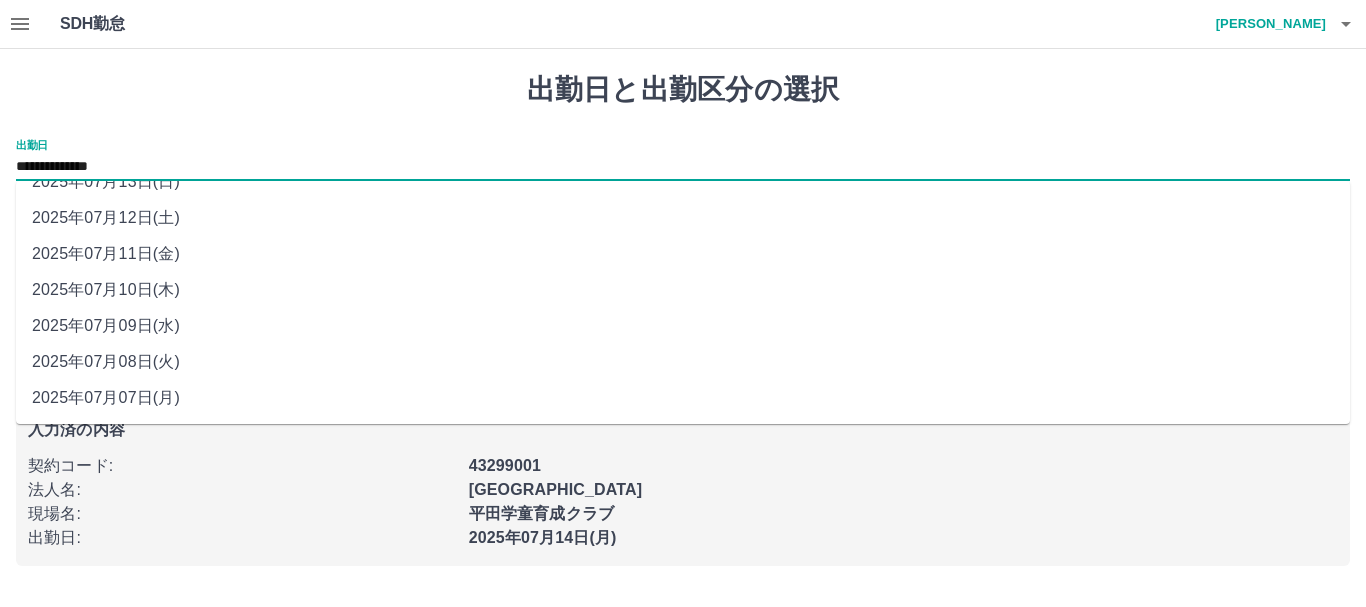 click on "2025年07月09日(水)" at bounding box center (683, 326) 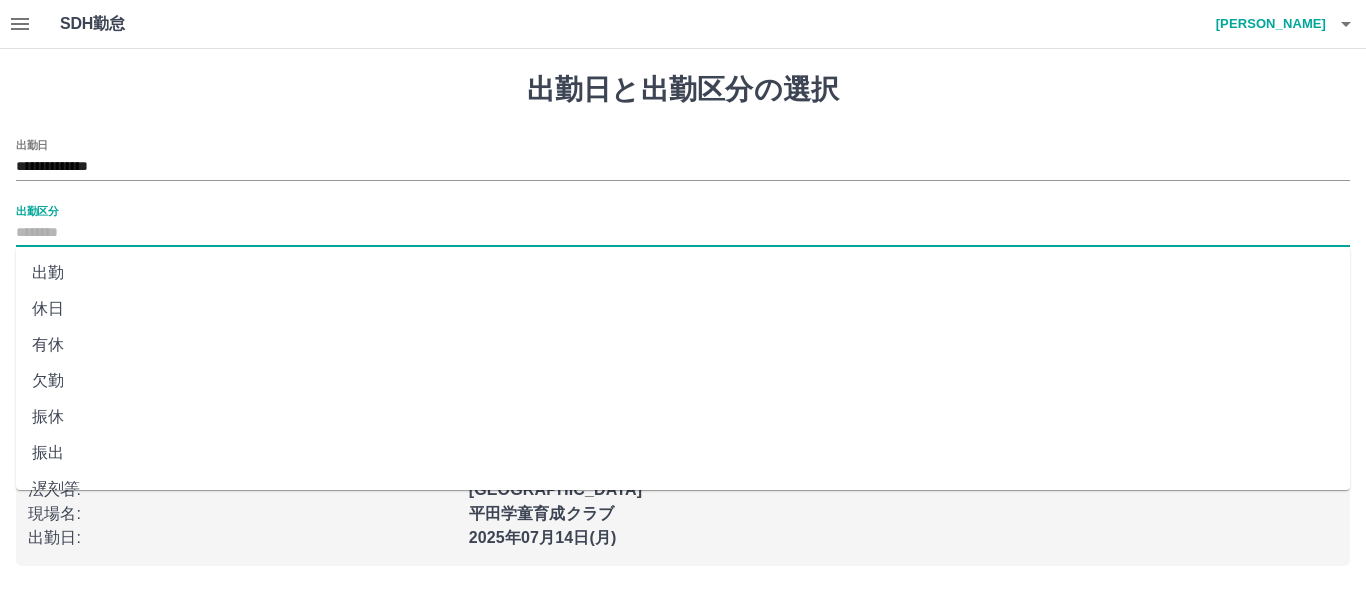 click on "出勤区分" at bounding box center [683, 233] 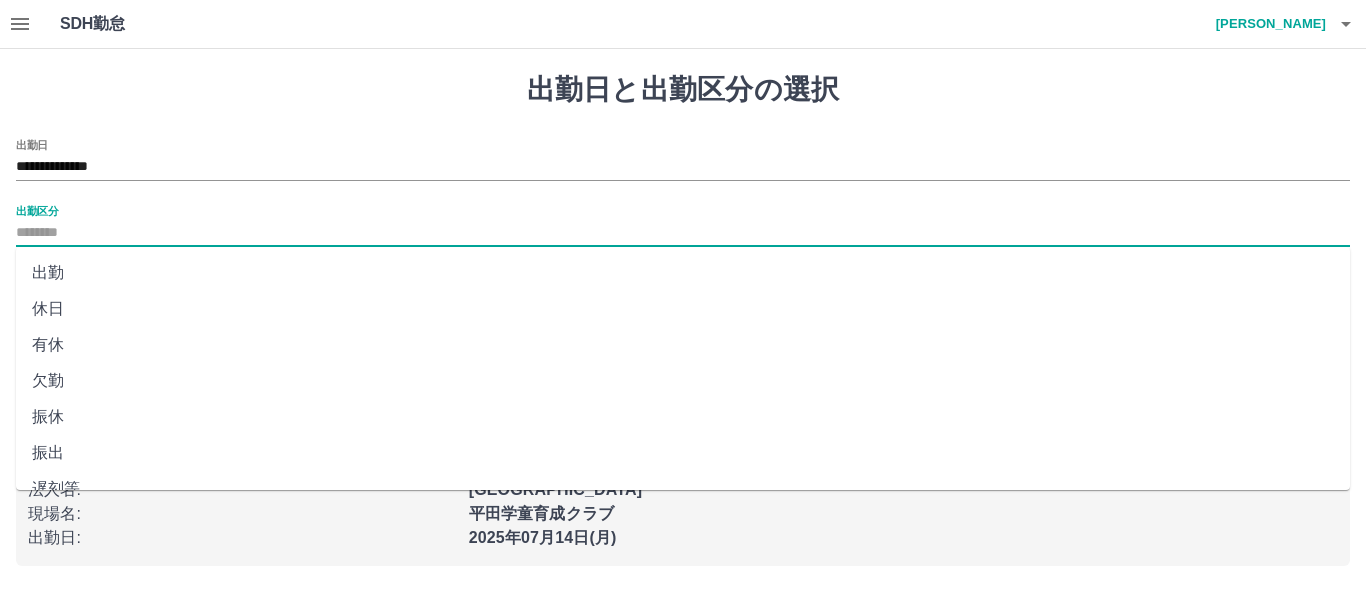 click on "休日" at bounding box center (683, 309) 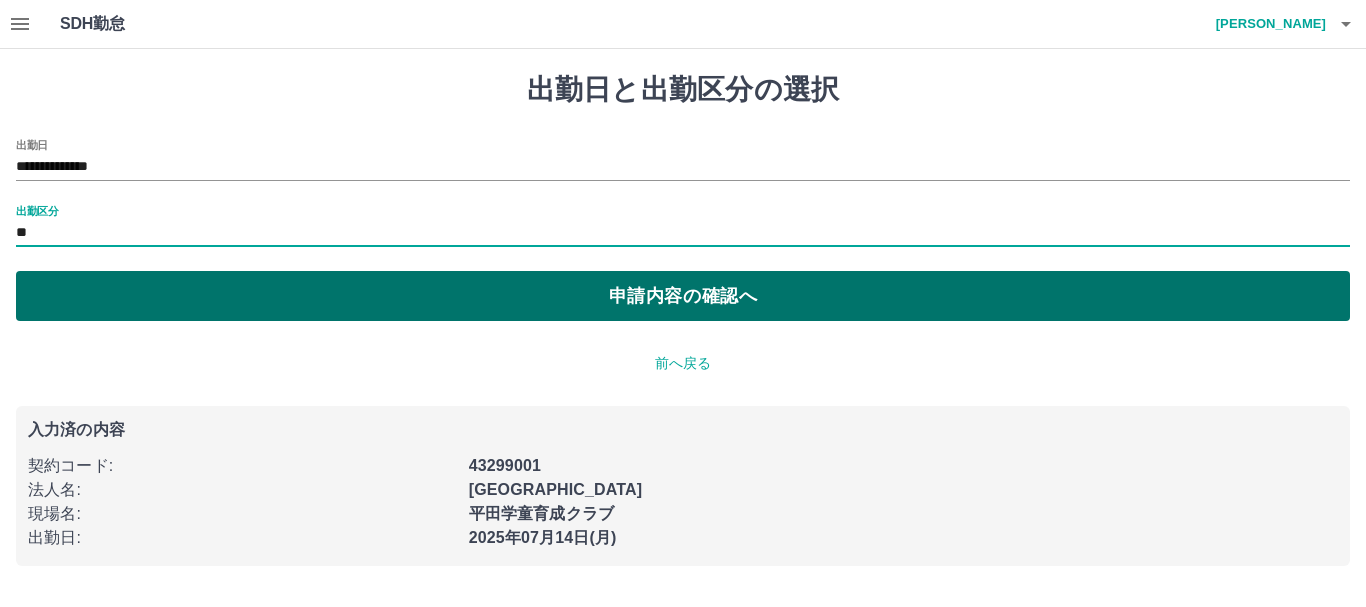 click on "申請内容の確認へ" at bounding box center [683, 296] 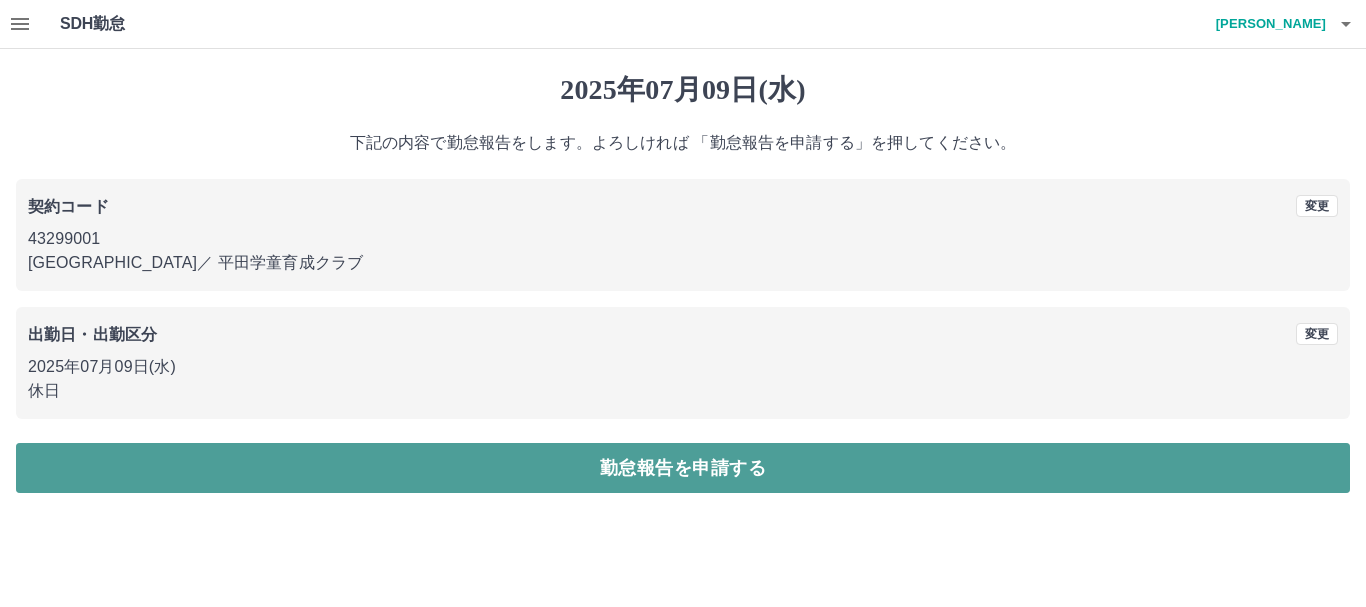 click on "勤怠報告を申請する" at bounding box center [683, 468] 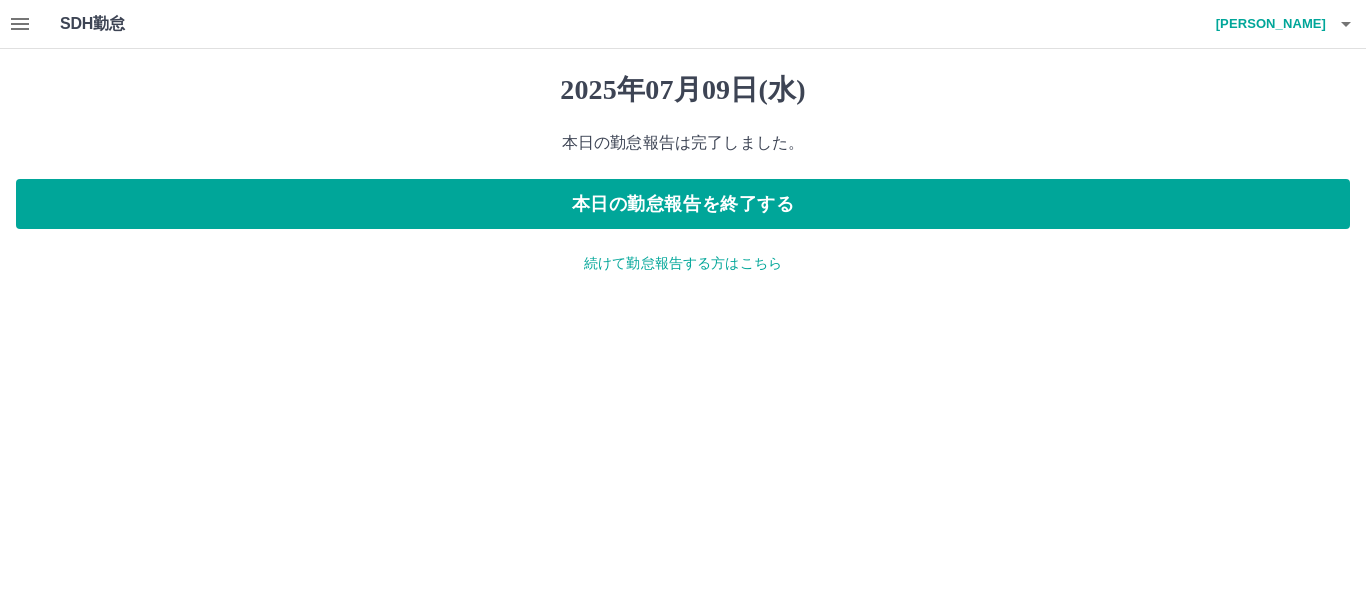 click 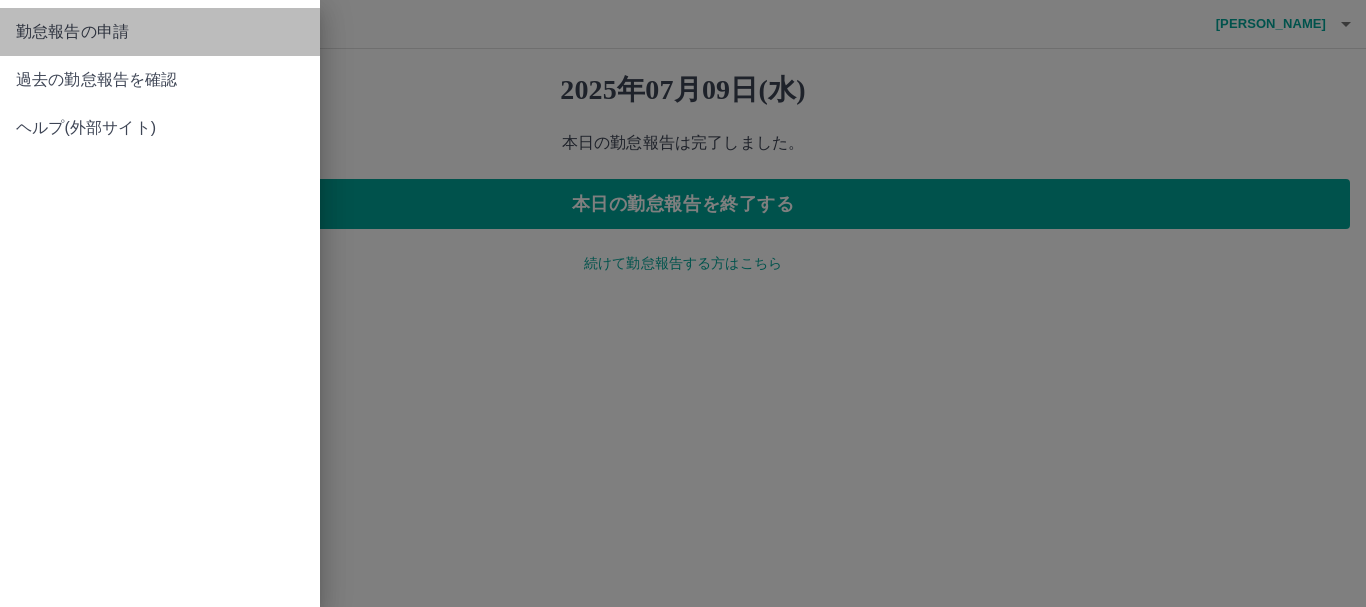 click on "勤怠報告の申請" at bounding box center (160, 32) 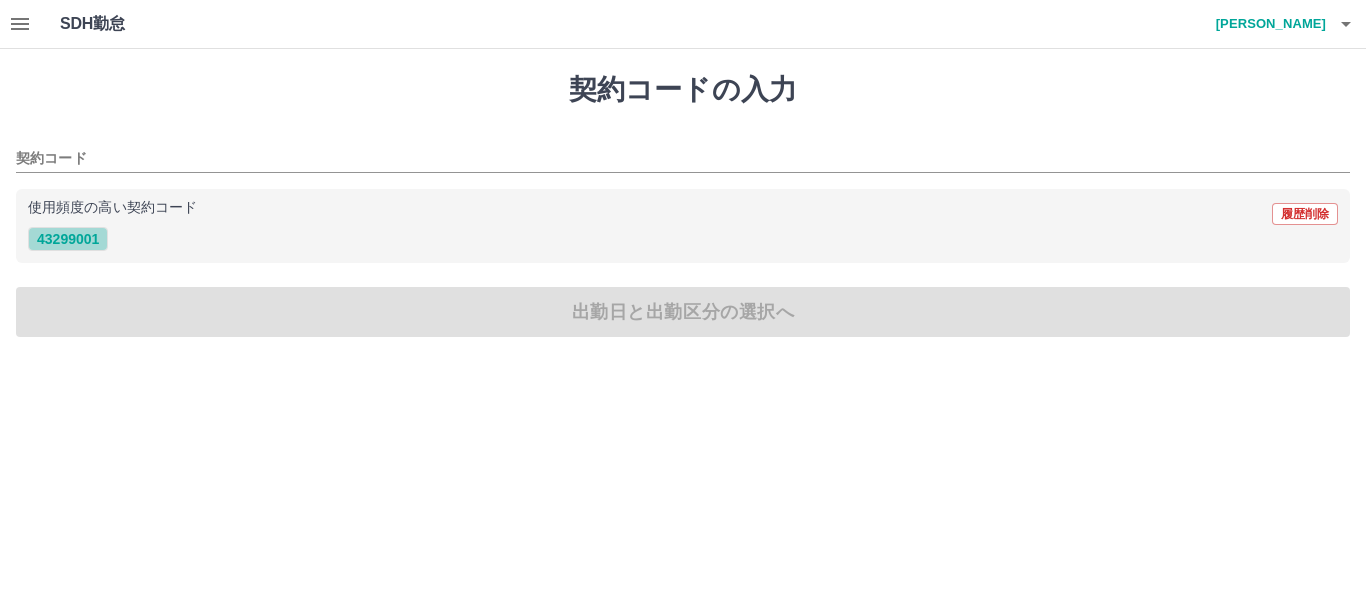 click on "43299001" at bounding box center [68, 239] 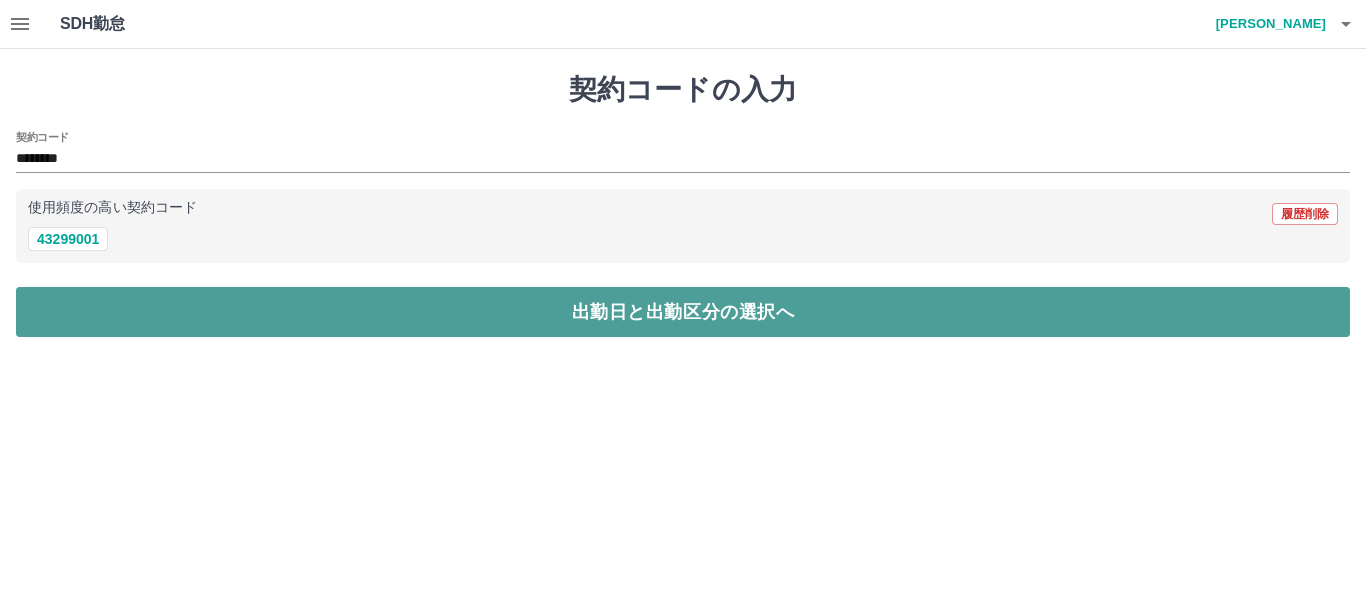 click on "出勤日と出勤区分の選択へ" at bounding box center [683, 312] 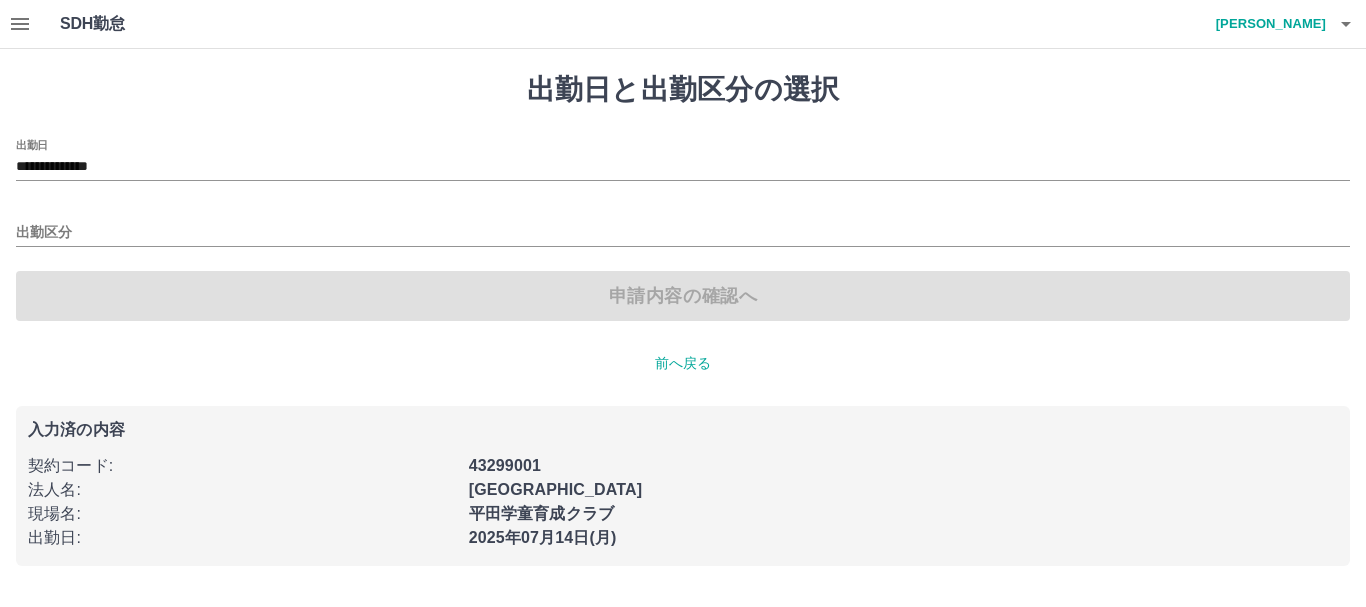 click on "**********" at bounding box center [683, 160] 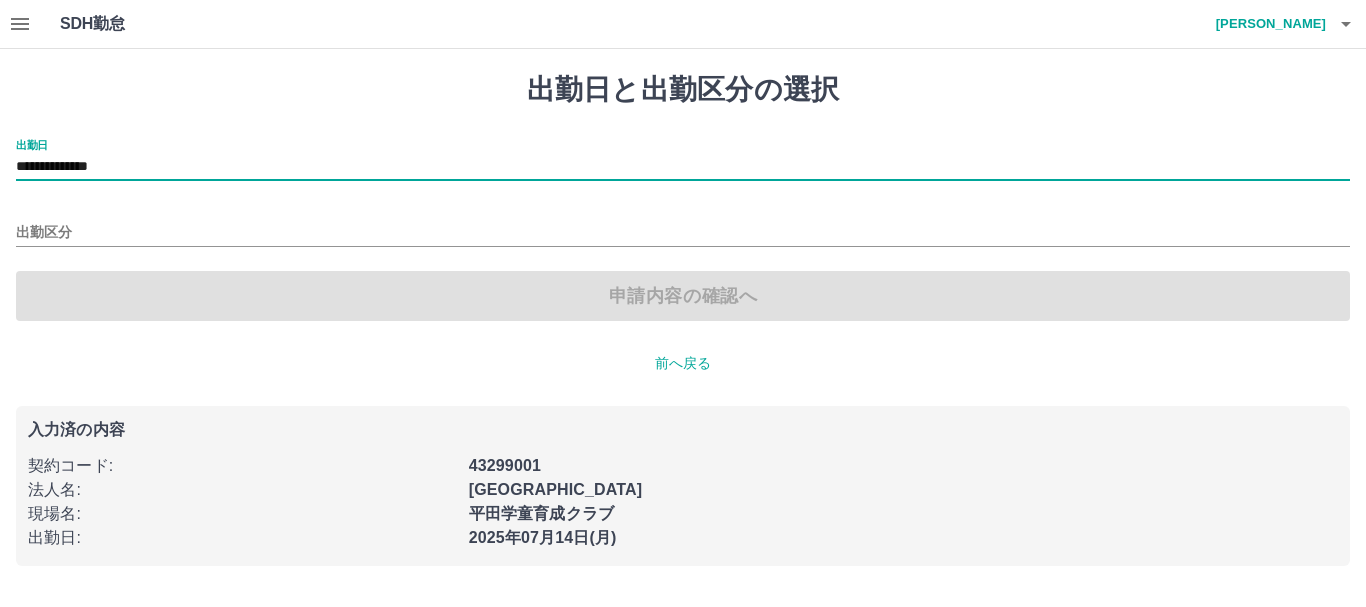 click on "**********" at bounding box center (683, 160) 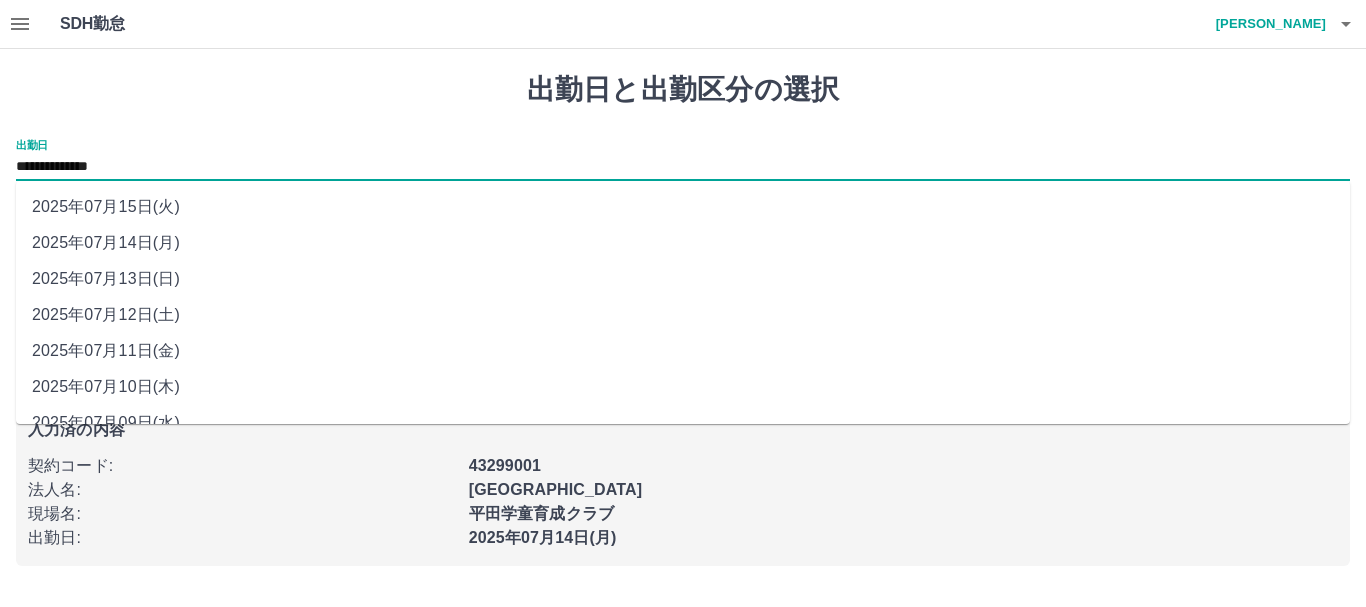 click on "2025年07月10日(木)" at bounding box center [683, 387] 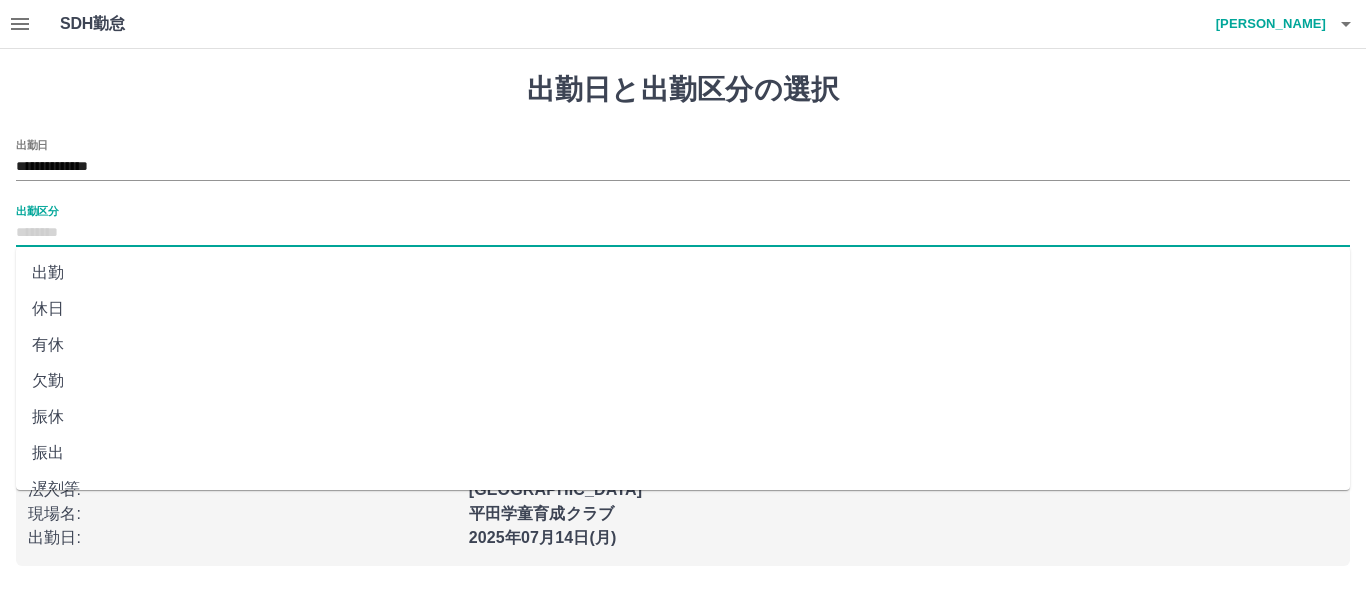 drag, startPoint x: 90, startPoint y: 243, endPoint x: 57, endPoint y: 301, distance: 66.730804 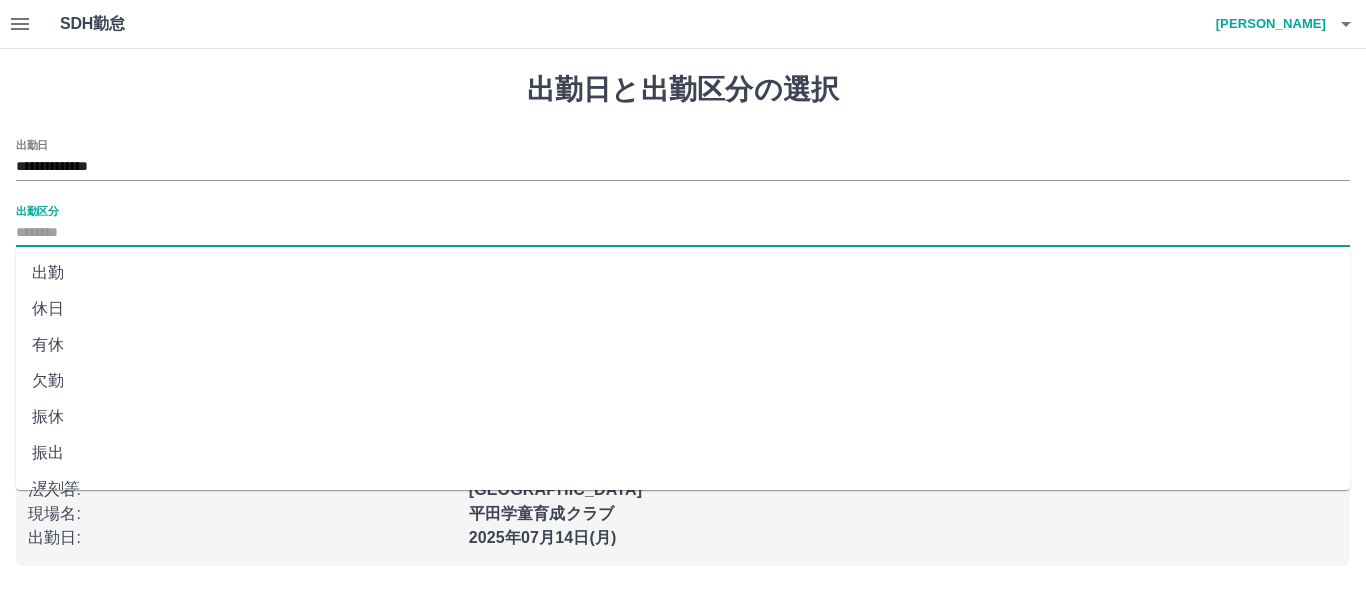 click on "出勤区分" at bounding box center [683, 233] 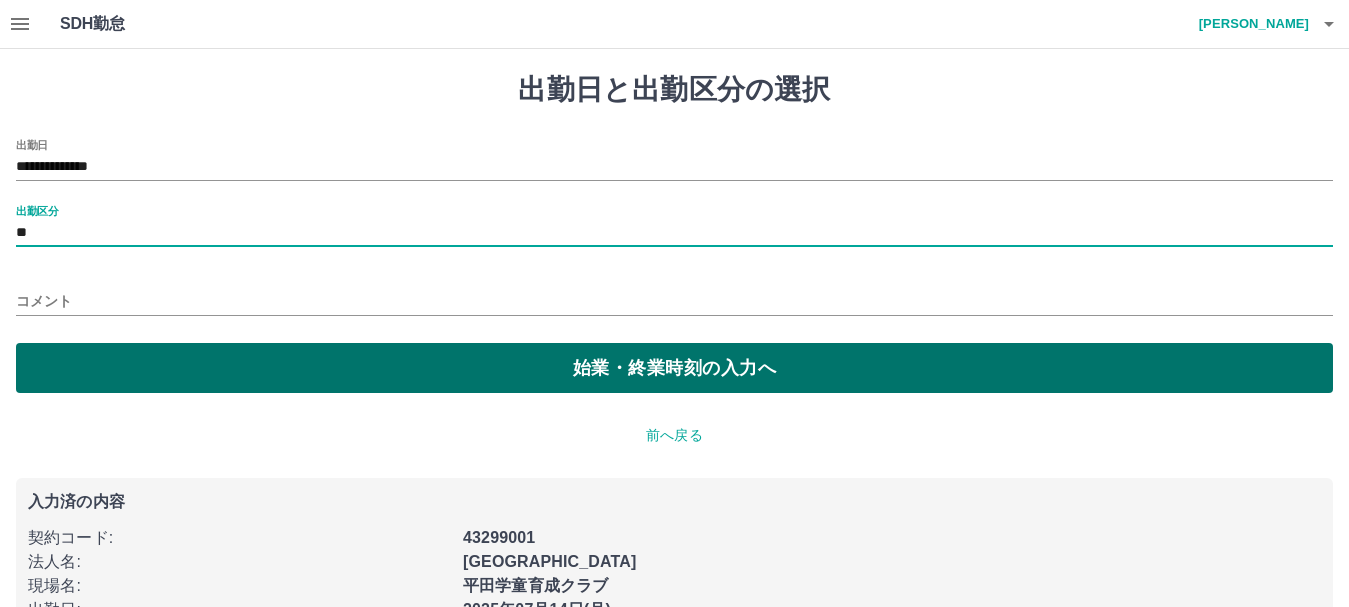 click on "始業・終業時刻の入力へ" at bounding box center (674, 368) 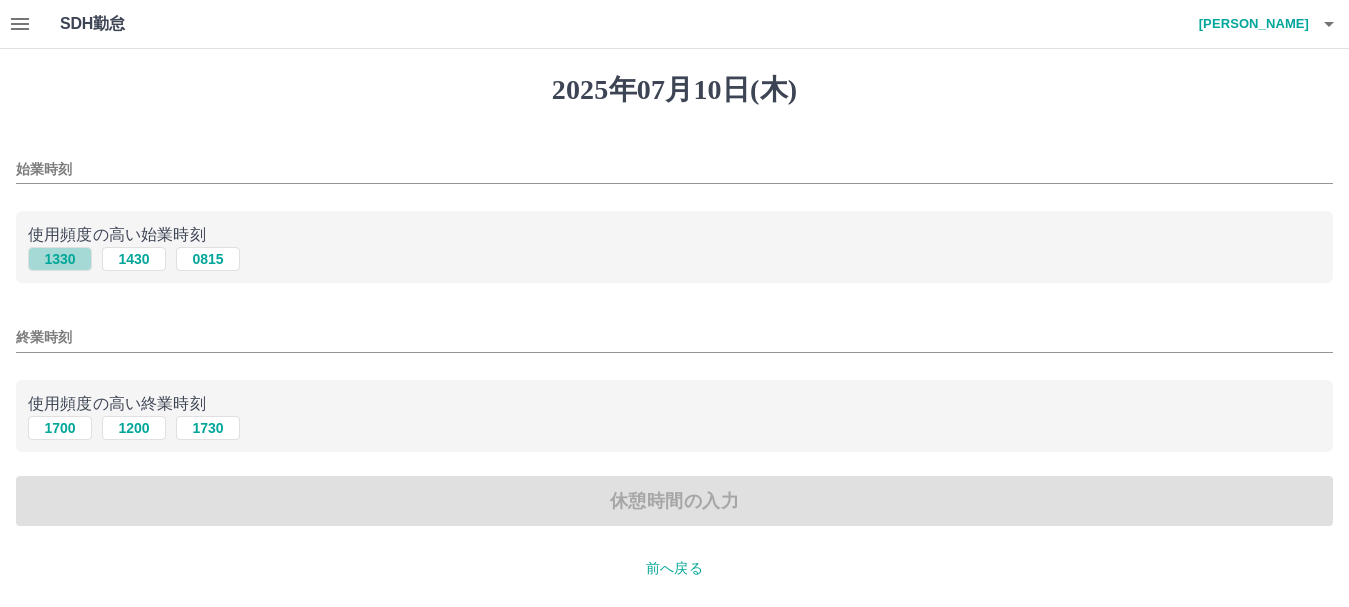 click on "1330" at bounding box center (60, 259) 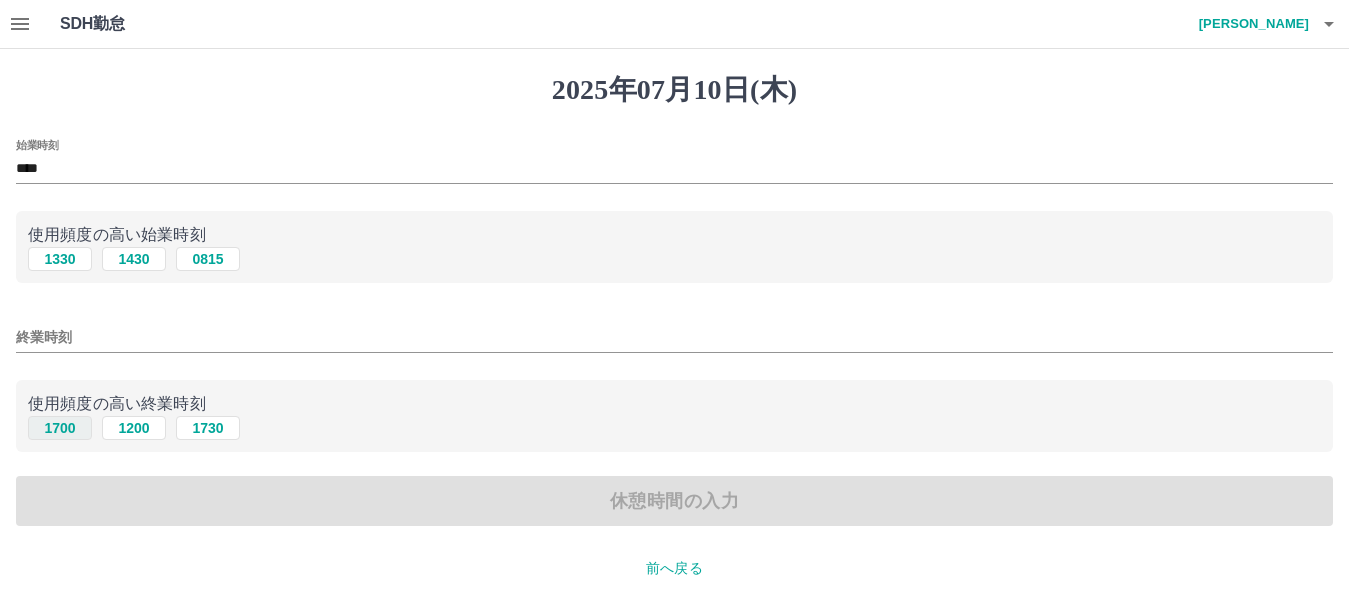 click on "1700" at bounding box center [60, 428] 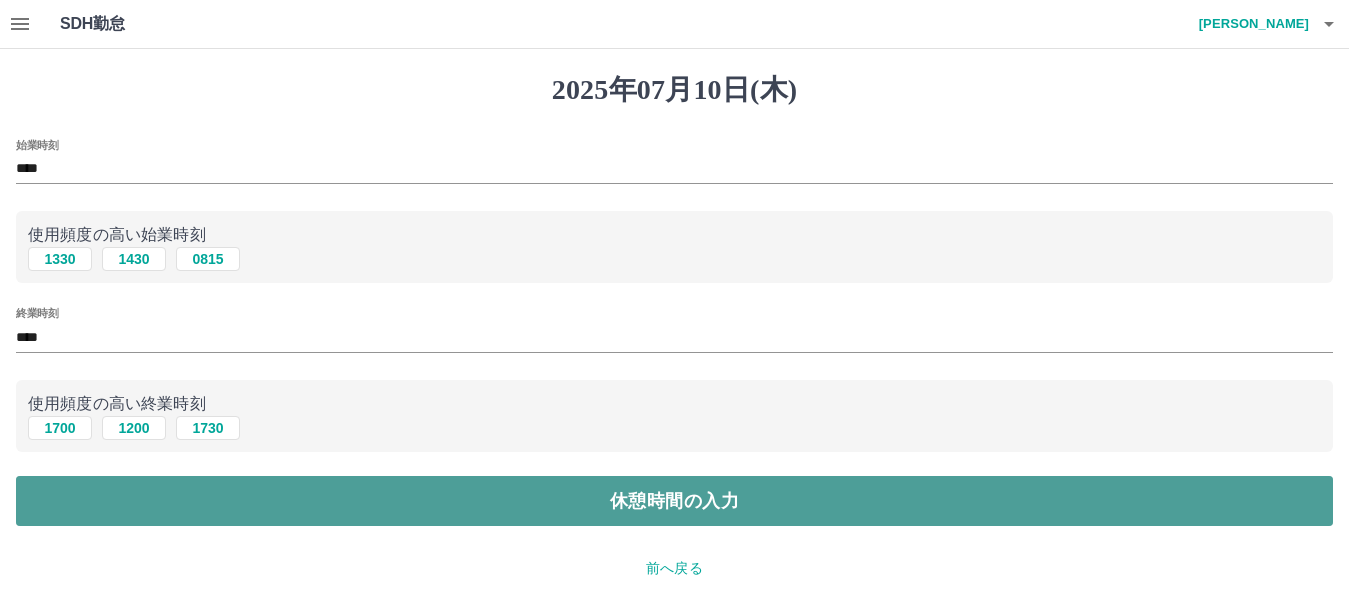 click on "休憩時間の入力" at bounding box center (674, 501) 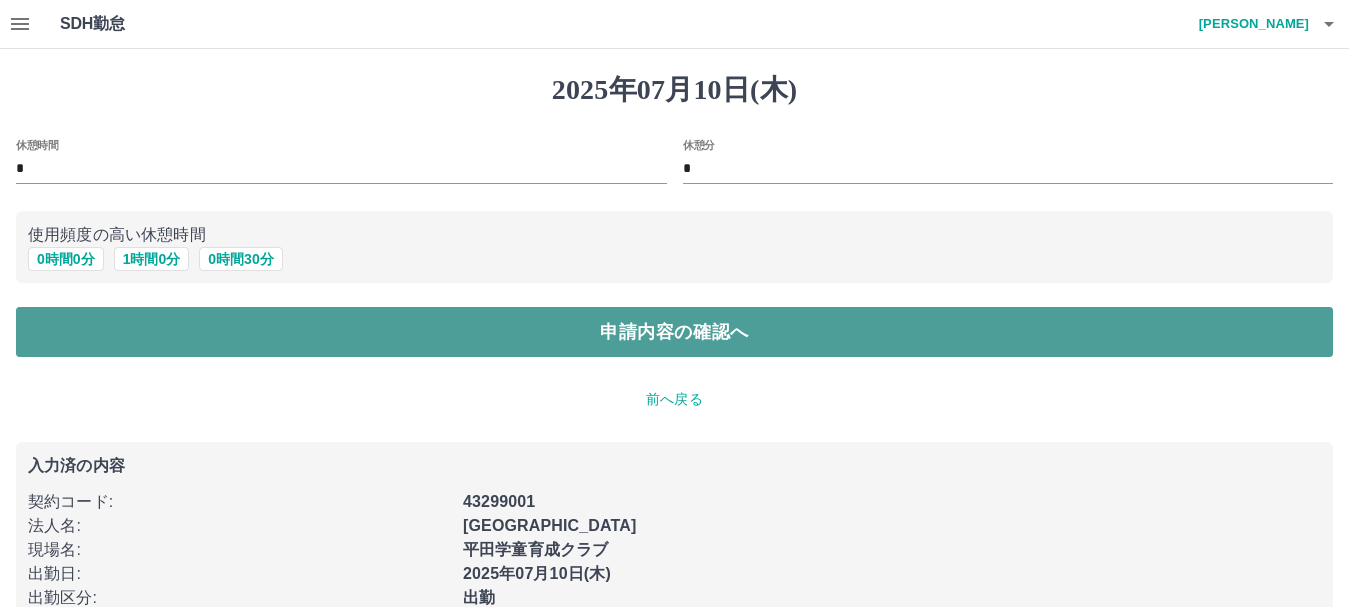 click on "申請内容の確認へ" at bounding box center (674, 332) 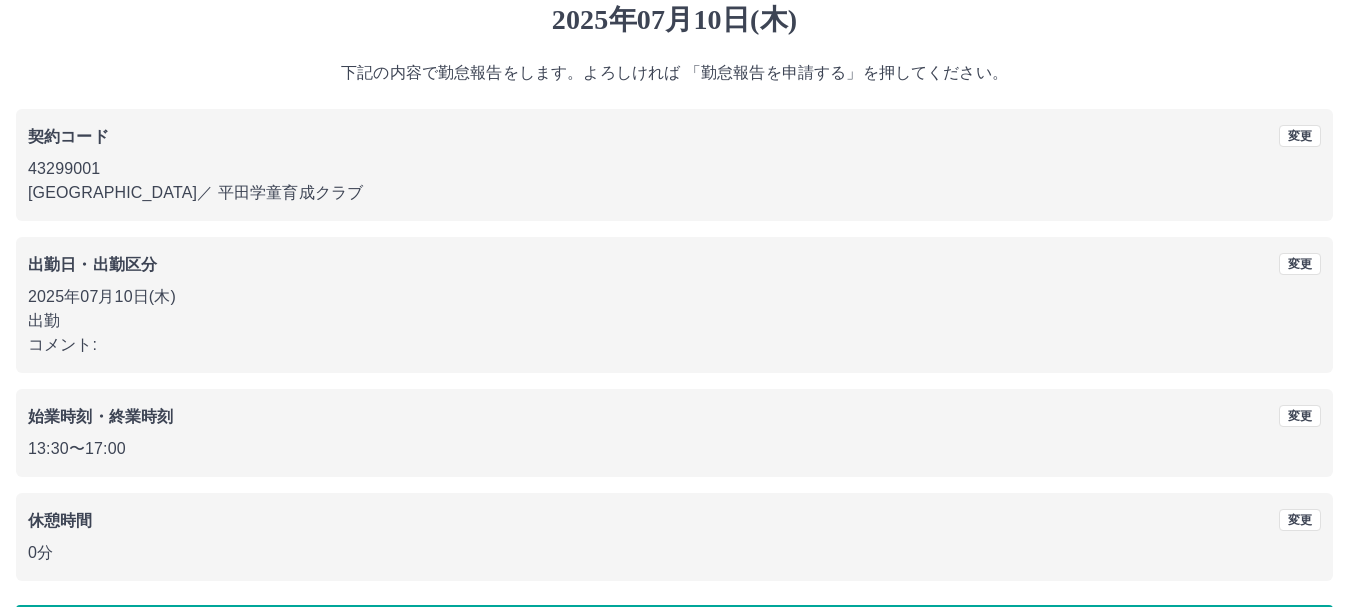 scroll, scrollTop: 142, scrollLeft: 0, axis: vertical 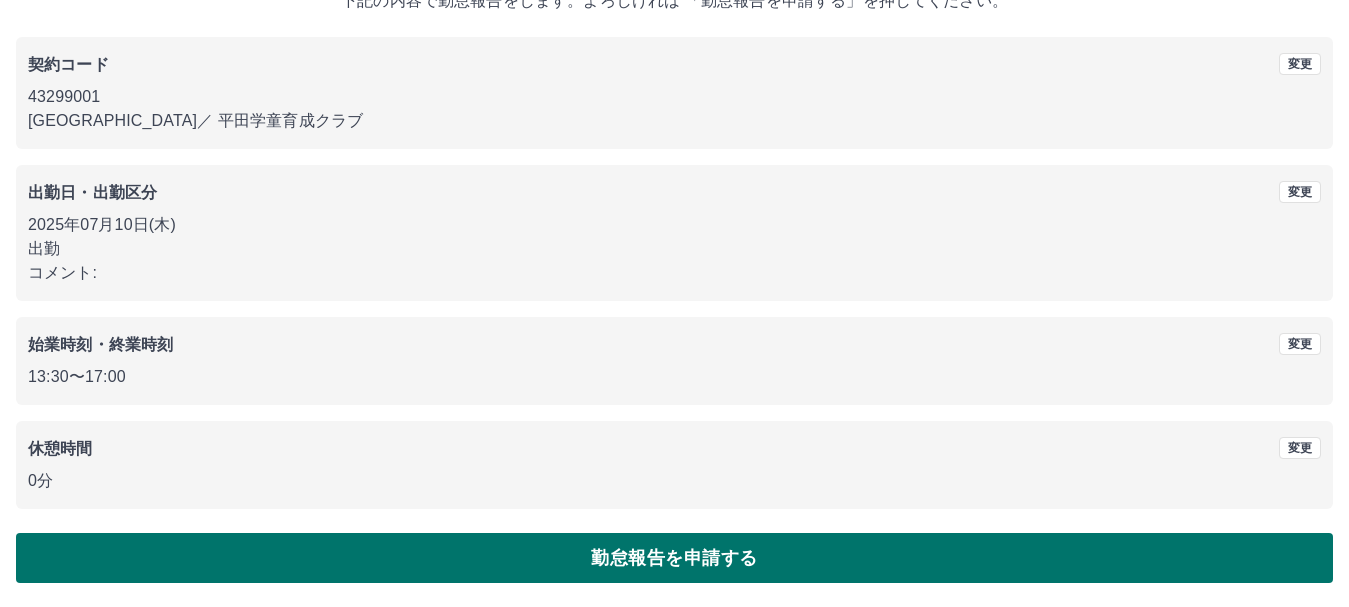 click on "勤怠報告を申請する" at bounding box center (674, 558) 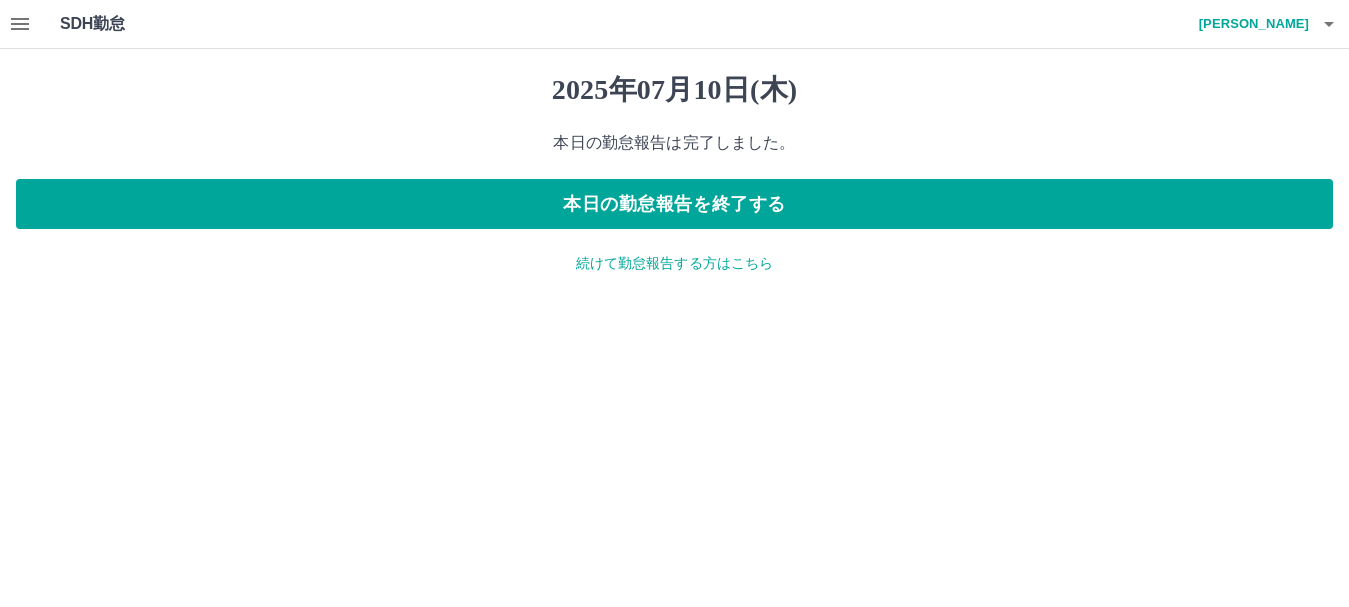 scroll, scrollTop: 0, scrollLeft: 0, axis: both 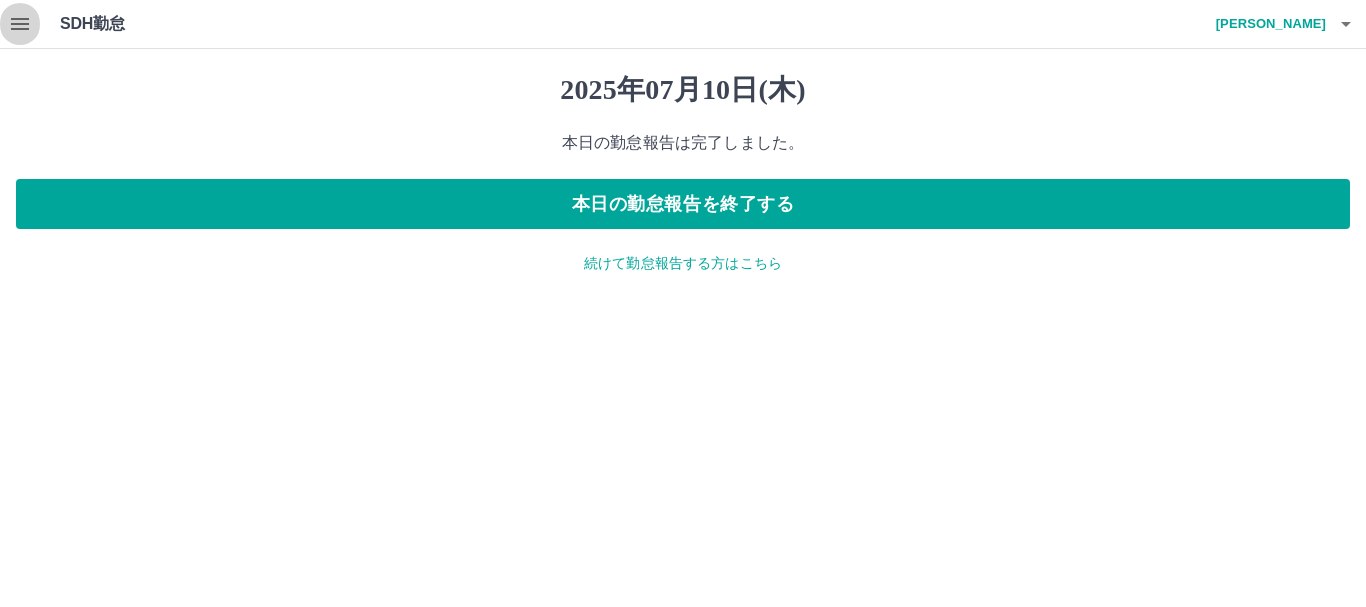 click 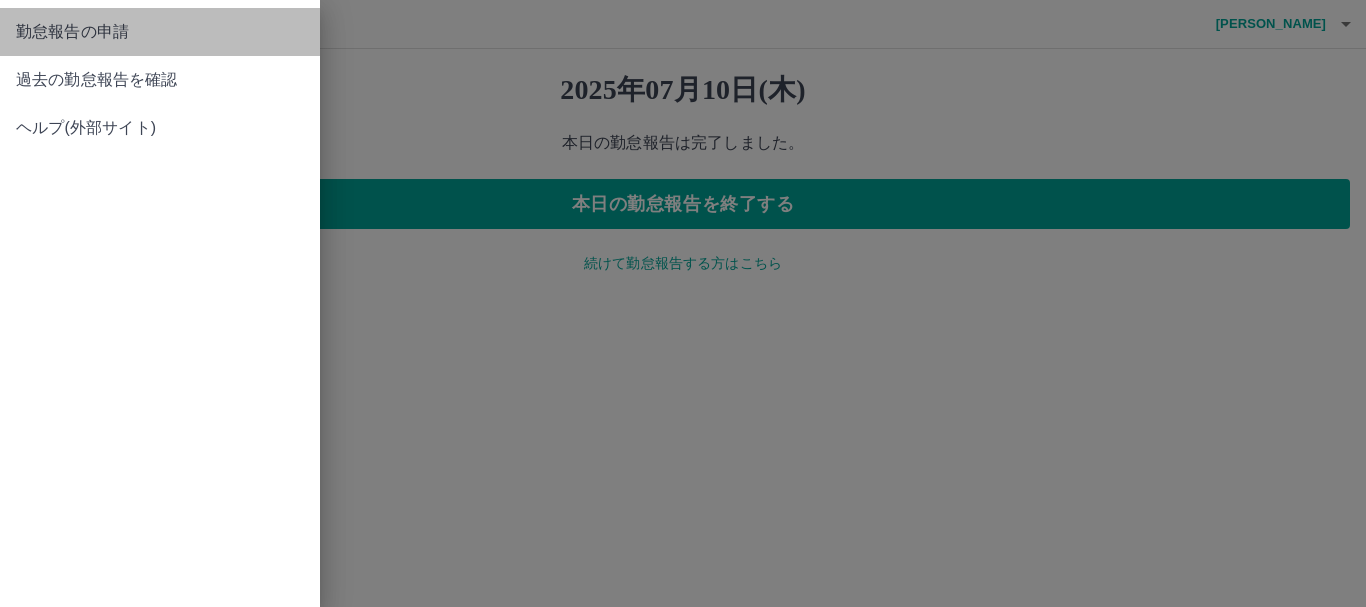 click on "勤怠報告の申請" at bounding box center (160, 32) 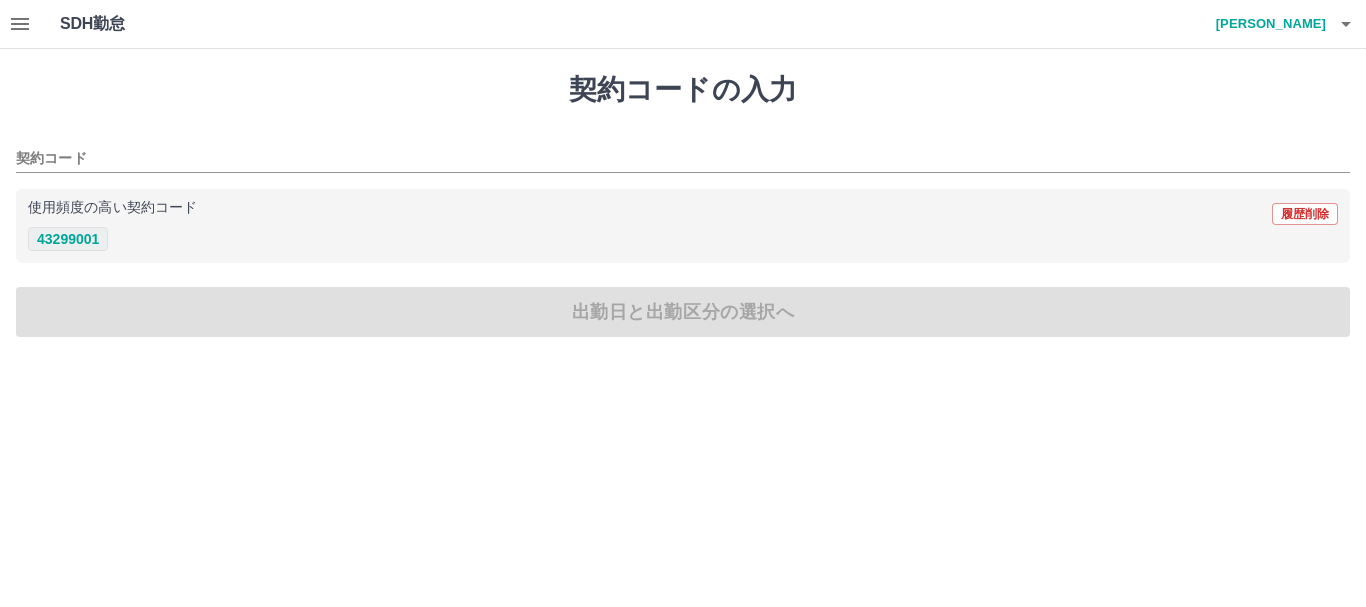 click on "43299001" at bounding box center [68, 239] 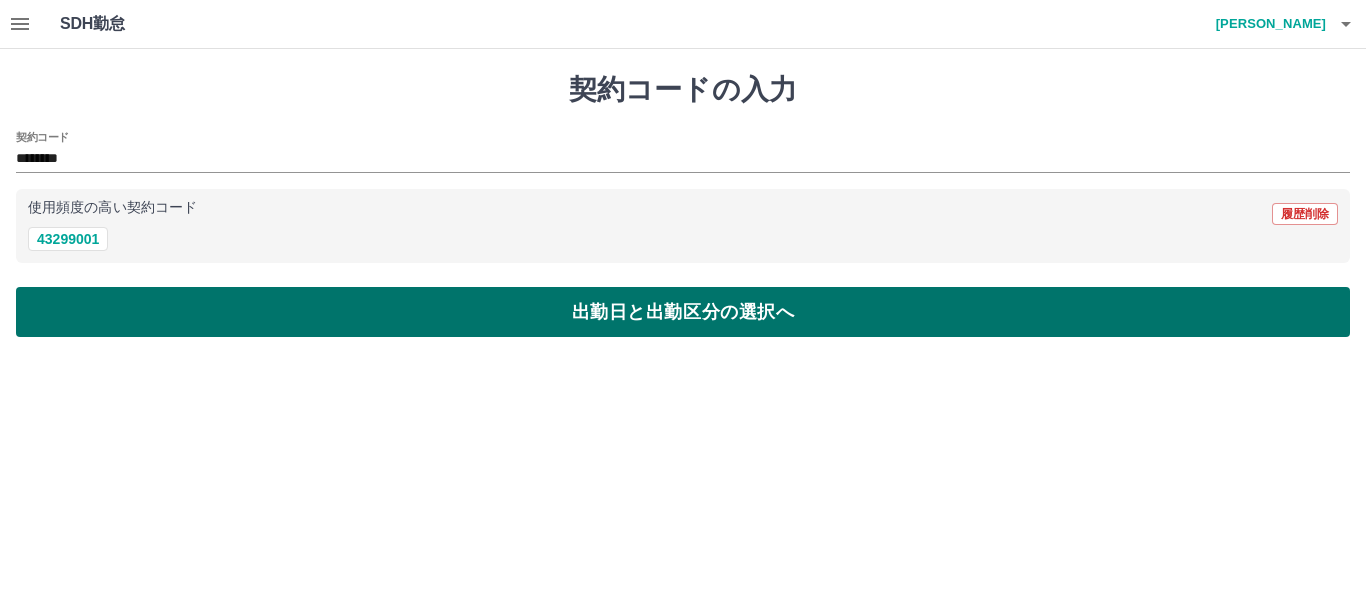 click on "出勤日と出勤区分の選択へ" at bounding box center (683, 312) 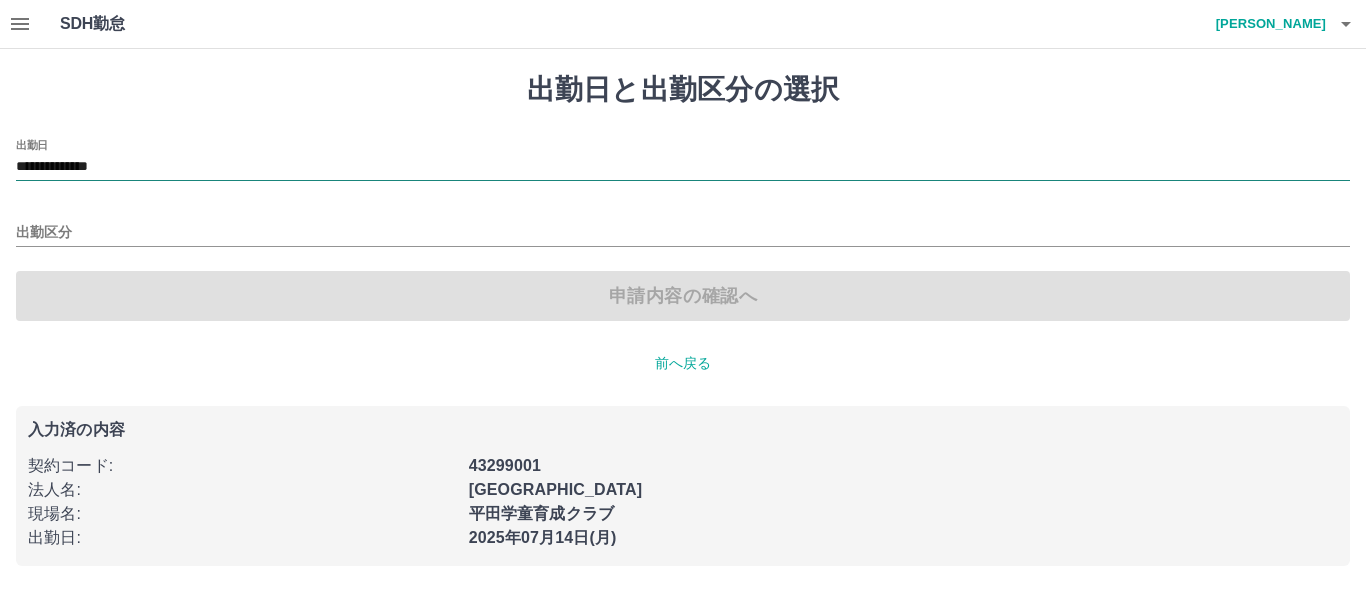 click on "**********" at bounding box center (683, 167) 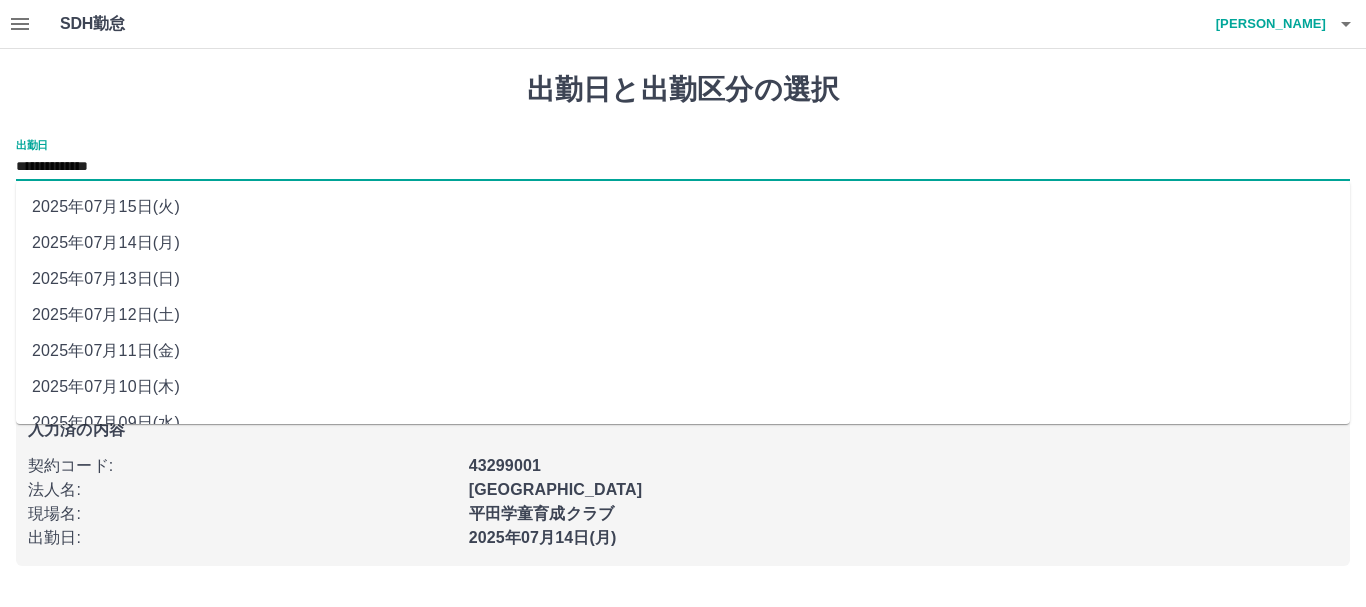 click on "2025年07月11日(金)" at bounding box center (683, 351) 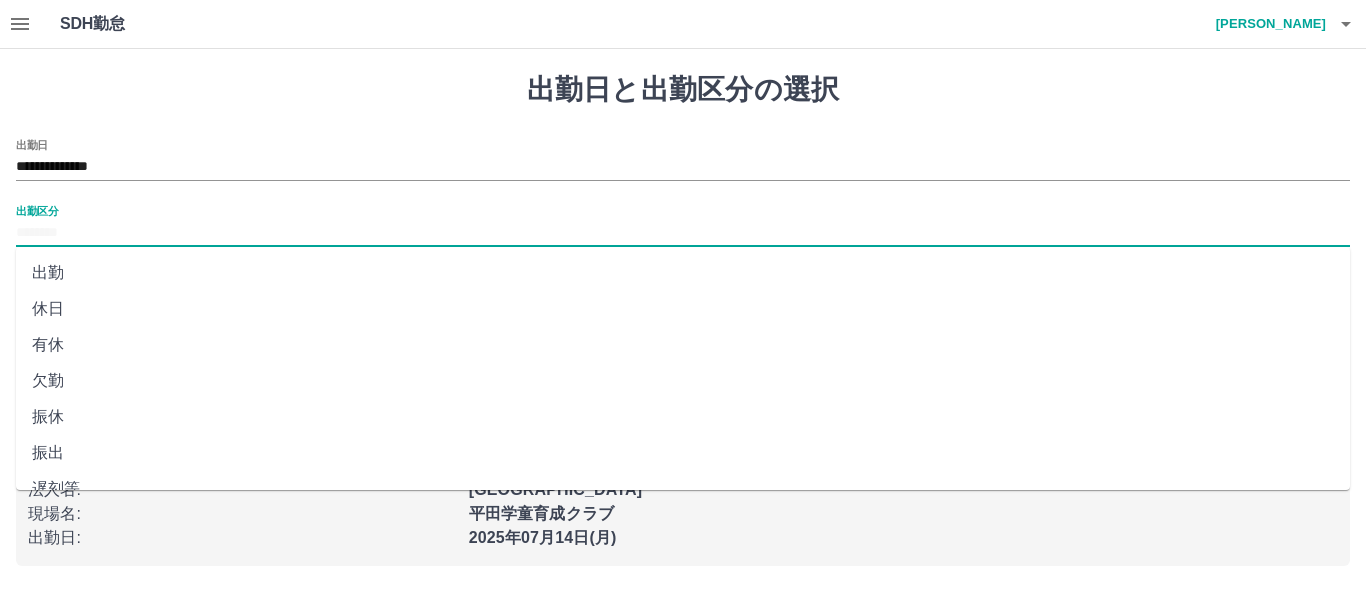 click on "出勤区分" at bounding box center [683, 233] 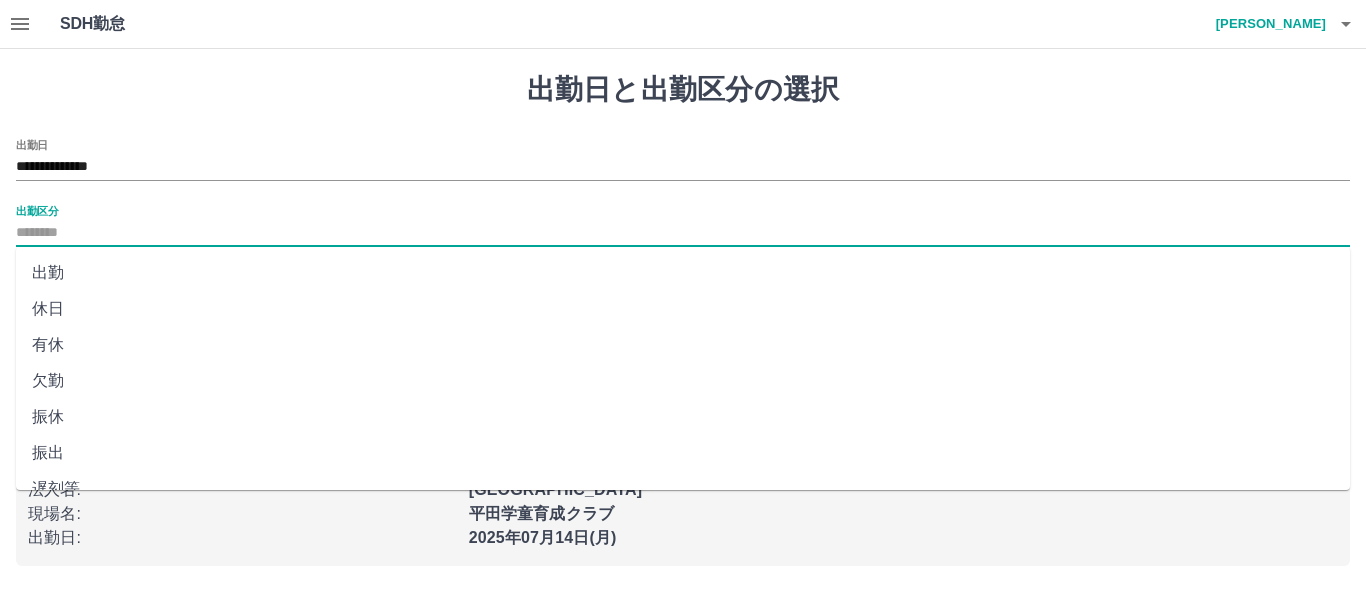 click on "出勤" at bounding box center (683, 273) 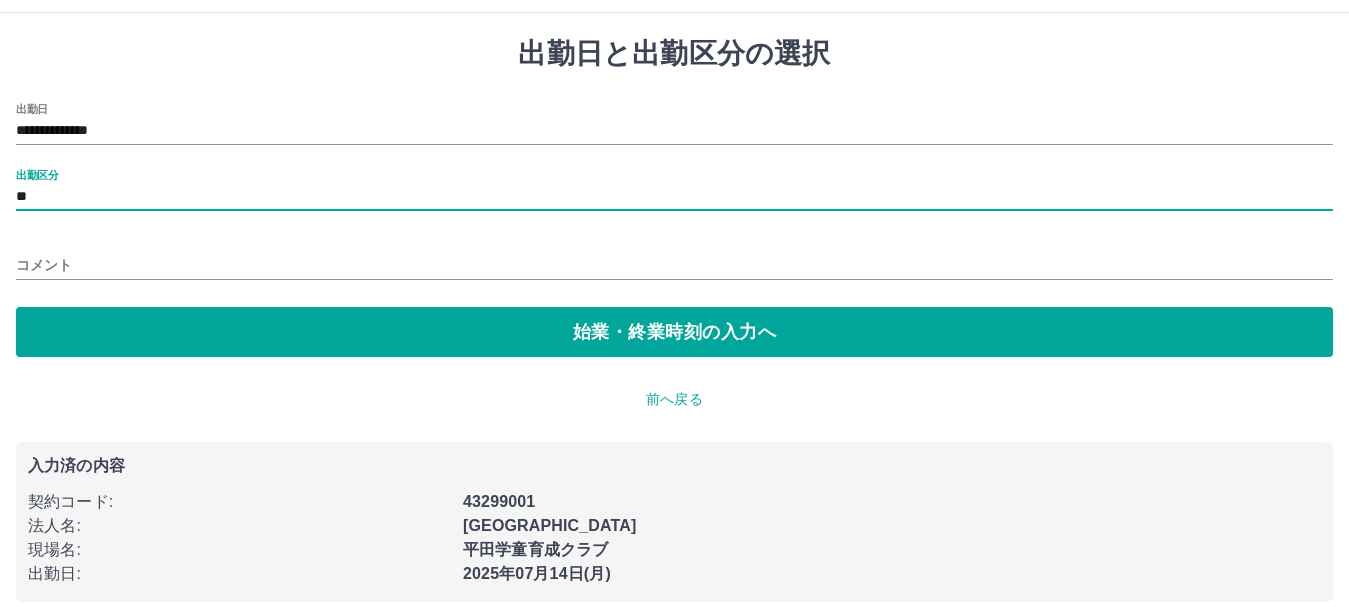 scroll, scrollTop: 55, scrollLeft: 0, axis: vertical 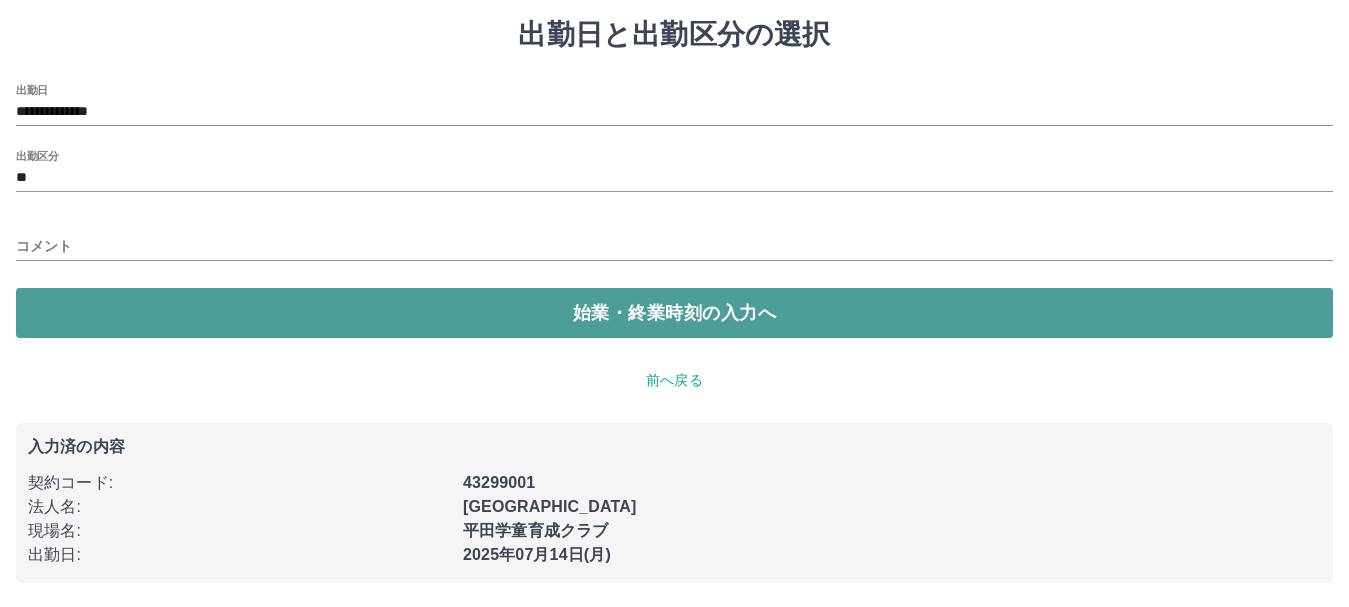 click on "始業・終業時刻の入力へ" at bounding box center (674, 313) 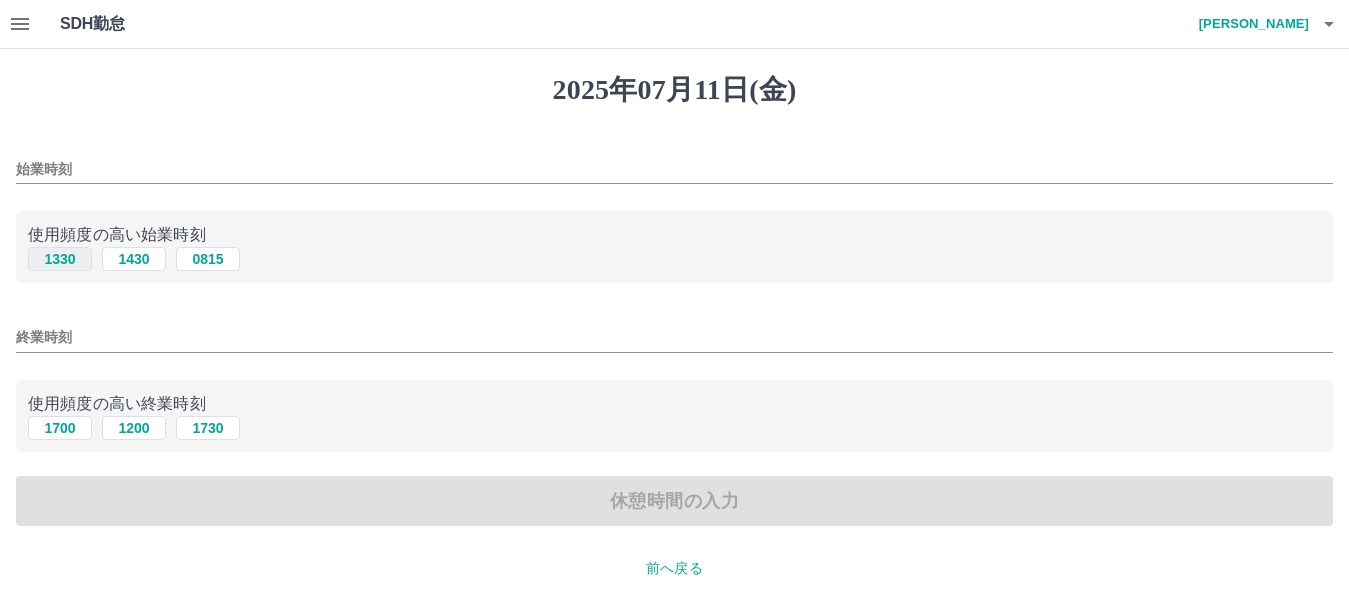 click on "1330" at bounding box center [60, 259] 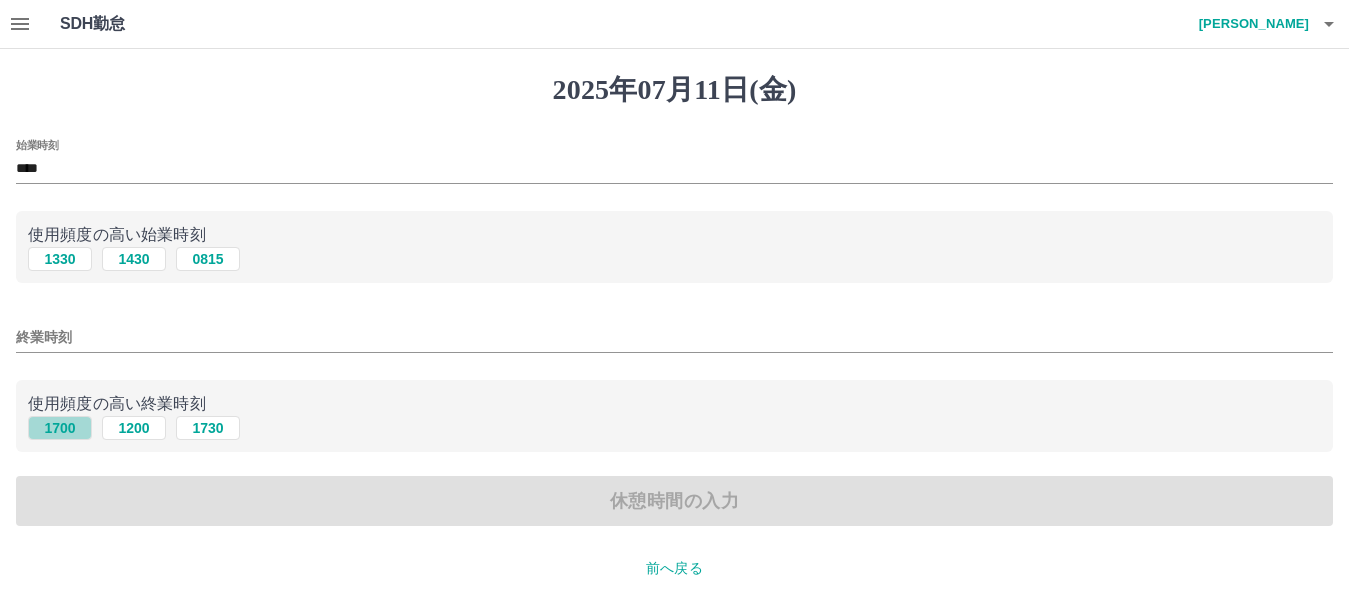 click on "1700" at bounding box center [60, 428] 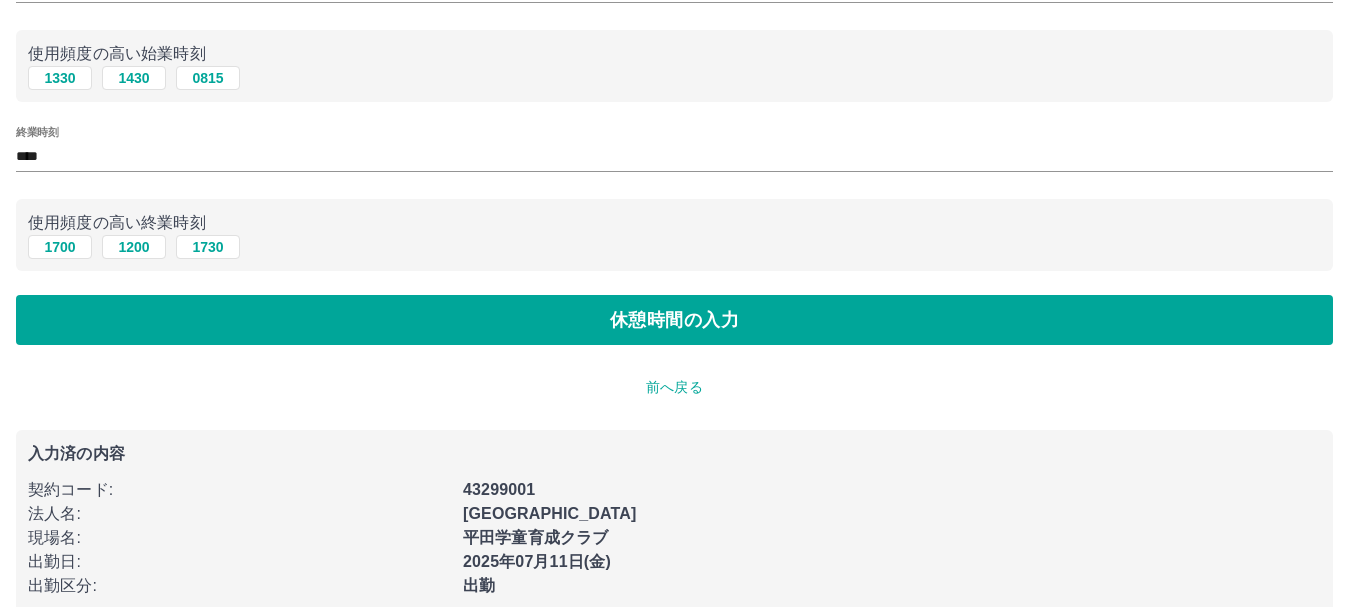 scroll, scrollTop: 213, scrollLeft: 0, axis: vertical 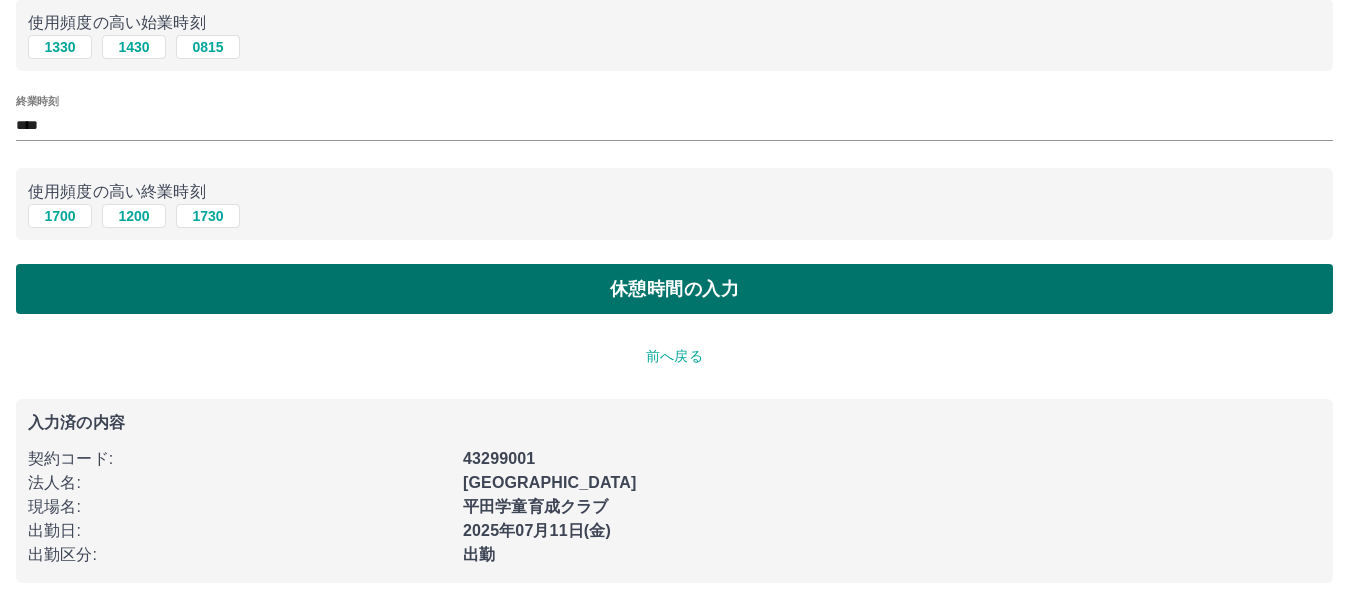 click on "休憩時間の入力" at bounding box center [674, 289] 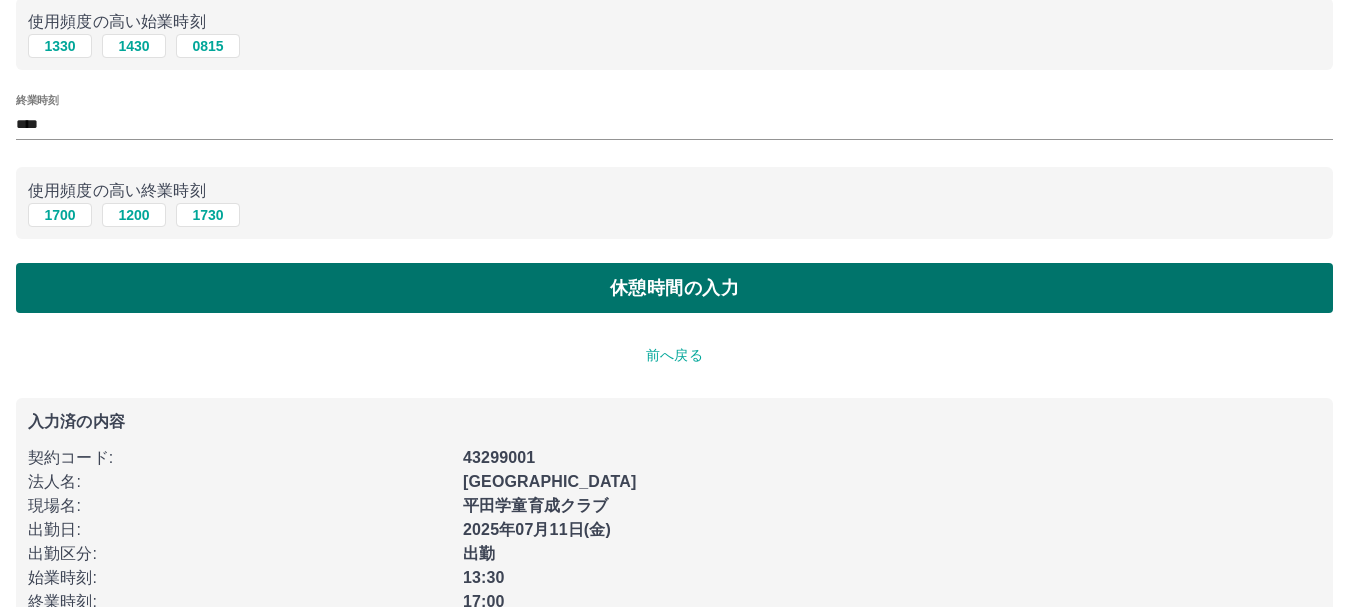 scroll, scrollTop: 0, scrollLeft: 0, axis: both 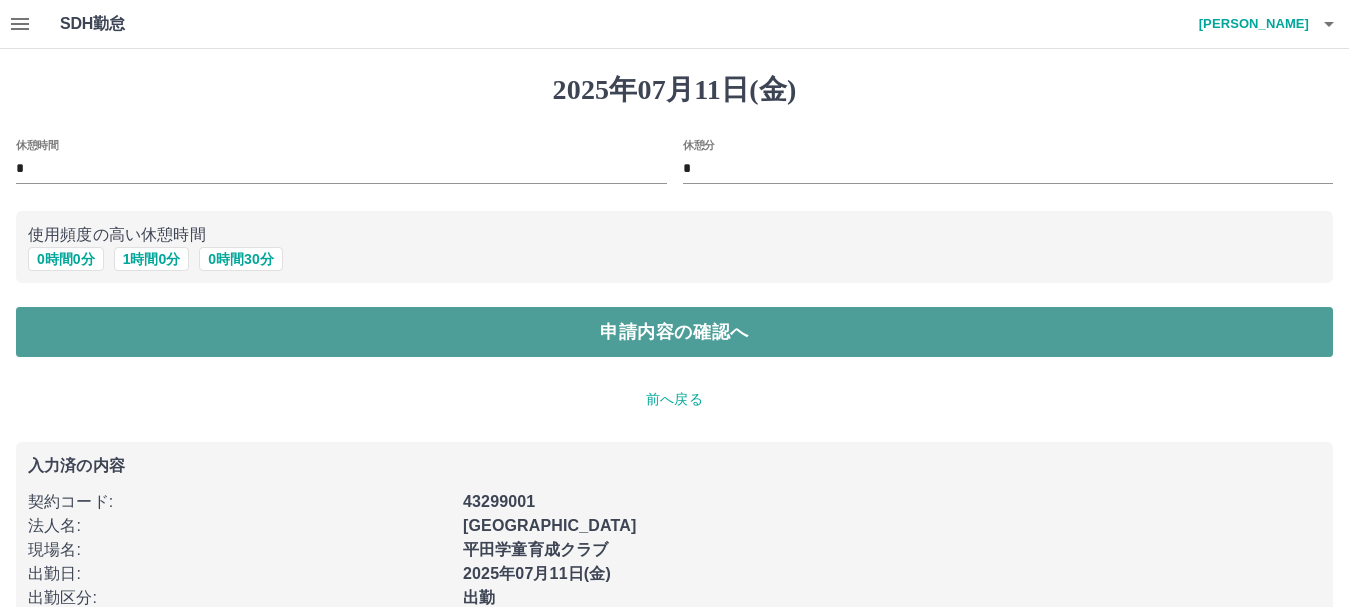 click on "申請内容の確認へ" at bounding box center [674, 332] 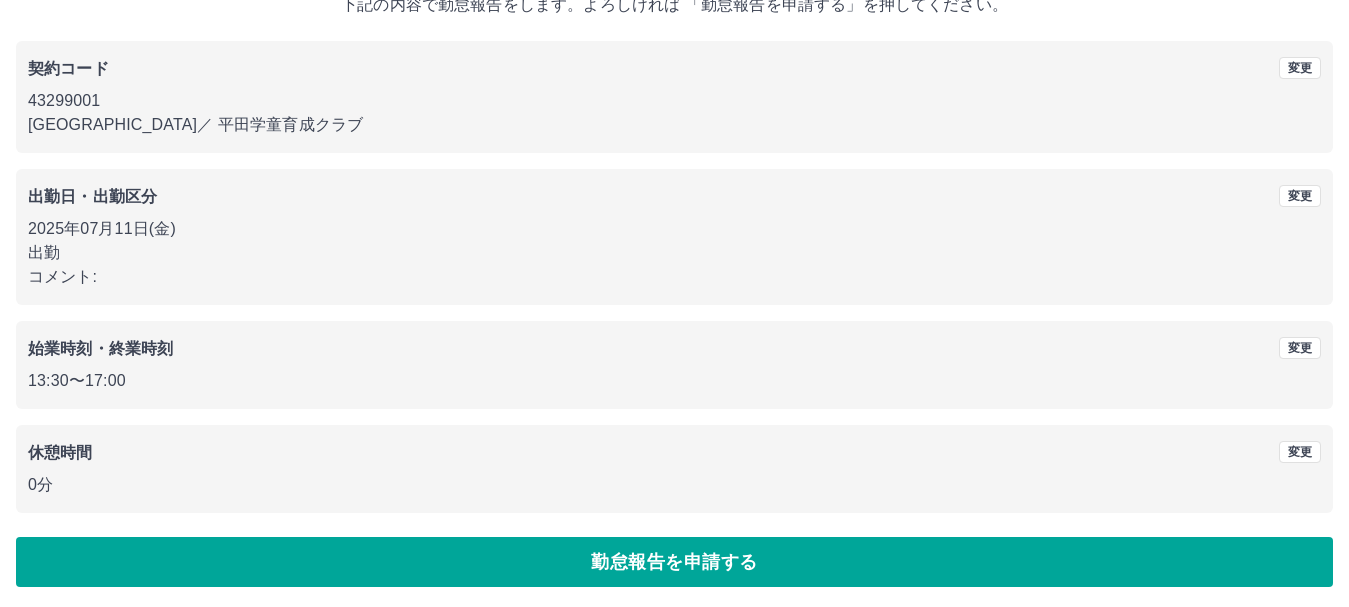 scroll, scrollTop: 142, scrollLeft: 0, axis: vertical 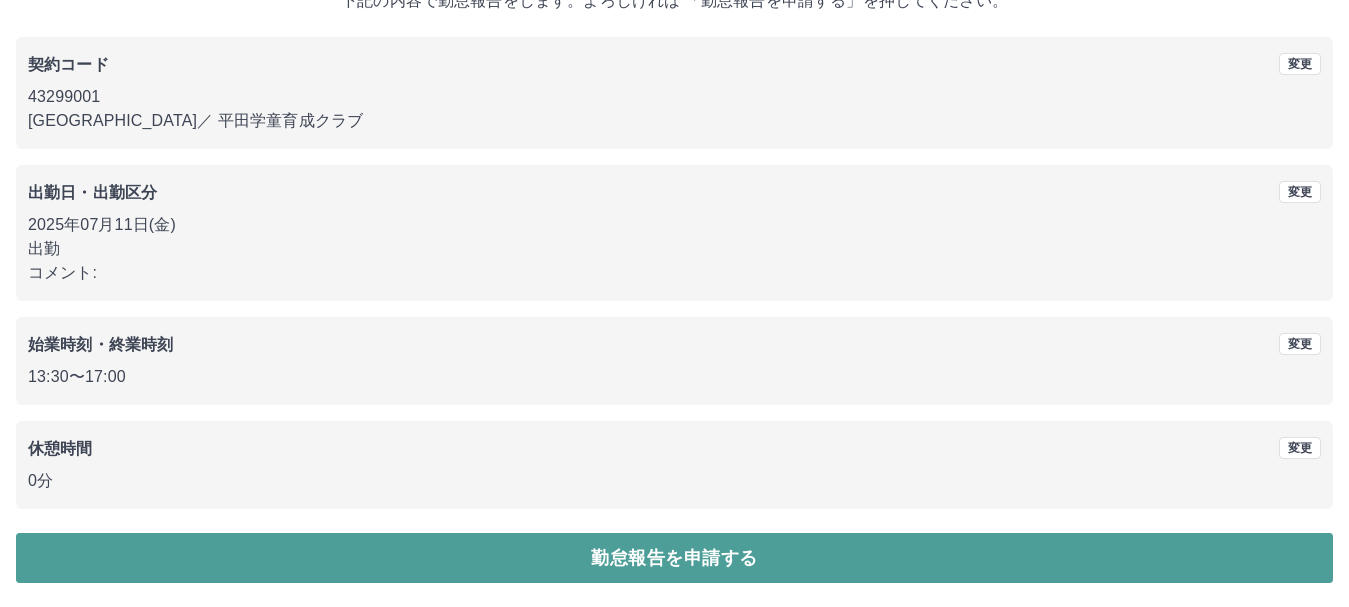 click on "勤怠報告を申請する" at bounding box center (674, 558) 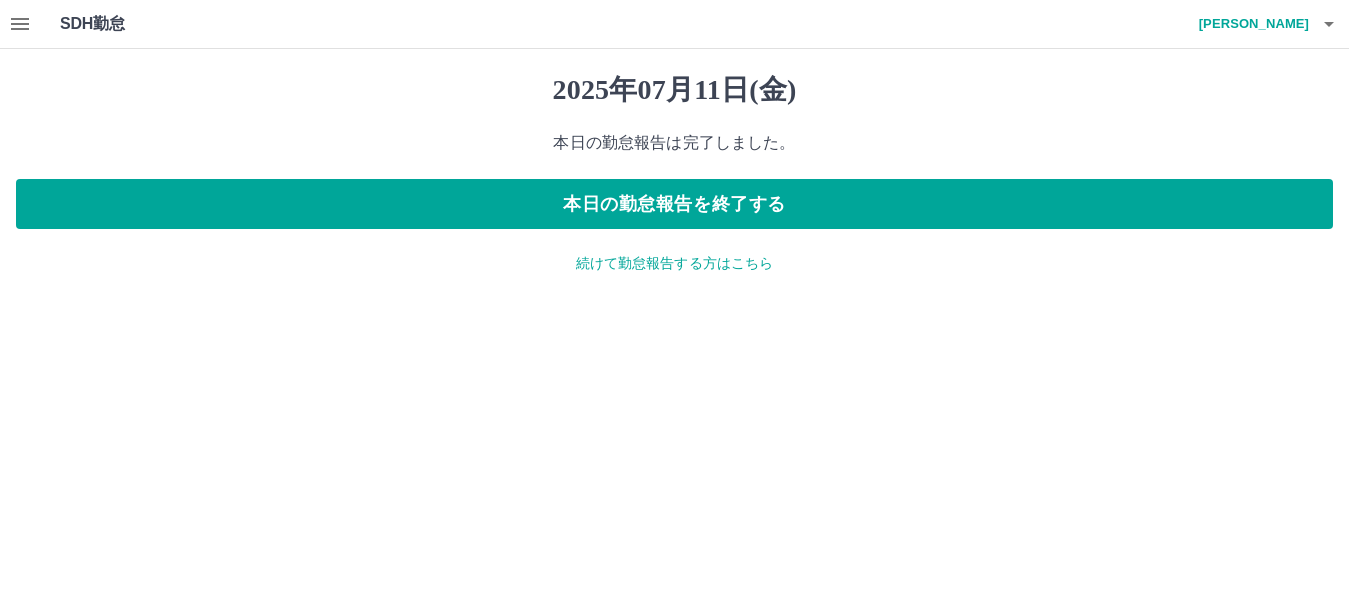 scroll, scrollTop: 0, scrollLeft: 0, axis: both 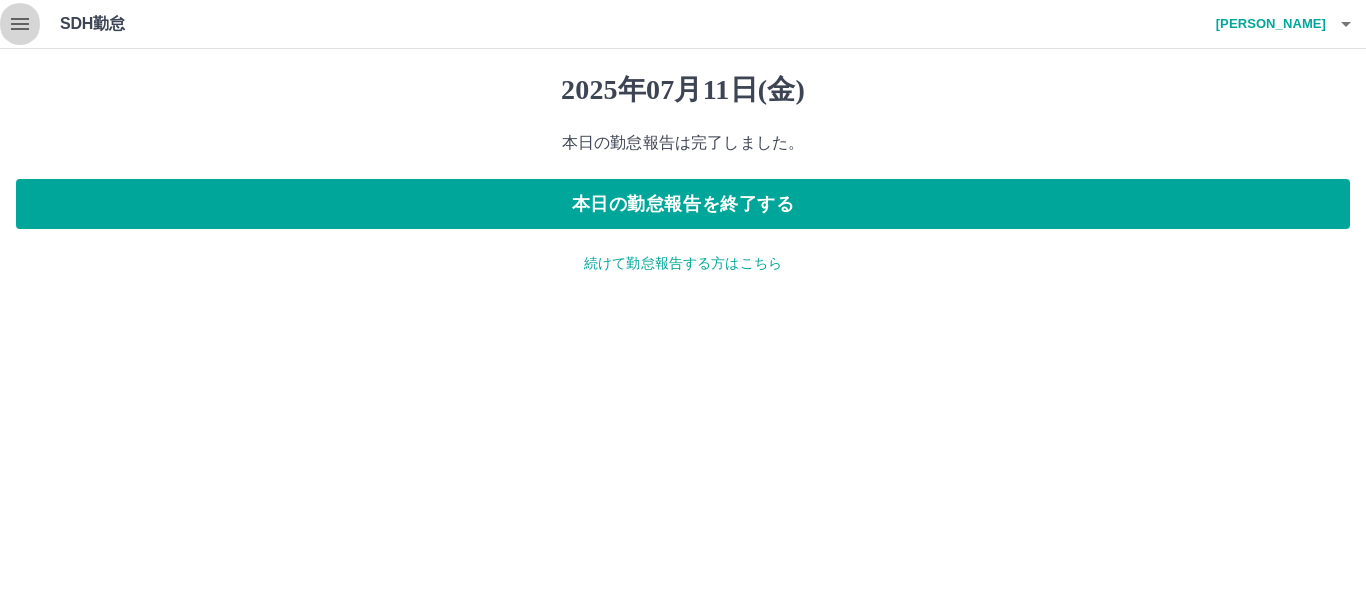 click 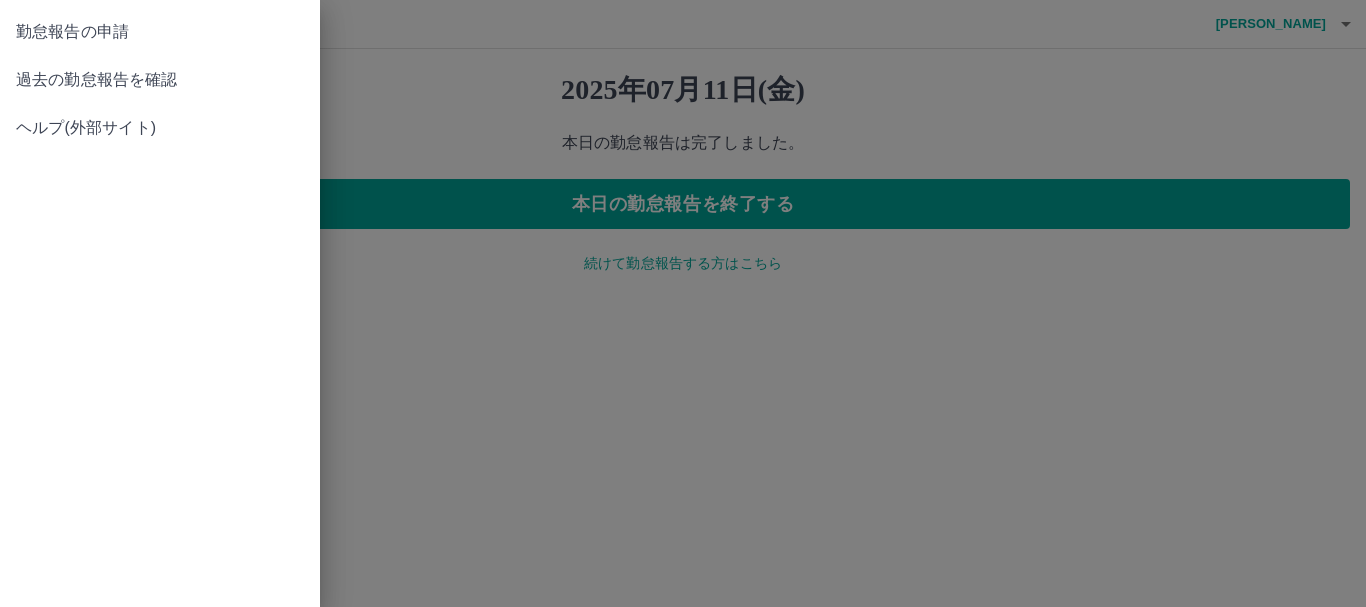 click on "勤怠報告の申請" at bounding box center (160, 32) 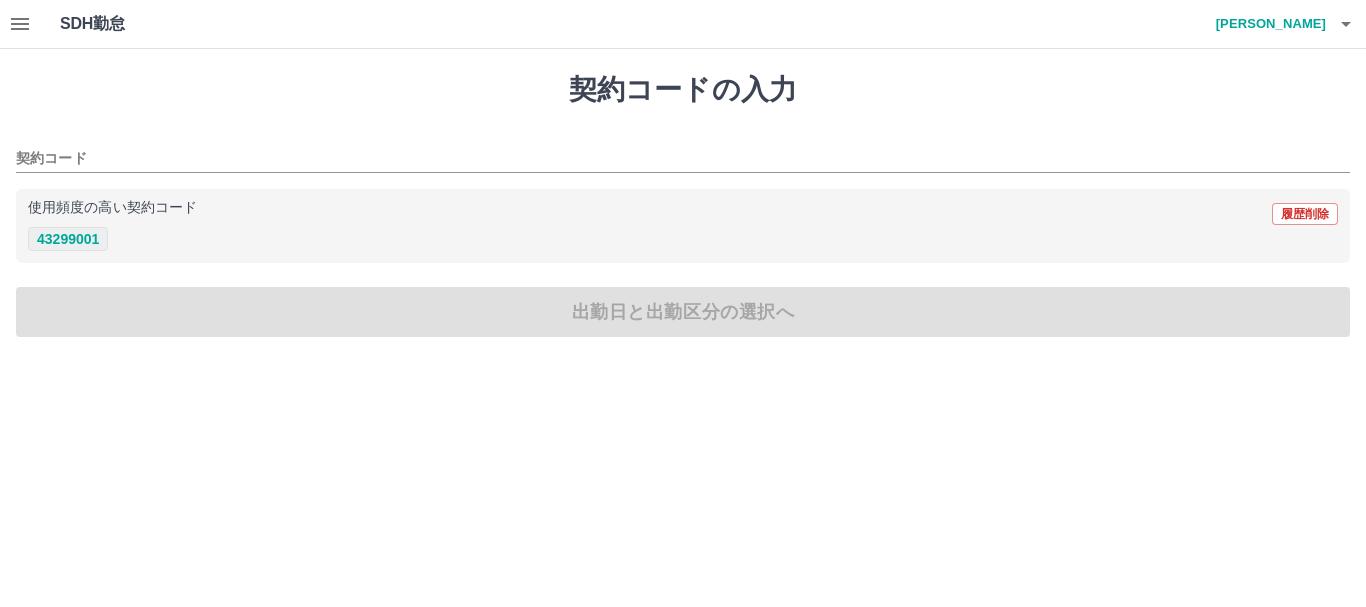 click on "43299001" at bounding box center (68, 239) 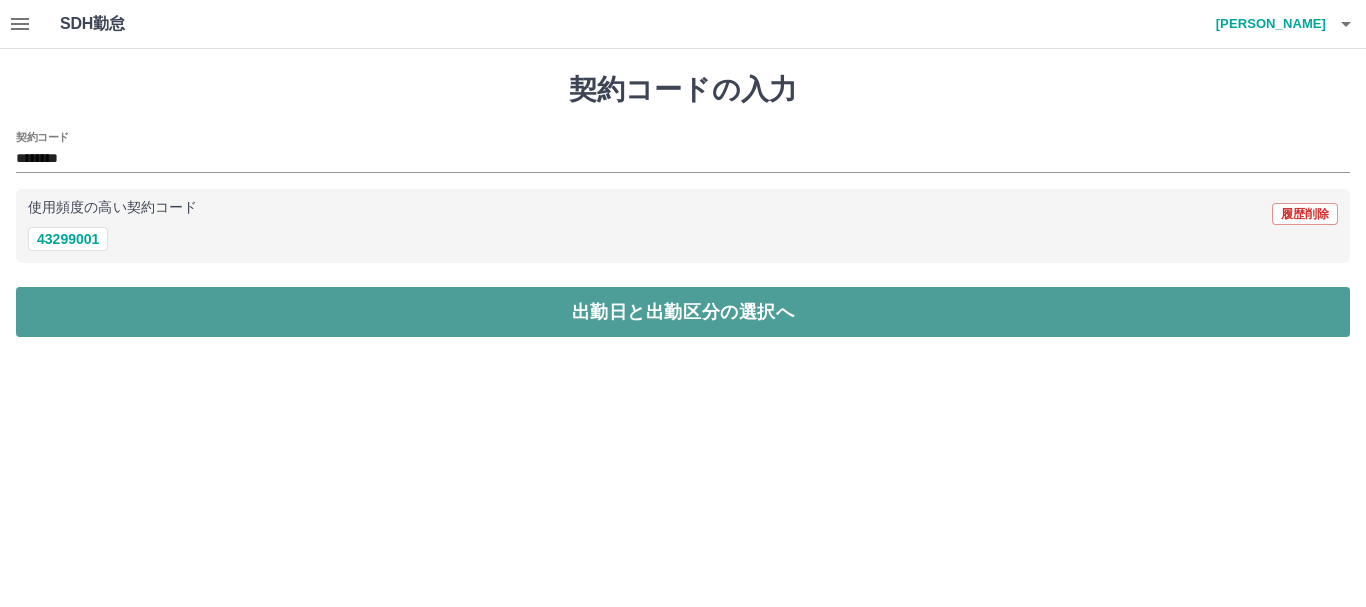 click on "出勤日と出勤区分の選択へ" at bounding box center (683, 312) 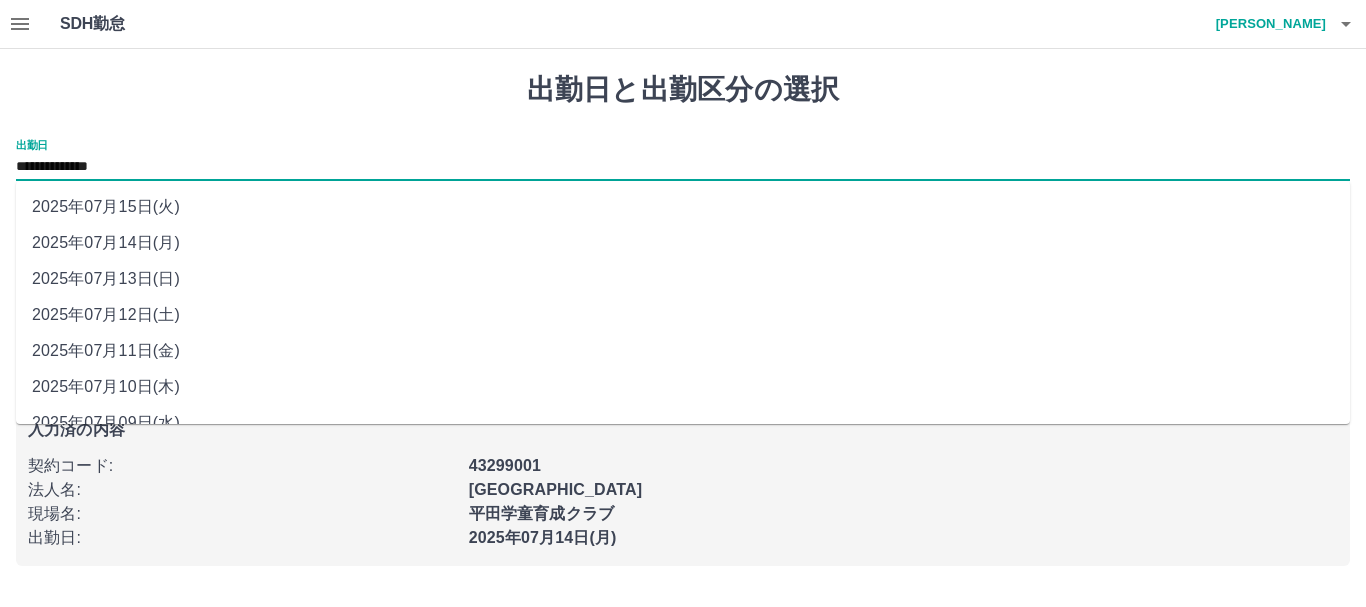 click on "**********" at bounding box center [683, 167] 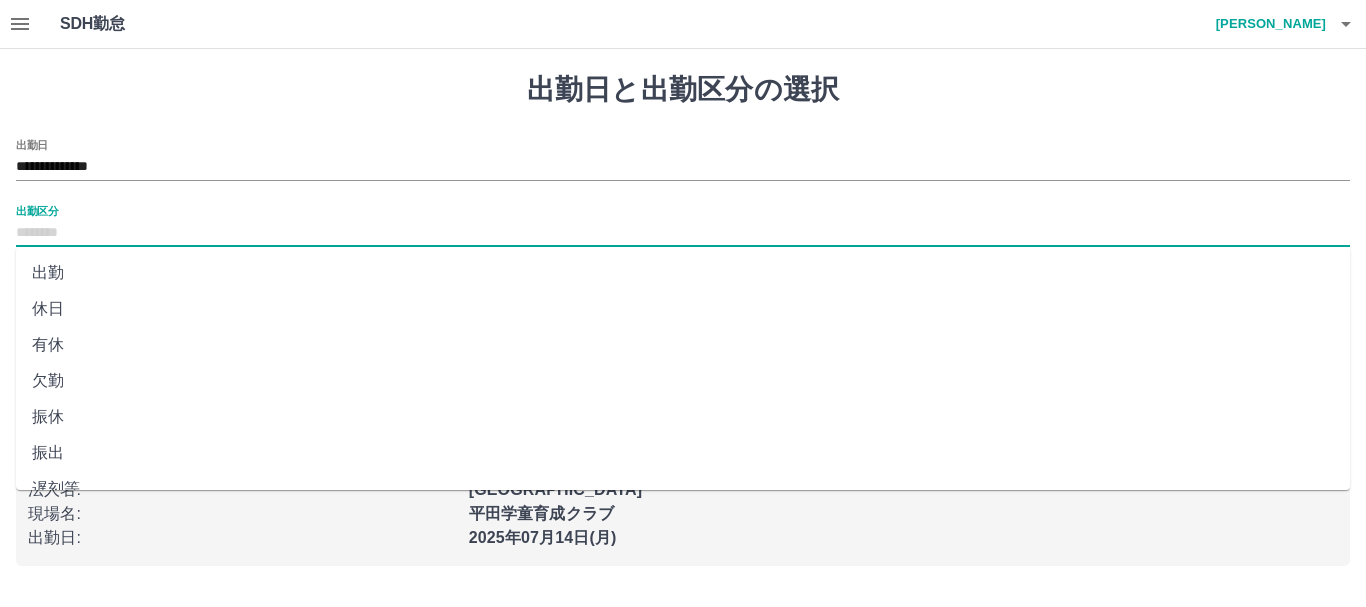click on "出勤区分" at bounding box center (683, 233) 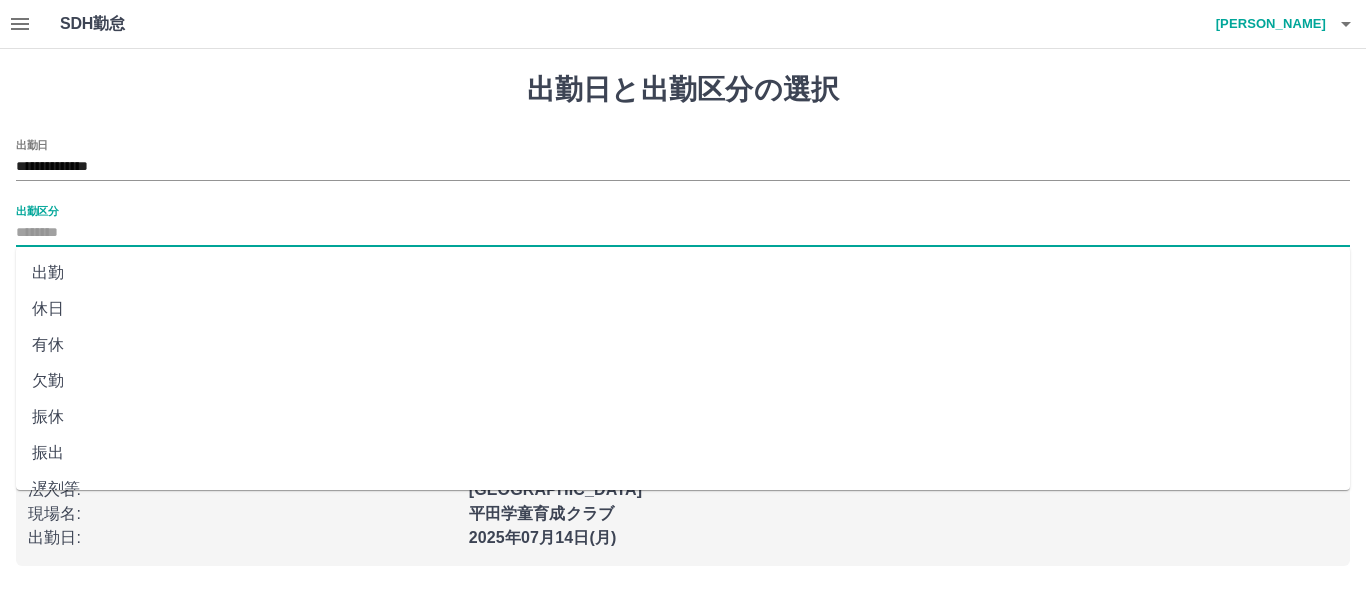 click on "出勤" at bounding box center (683, 273) 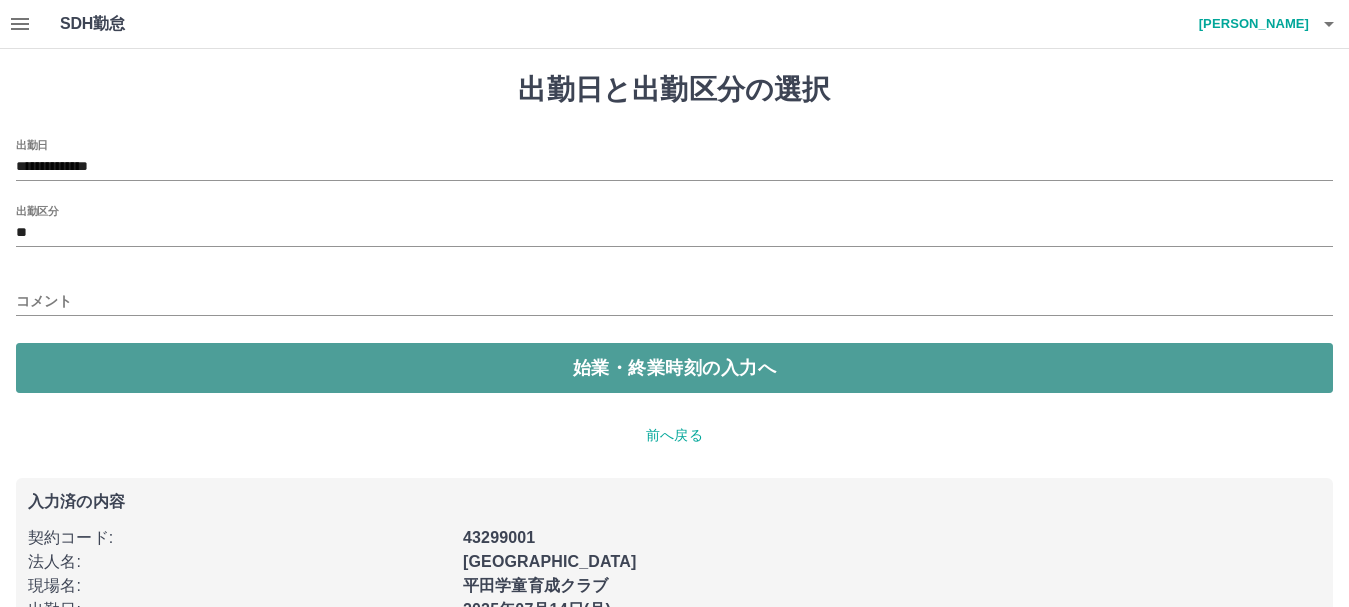 click on "始業・終業時刻の入力へ" at bounding box center [674, 368] 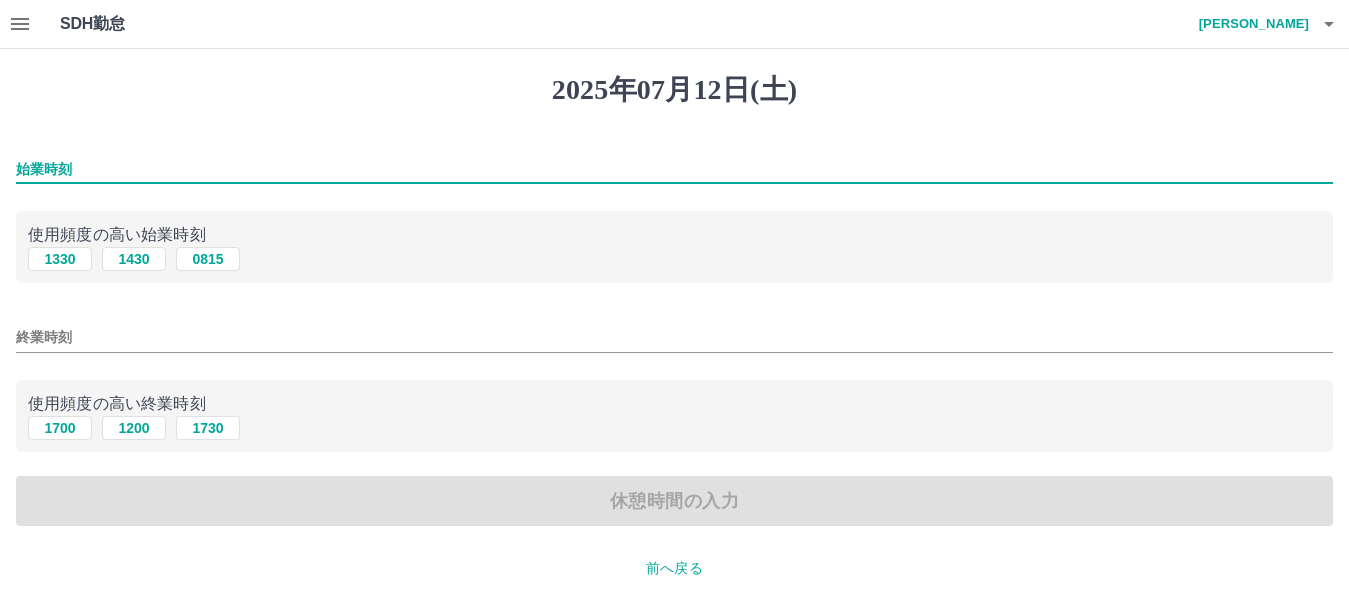 click on "始業時刻" at bounding box center (674, 169) 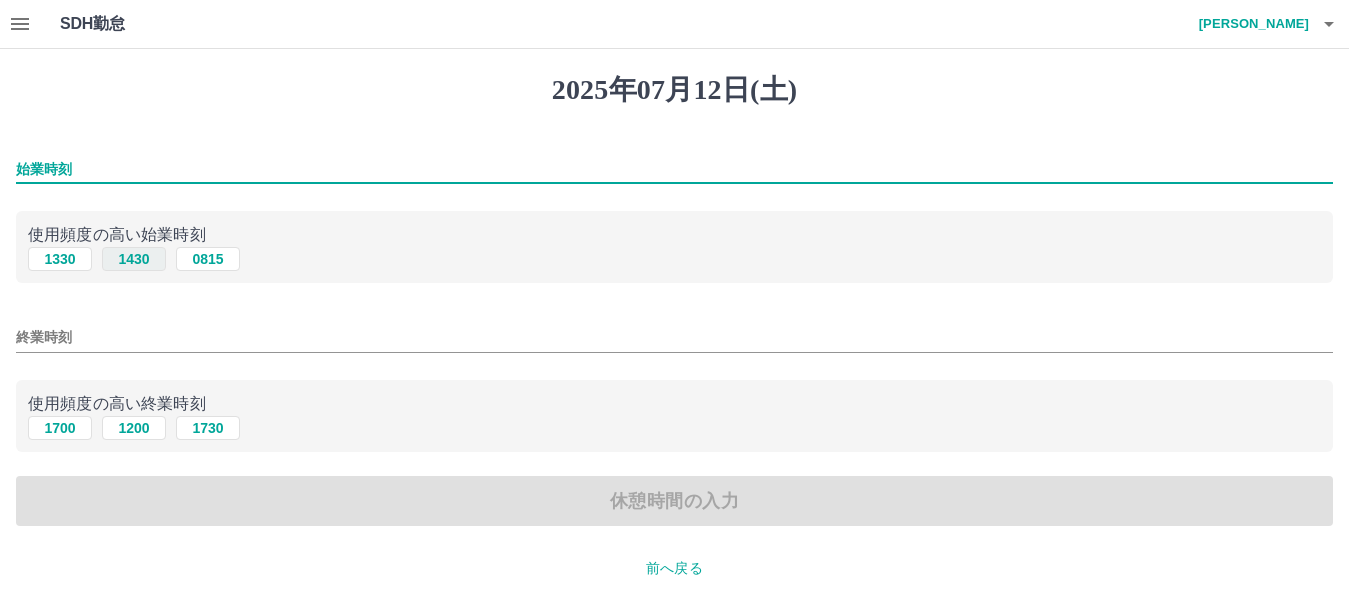 type on "****" 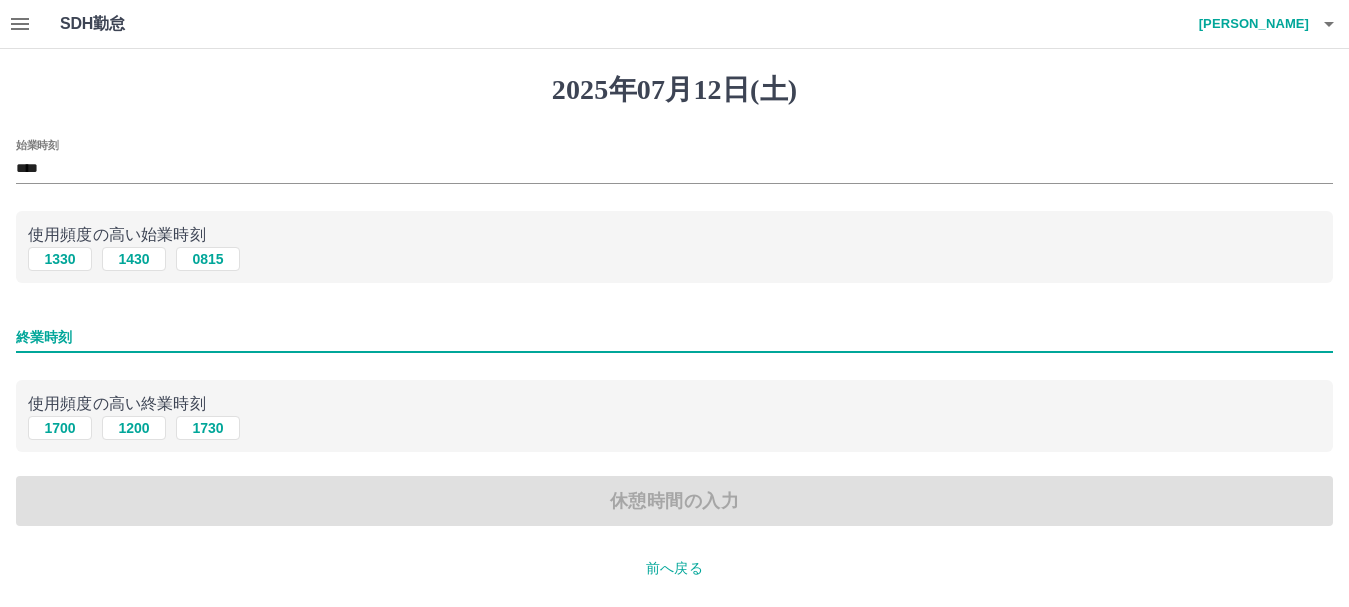 click on "終業時刻" at bounding box center [674, 337] 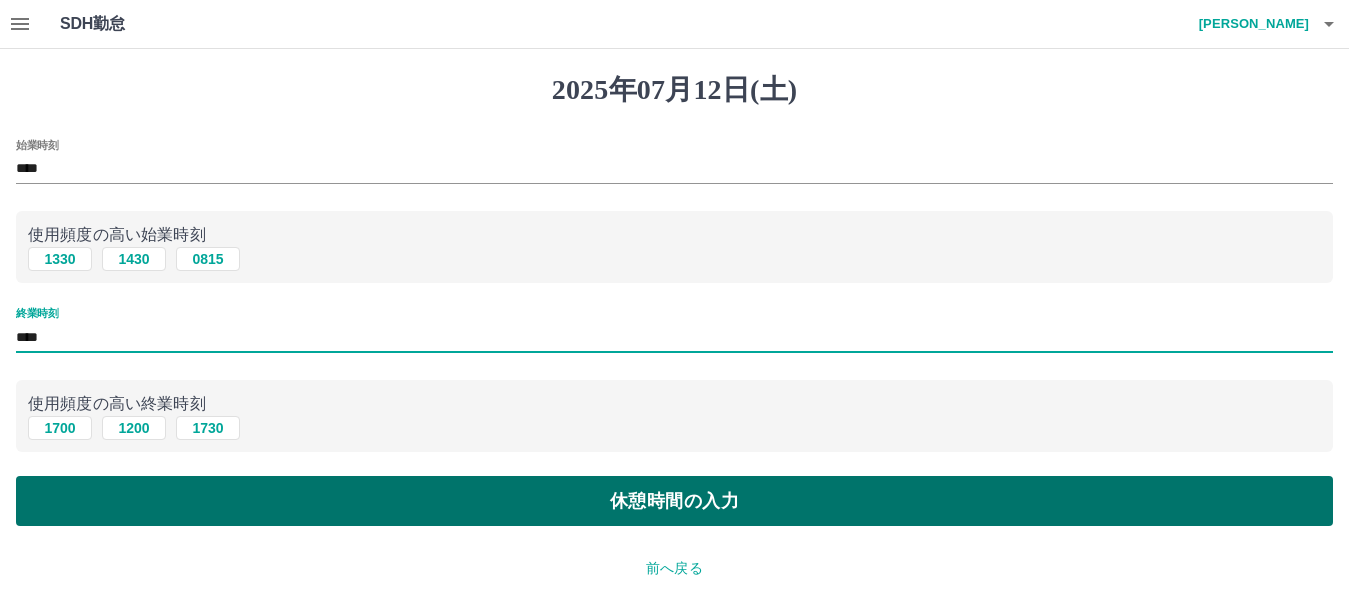 type on "****" 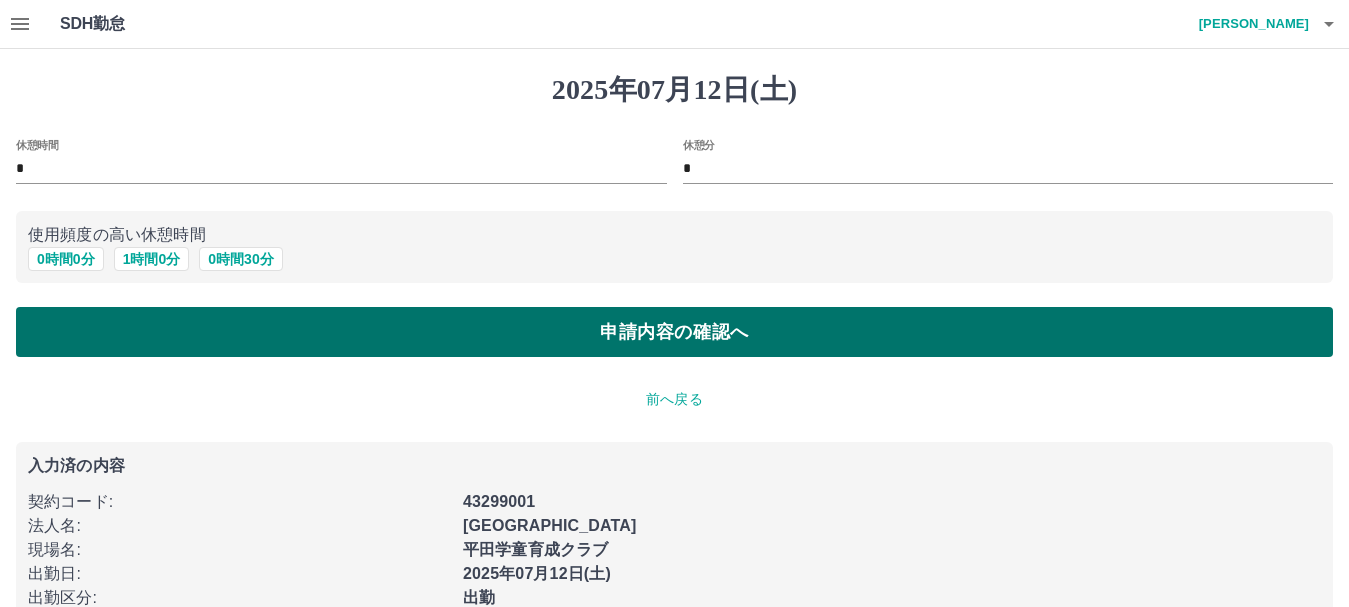 click on "申請内容の確認へ" at bounding box center [674, 332] 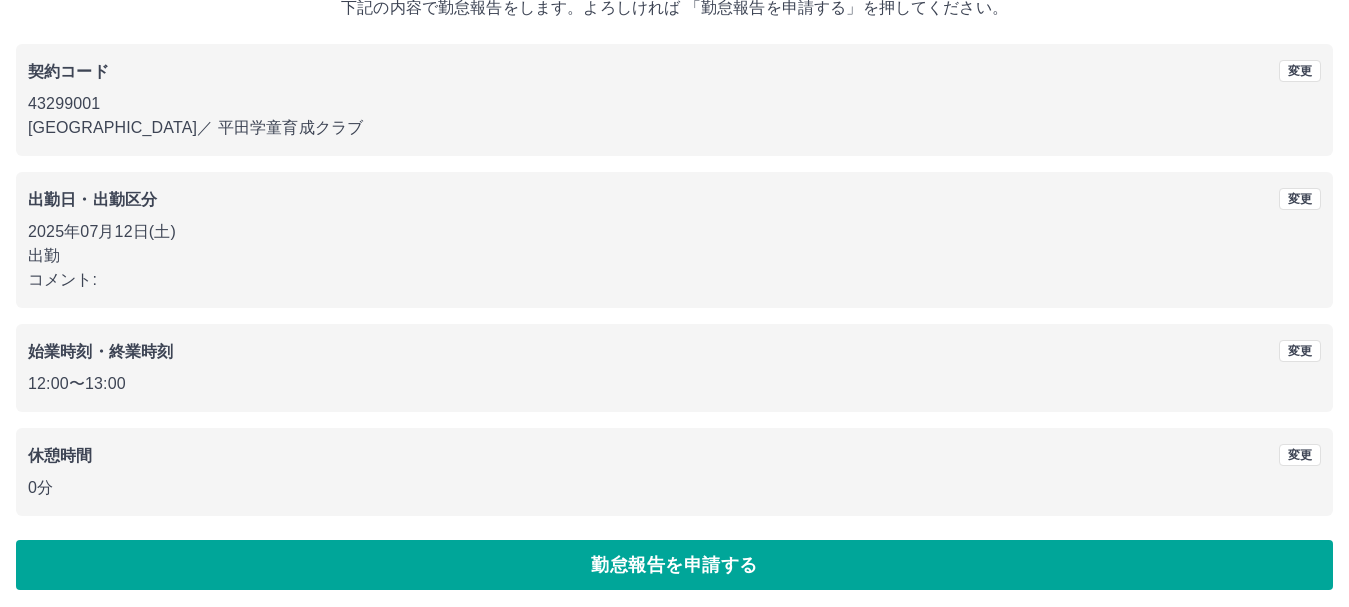 scroll, scrollTop: 142, scrollLeft: 0, axis: vertical 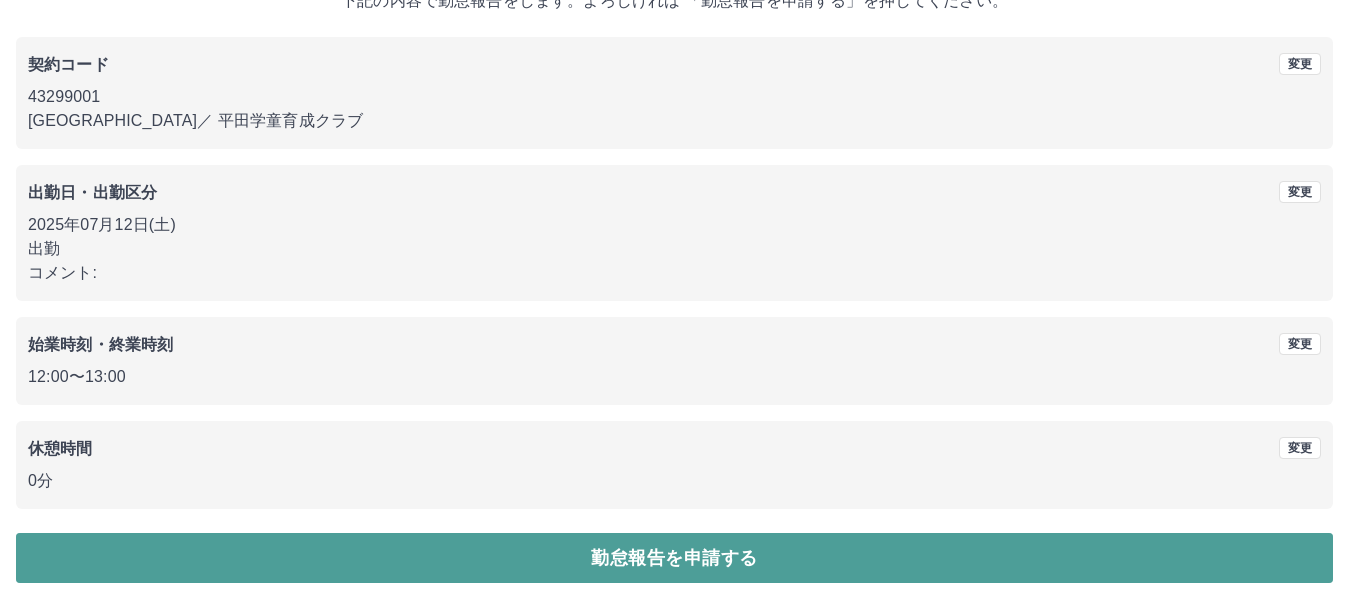 click on "勤怠報告を申請する" at bounding box center (674, 558) 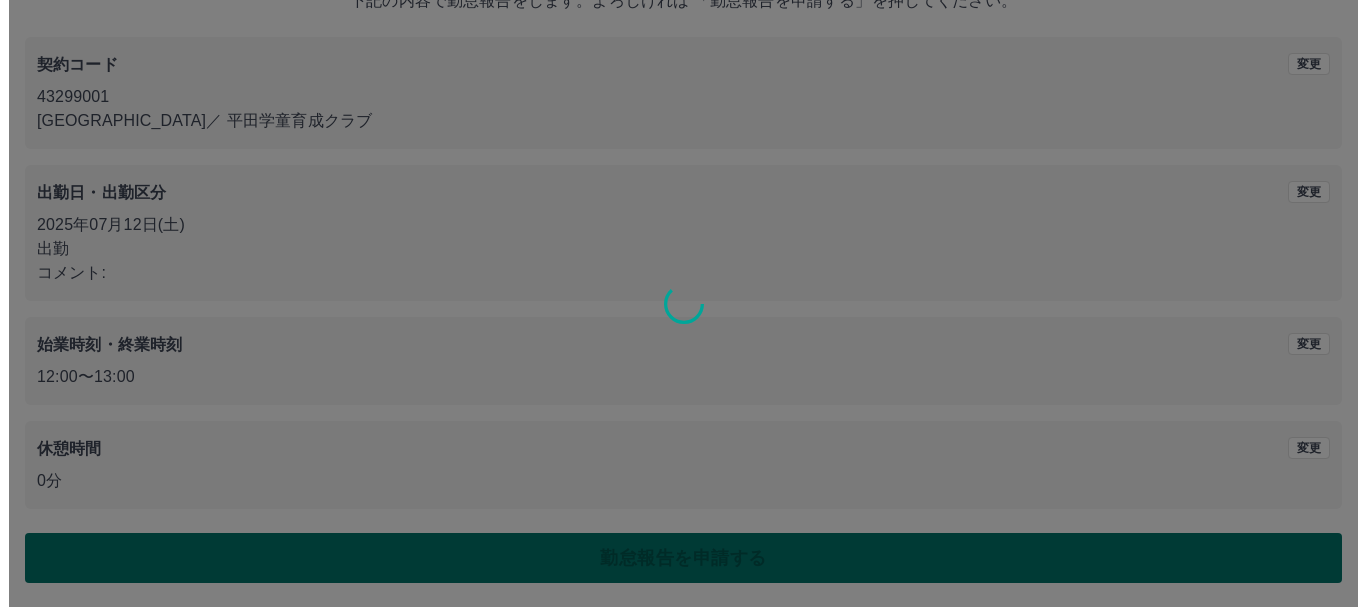 scroll, scrollTop: 0, scrollLeft: 0, axis: both 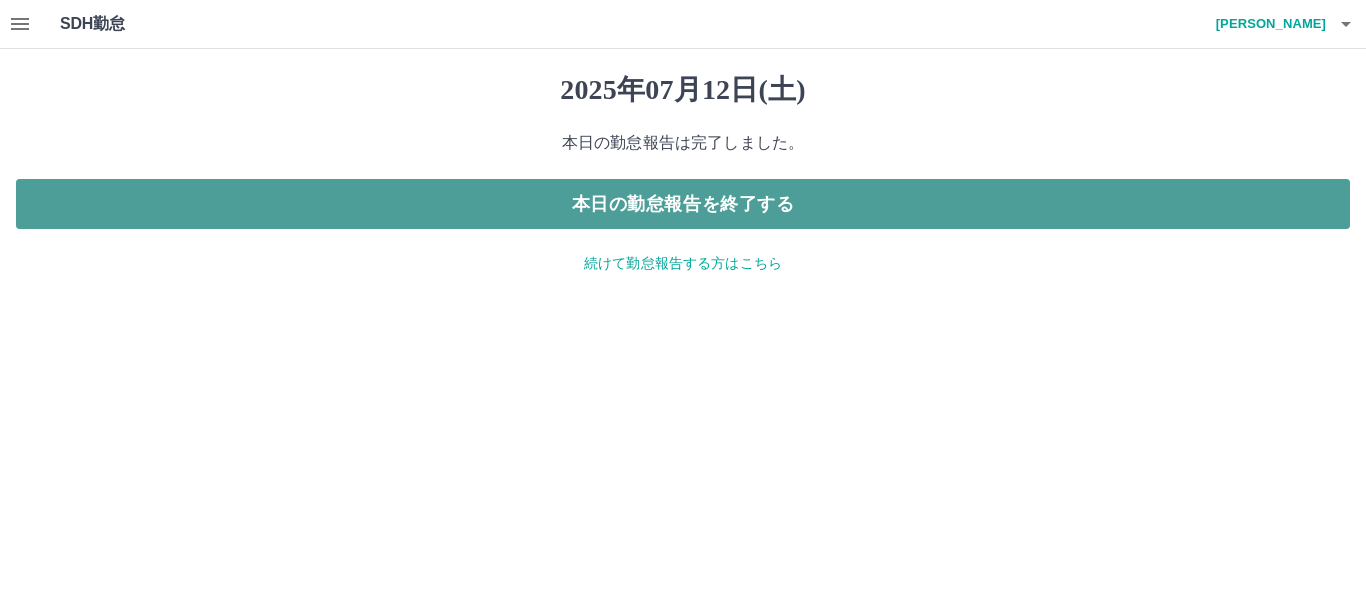 click on "本日の勤怠報告を終了する" at bounding box center [683, 204] 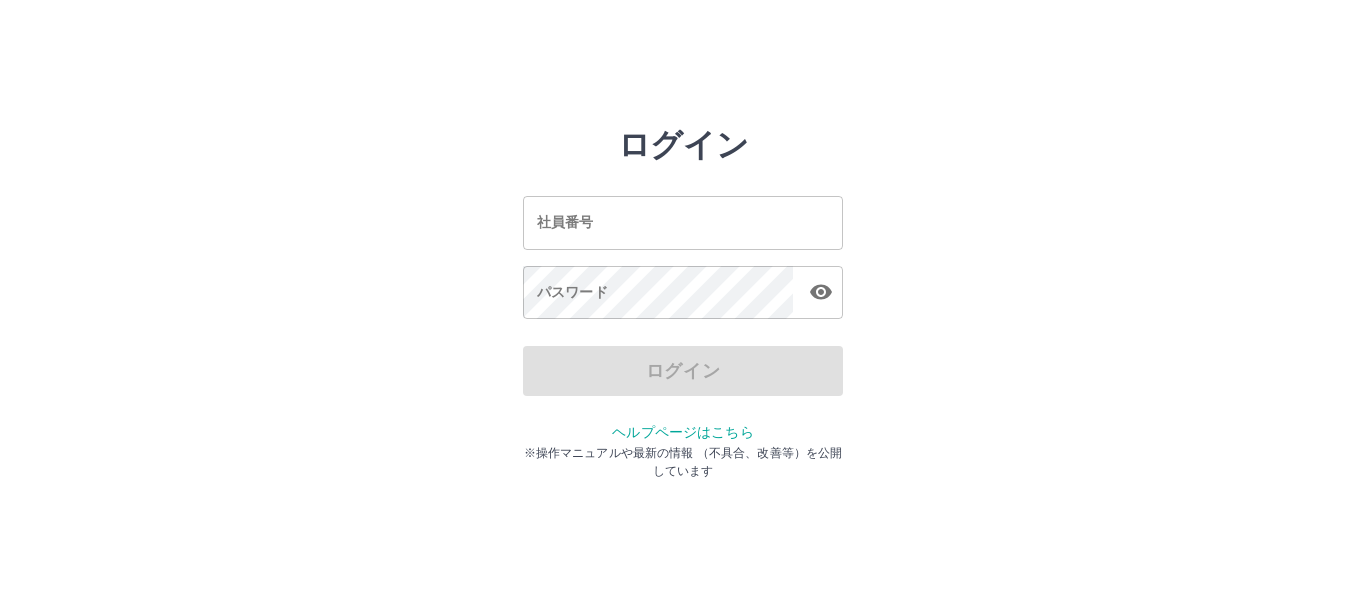scroll, scrollTop: 0, scrollLeft: 0, axis: both 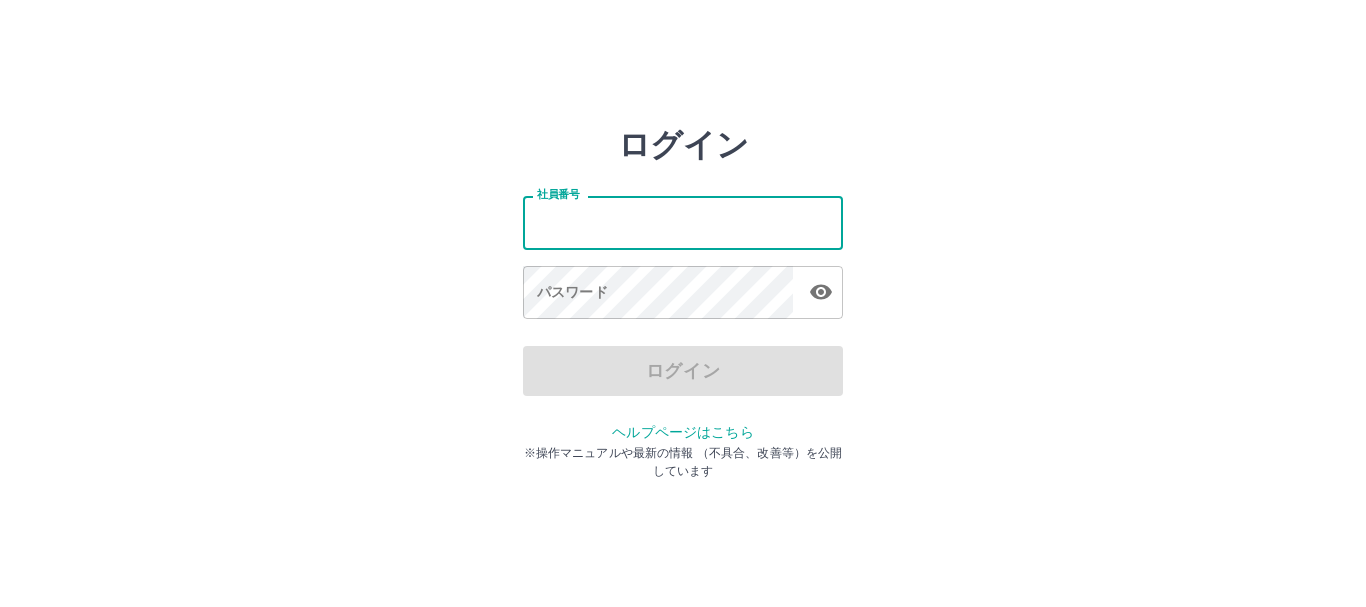 click on "社員番号" at bounding box center [683, 222] 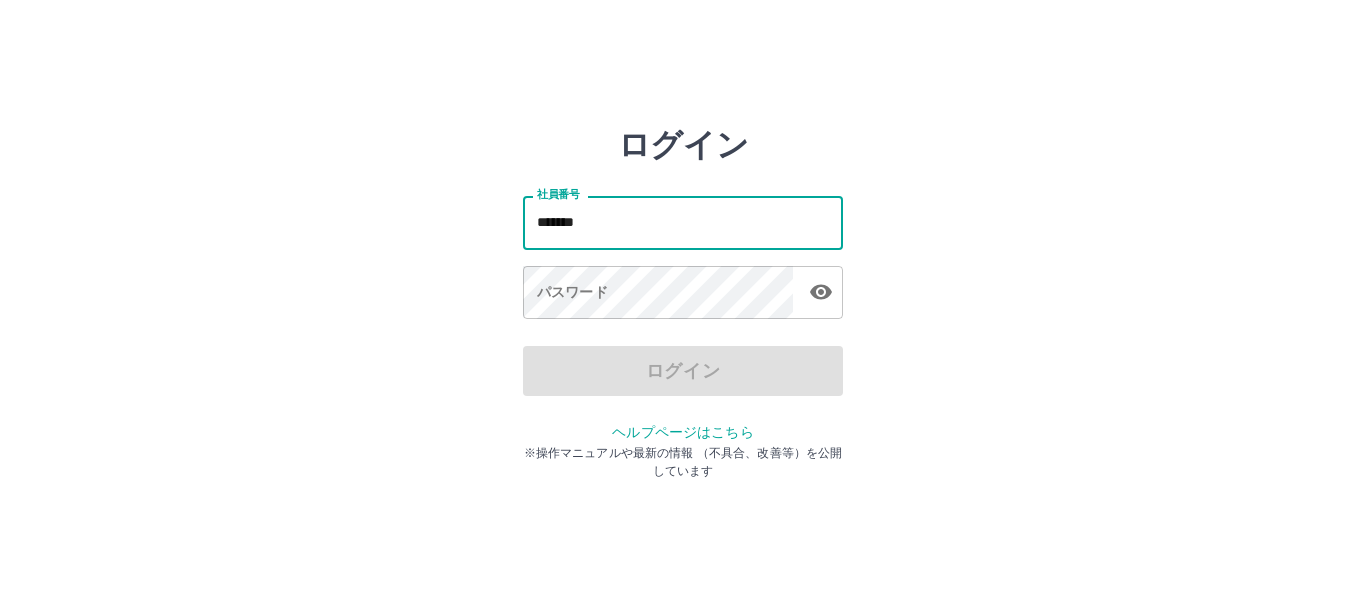 type on "*******" 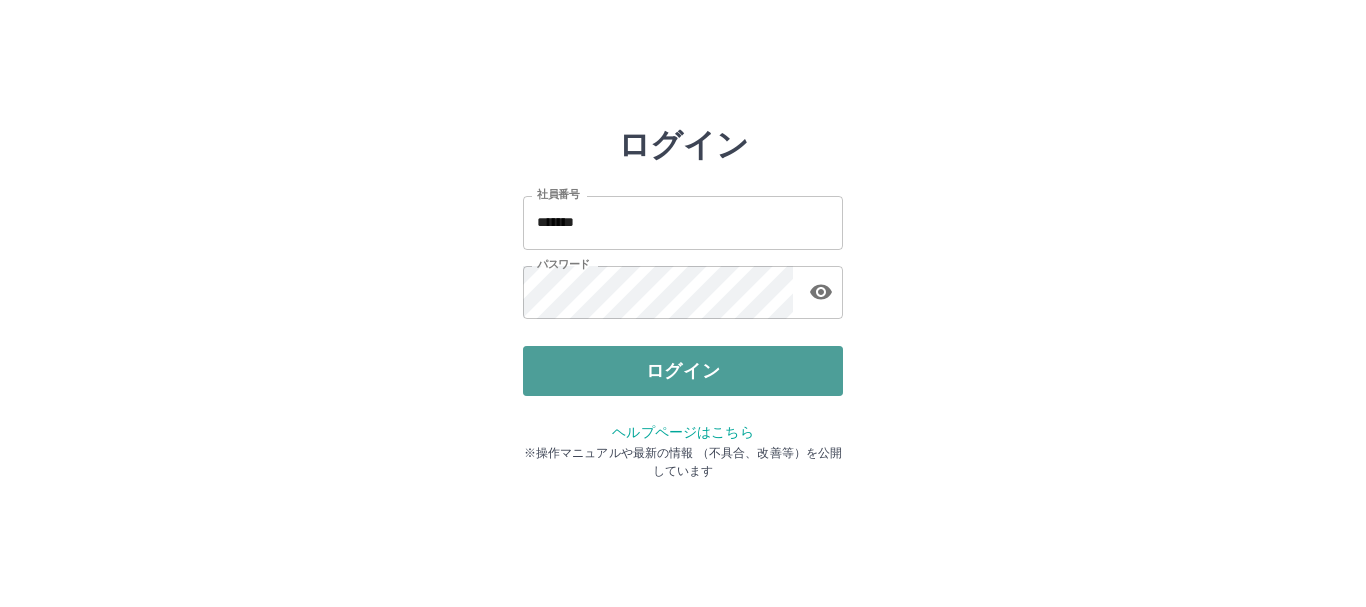 click on "ログイン" at bounding box center (683, 371) 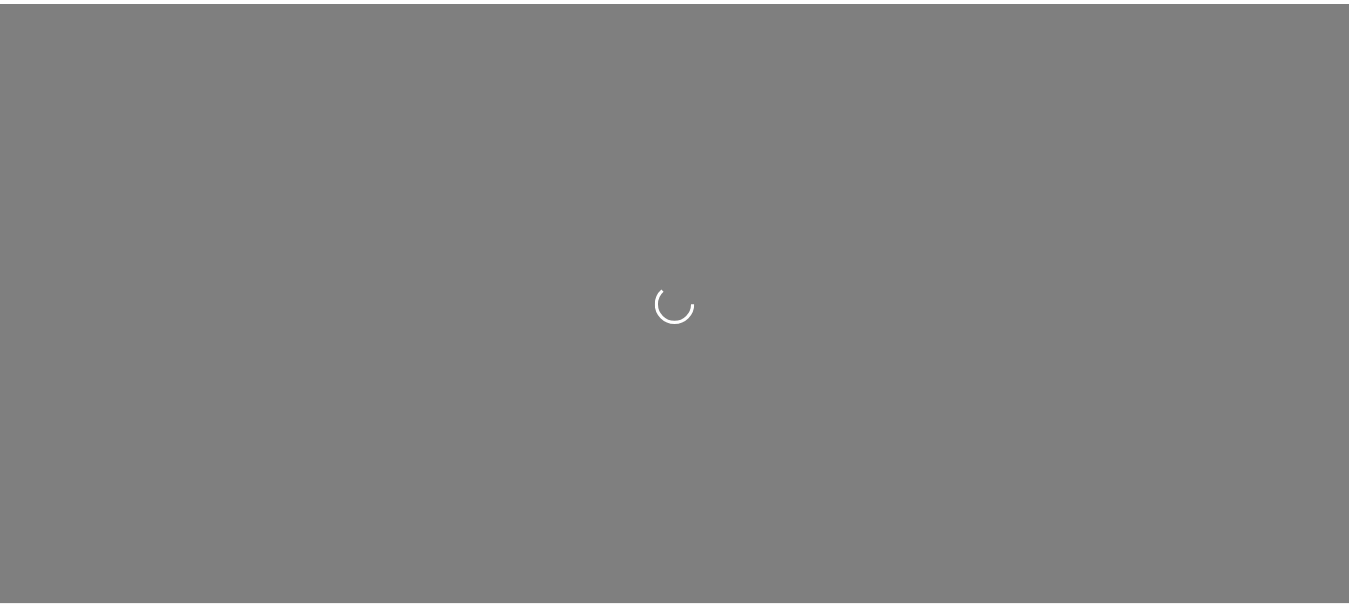 scroll, scrollTop: 0, scrollLeft: 0, axis: both 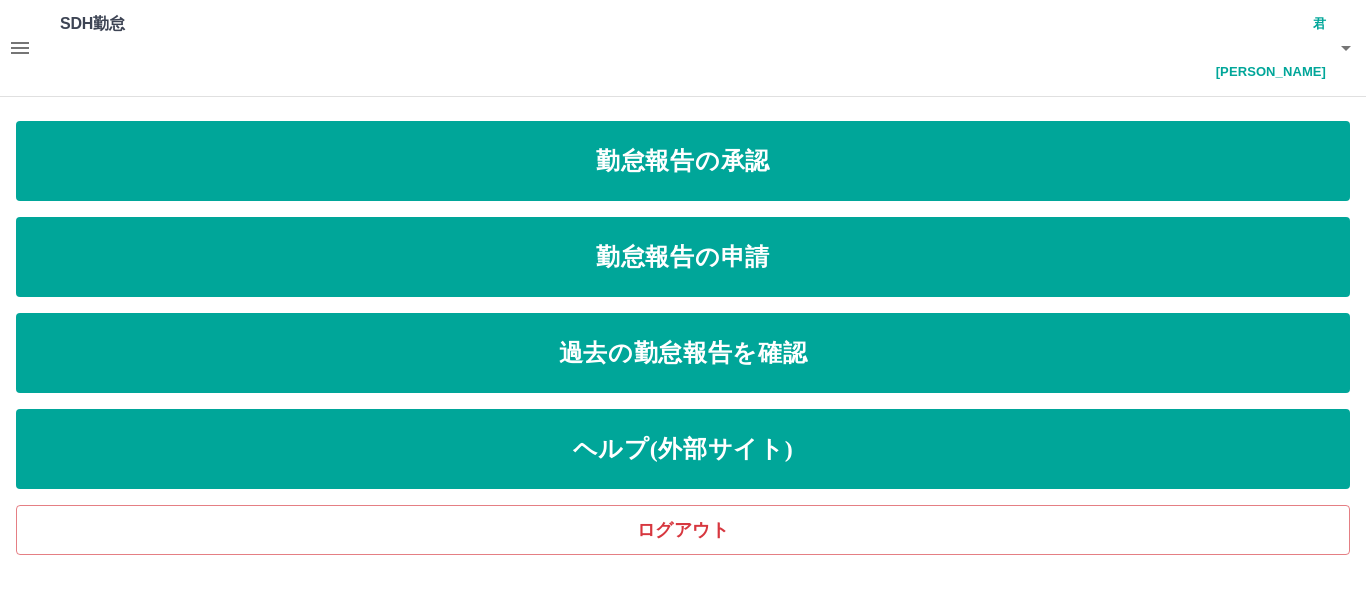 click 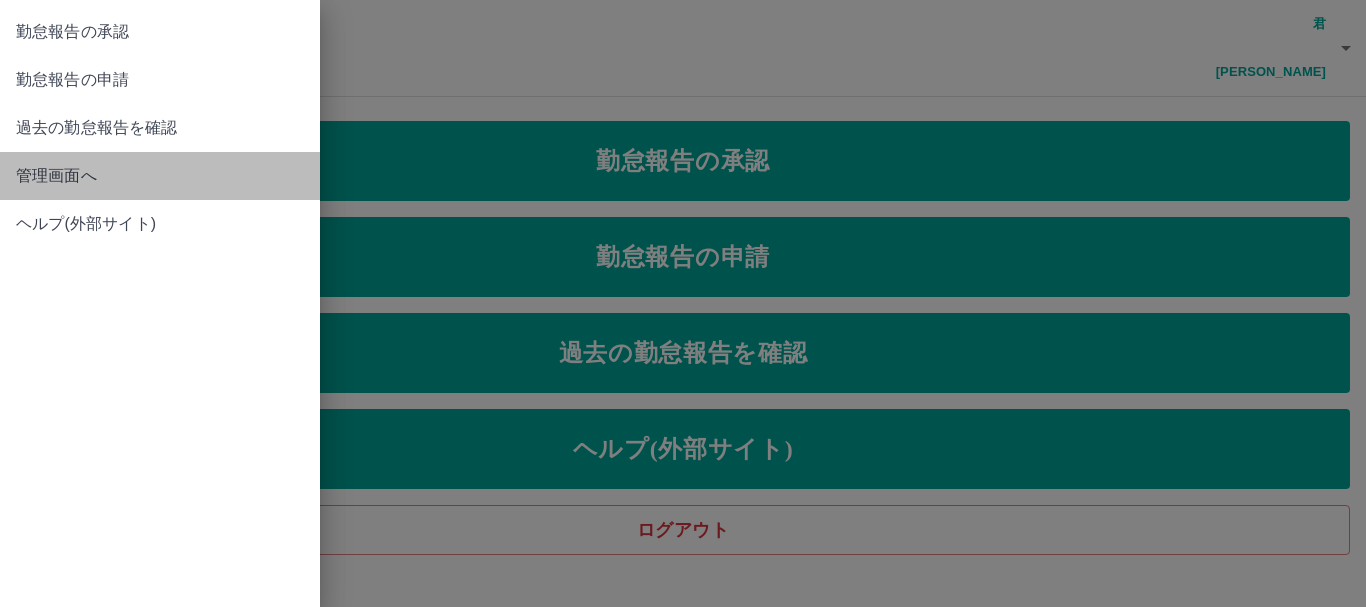 click on "管理画面へ" at bounding box center [160, 176] 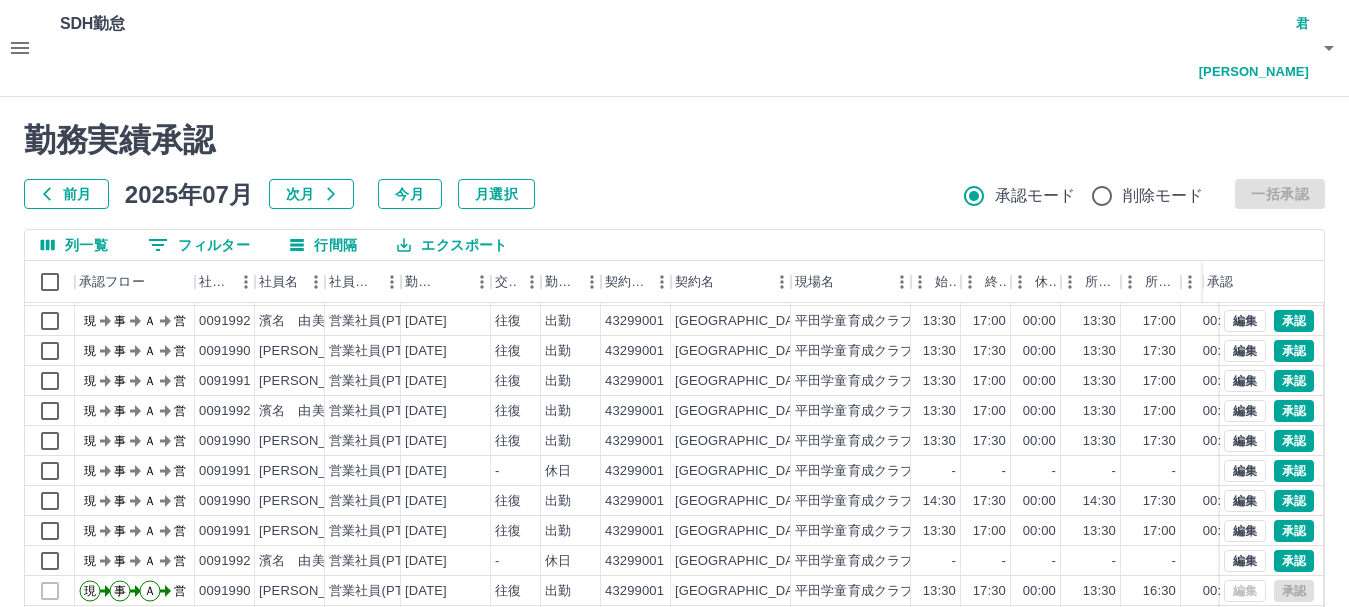 scroll, scrollTop: 104, scrollLeft: 0, axis: vertical 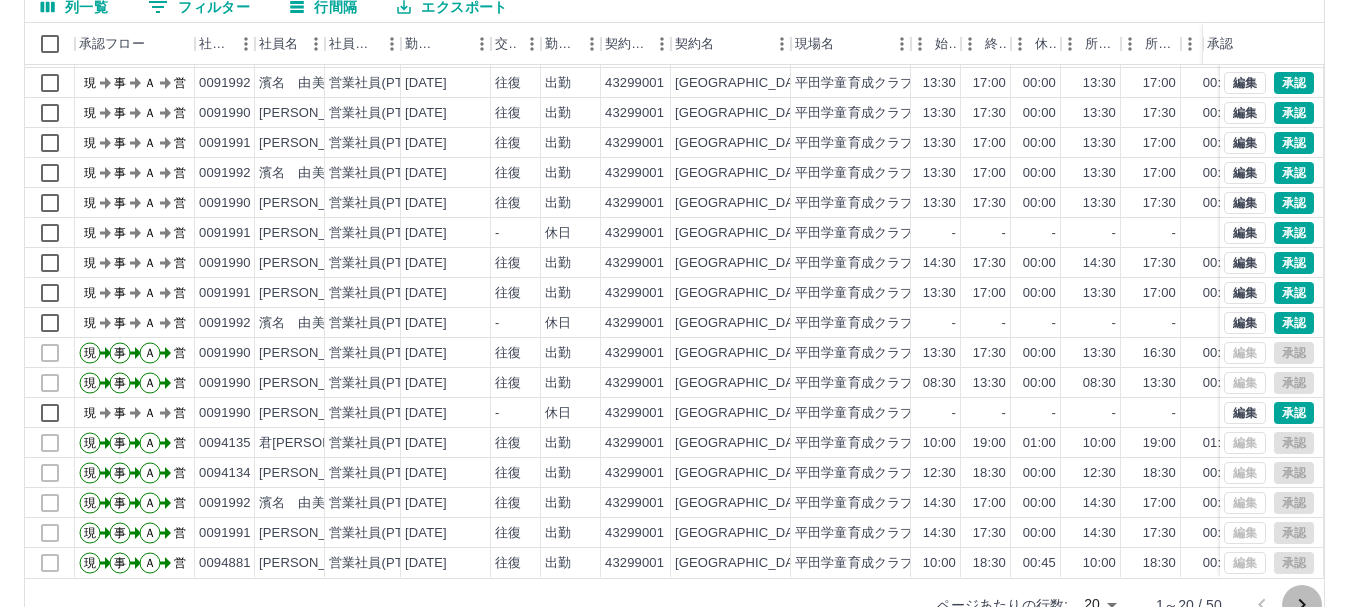 click 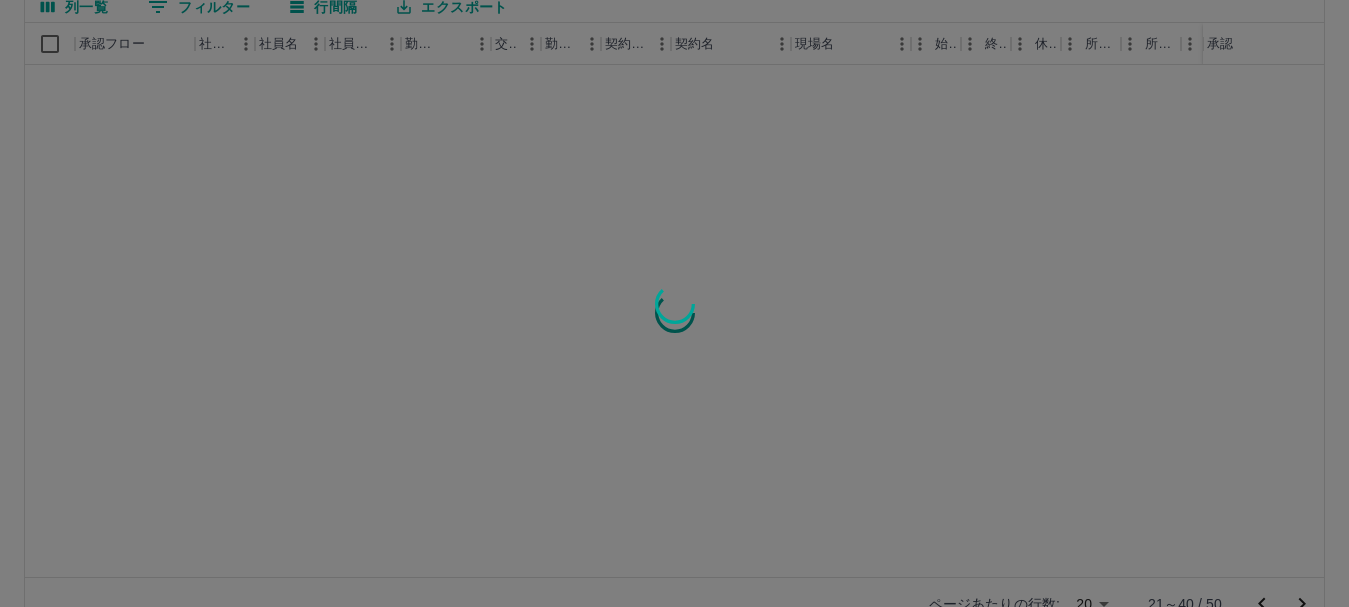 scroll, scrollTop: 0, scrollLeft: 0, axis: both 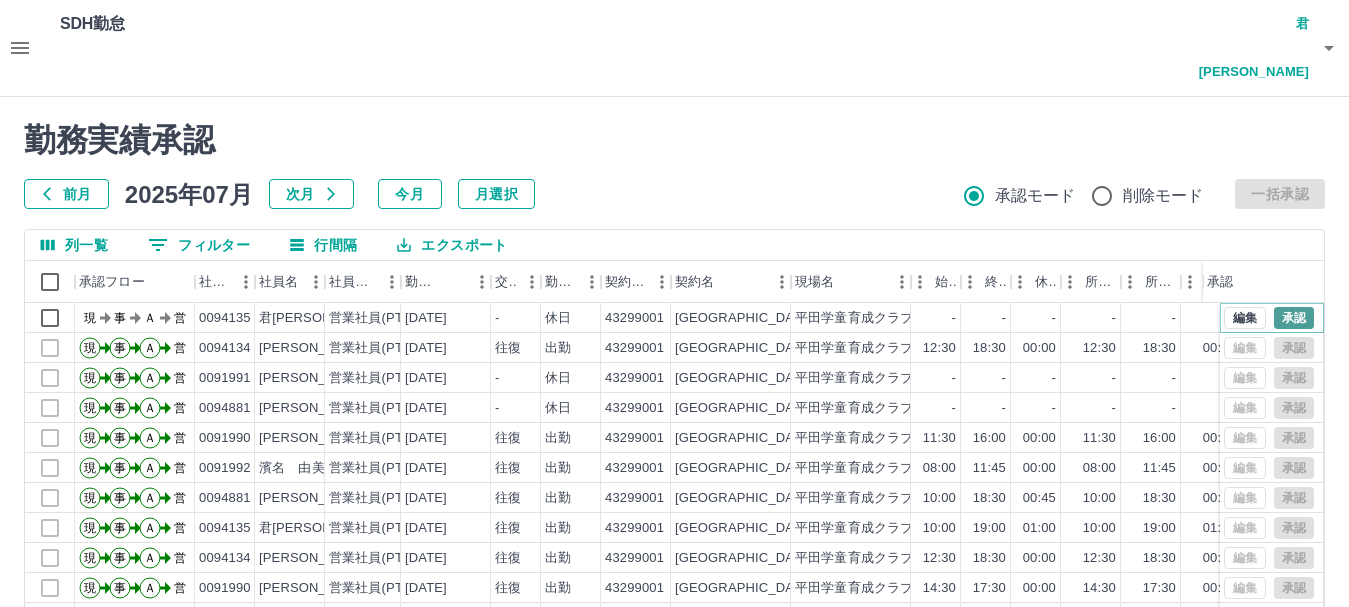 click on "承認" at bounding box center (1294, 318) 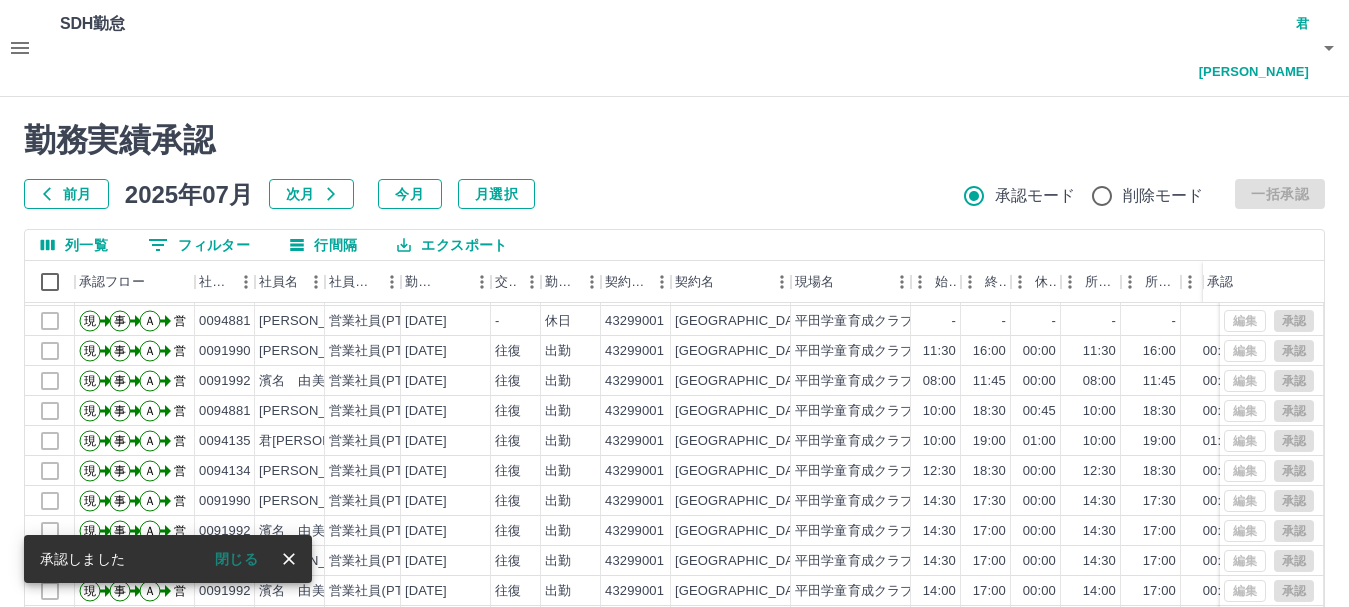 scroll, scrollTop: 104, scrollLeft: 0, axis: vertical 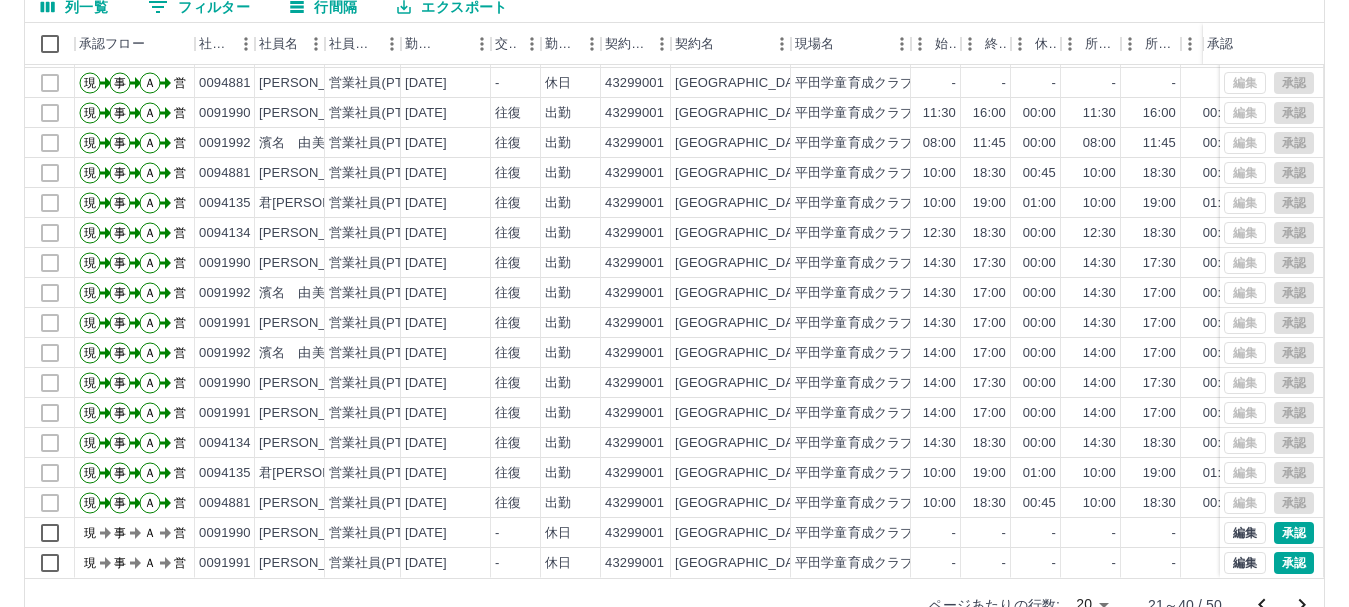 click 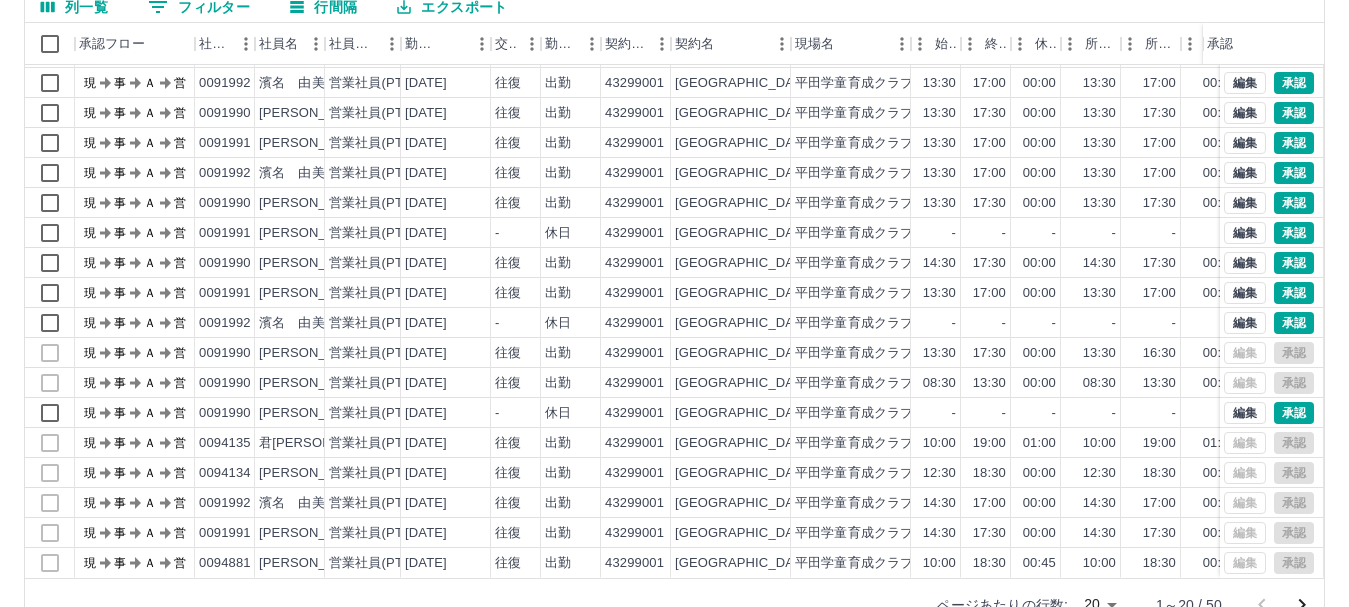 scroll, scrollTop: 0, scrollLeft: 0, axis: both 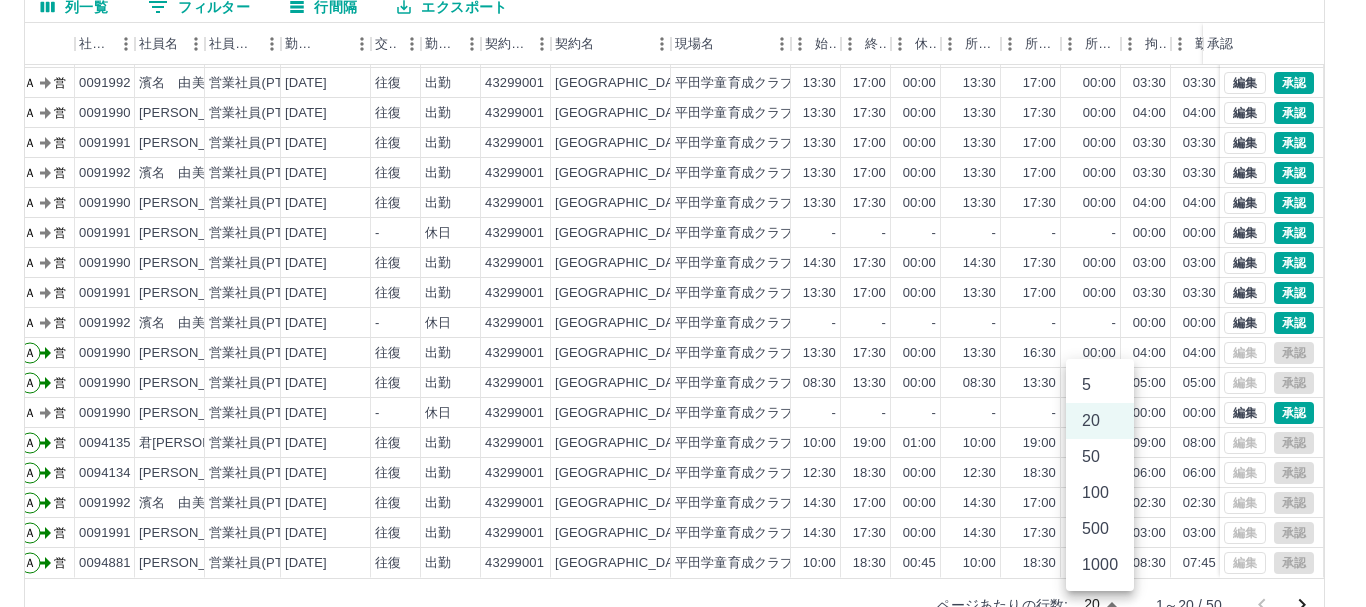 click on "SDH勤怠 君[PERSON_NAME] 勤務実績承認 前月 [DATE] 次月 今月 月選択 承認モード 削除モード 一括承認 列一覧 0 フィルター 行間隔 エクスポート 承認フロー 社員番号 社員名 社員区分 勤務日 交通費 勤務区分 契約コード 契約名 現場名 始業 終業 休憩 所定開始 所定終業 所定休憩 拘束 勤務 遅刻等 コメント ステータス 承認 現 事 Ａ 営 0091991 [PERSON_NAME] 営業社員(PT契約) [DATE] 往復 出勤 43299001 [GEOGRAPHIC_DATA] [PERSON_NAME]学童育成クラブ 12:00 13:00 00:00 12:00 13:00 00:00 01:00 01:00 00:00 現場責任者承認待 現 事 Ａ 営 0091991 [PERSON_NAME] 営業社員(PT契約) [DATE] 往復 出勤 43299001 [GEOGRAPHIC_DATA] [PERSON_NAME]学童育成クラブ 13:30 17:00 00:00 13:30 17:00 00:00 03:30 03:30 00:00 現場責任者承認待 現 事 Ａ 営 0091992 [PERSON_NAME] 営業社員(PT契約) [DATE] 往復 出勤 43299001 [GEOGRAPHIC_DATA] [PERSON_NAME]学童育成クラブ 13:30 17:00 00:00 13:30 -" at bounding box center [683, 208] 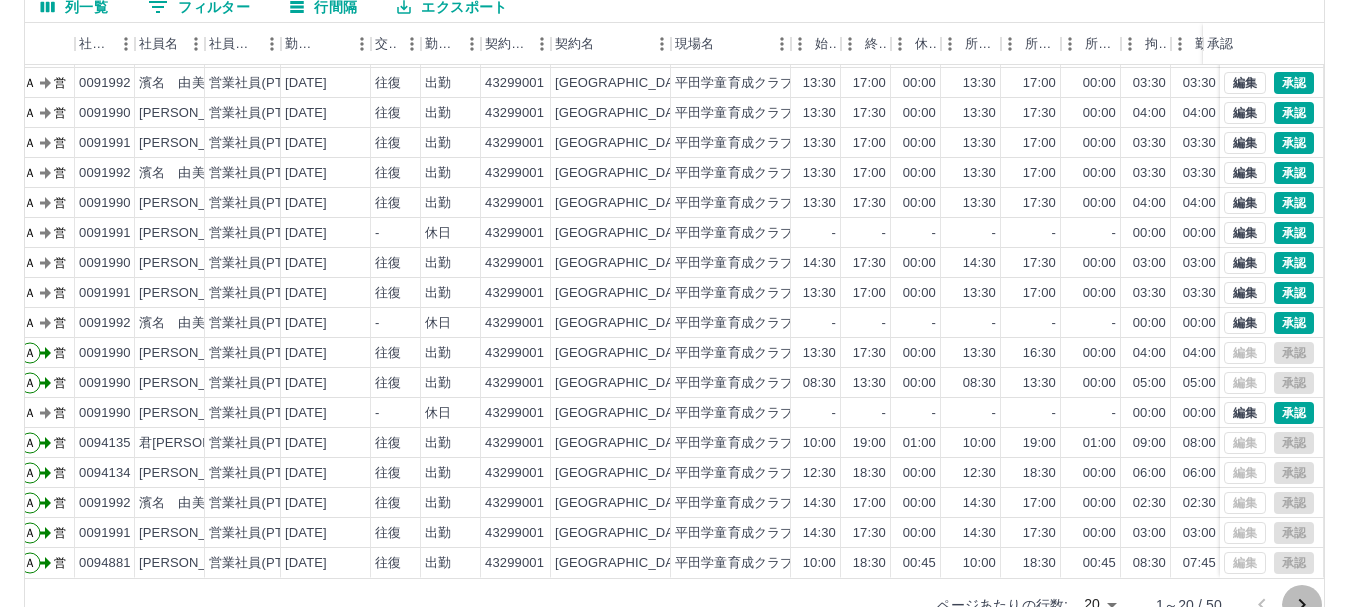 click 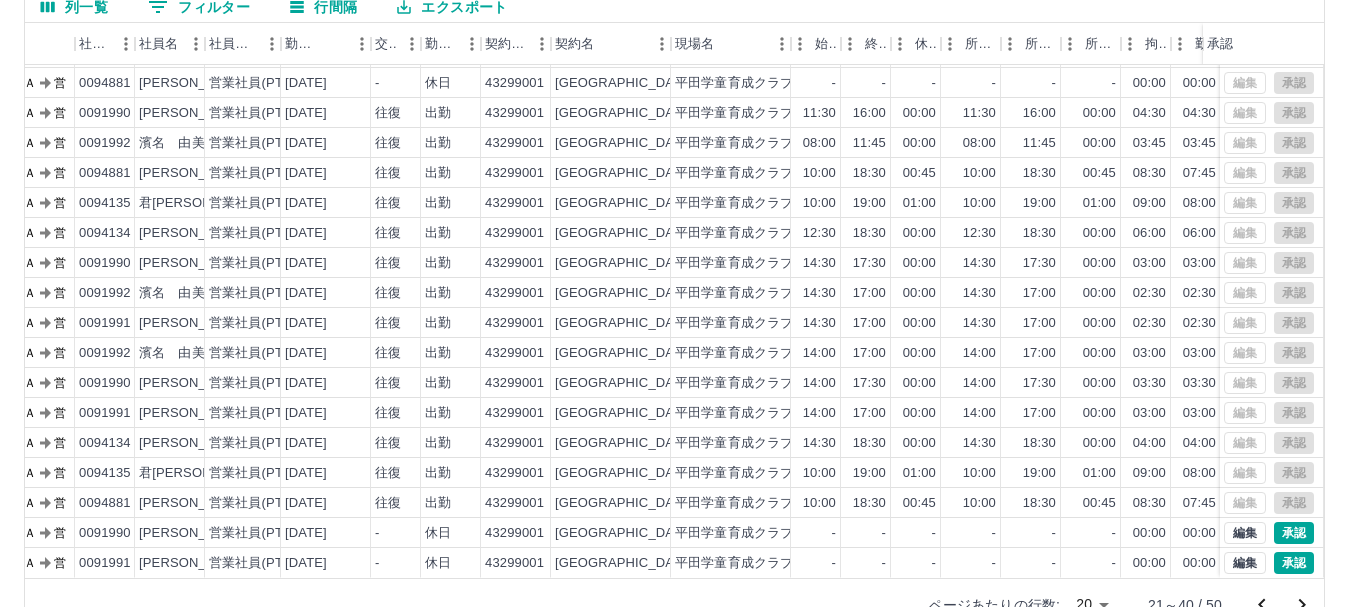 scroll, scrollTop: 0, scrollLeft: 120, axis: horizontal 